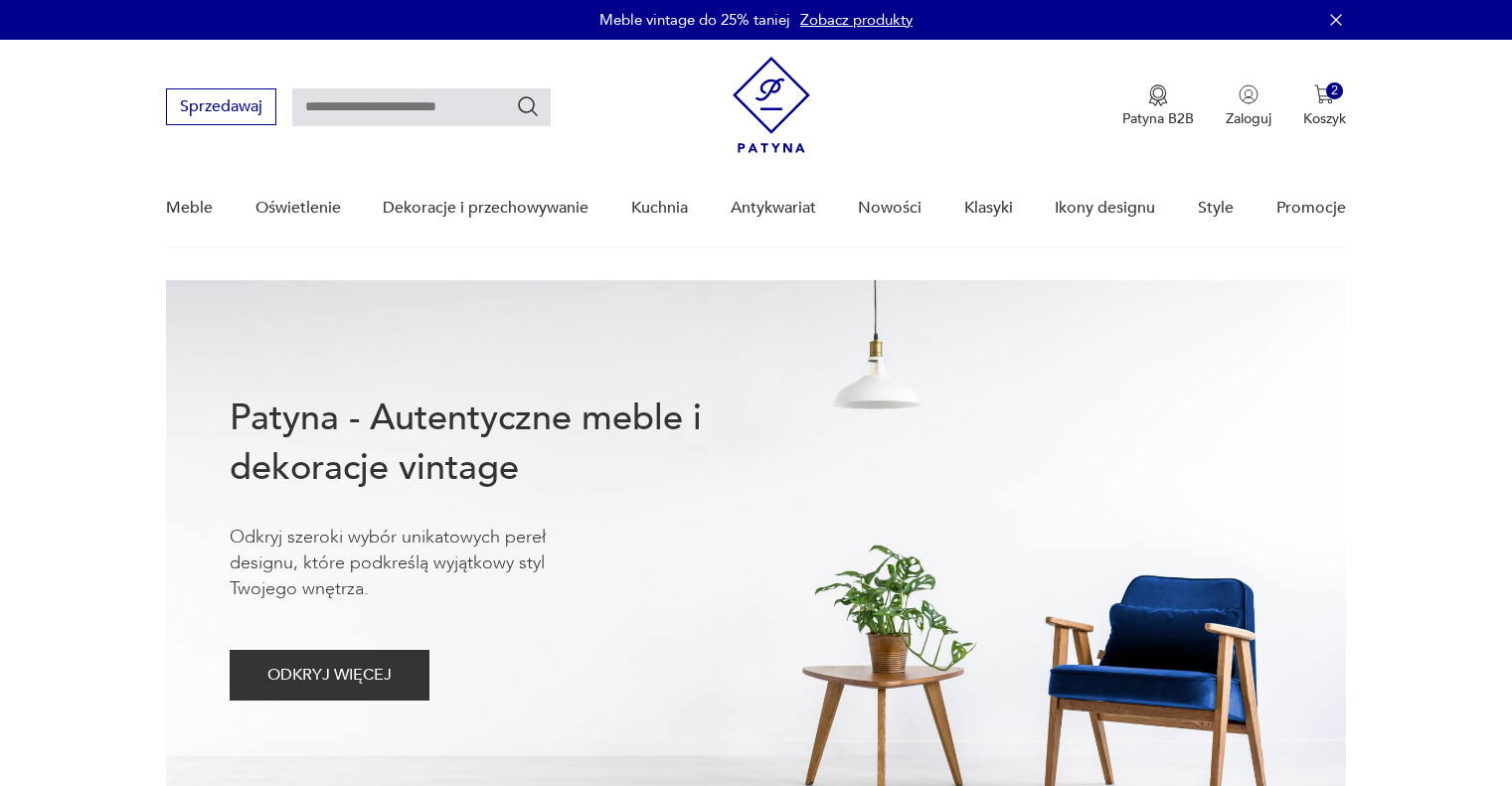 scroll, scrollTop: 0, scrollLeft: 0, axis: both 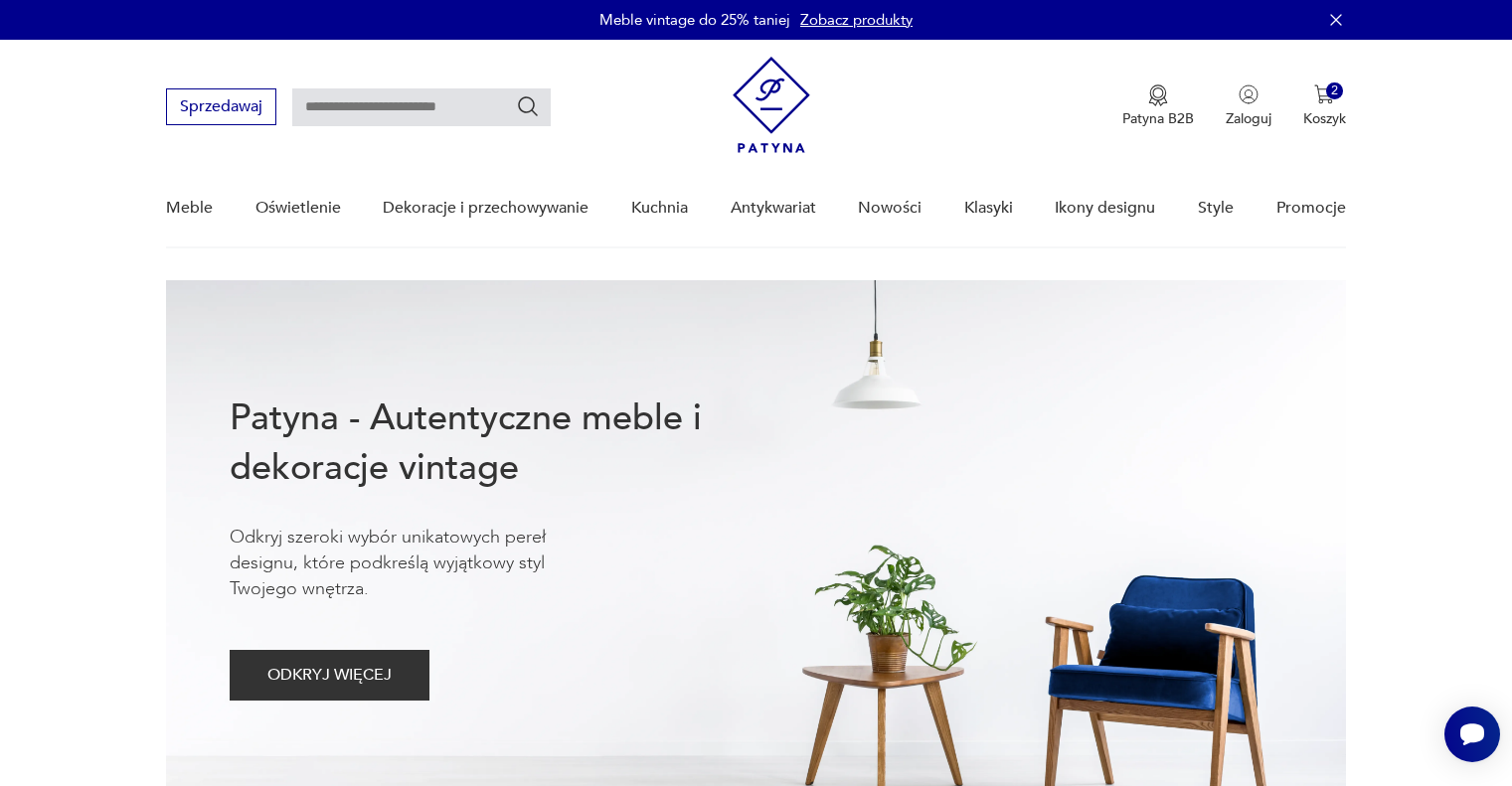 click at bounding box center [421, 107] 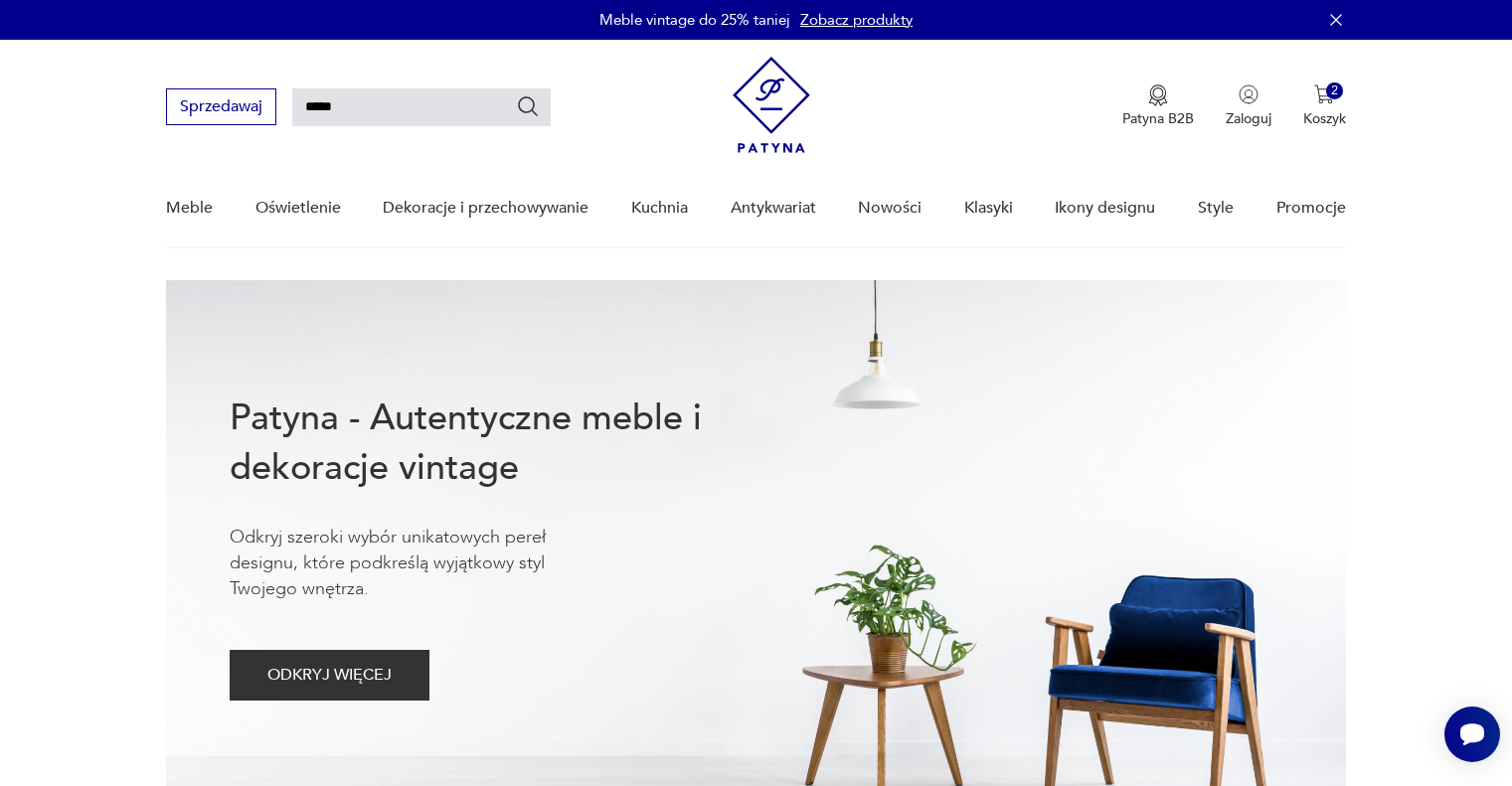 type on "*****" 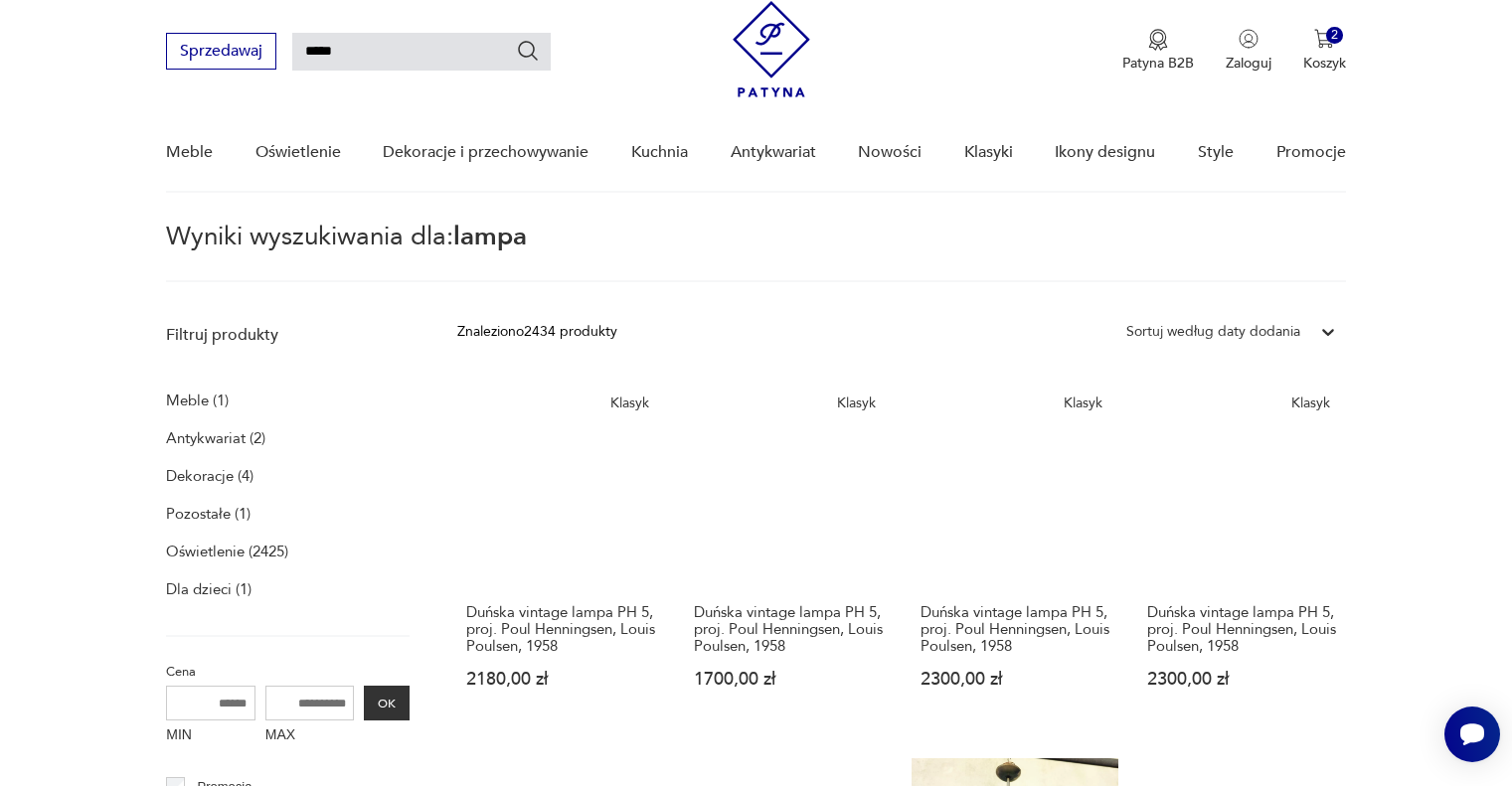 scroll, scrollTop: 0, scrollLeft: 0, axis: both 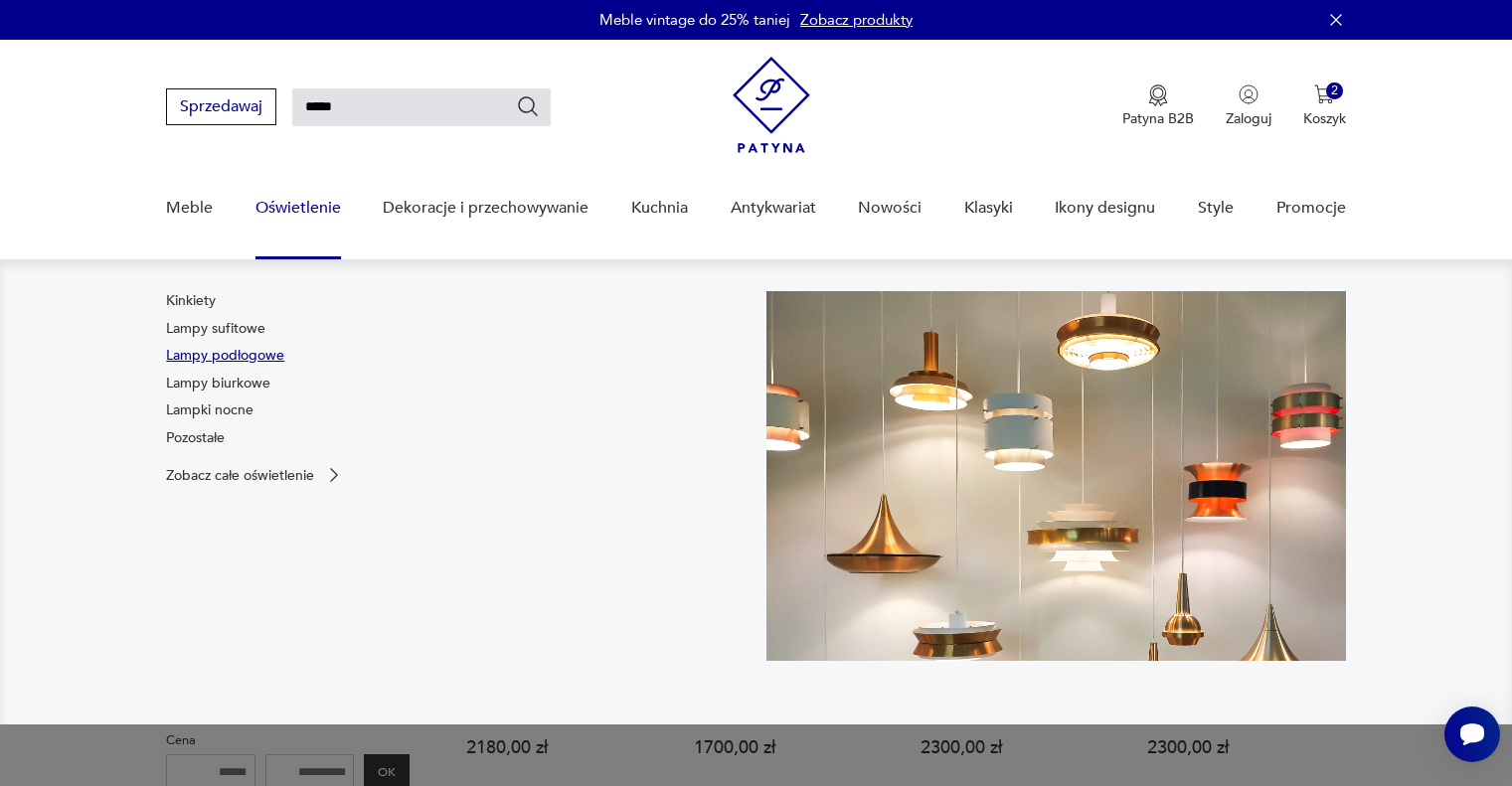 click on "Lampy podłogowe" at bounding box center (225, 356) 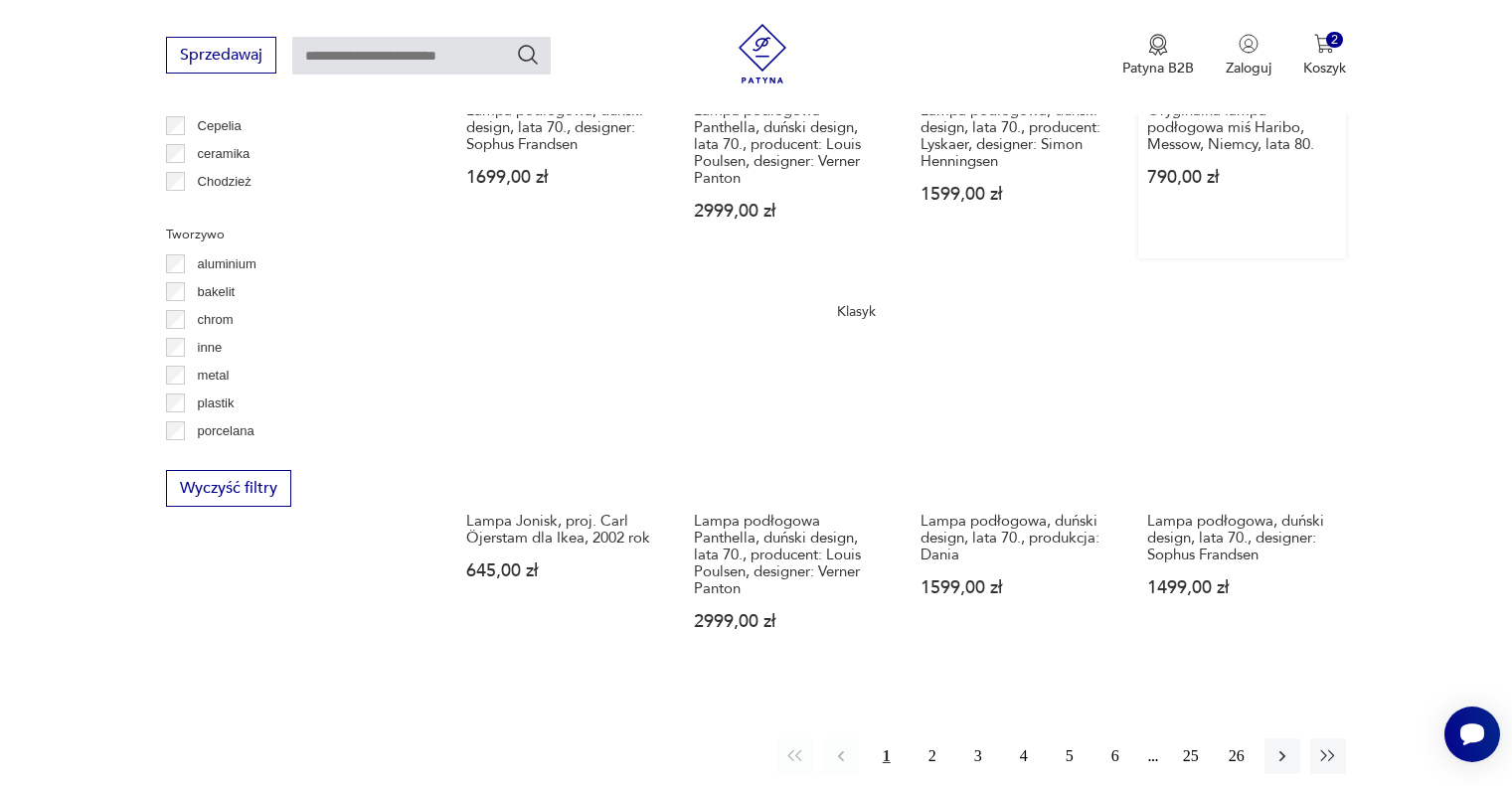 scroll, scrollTop: 1828, scrollLeft: 0, axis: vertical 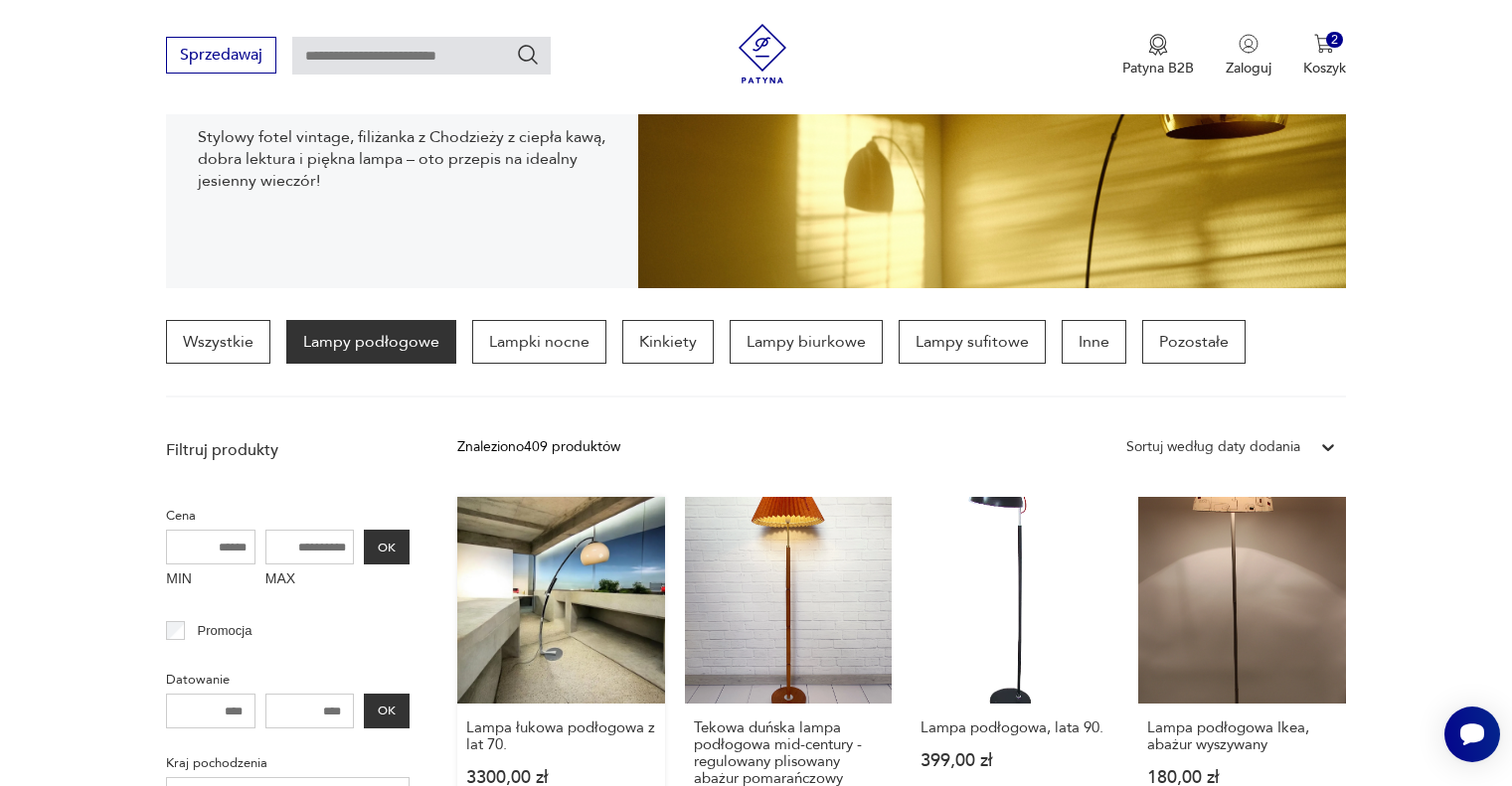 click on "Lampa łukowa podłogowa z lat 70. 3300,00 zł" at bounding box center [561, 686] 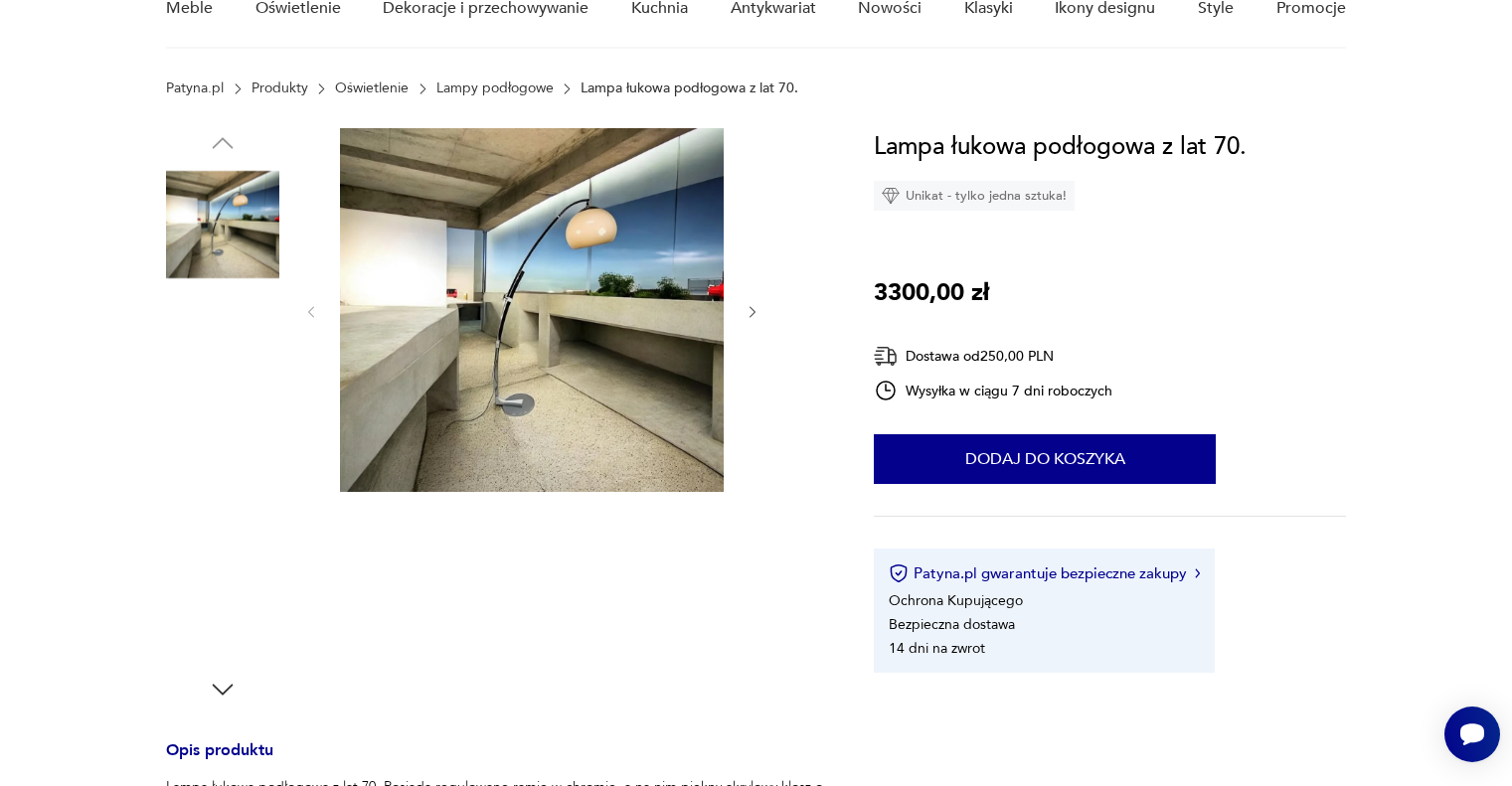 scroll, scrollTop: 99, scrollLeft: 0, axis: vertical 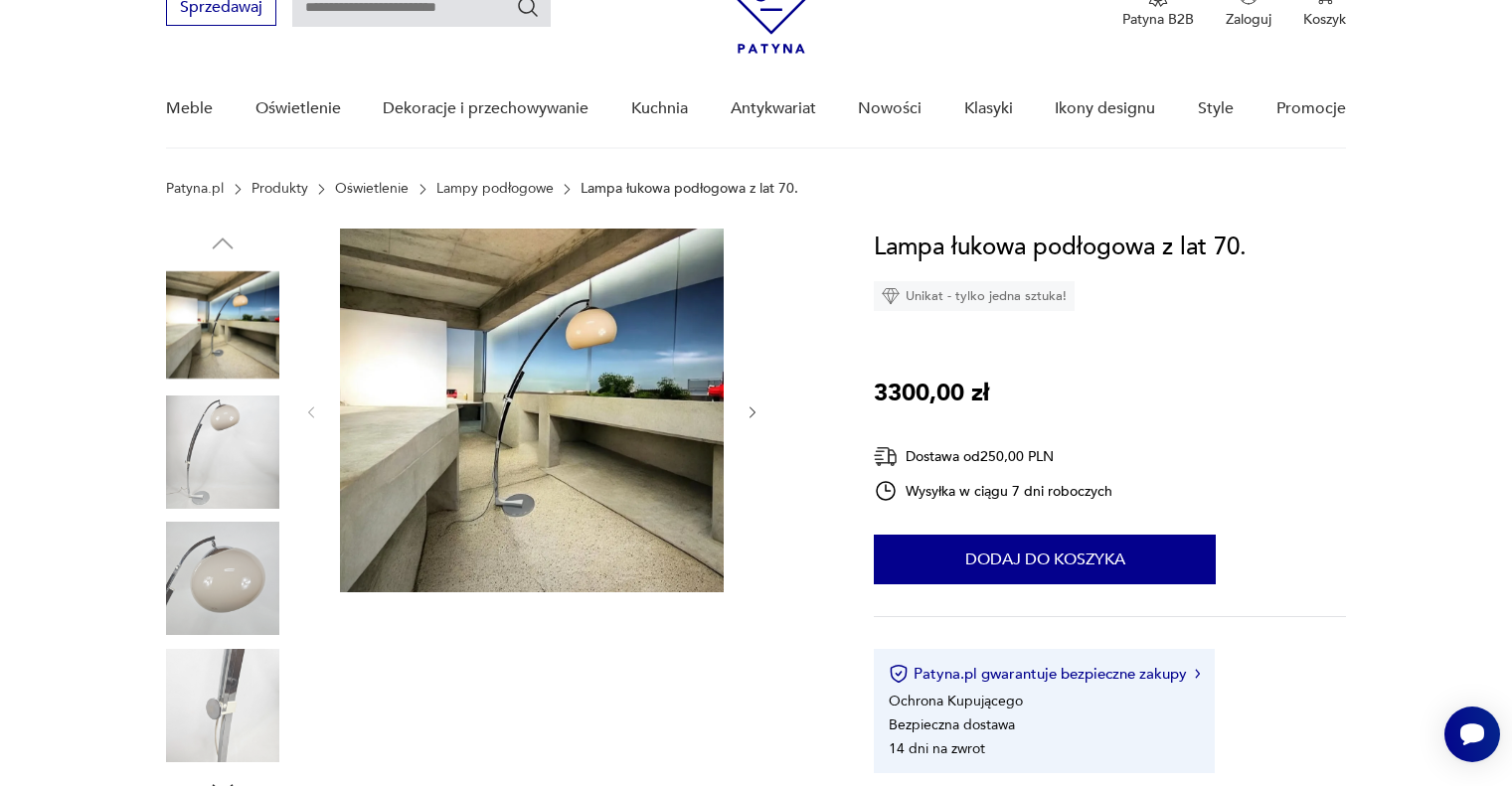 click at bounding box center (223, 325) 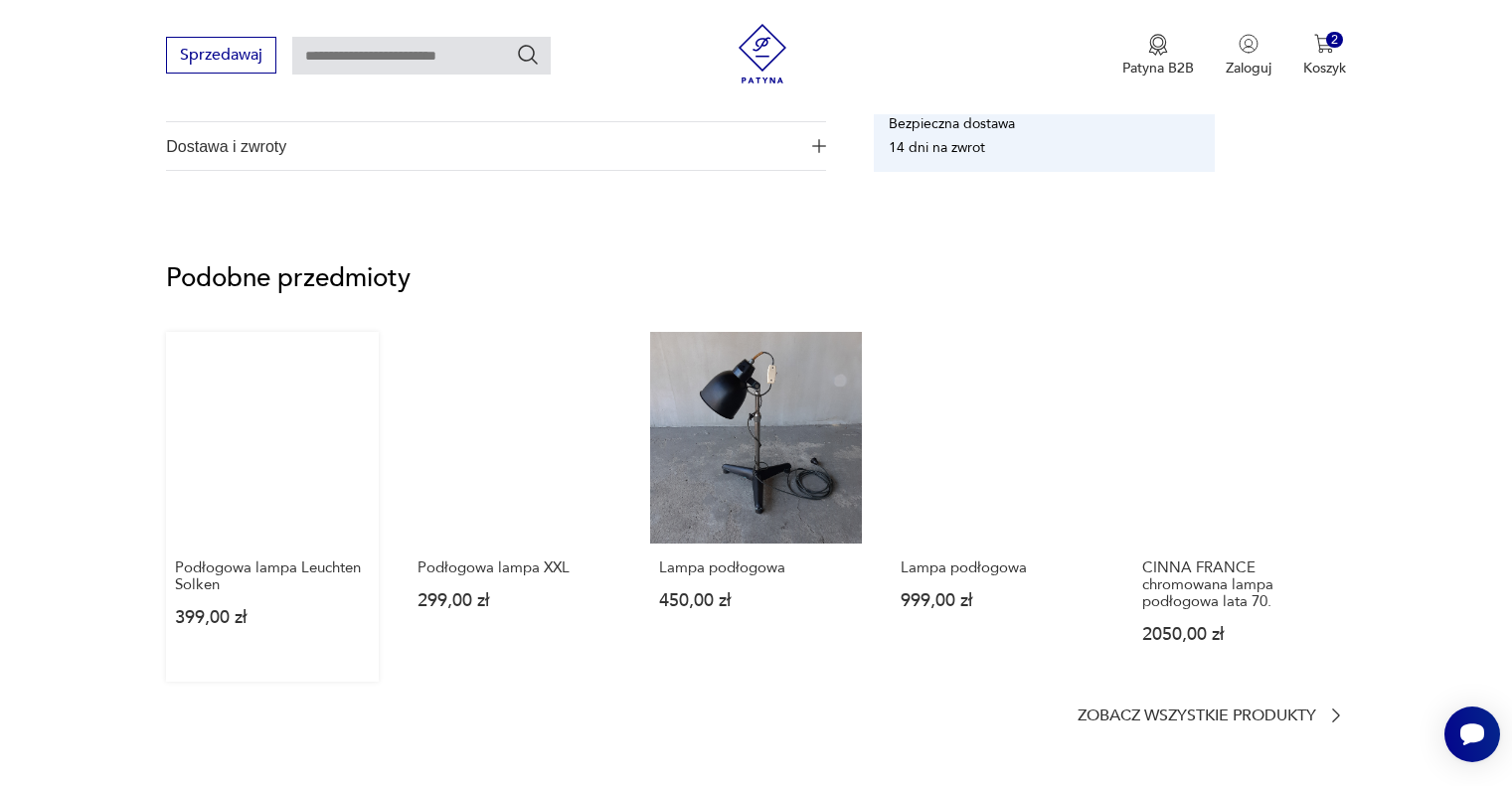 scroll, scrollTop: 1391, scrollLeft: 0, axis: vertical 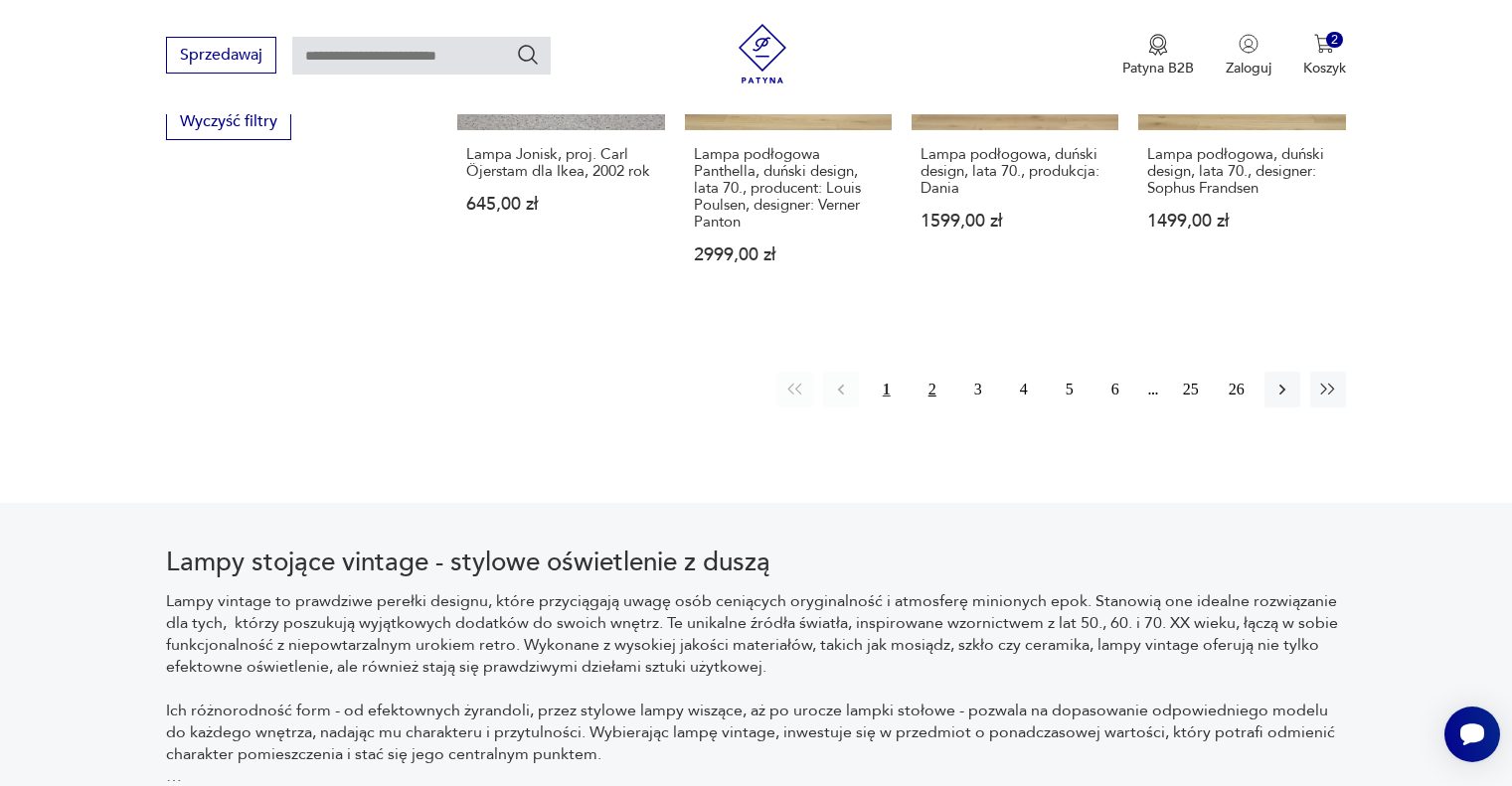 click on "2" at bounding box center [932, 390] 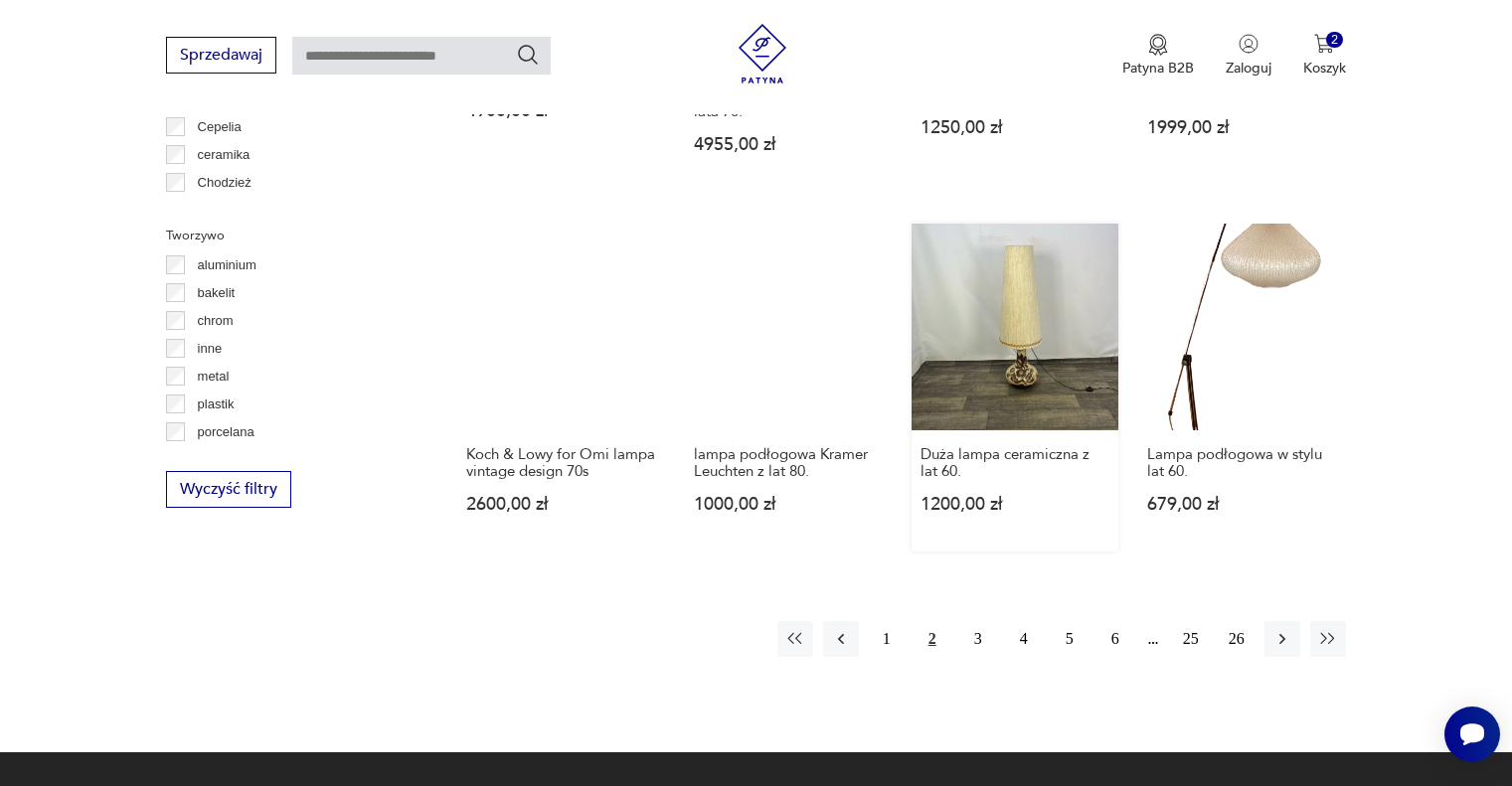 scroll, scrollTop: 1860, scrollLeft: 0, axis: vertical 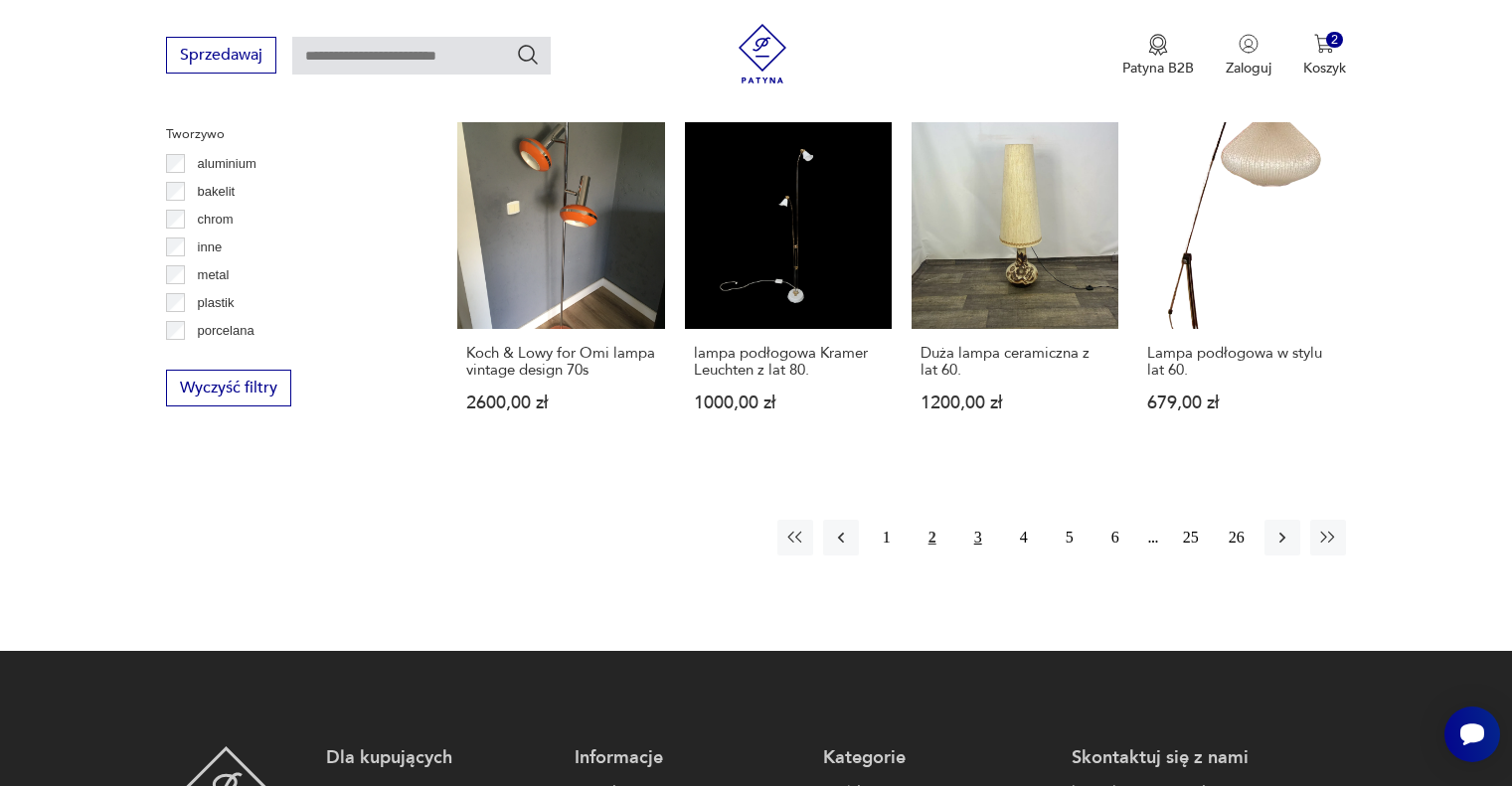 click on "3" at bounding box center (978, 538) 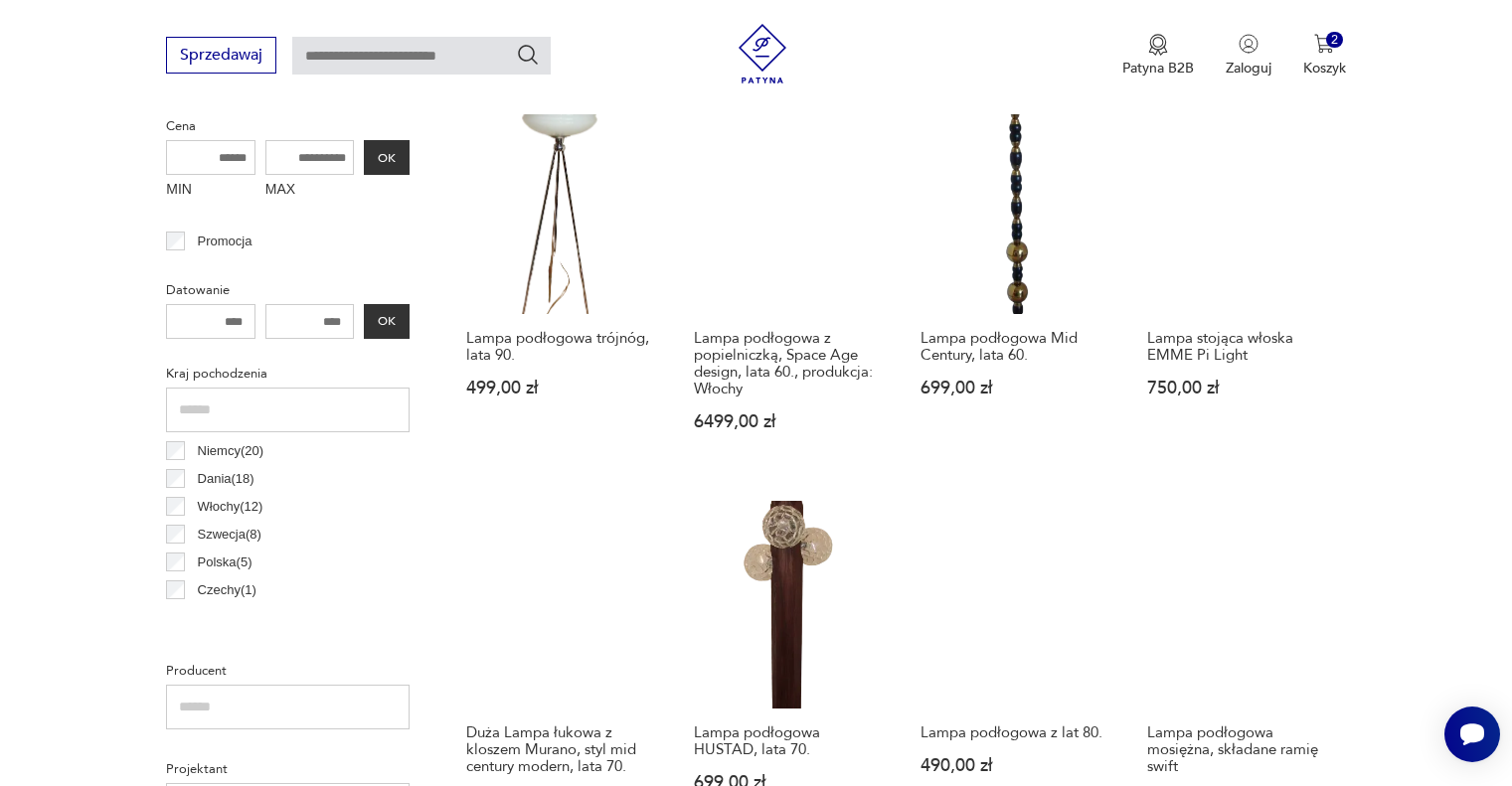 scroll, scrollTop: 767, scrollLeft: 0, axis: vertical 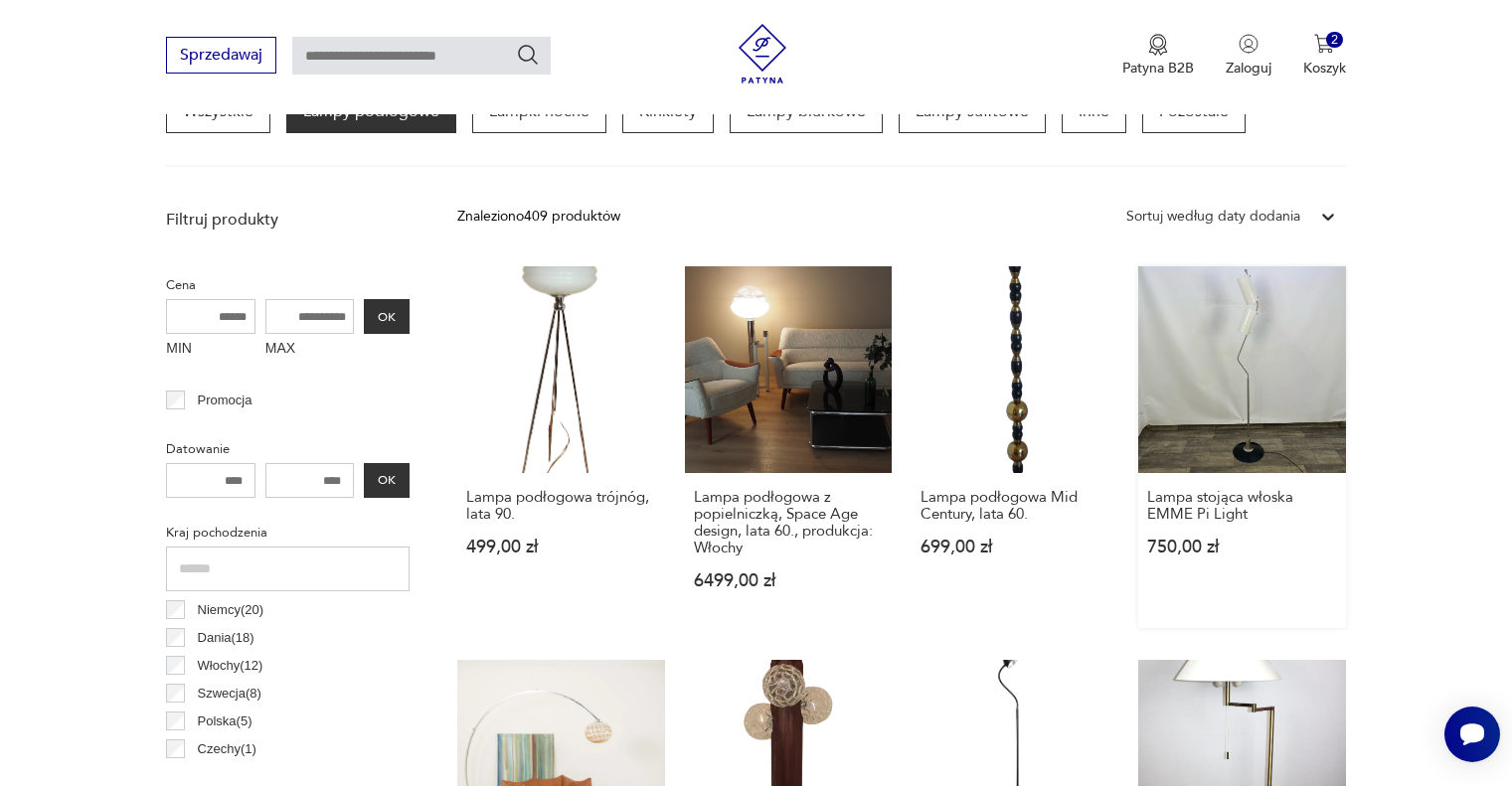 click on "Lampa stojąca włoska EMME Pi Light 750,00 zł" at bounding box center [1242, 447] 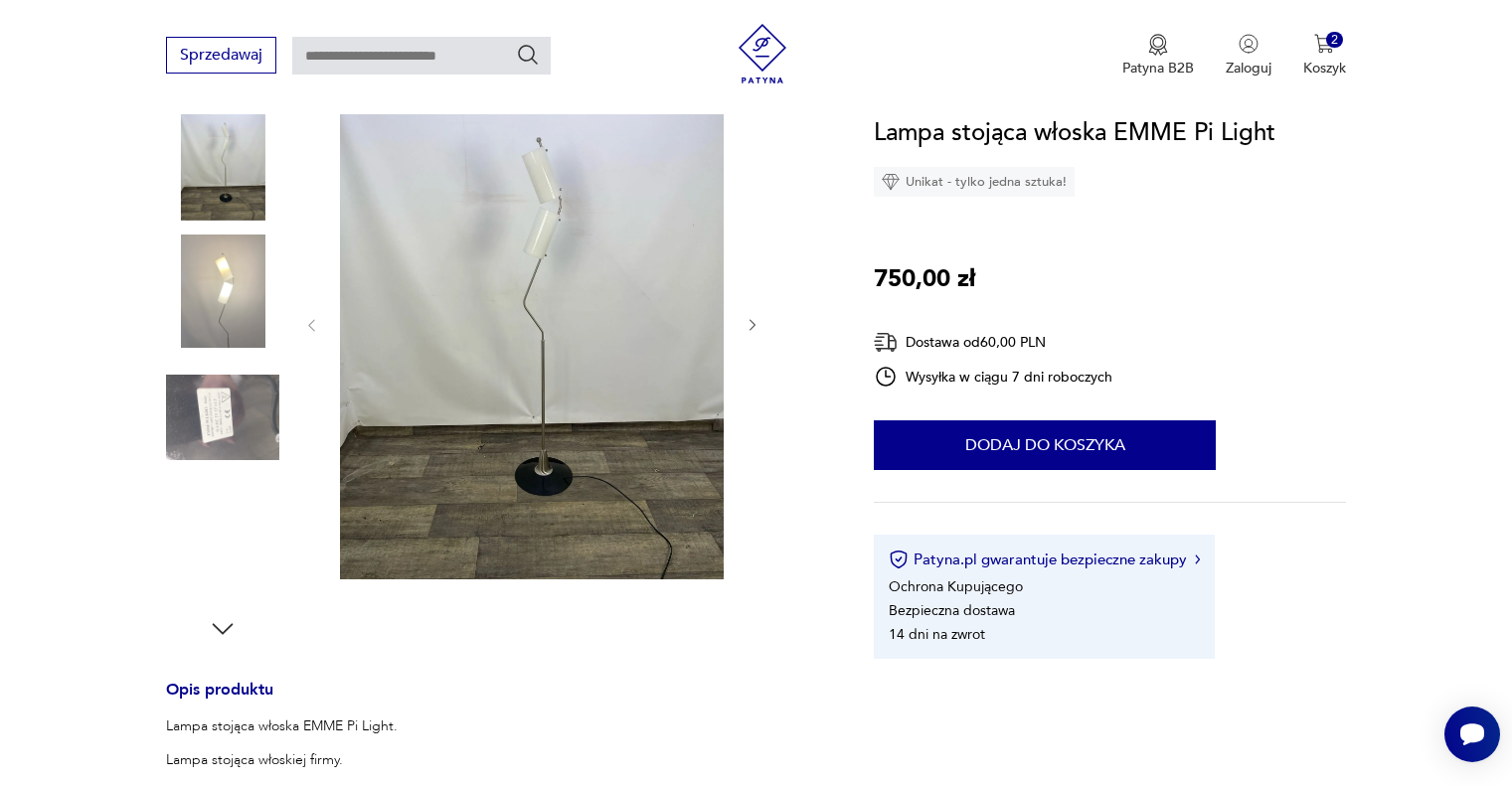 scroll, scrollTop: 397, scrollLeft: 0, axis: vertical 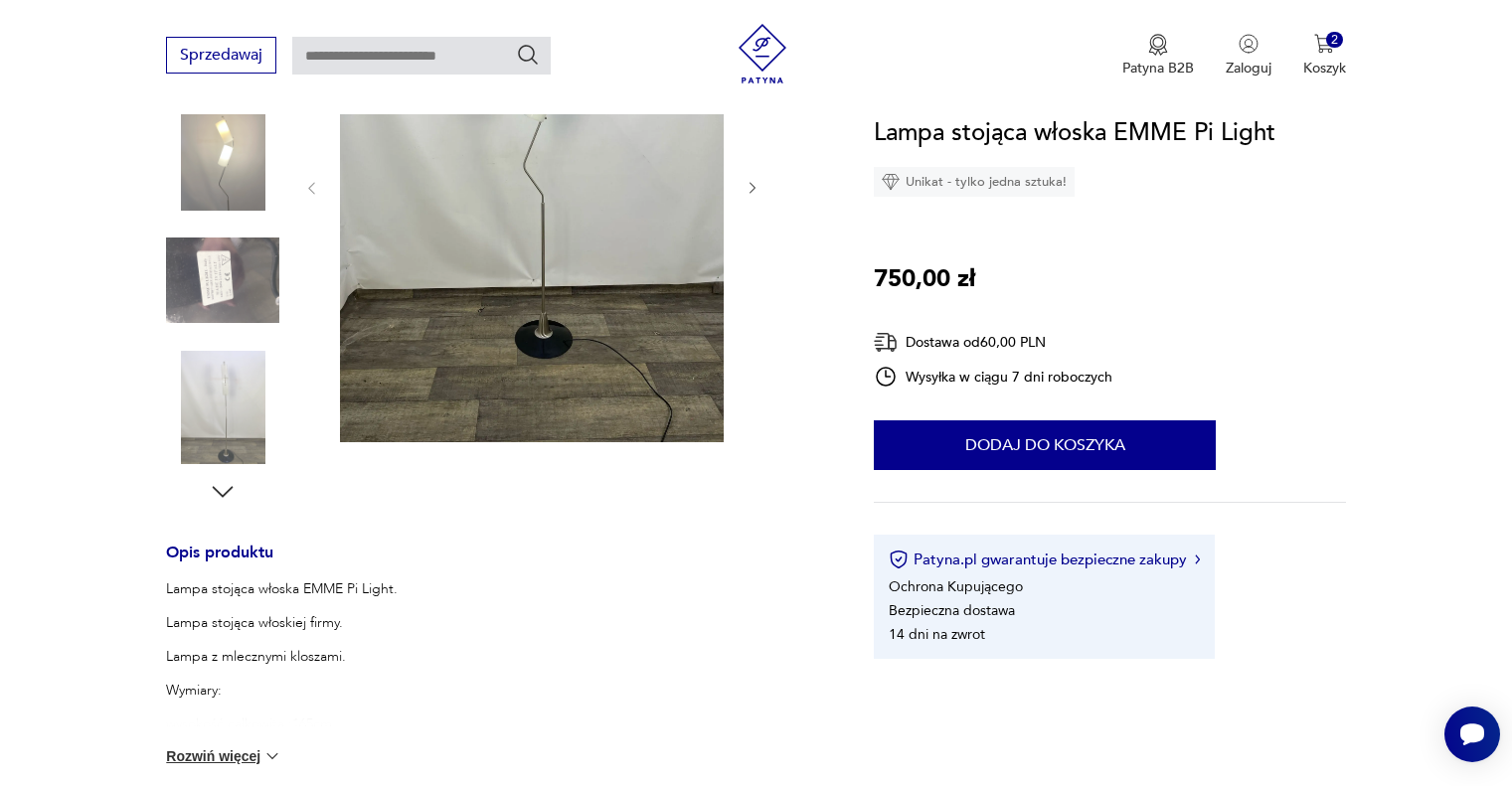 click on "Lampa stojąca włoska EMME Pi Light.
Lampa stojąca włoskiej firmy.
Lampa z mlecznymi kloszami.
Wymiary:
wysokość całkowita :165cm
średnica klosza: 10cm
wysokość klosza: 20 cm
Zdjęcia przedstawiają stan faktyczny przedmiotu
Dodatkowe zdjęcia na prośbę zainteresowanych
Wszystkie nasze przedmioty wystawione są dostępne w naszym magazynie.
Można obejrzeć po wcześniejszym umówieniu się.
nr. art. 3600" at bounding box center [399, 761] 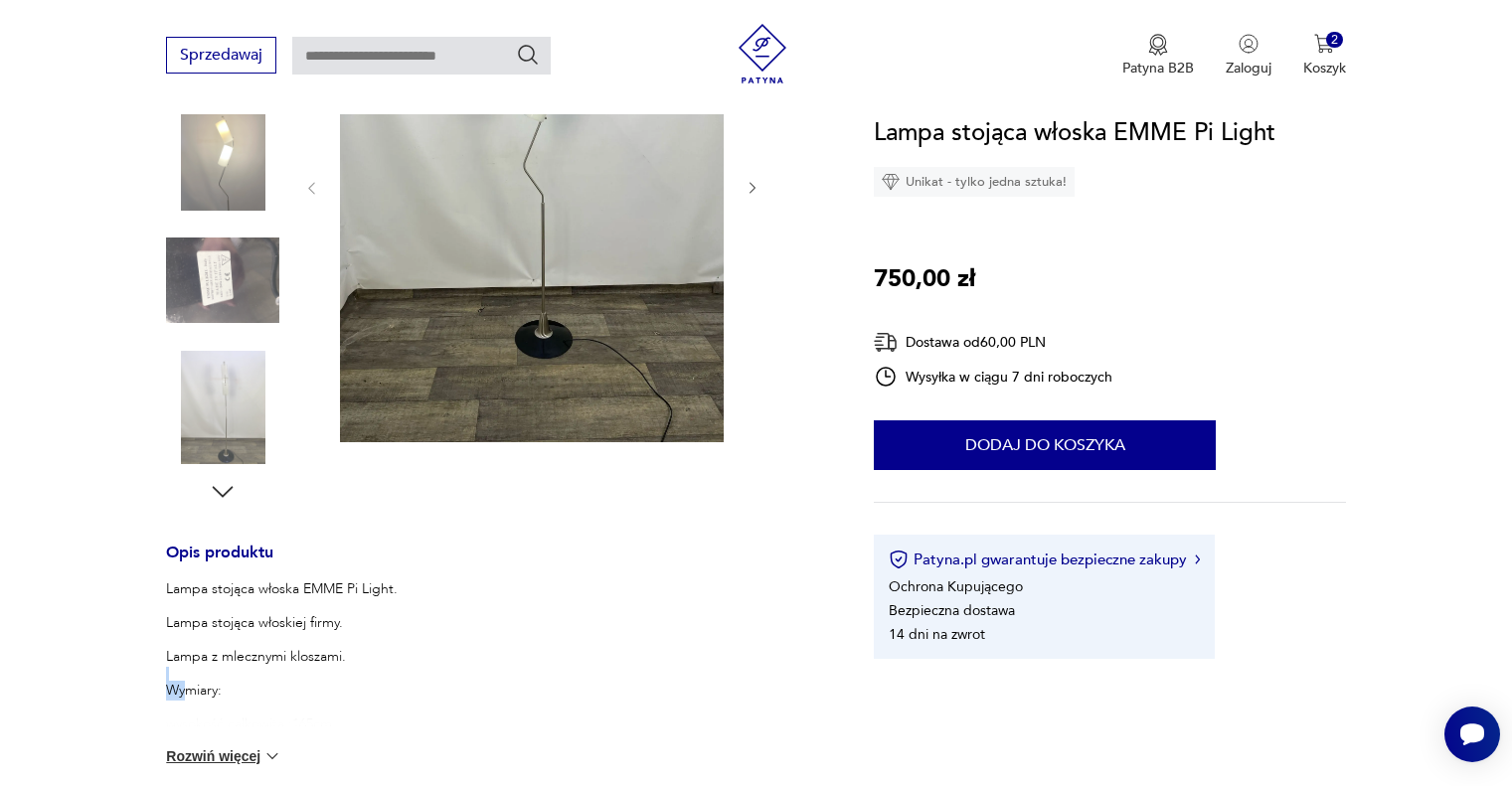 click on "Lampa stojąca włoska EMME Pi Light.
Lampa stojąca włoskiej firmy.
Lampa z mlecznymi kloszami.
Wymiary:
wysokość całkowita :165cm
średnica klosza: 10cm
wysokość klosza: 20 cm
Zdjęcia przedstawiają stan faktyczny przedmiotu
Dodatkowe zdjęcia na prośbę zainteresowanych
Wszystkie nasze przedmioty wystawione są dostępne w naszym magazynie.
Można obejrzeć po wcześniejszym umówieniu się.
nr. art. 3600" at bounding box center [399, 761] 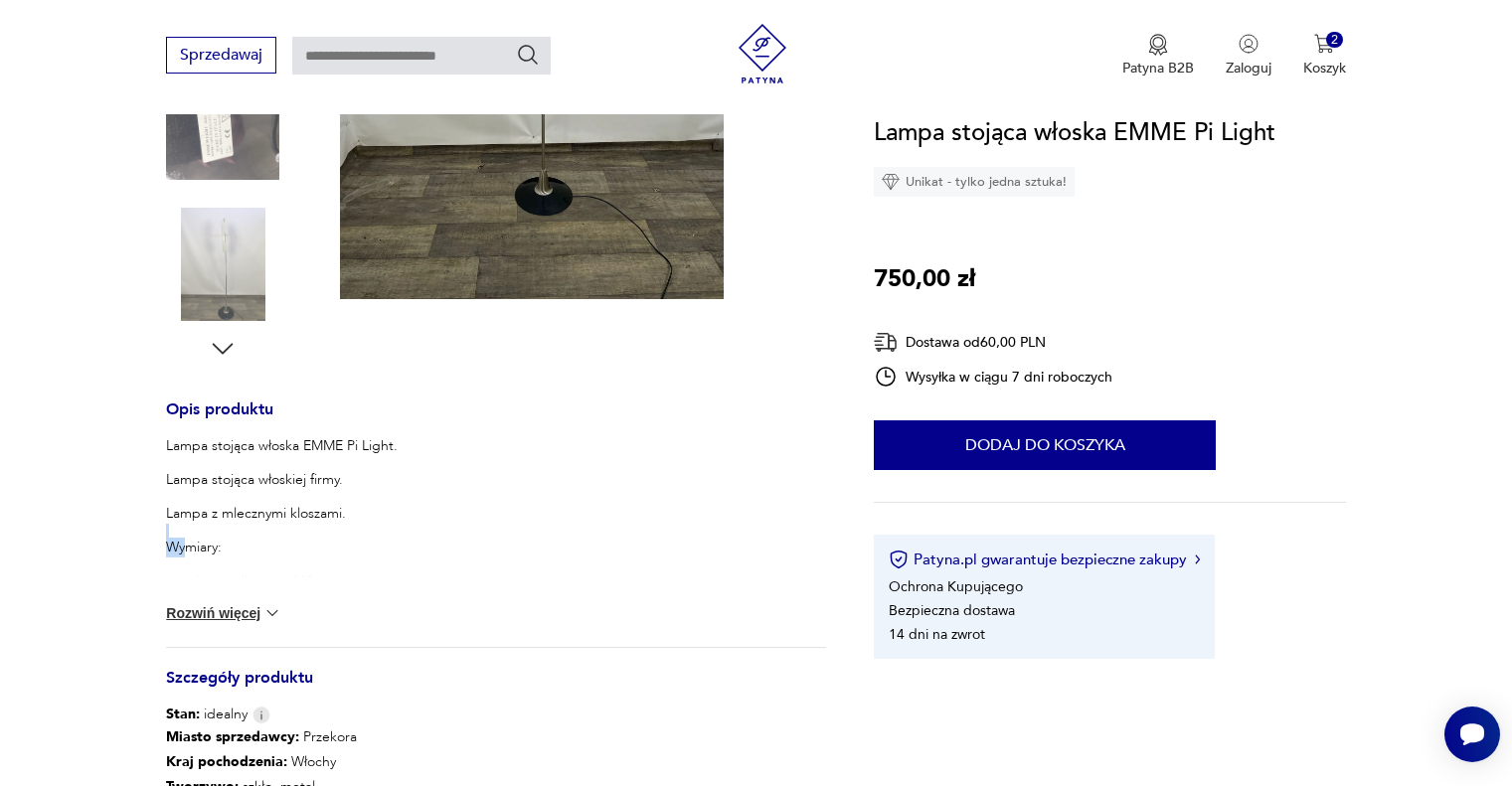 scroll, scrollTop: 696, scrollLeft: 0, axis: vertical 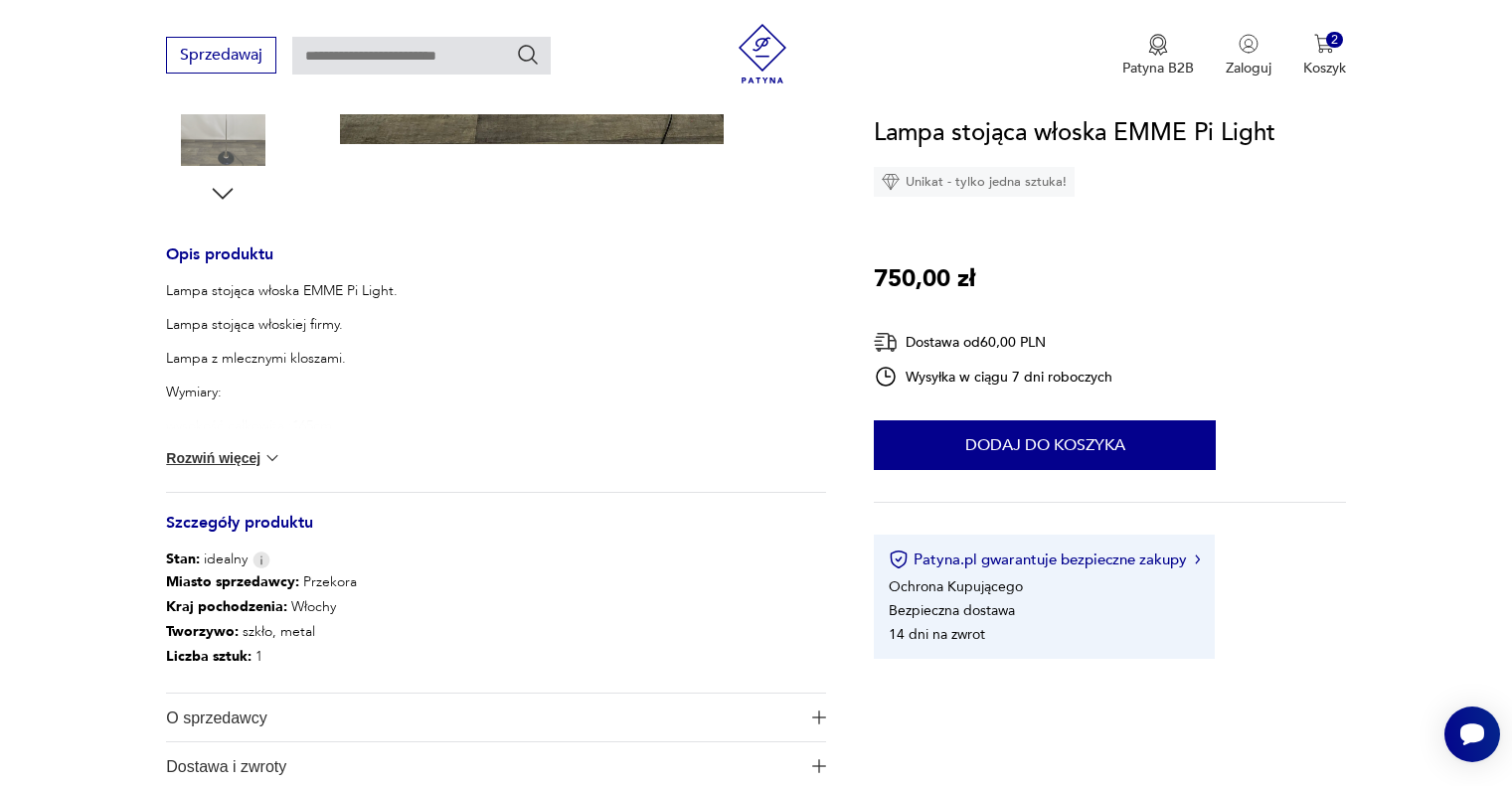 click on "Lampa stojąca włoska EMME Pi Light.
Lampa stojąca włoskiej firmy.
Lampa z mlecznymi kloszami.
Wymiary:
wysokość całkowita :165cm
średnica klosza: 10cm
wysokość klosza: 20 cm
Zdjęcia przedstawiają stan faktyczny przedmiotu
Dodatkowe zdjęcia na prośbę zainteresowanych
Wszystkie nasze przedmioty wystawione są dostępne w naszym magazynie.
Można obejrzeć po wcześniejszym umówieniu się.
nr. art. 3600 Rozwiń więcej" at bounding box center [496, 387] 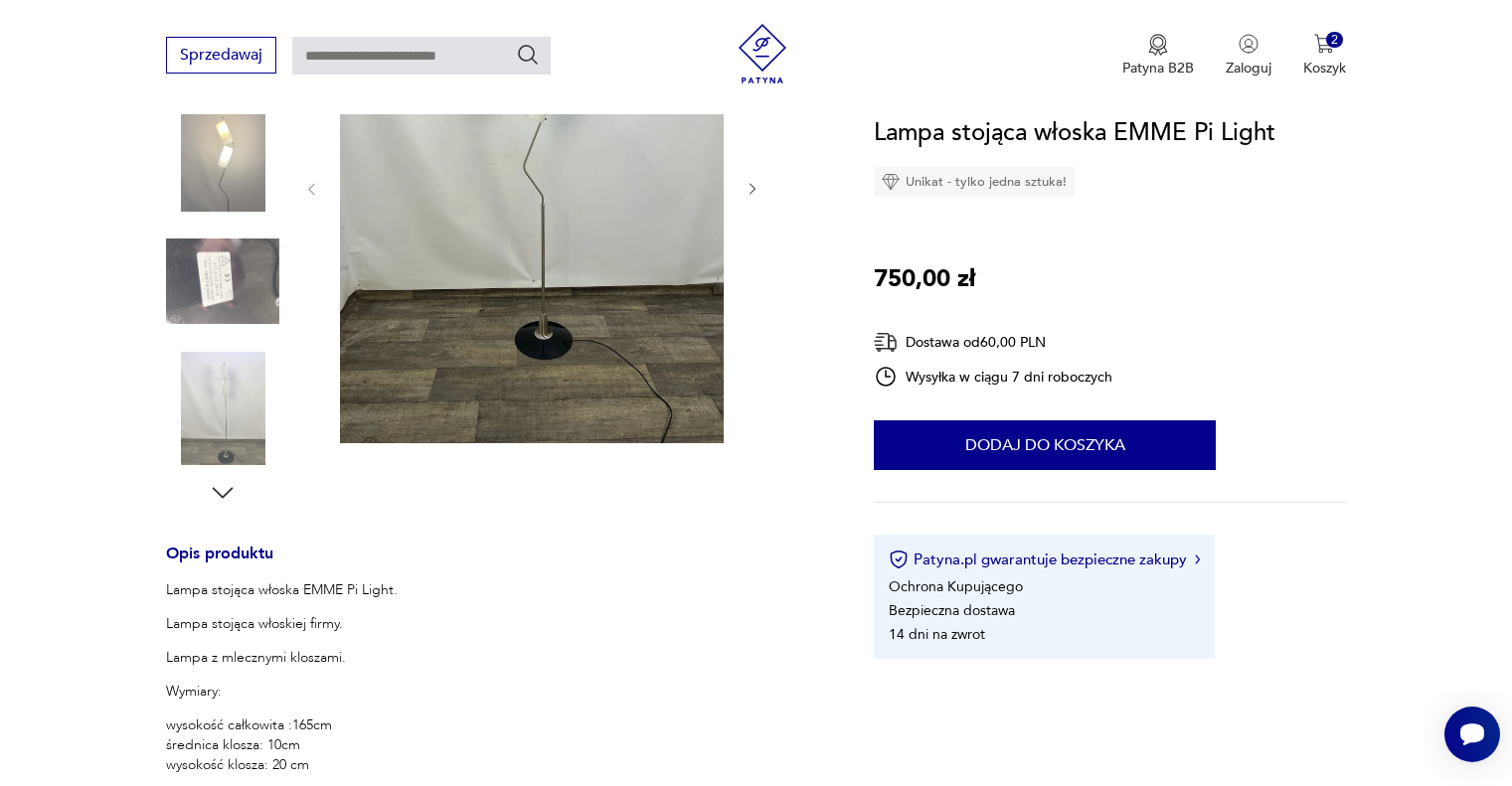 scroll, scrollTop: 298, scrollLeft: 0, axis: vertical 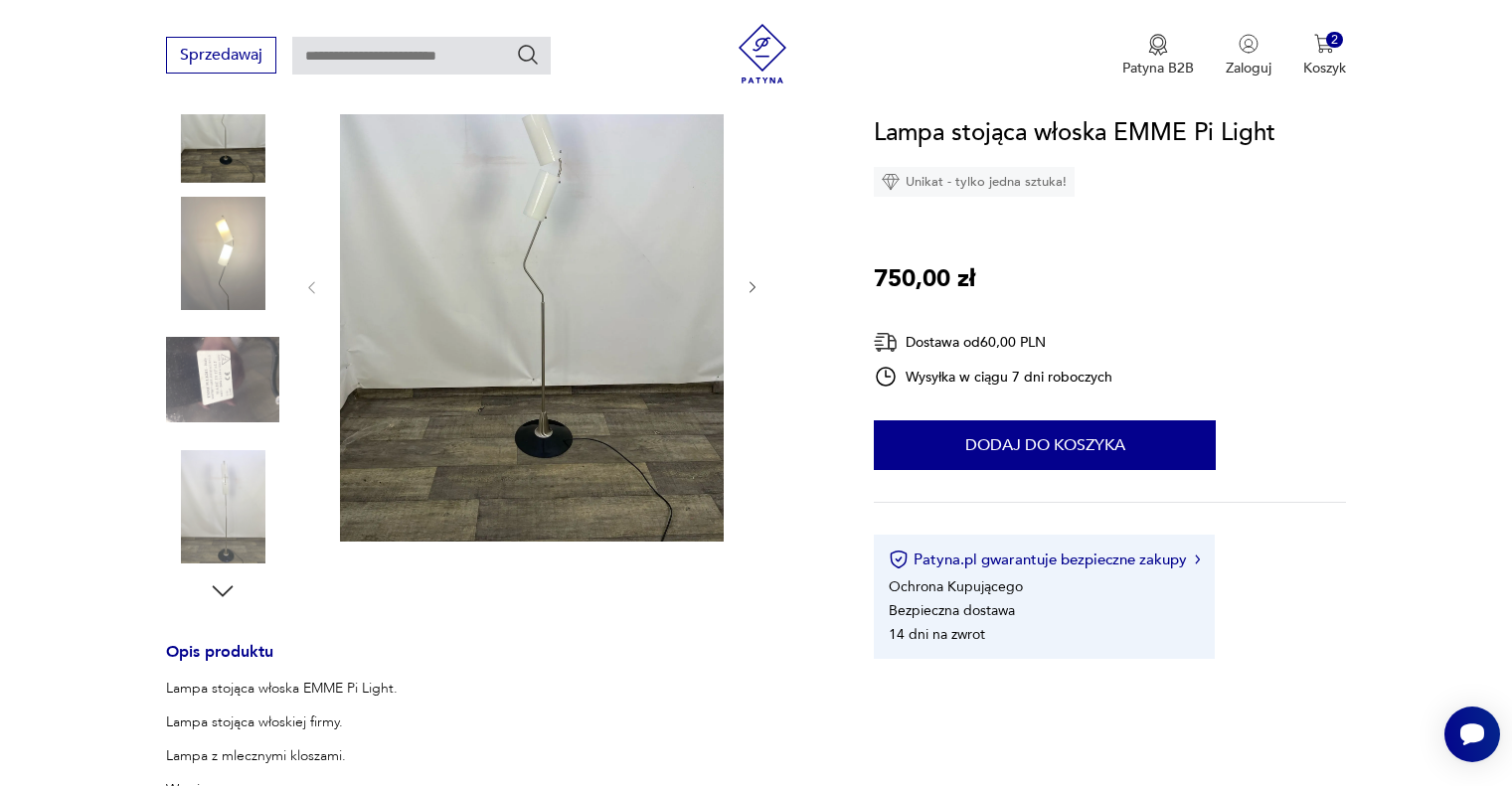 click at bounding box center [223, 380] 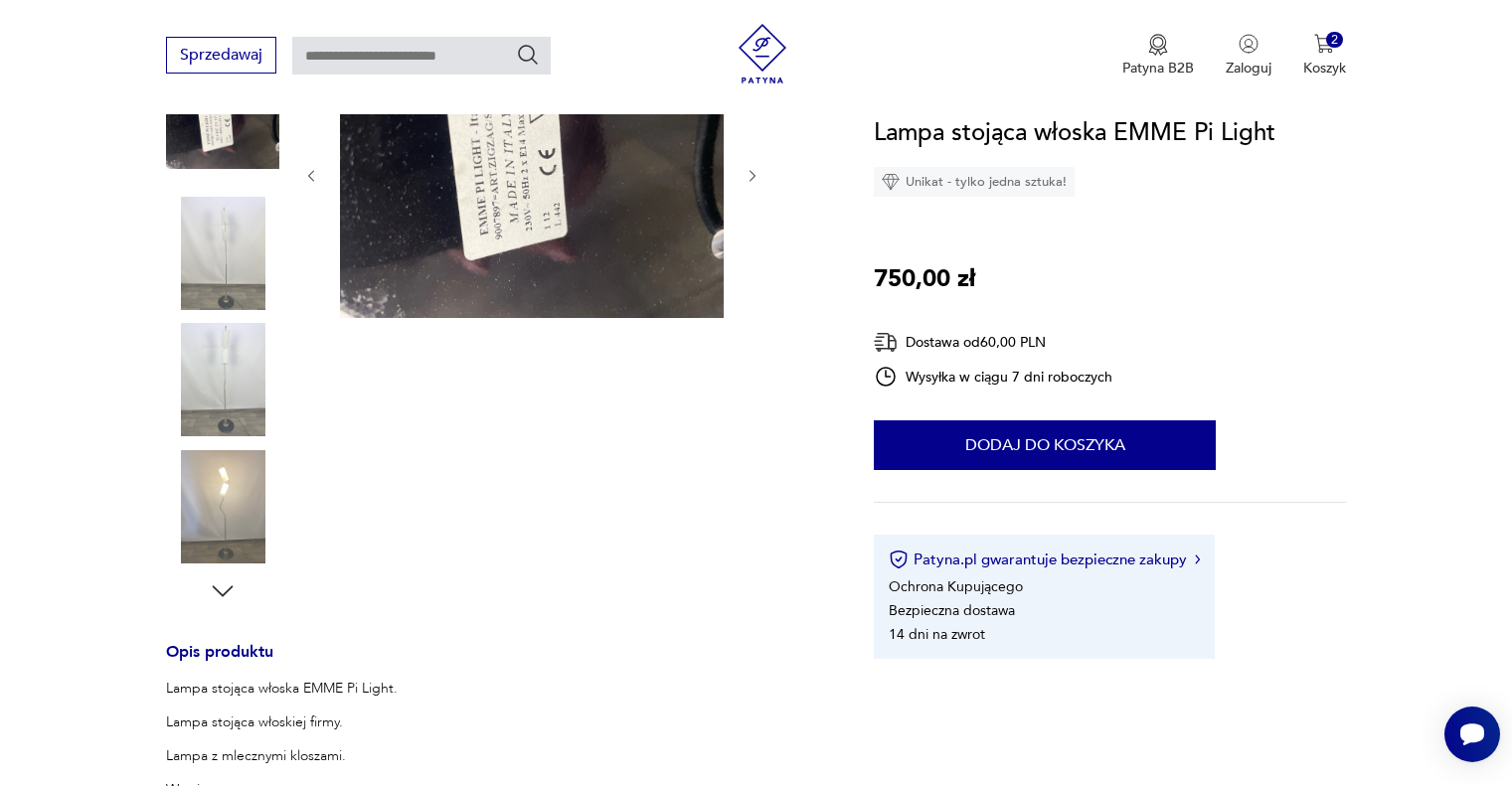 click at bounding box center (223, 380) 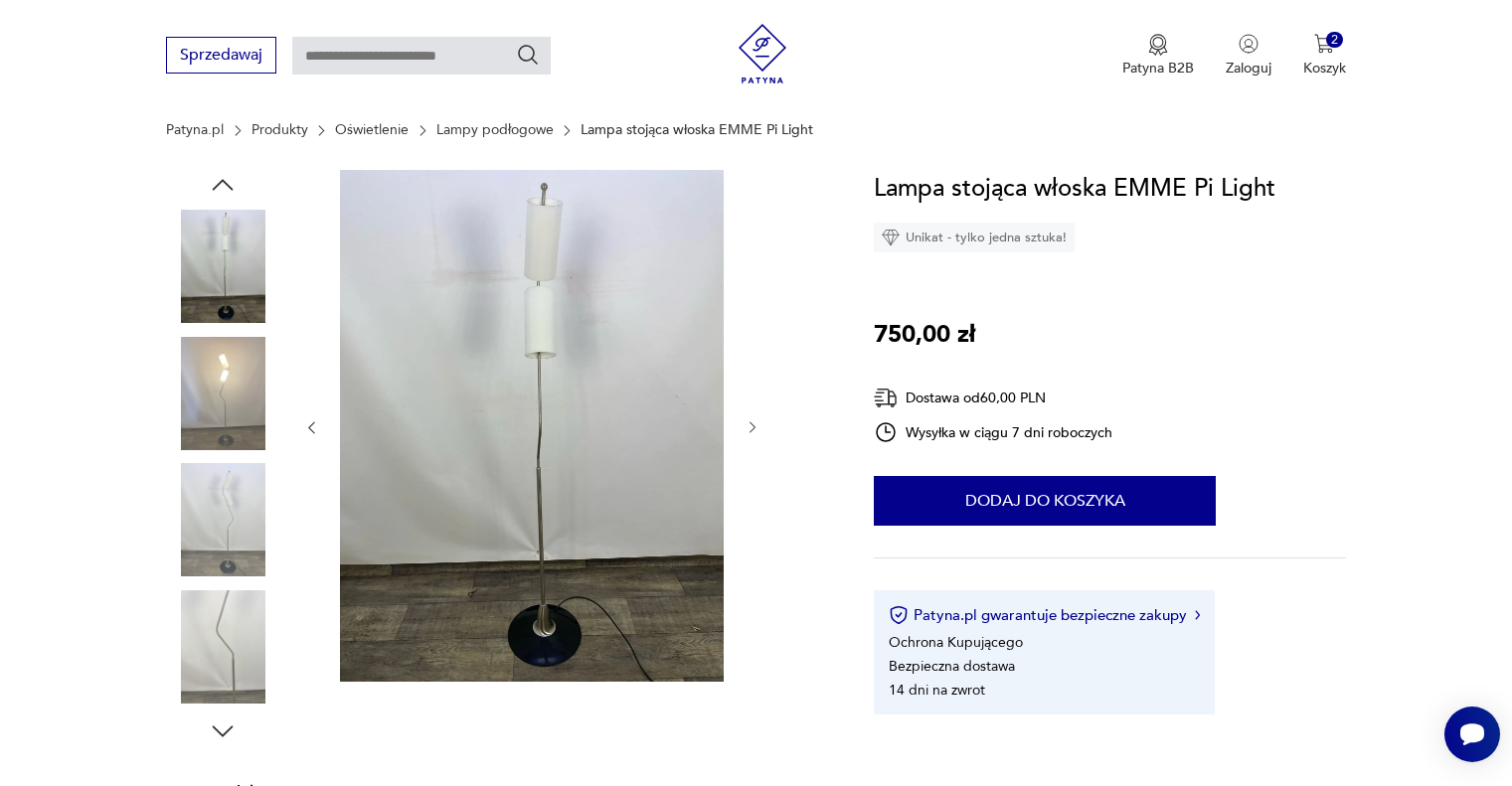 scroll, scrollTop: 99, scrollLeft: 0, axis: vertical 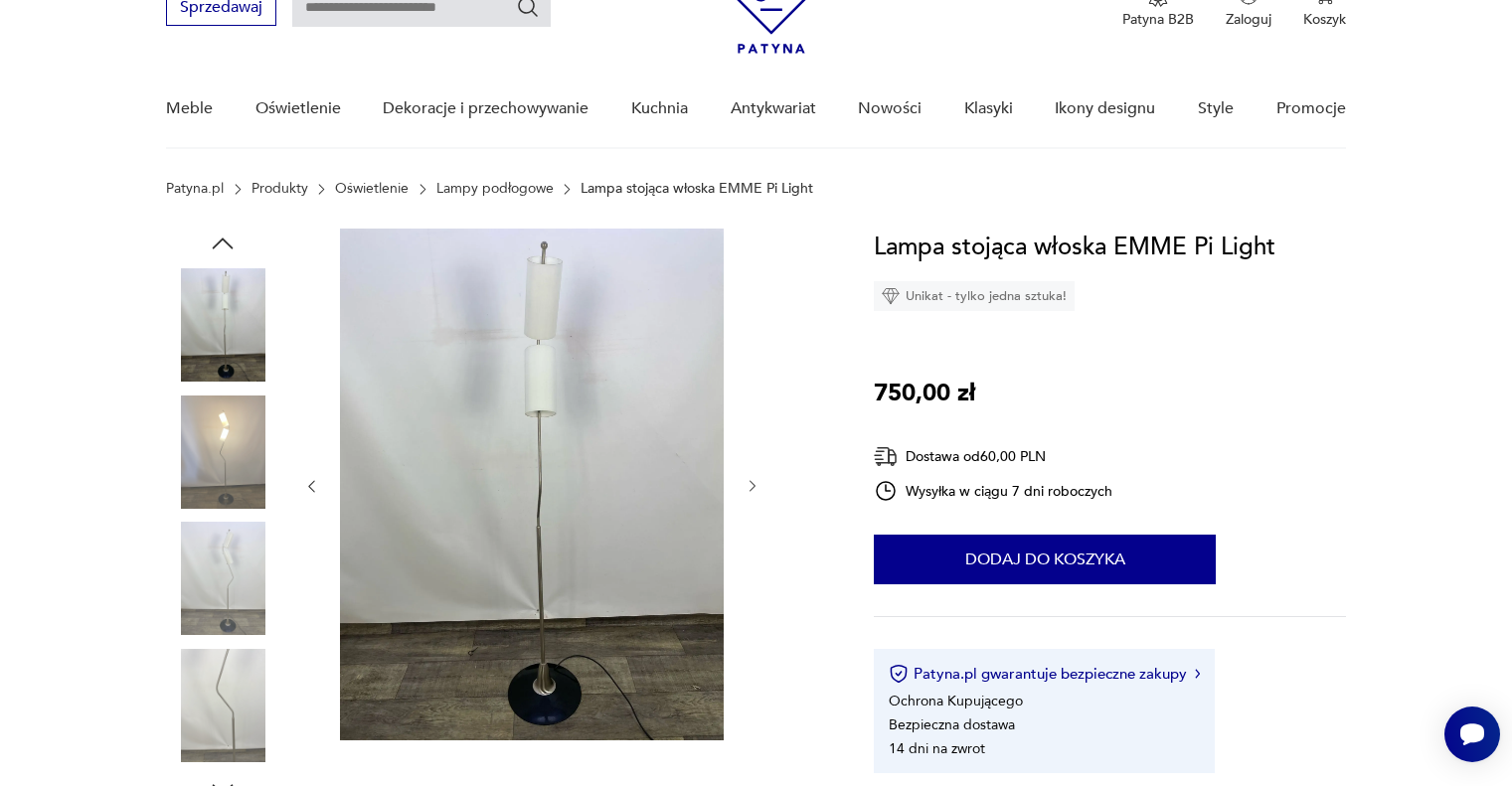 click at bounding box center (223, 452) 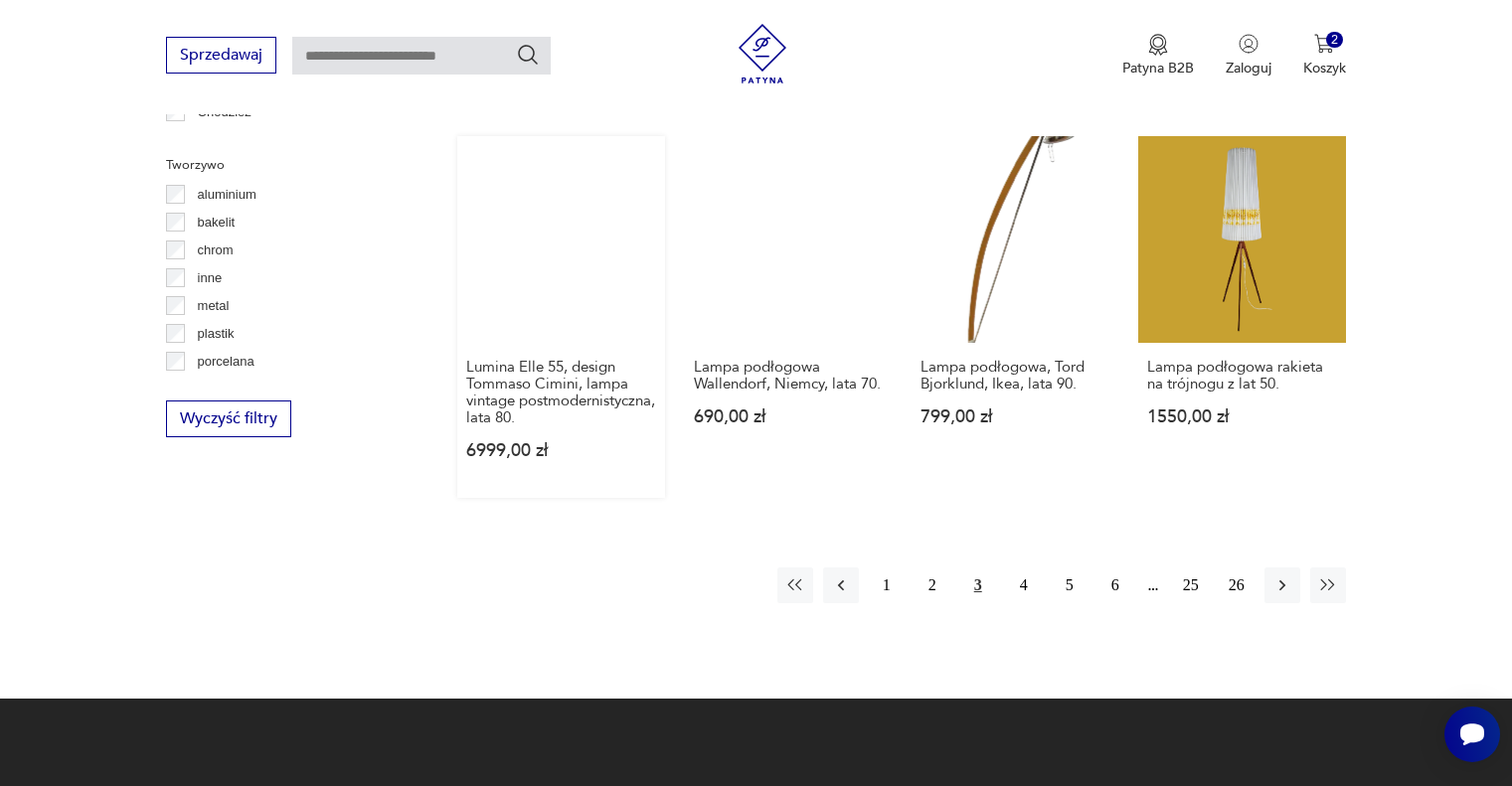 scroll, scrollTop: 1860, scrollLeft: 0, axis: vertical 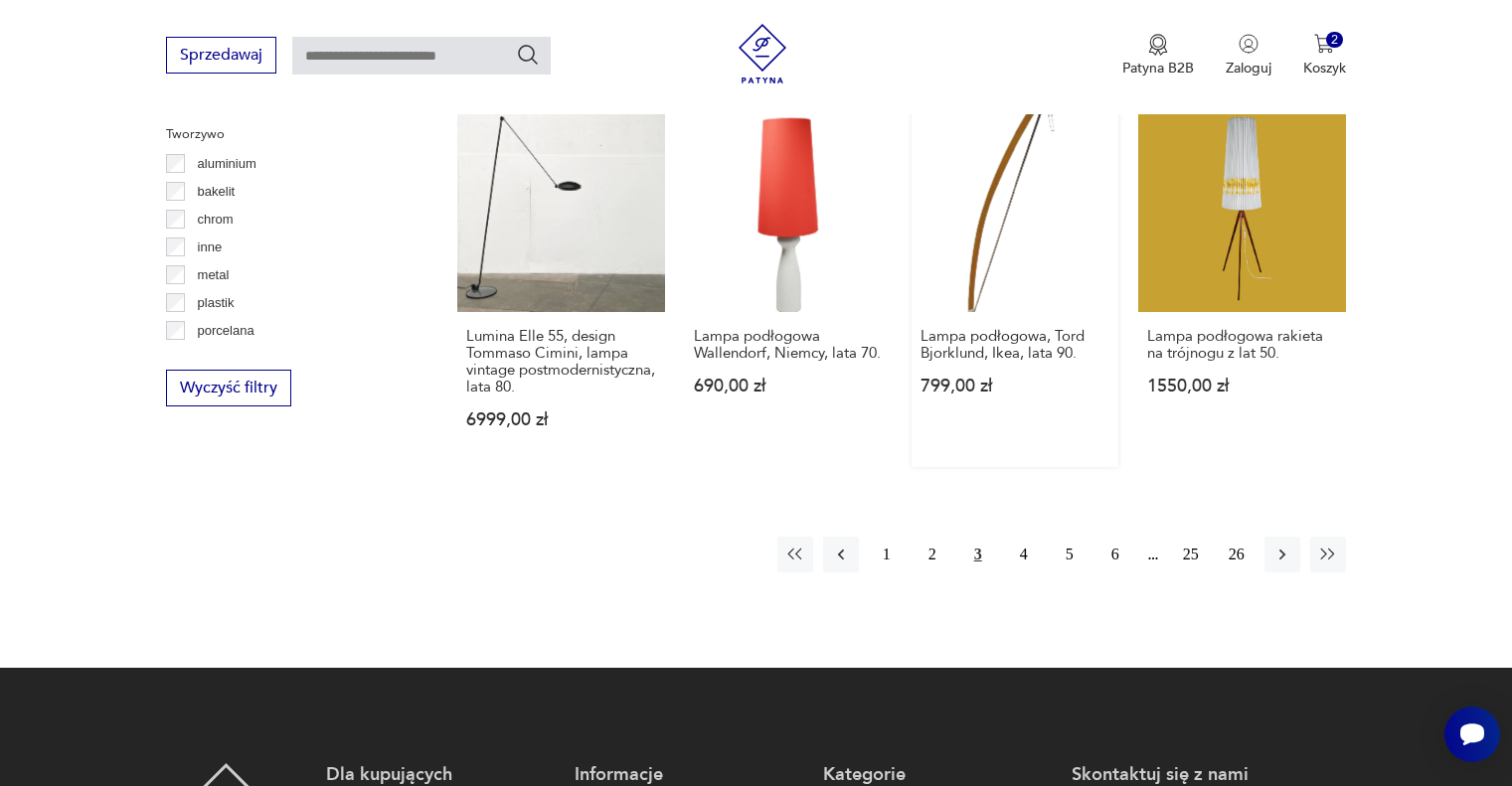 click on "Lampa podłogowa, Tord Bjorklund, Ikea, lata 90. 799,00 zł" at bounding box center [1015, 286] 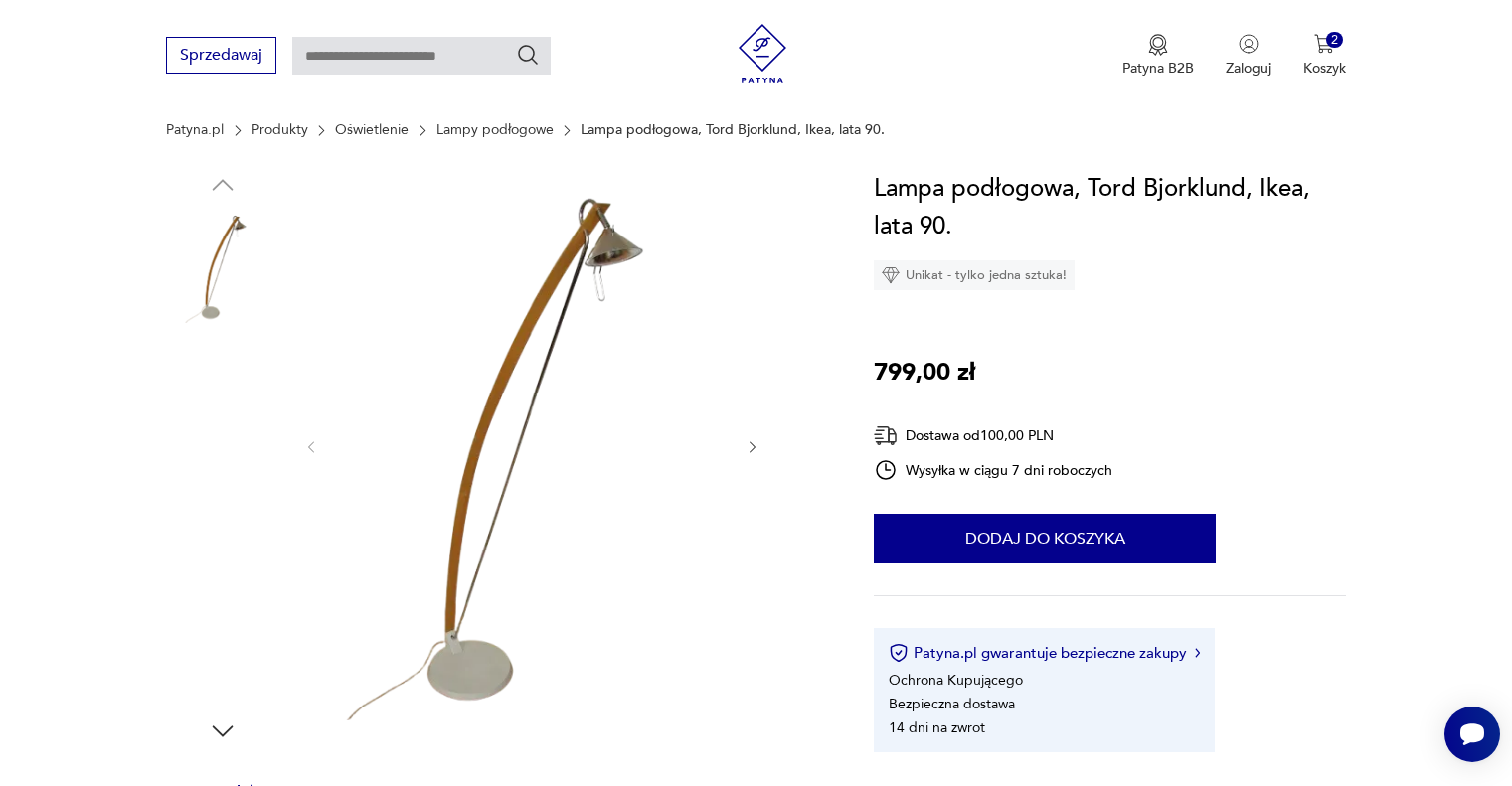 scroll, scrollTop: 199, scrollLeft: 0, axis: vertical 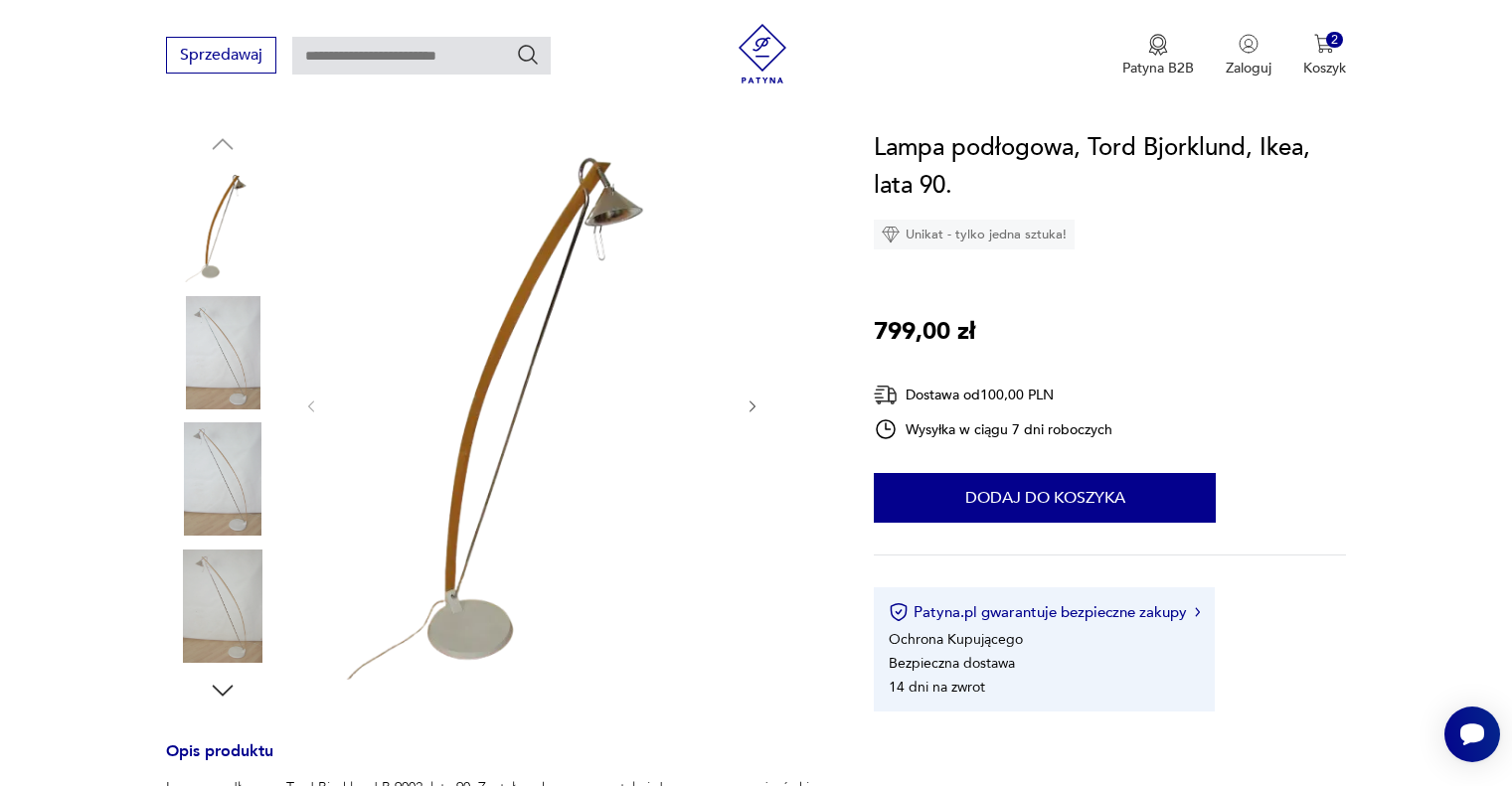 click at bounding box center (223, 606) 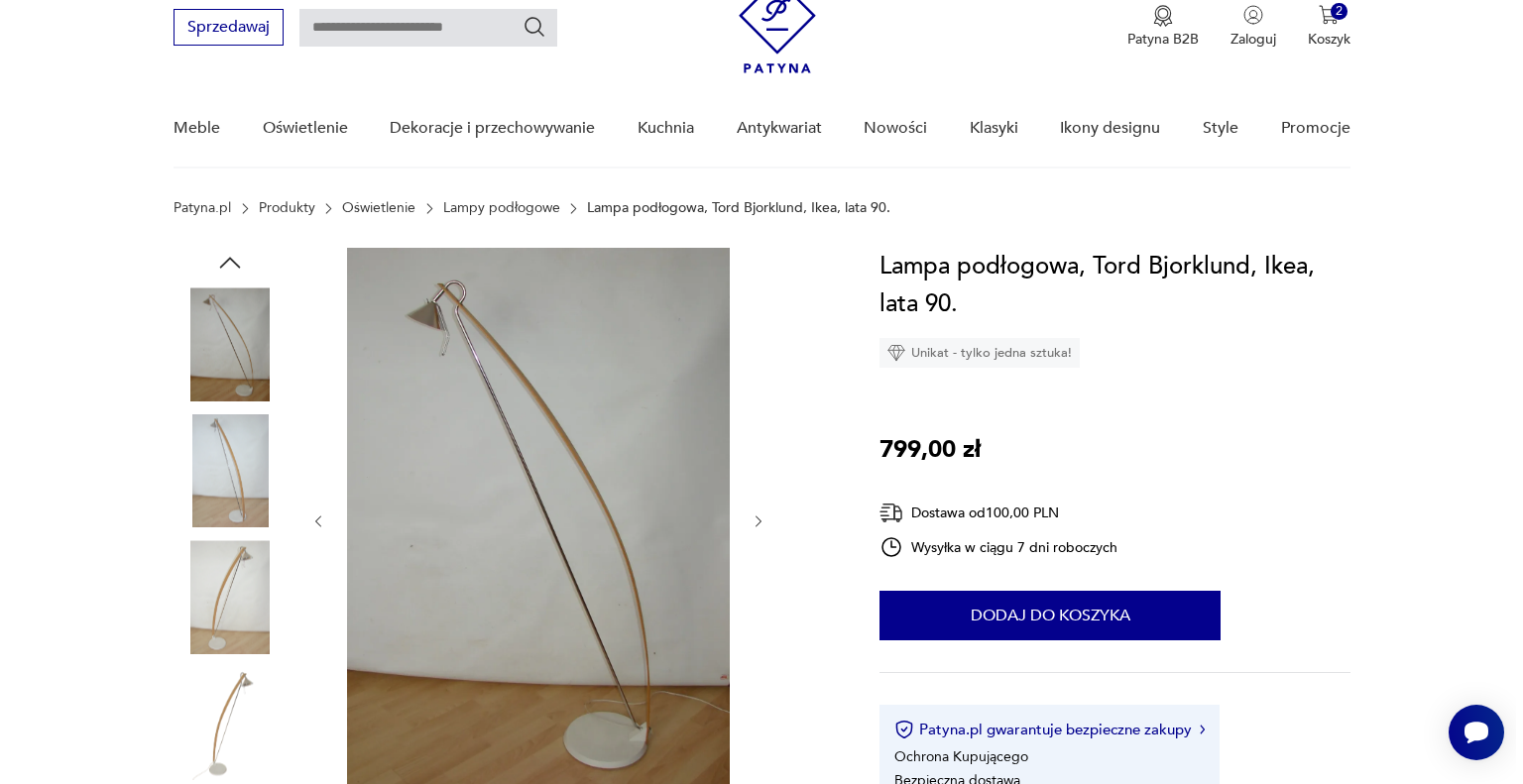 scroll, scrollTop: 0, scrollLeft: 0, axis: both 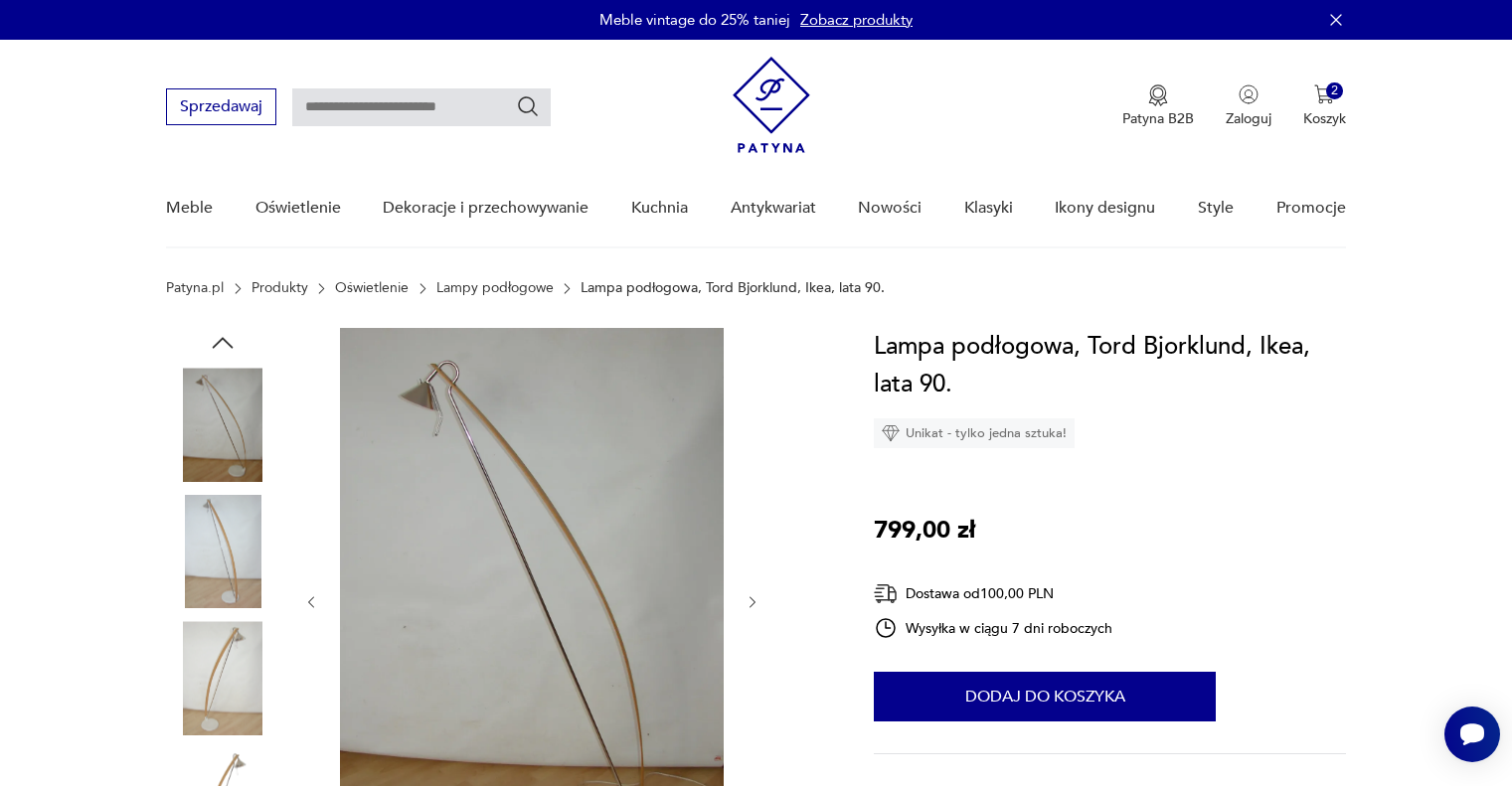 click 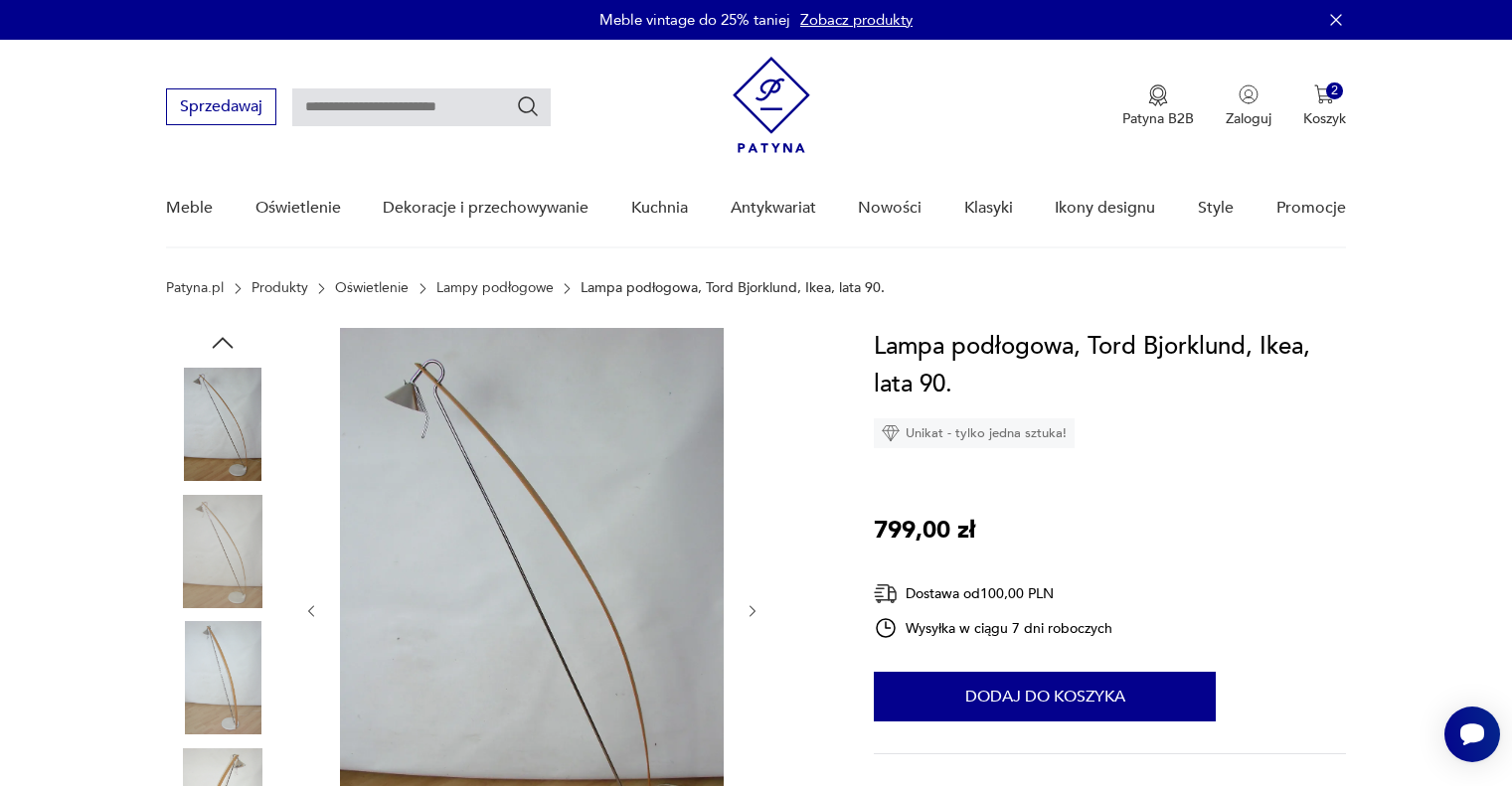 click at bounding box center (532, 609) 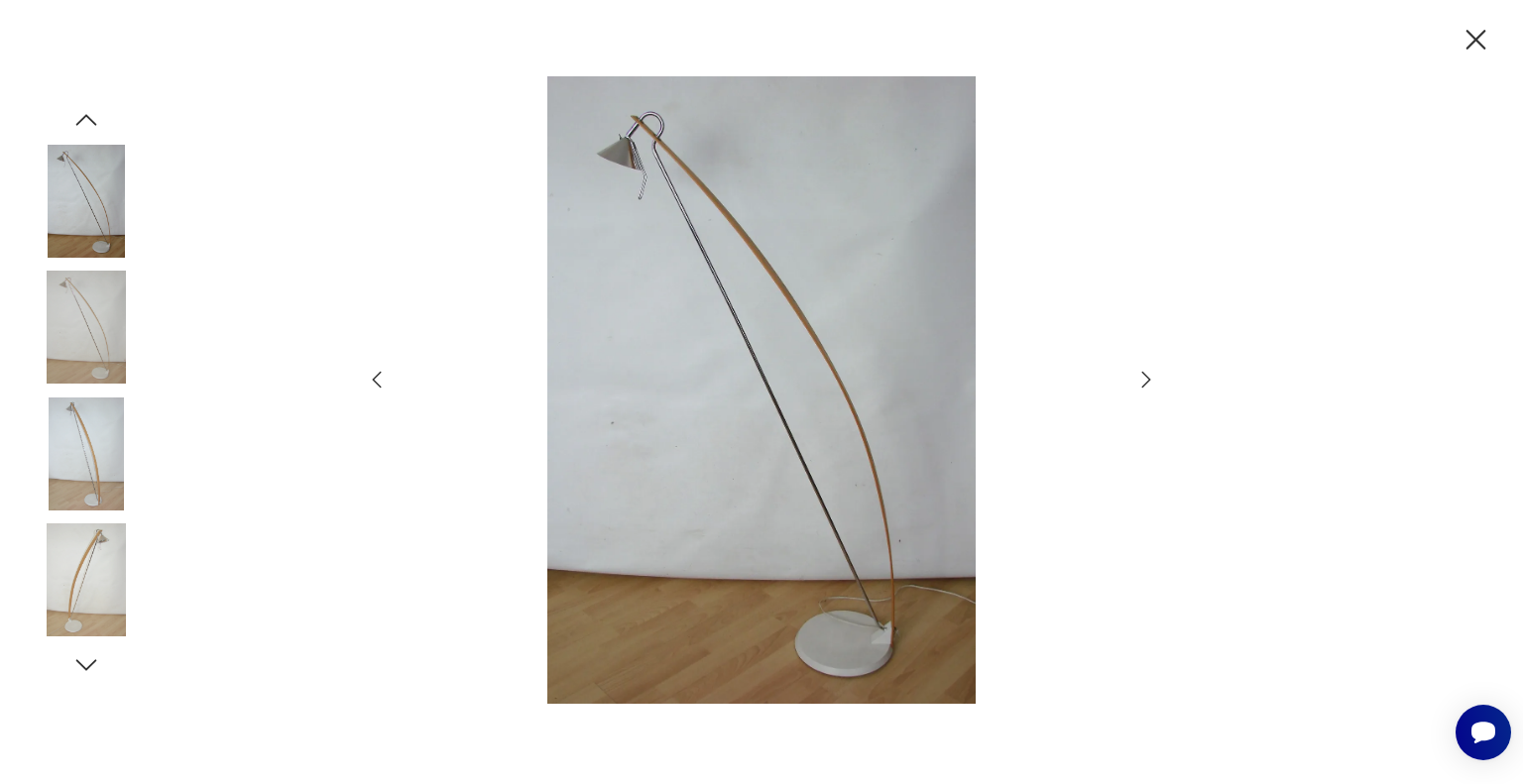 click at bounding box center [762, 392] 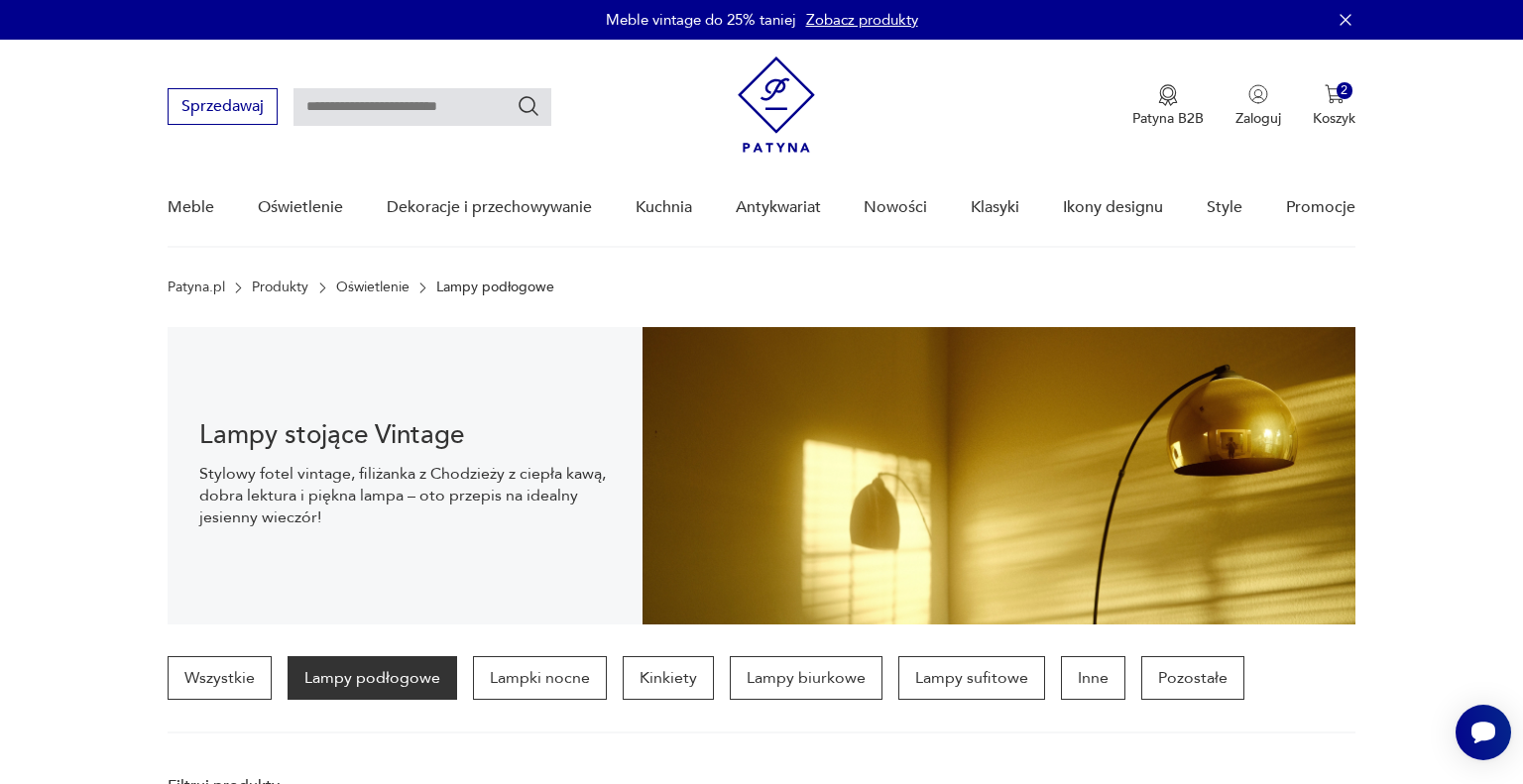 scroll, scrollTop: 2038, scrollLeft: 0, axis: vertical 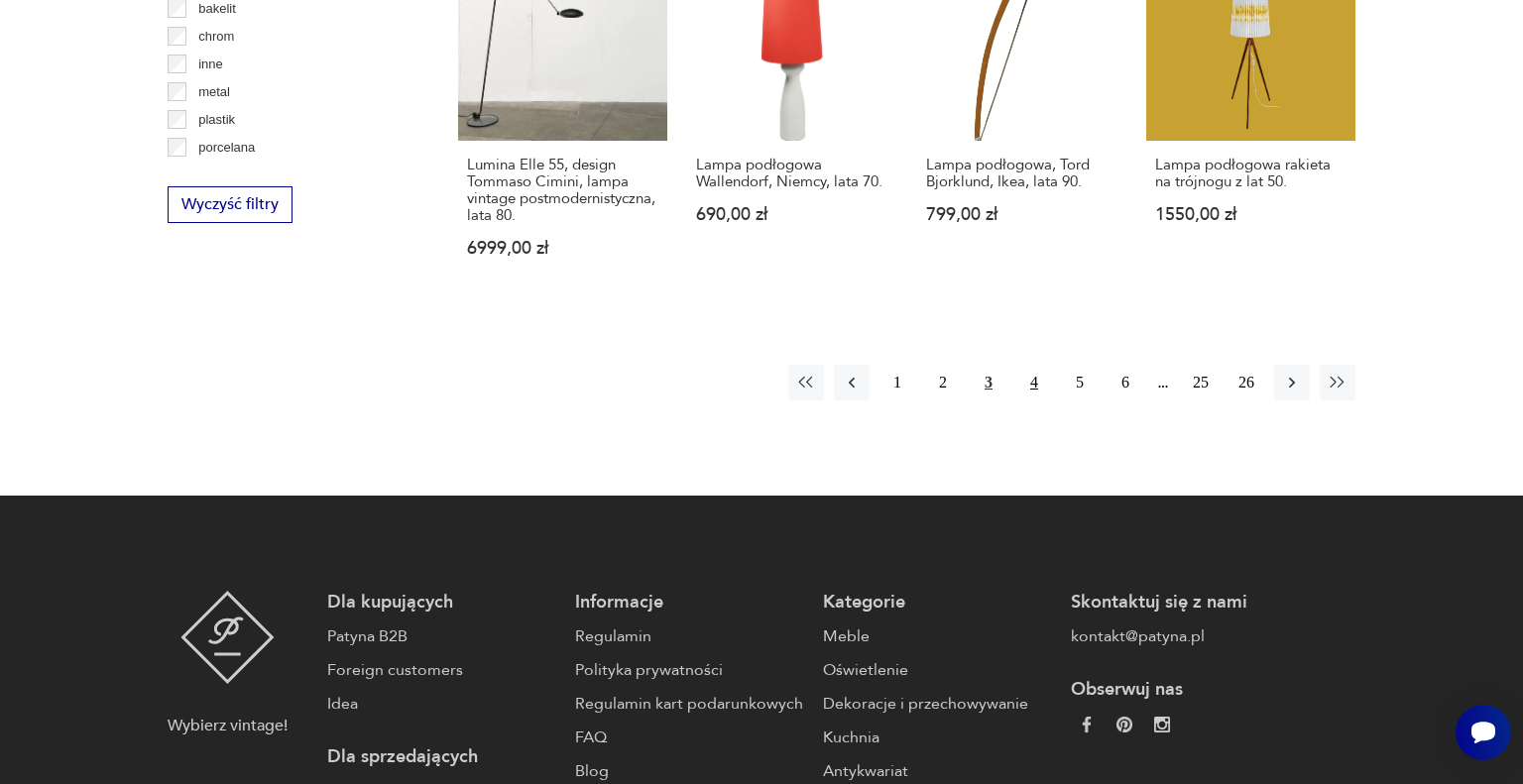 click on "4" at bounding box center [1034, 383] 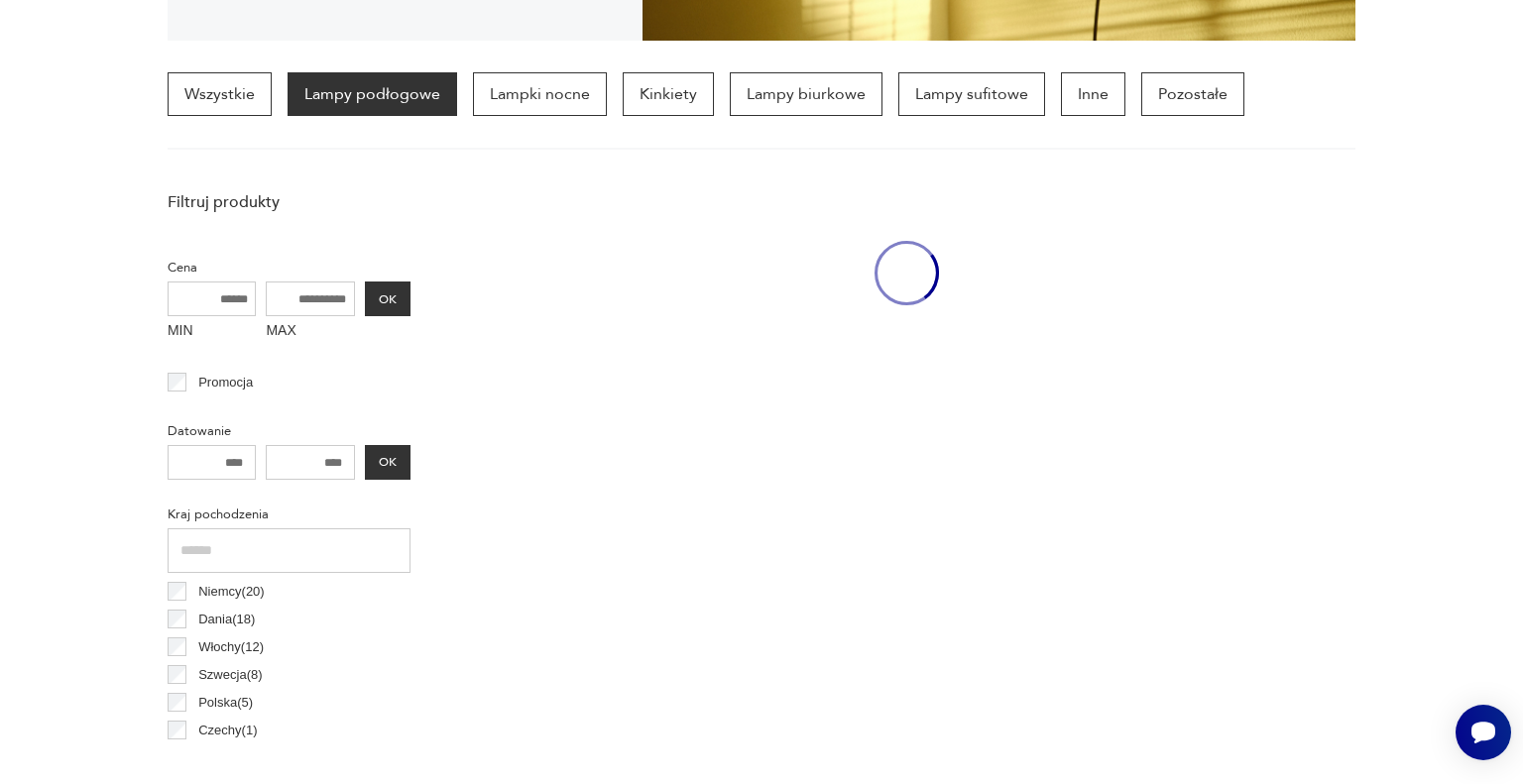 scroll, scrollTop: 468, scrollLeft: 0, axis: vertical 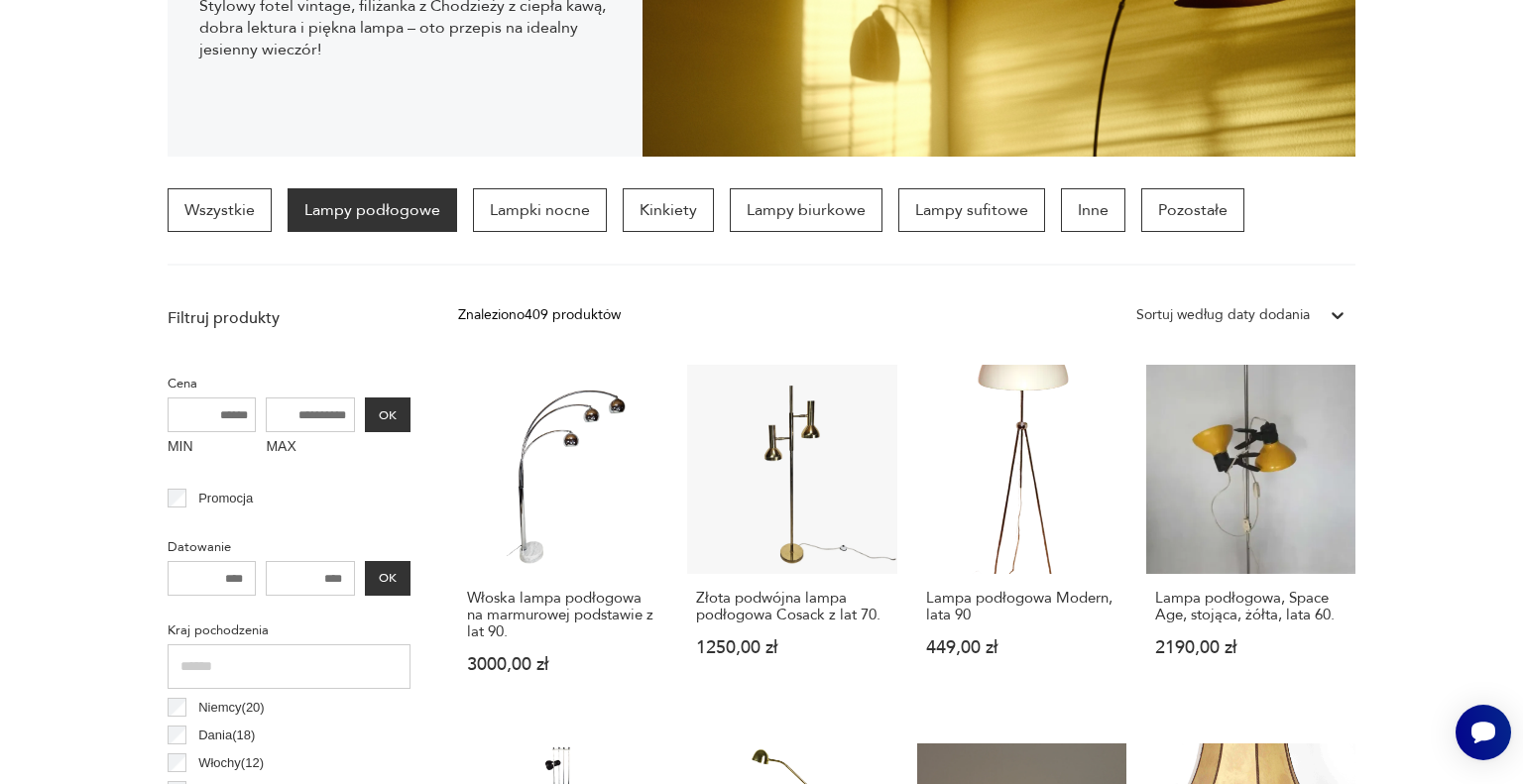 click on "Filtruj produkty Cena MIN MAX OK Promocja Datowanie OK Kraj pochodzenia Niemcy  ( 20 ) Dania  ( 18 ) Włochy  ( 12 ) Szwecja  ( 8 ) Polska  ( 5 ) Czechy  ( 1 ) Producent Projektant Stan przedmiotu Klasyk Tag art deco Bauhaus Bavaria black friday Cepelia ceramika Chodzież Ćmielów Tworzywo aluminium bakelit chrom inne metal plastik porcelana porcelit szkło Wyczyść filtry Znaleziono  409   produktów Filtruj Sortuj według daty dodania Sortuj według daty dodania Włoska lampa podłogowa na marmurowej podstawie z lat 90. 3000,00 zł Złota podwójna lampa podłogowa Cosack z lat 70. 1250,00 zł Lampa podłogowa Modern, lata 90 449,00 zł Lampa podłogowa, Space Age, stojąca, żółta, lata 60. 2190,00 zł Lampa podłogowa, lata 80. 750,00 zł Lampa podłogowa Brillant, Niemcy, lata 80. 499,00 zł Lampa podłogowa vintage Model 349, proj. Aage Petersen dla Le Klint, Dania 7371,00 zł Lampa podłogowa indyjska, rzeźbiona + abażur 840,00 zł 599,00 zł Lampa podłogowa SPOT, lata 70. 399,00 zł 1" at bounding box center [762, 1176] 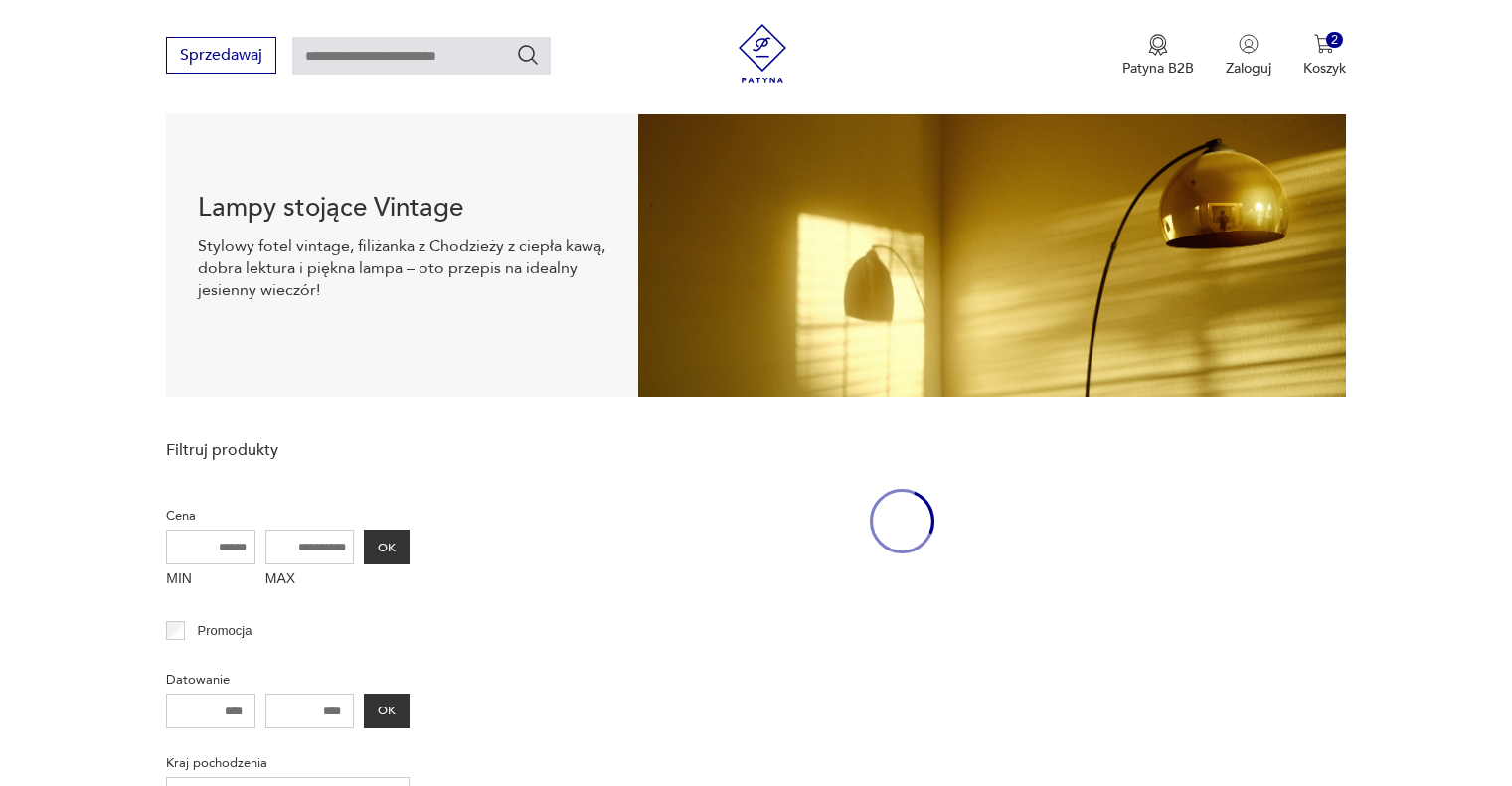 scroll, scrollTop: 0, scrollLeft: 0, axis: both 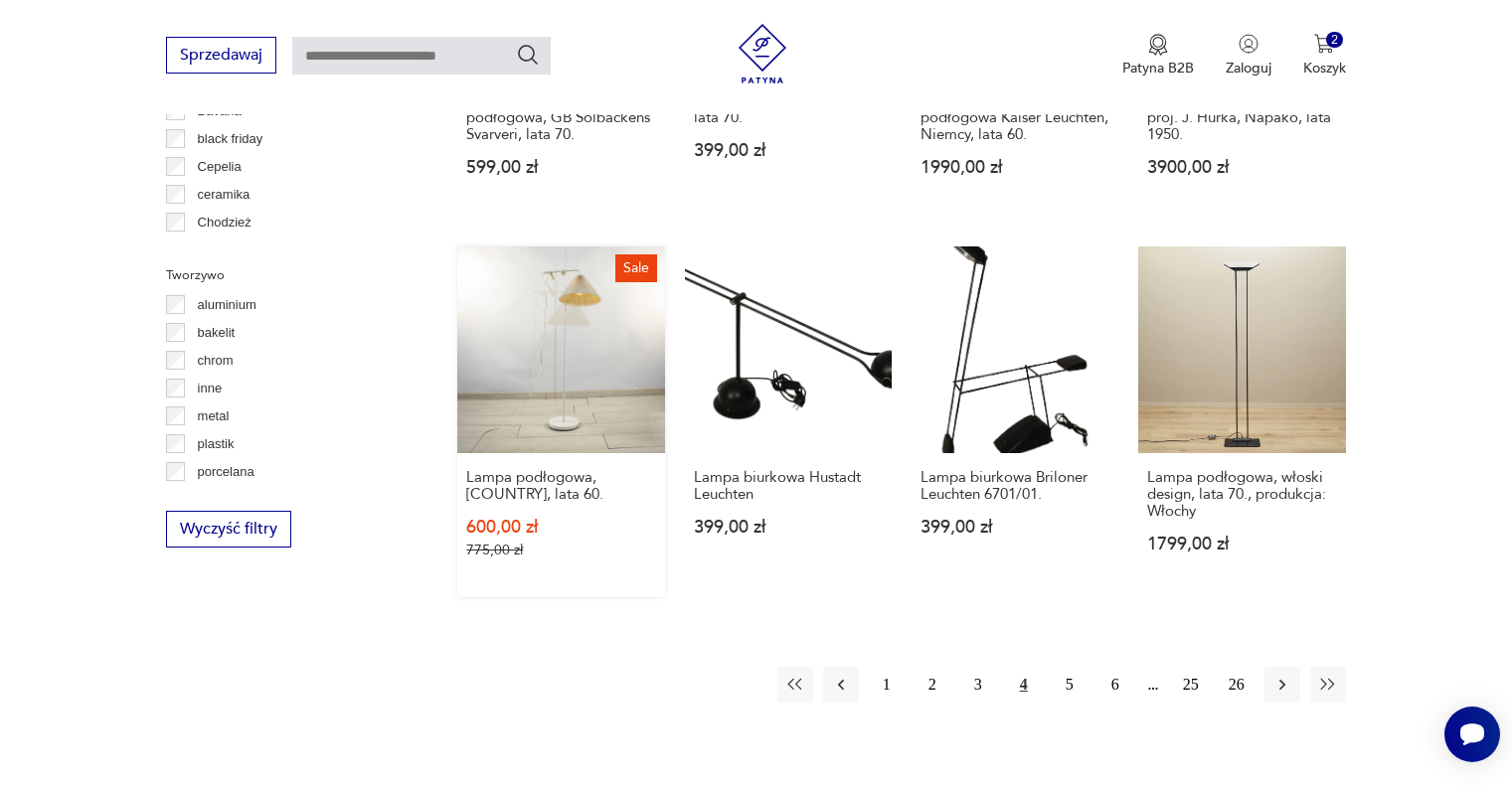 click on "Sale Lampa podłogowa, [COUNTRY], lata 60. 600,00 zł 775,00 zł" at bounding box center (561, 421) 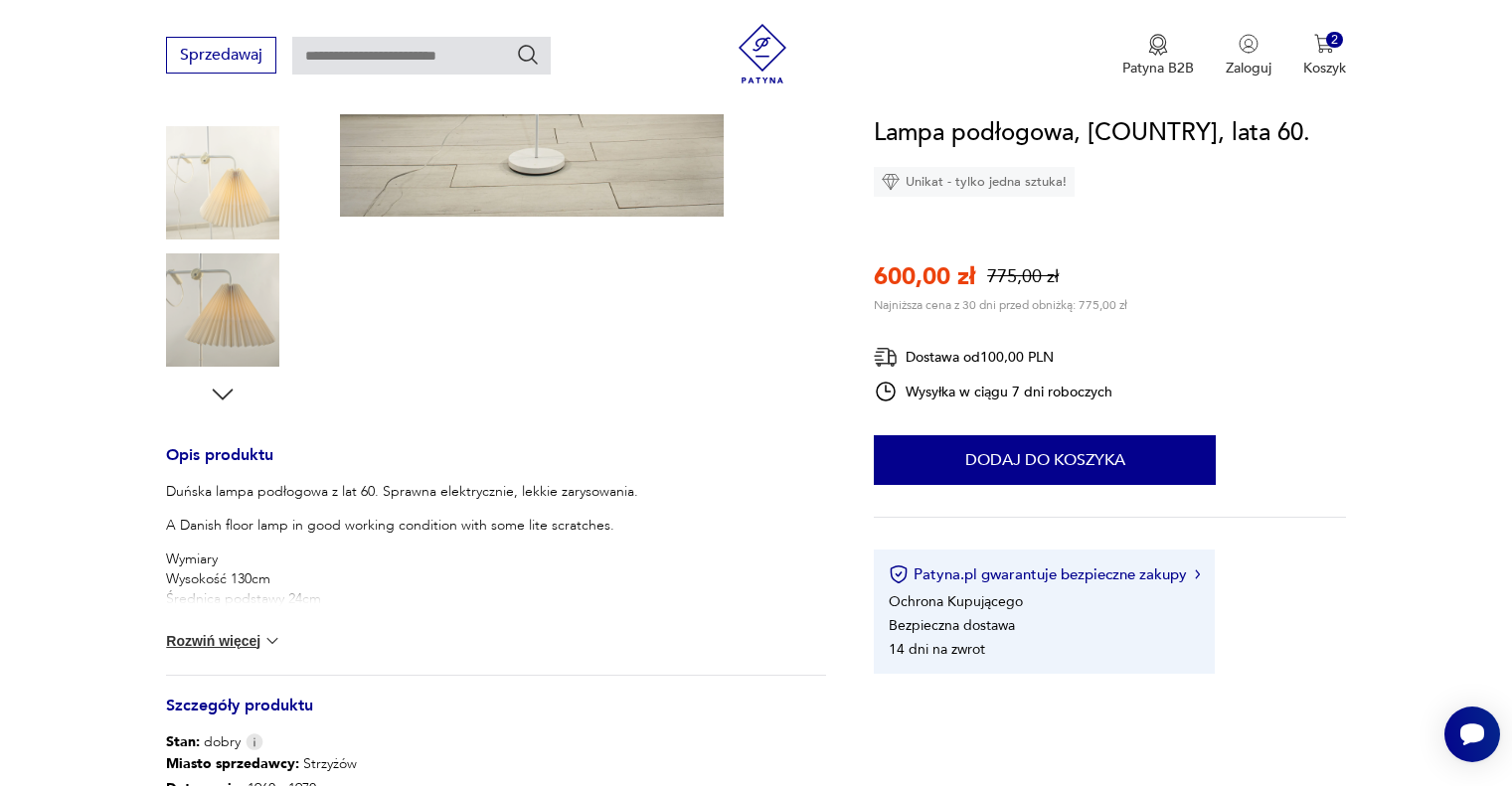 scroll, scrollTop: 497, scrollLeft: 0, axis: vertical 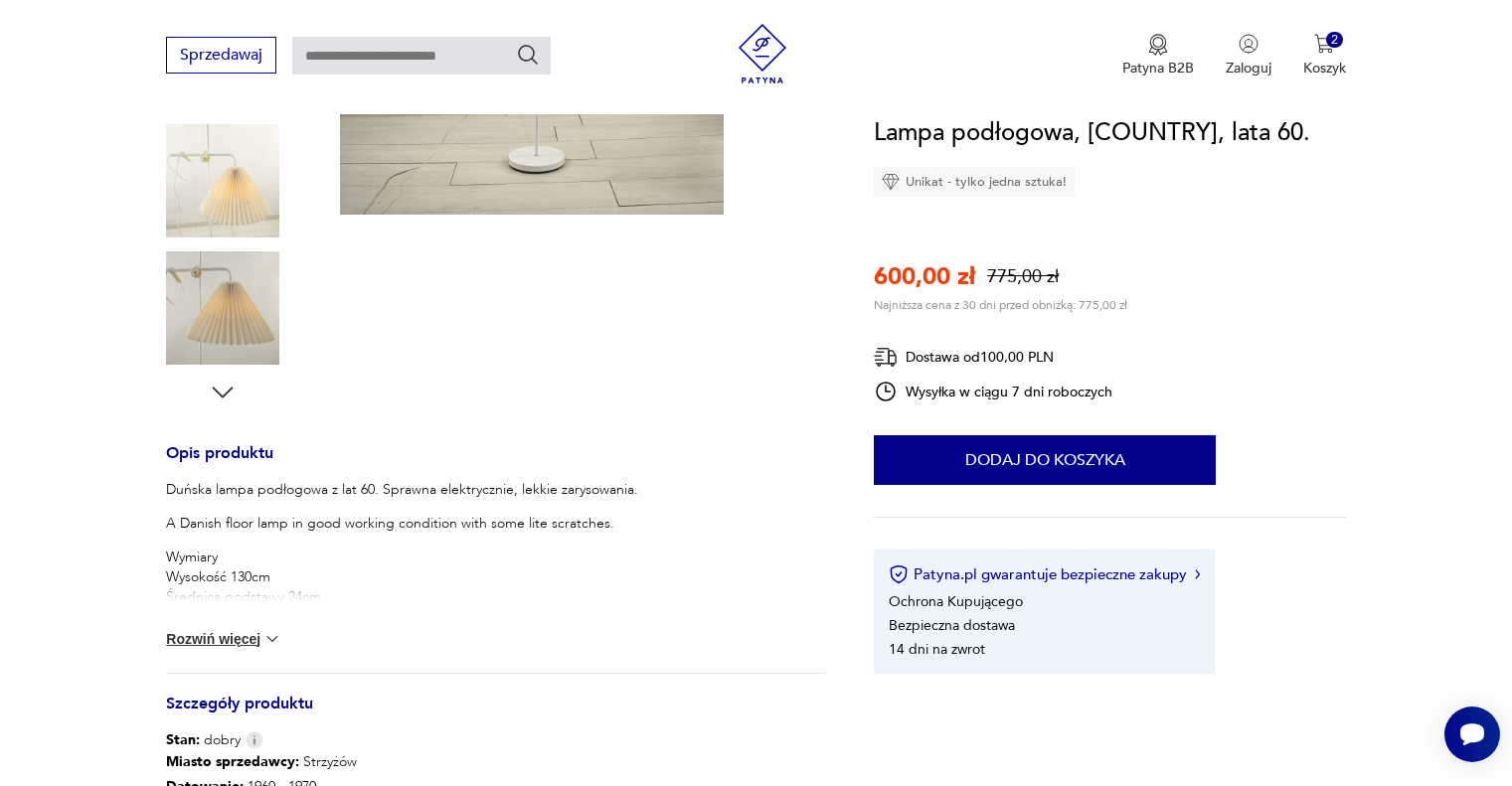 click on "Rozwiń więcej" at bounding box center (224, 639) 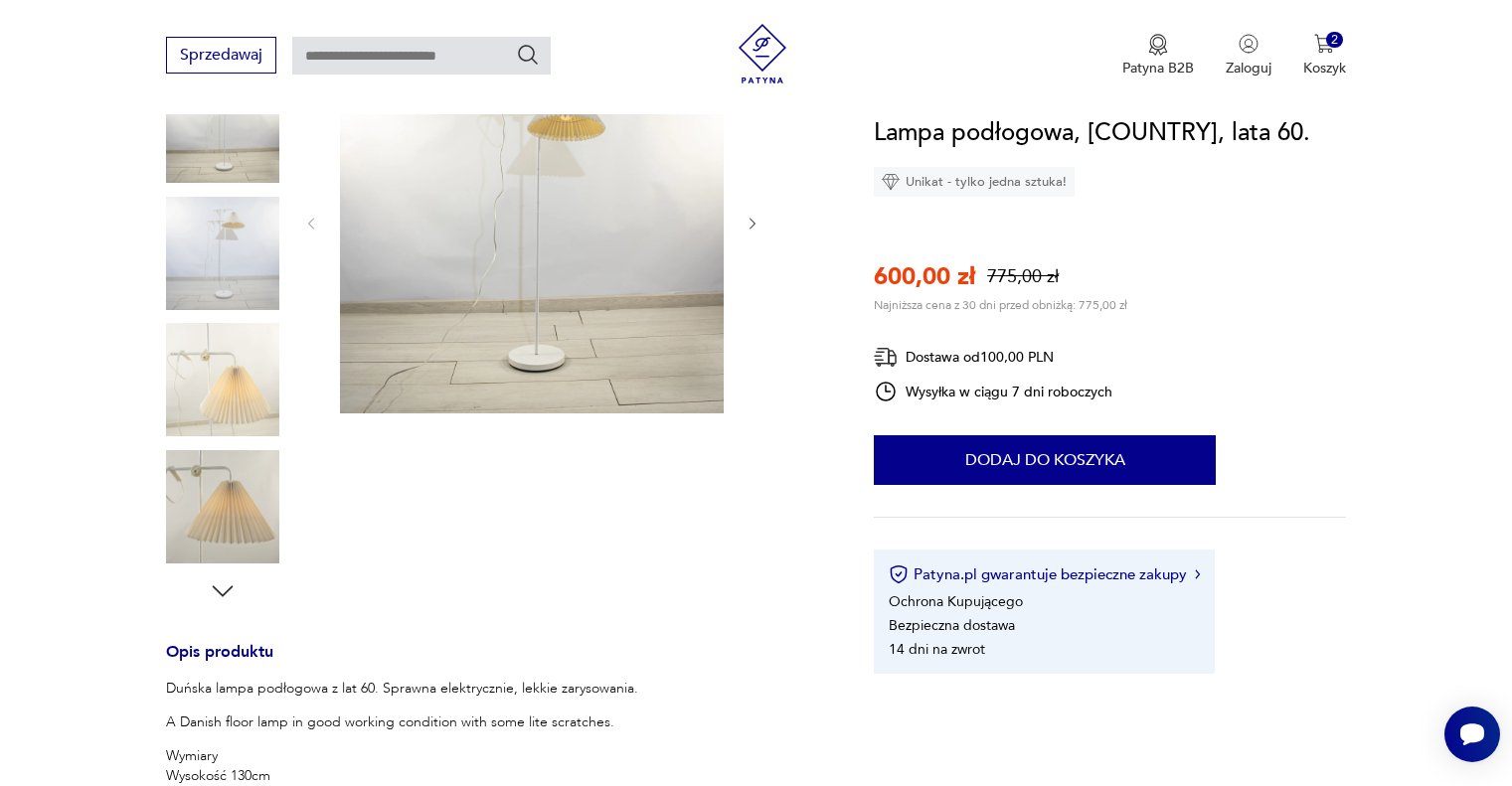 click at bounding box center (223, 380) 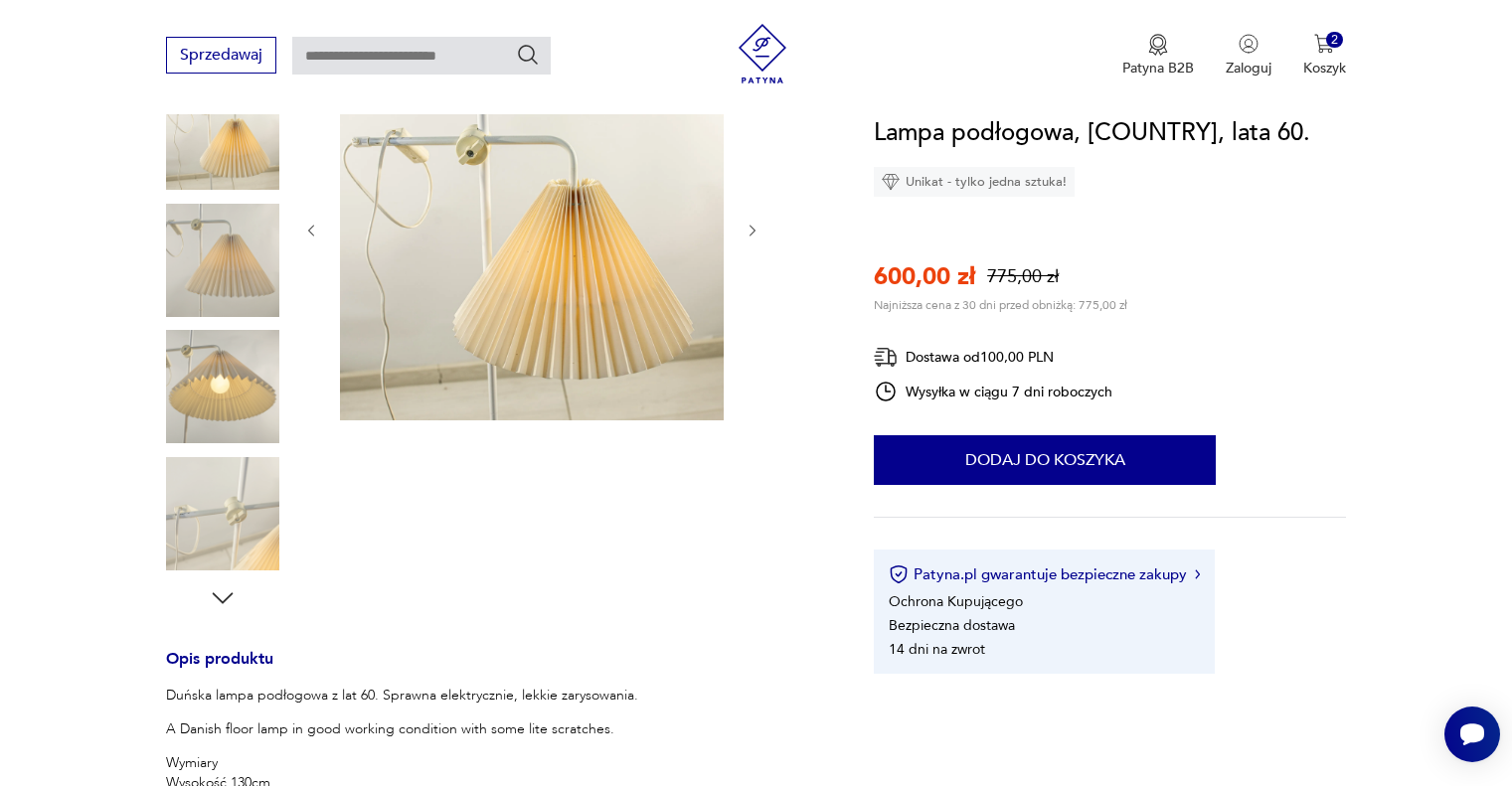 scroll, scrollTop: 99, scrollLeft: 0, axis: vertical 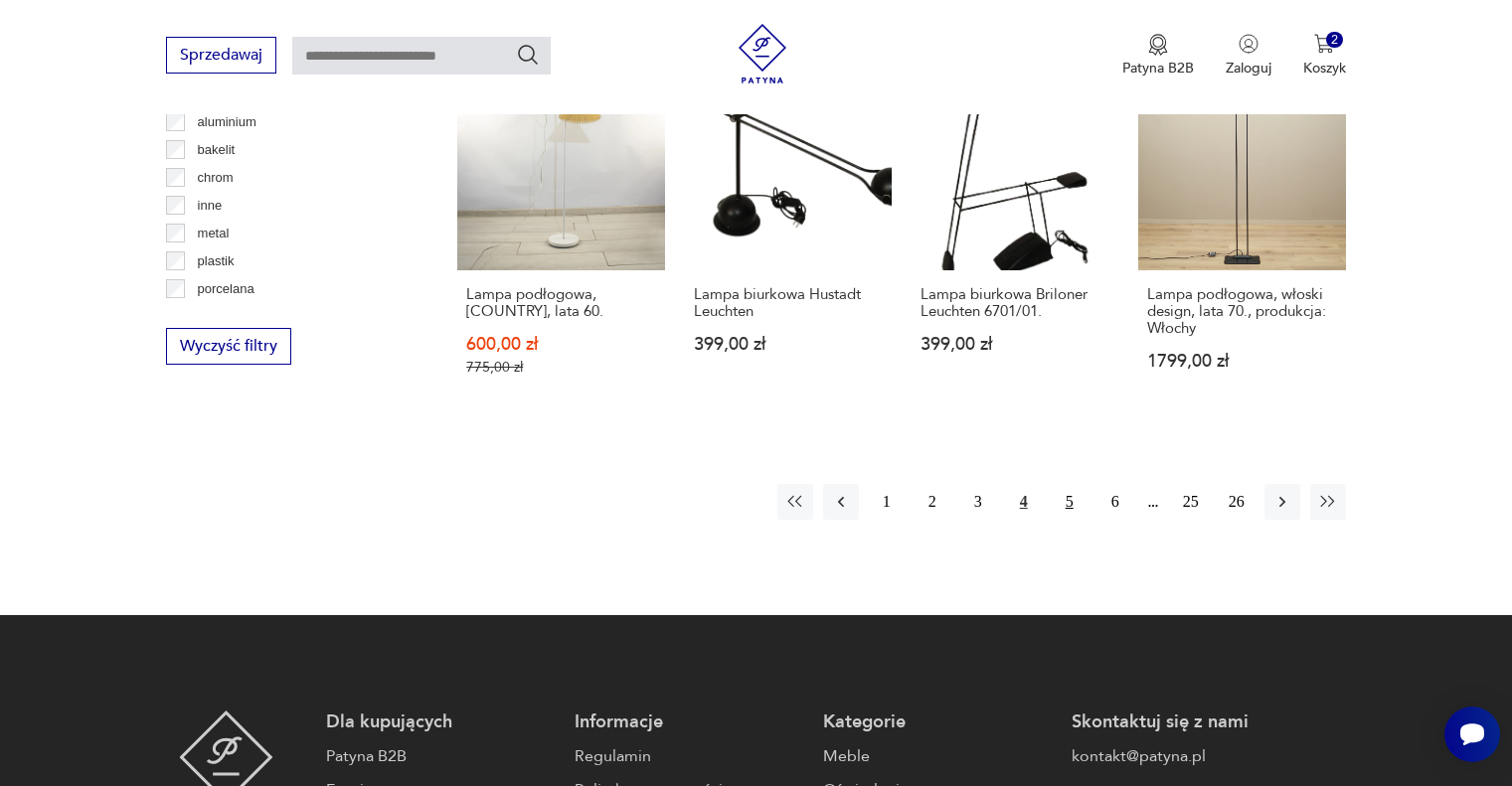 click on "5" at bounding box center [1070, 502] 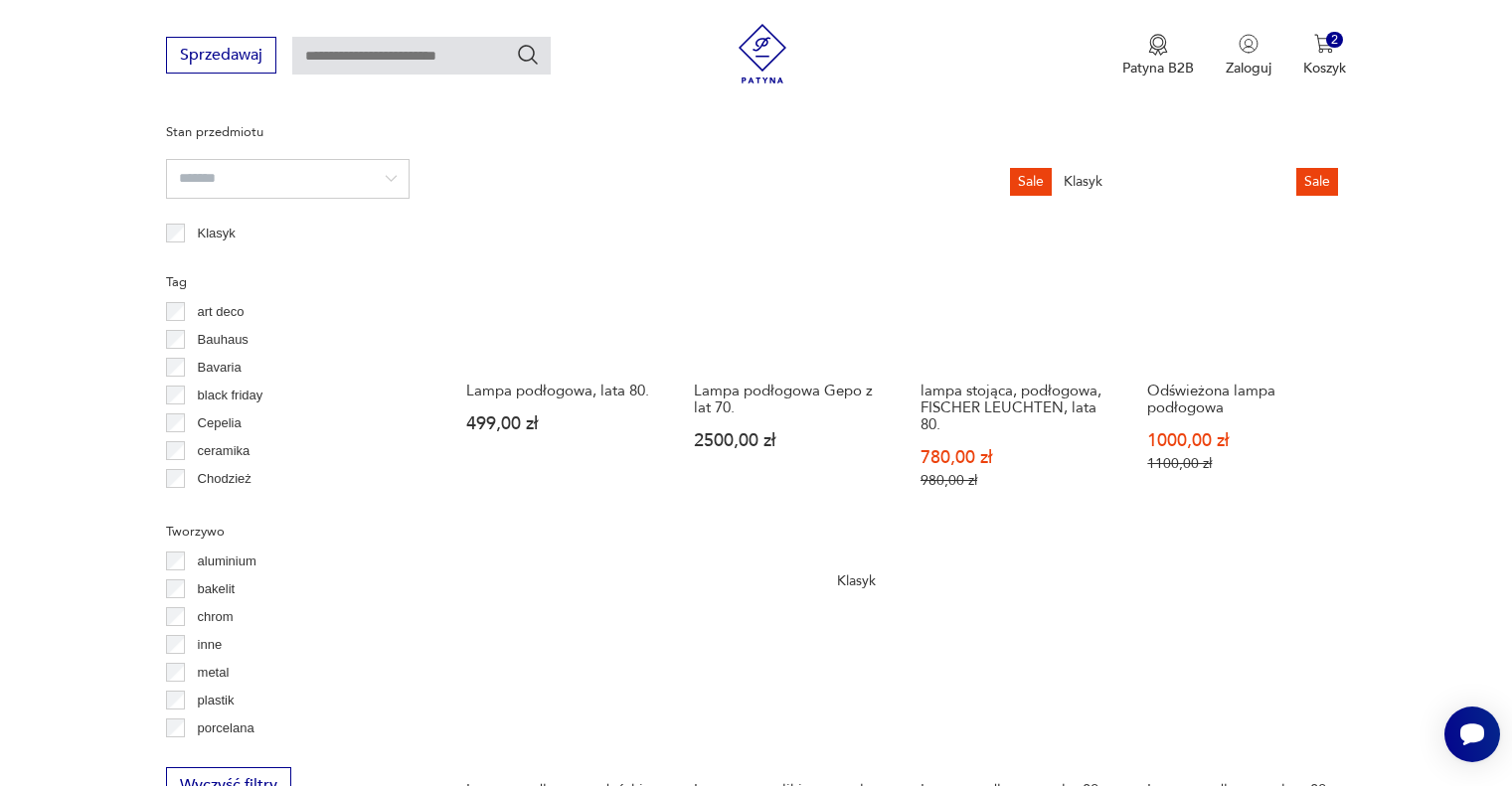 scroll, scrollTop: 1860, scrollLeft: 0, axis: vertical 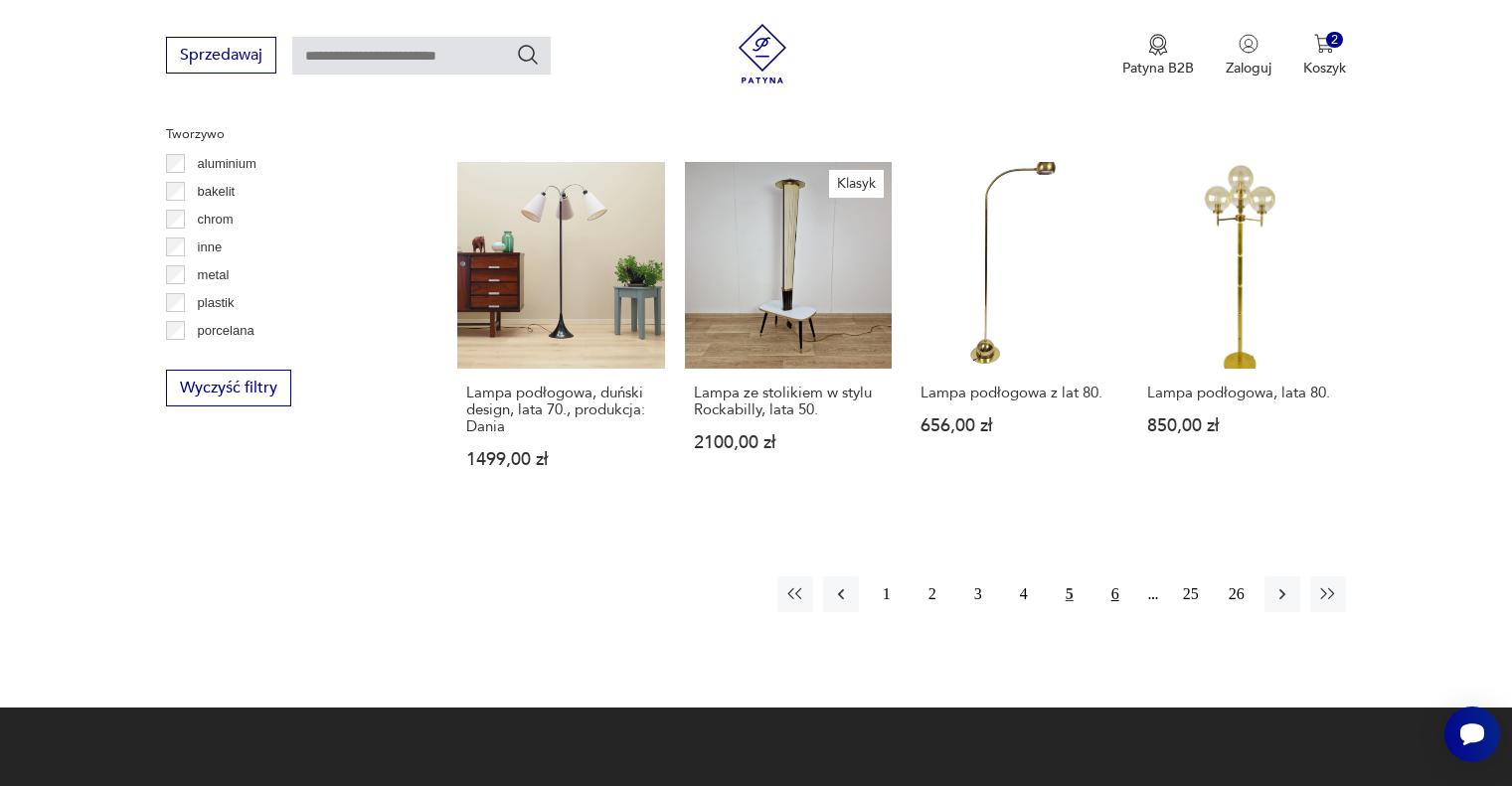 click on "6" at bounding box center (1115, 594) 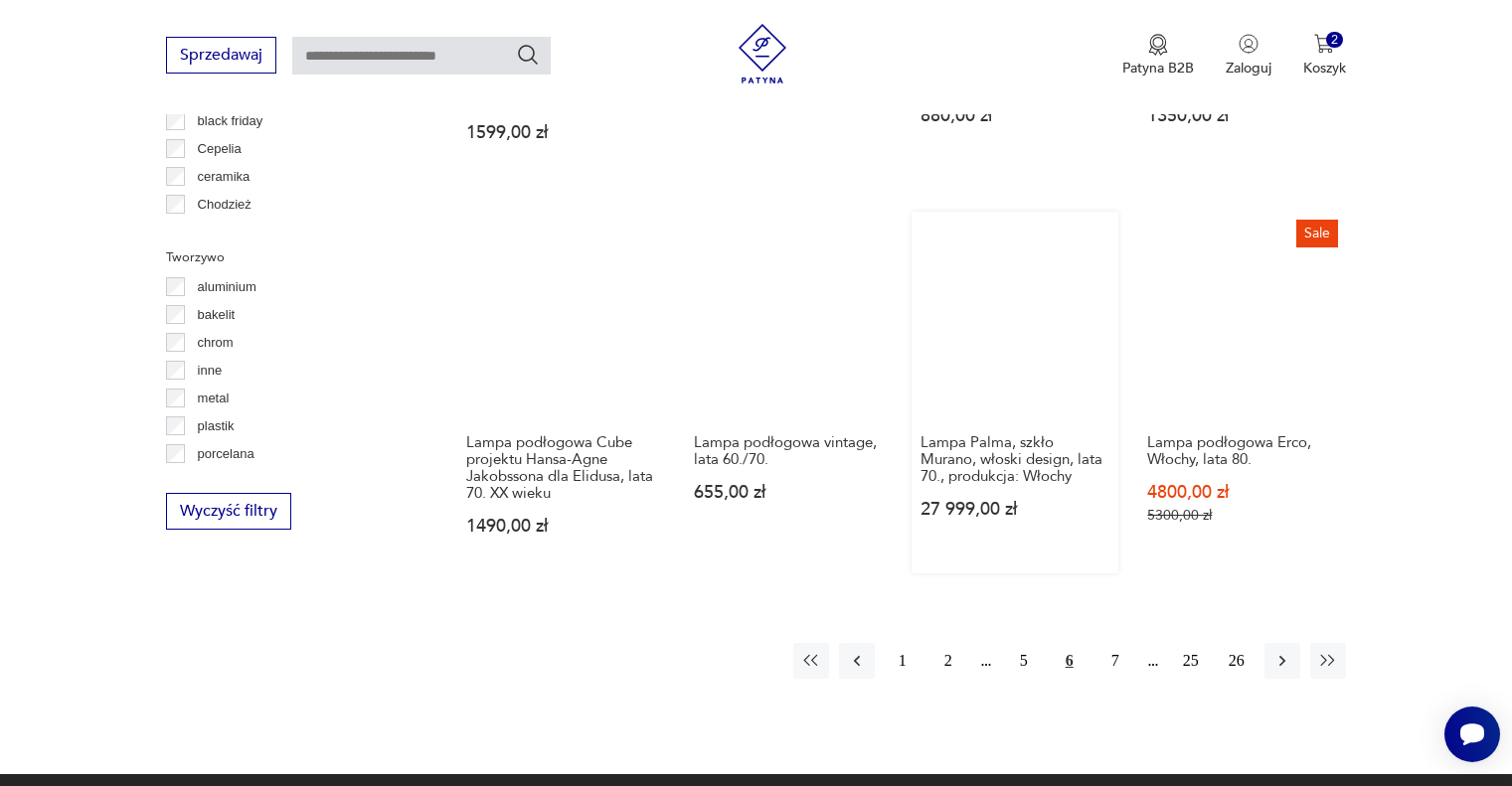scroll, scrollTop: 1761, scrollLeft: 0, axis: vertical 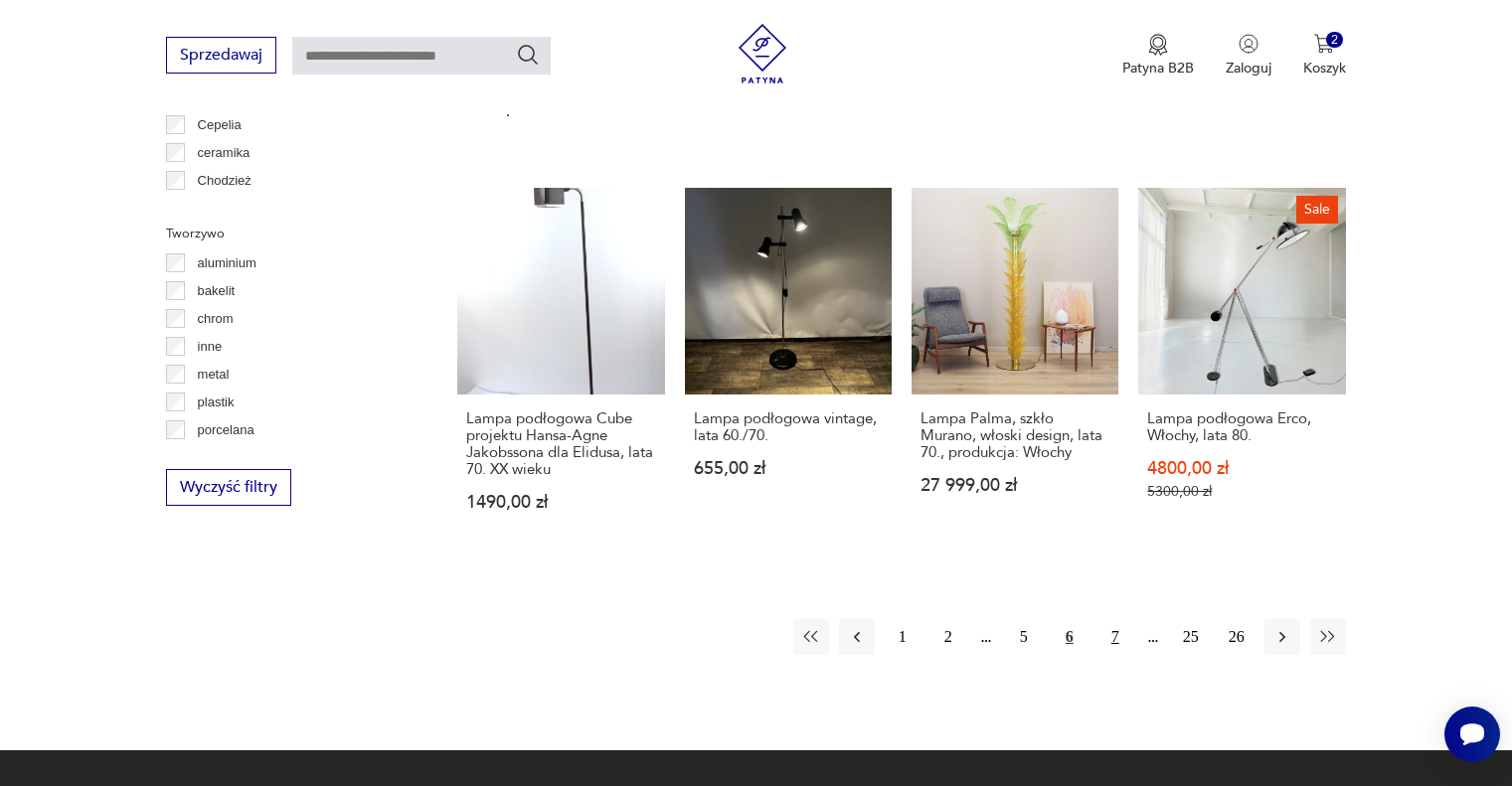 click on "7" at bounding box center (1115, 637) 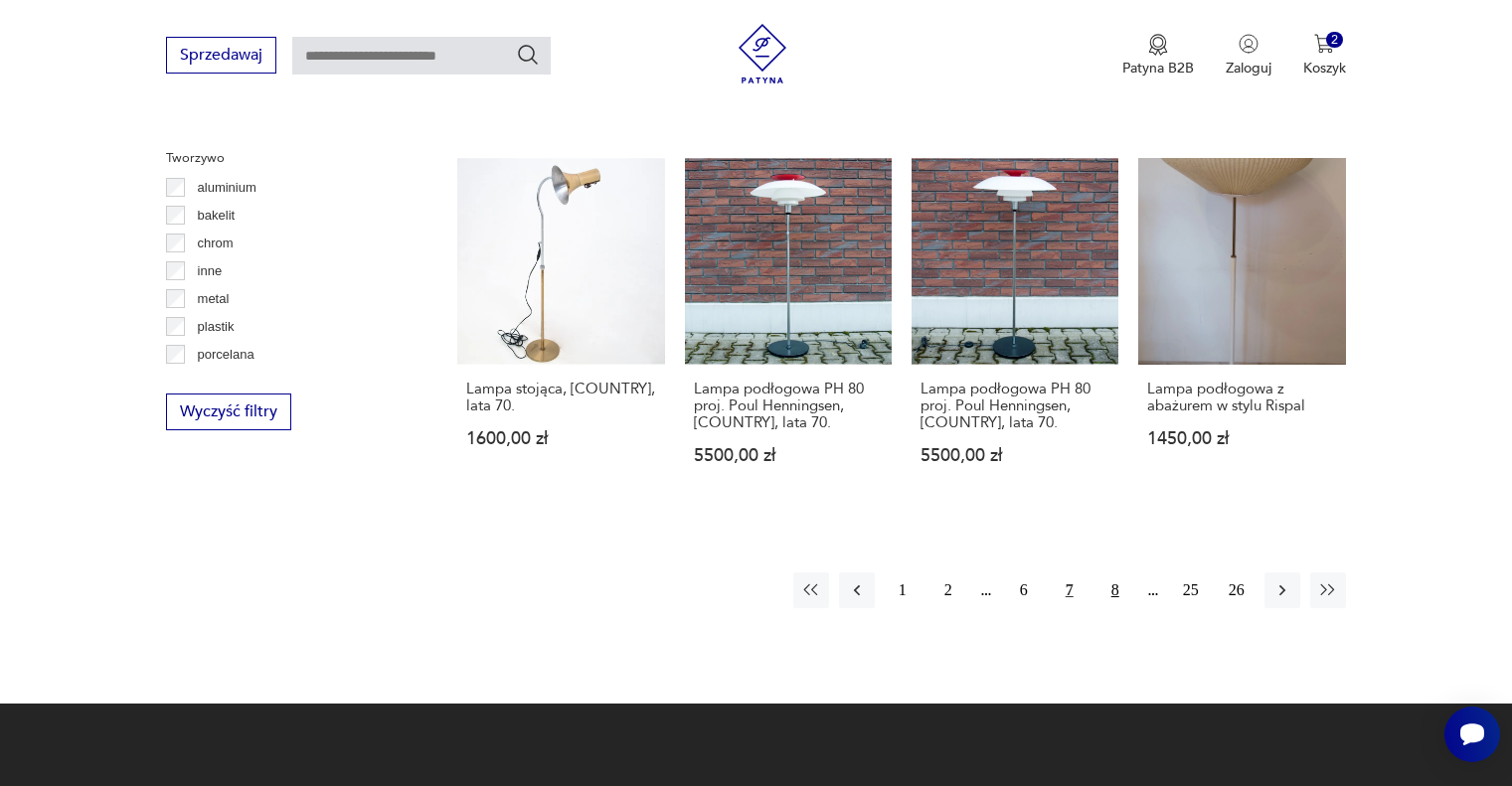 scroll, scrollTop: 1860, scrollLeft: 0, axis: vertical 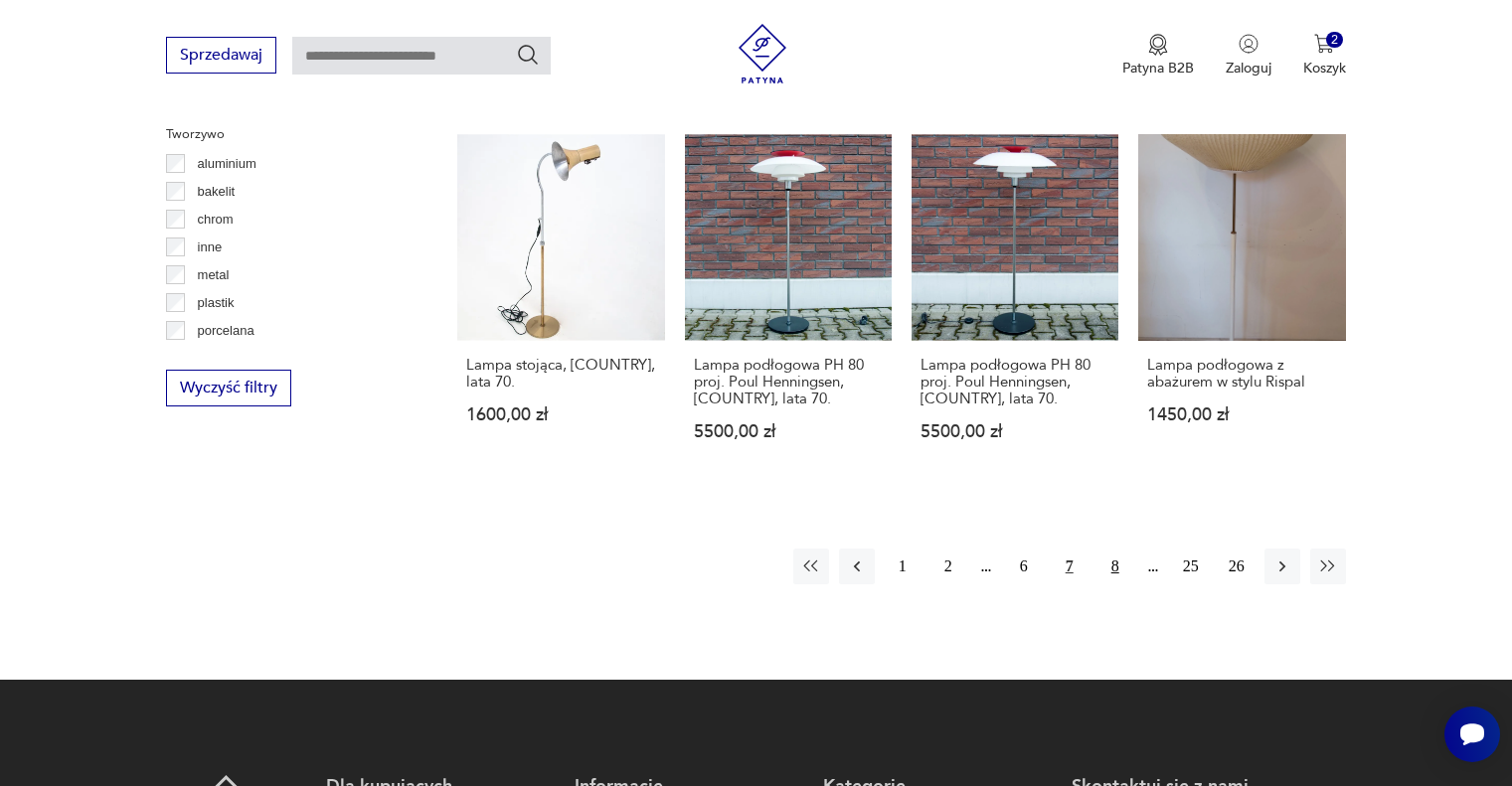 click on "8" at bounding box center (1115, 566) 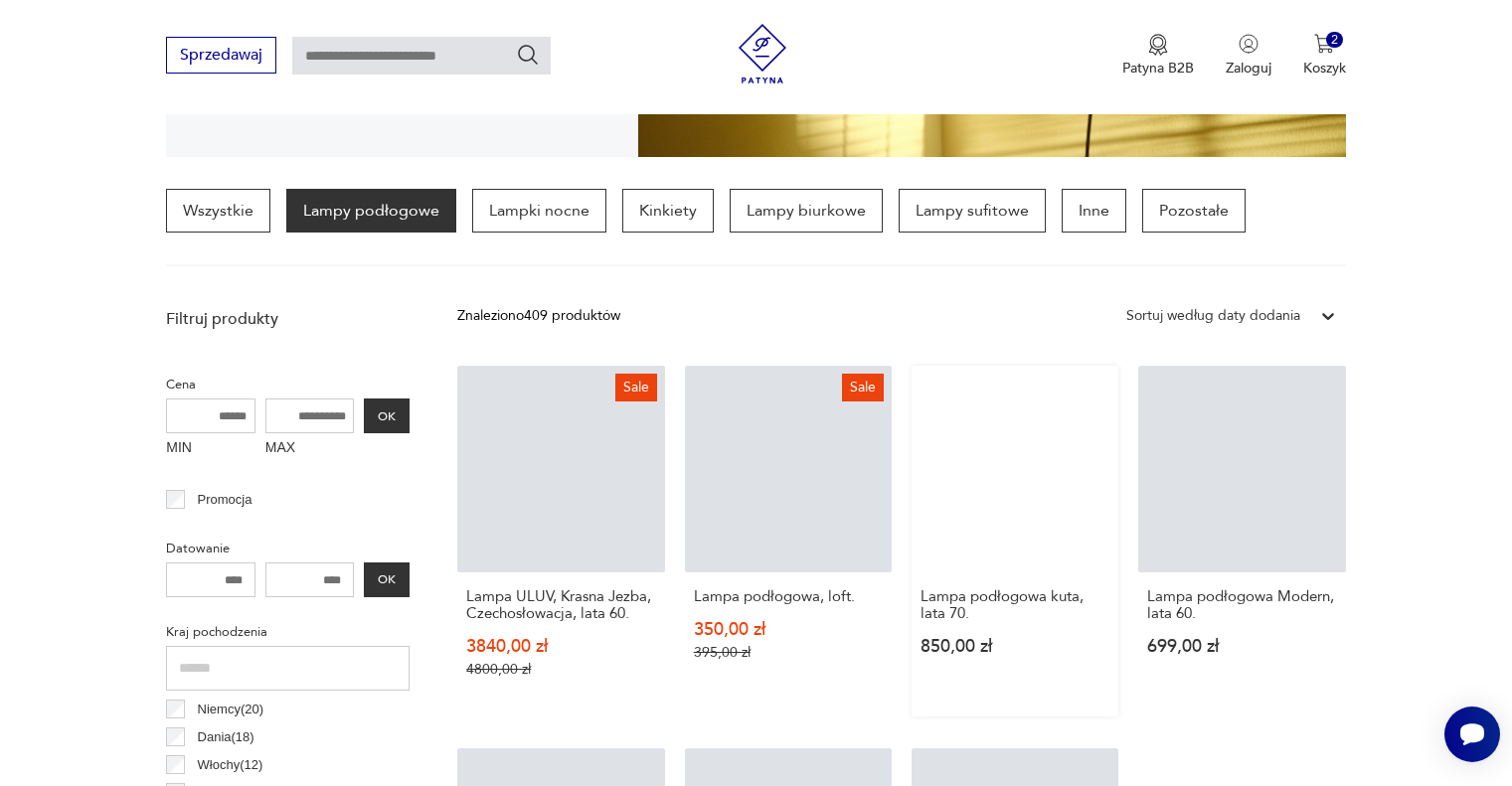 scroll, scrollTop: 668, scrollLeft: 0, axis: vertical 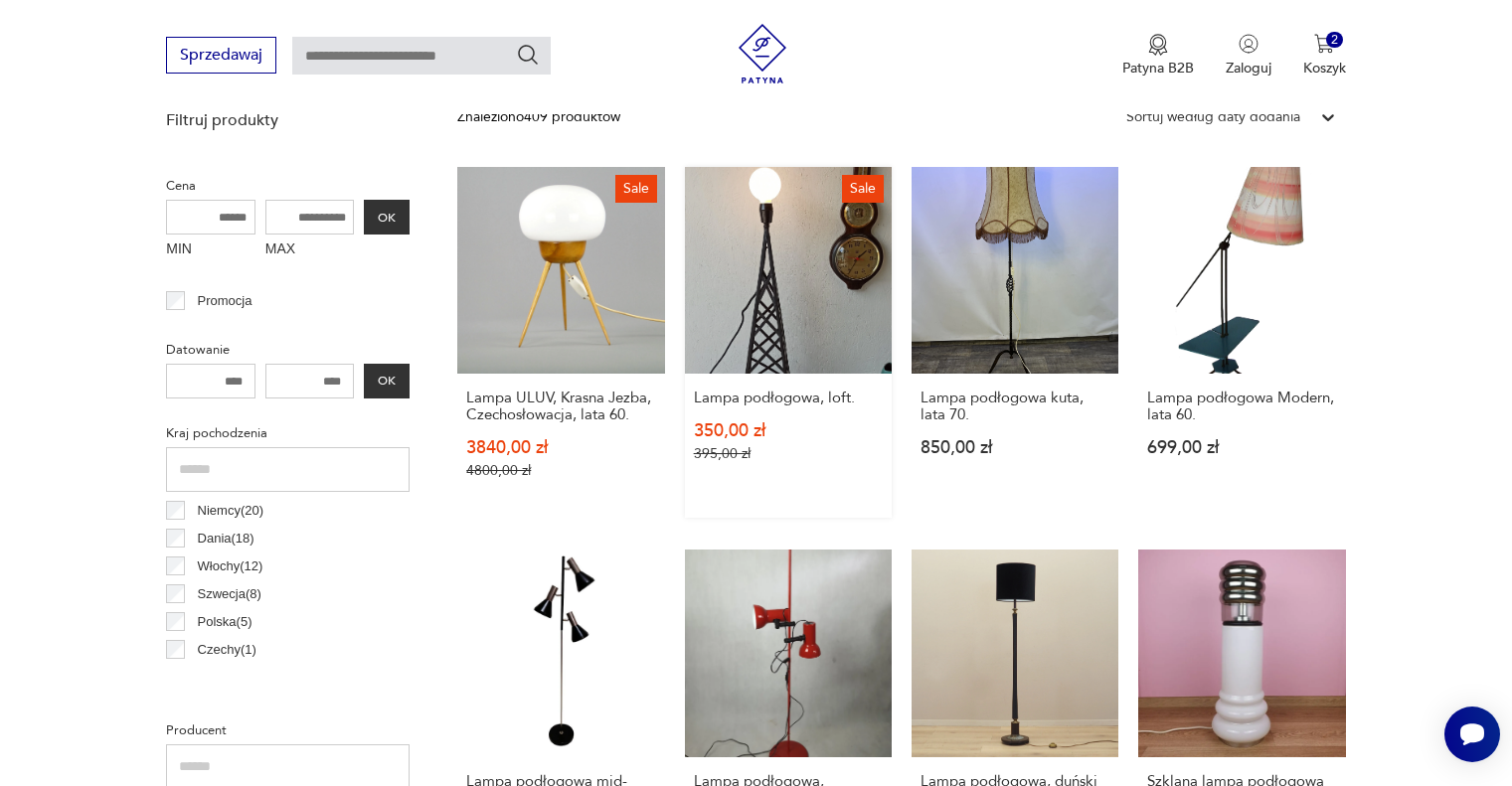 click on "Sale Lampa podłogowa, loft. 350,00 zł 395,00 zł" at bounding box center [788, 342] 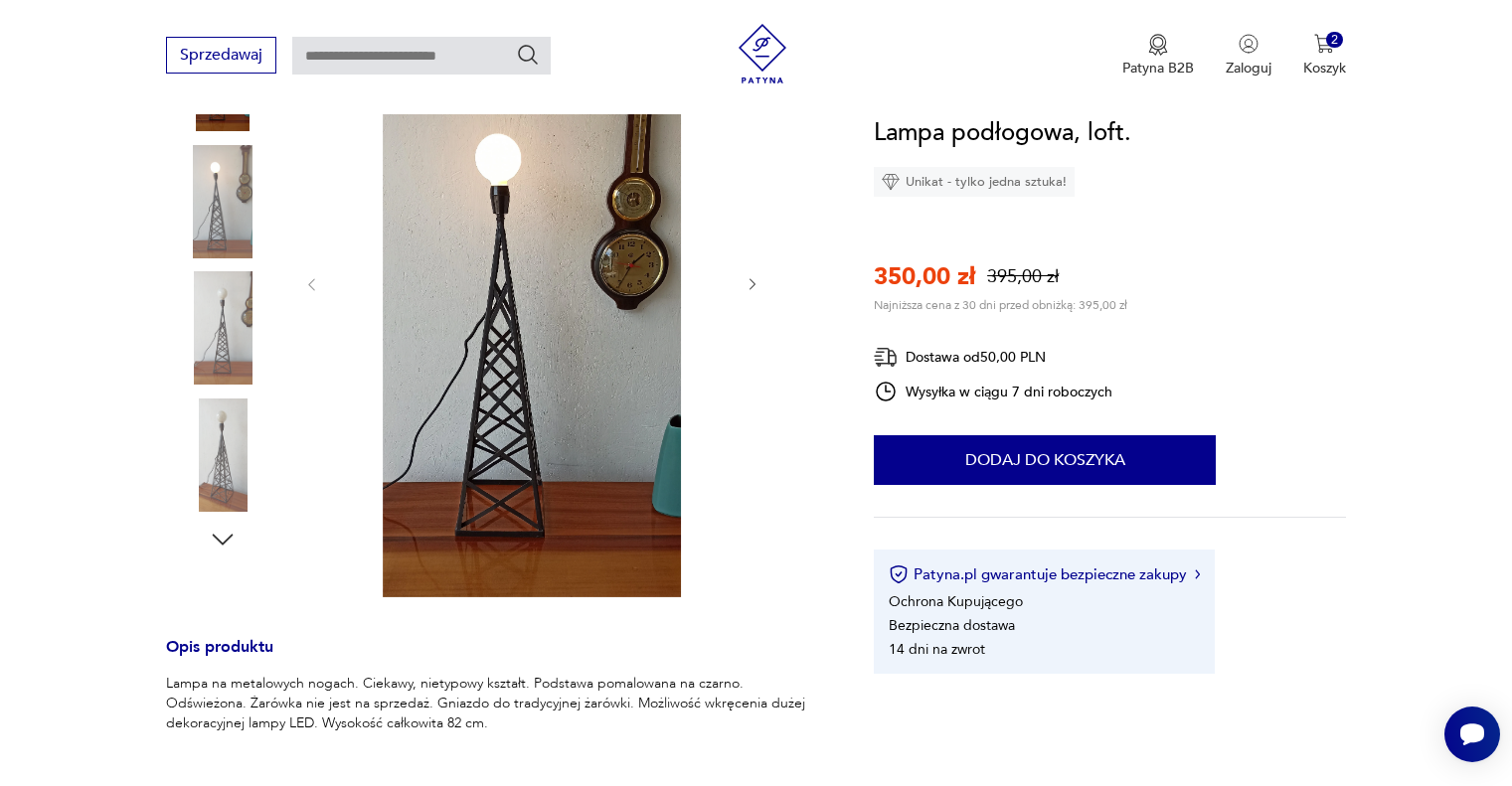 scroll, scrollTop: 397, scrollLeft: 0, axis: vertical 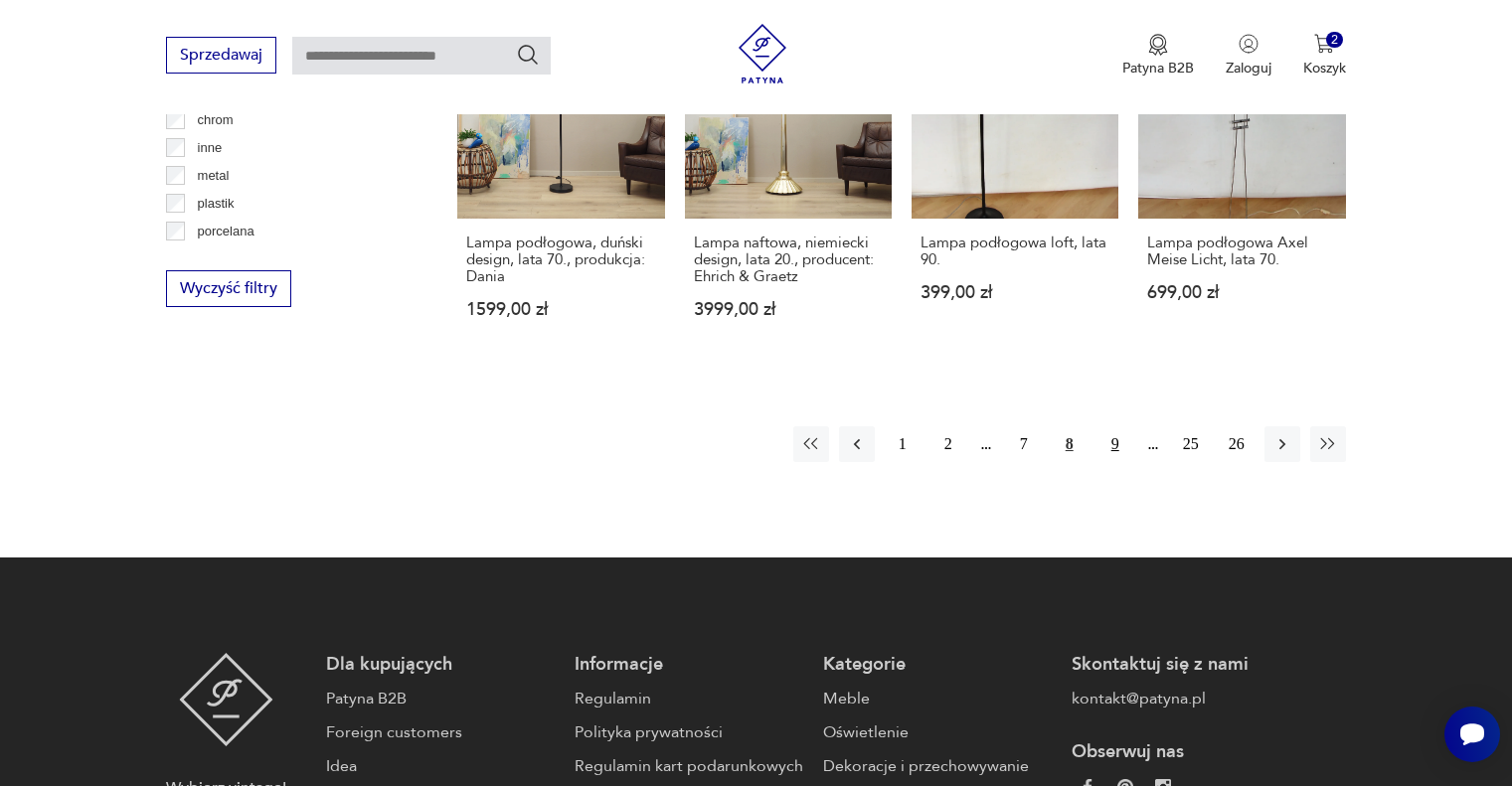 click on "9" at bounding box center [1115, 444] 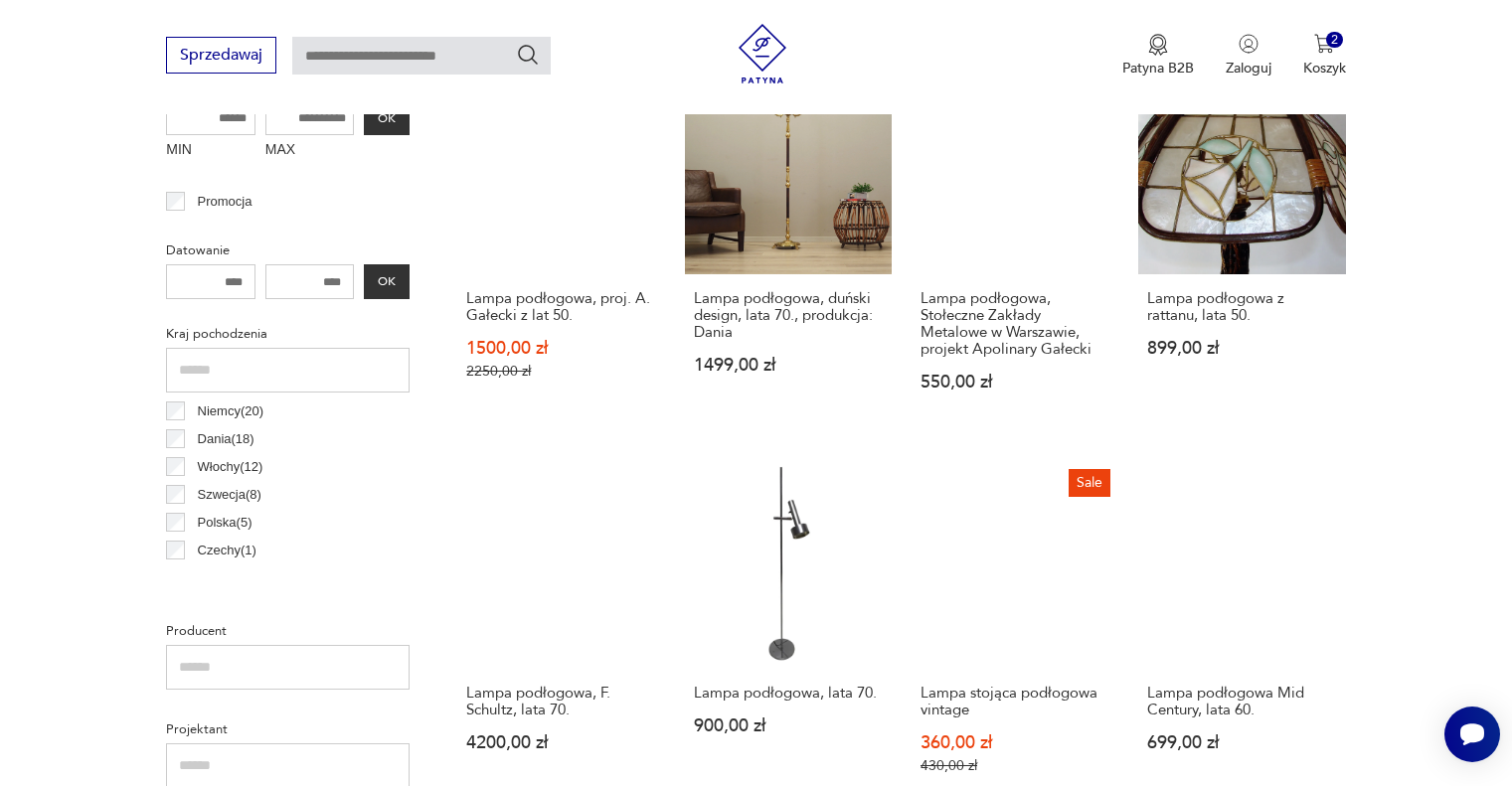 scroll, scrollTop: 773, scrollLeft: 0, axis: vertical 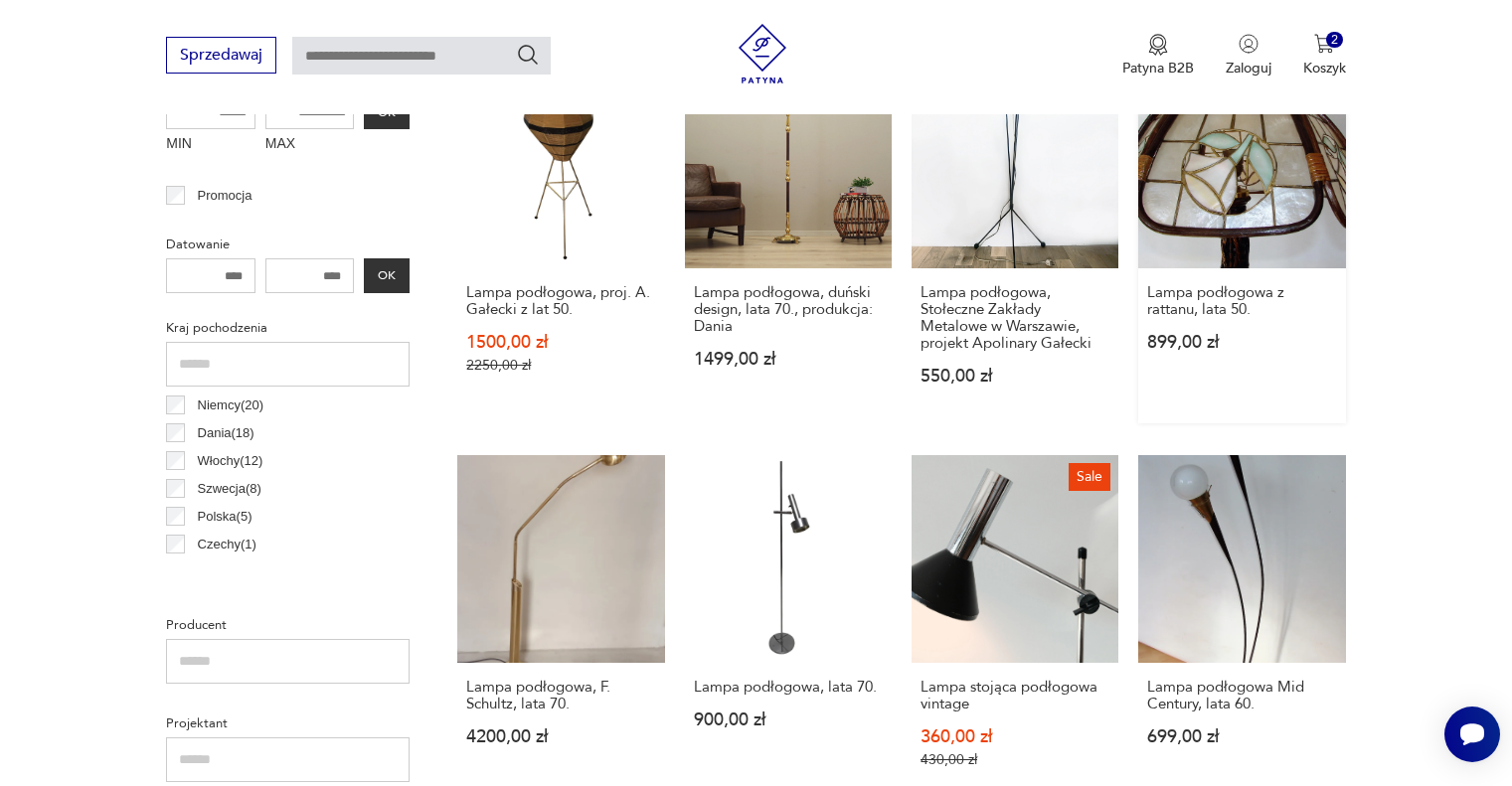 click on "Lampa podłogowa z rattanu, lata 50. 899,00 zł" at bounding box center (1242, 242) 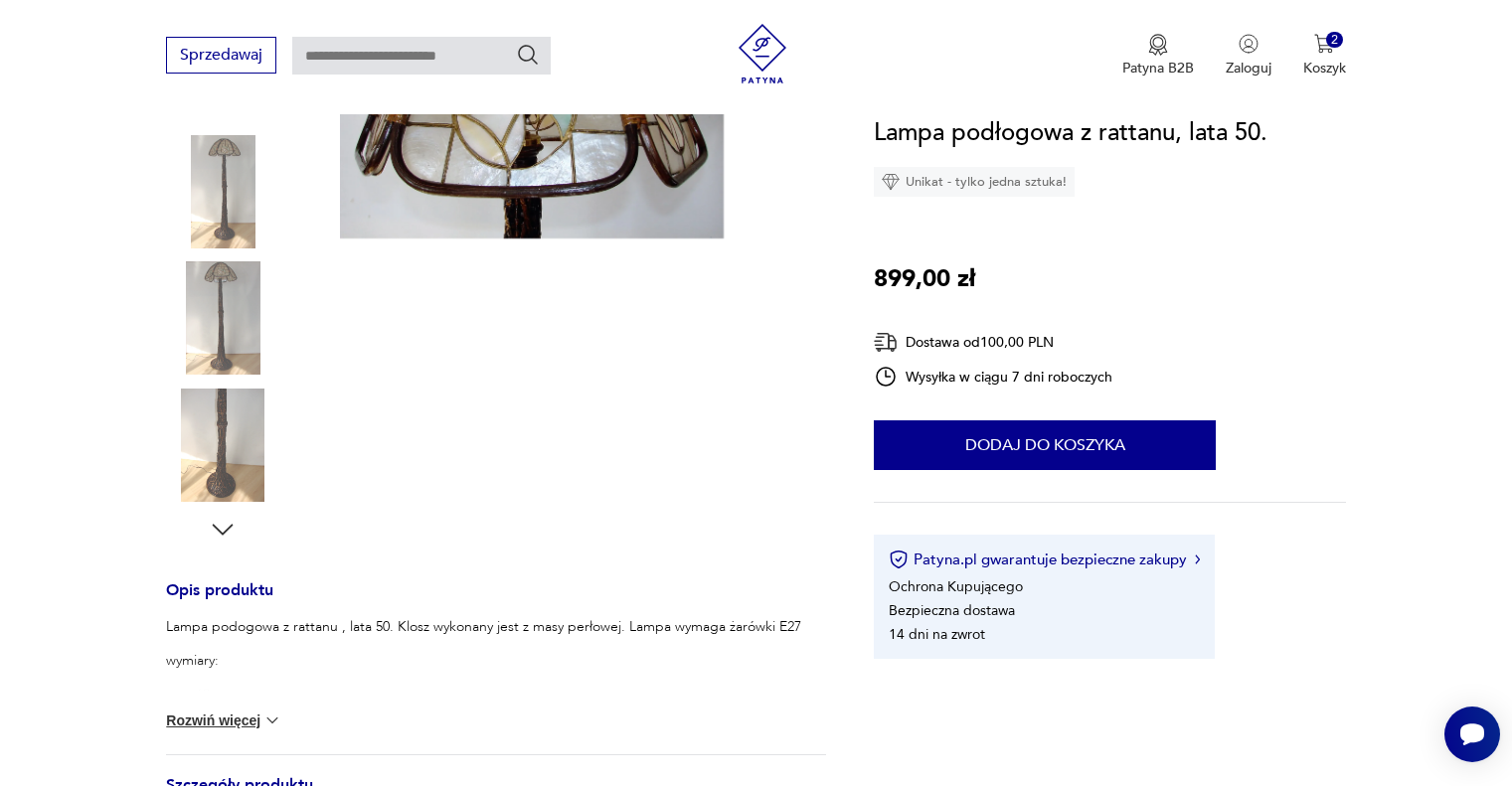 scroll, scrollTop: 344, scrollLeft: 0, axis: vertical 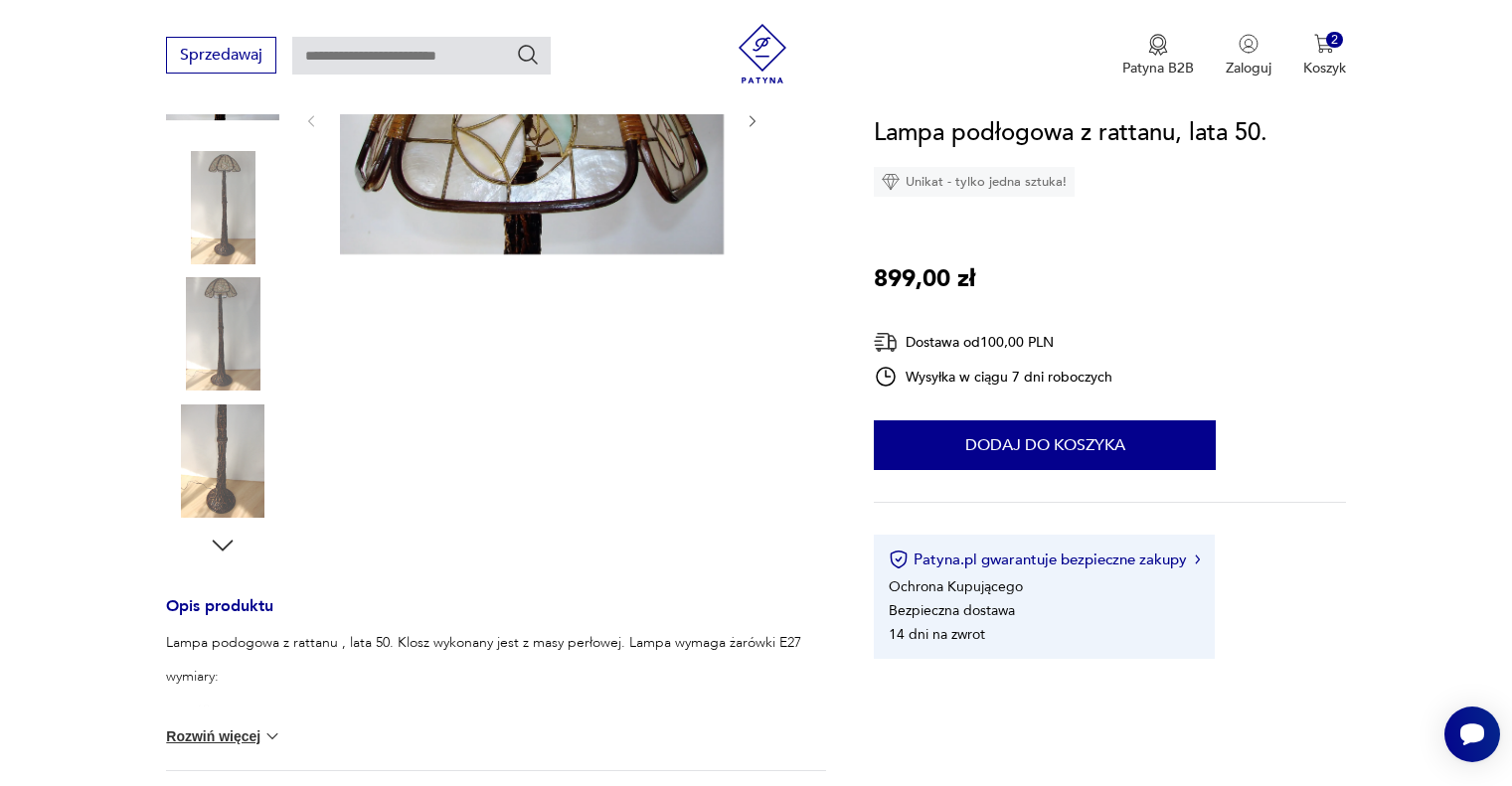 click on "wymiary:" at bounding box center [483, 677] 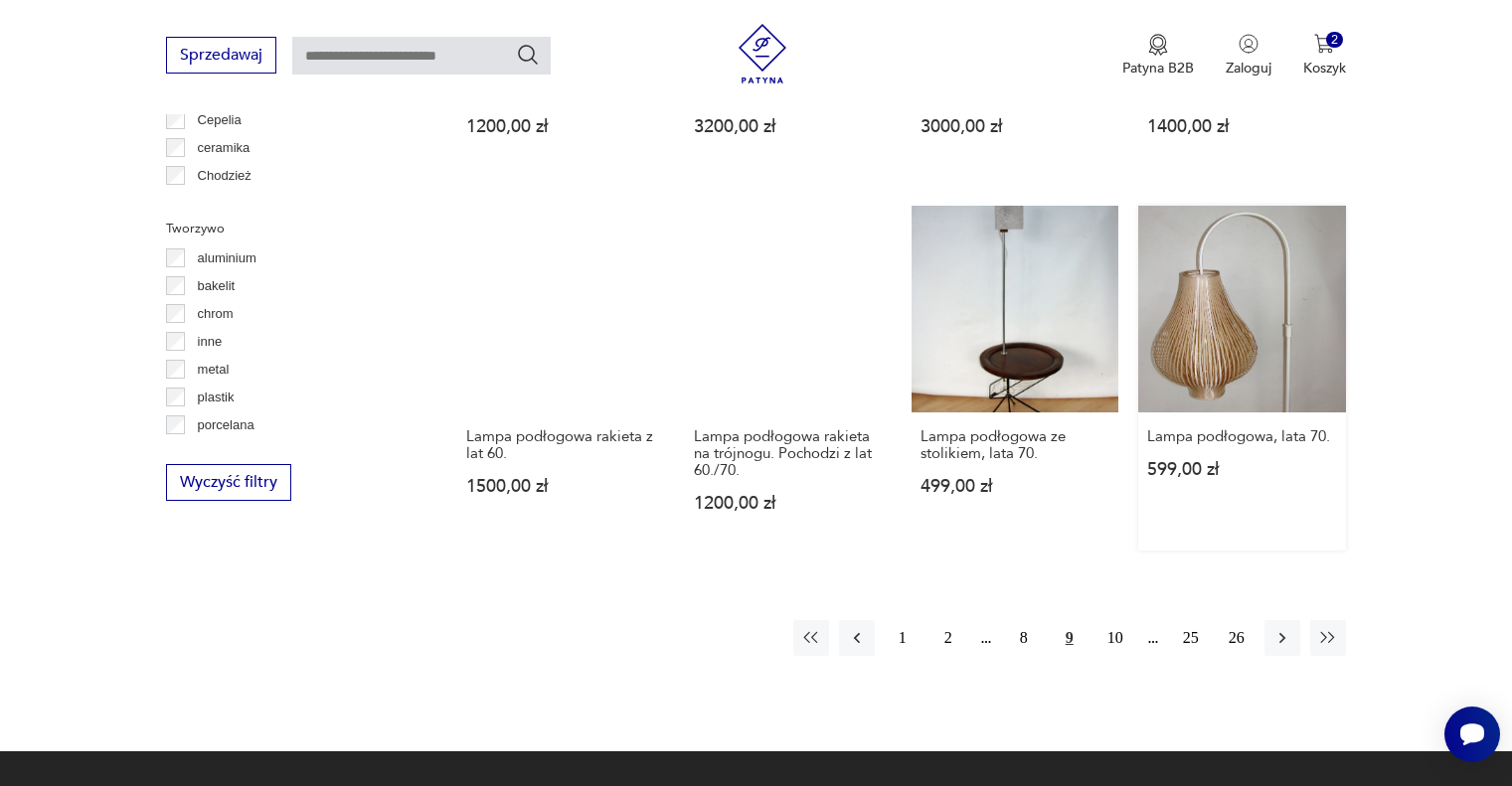 scroll, scrollTop: 1866, scrollLeft: 0, axis: vertical 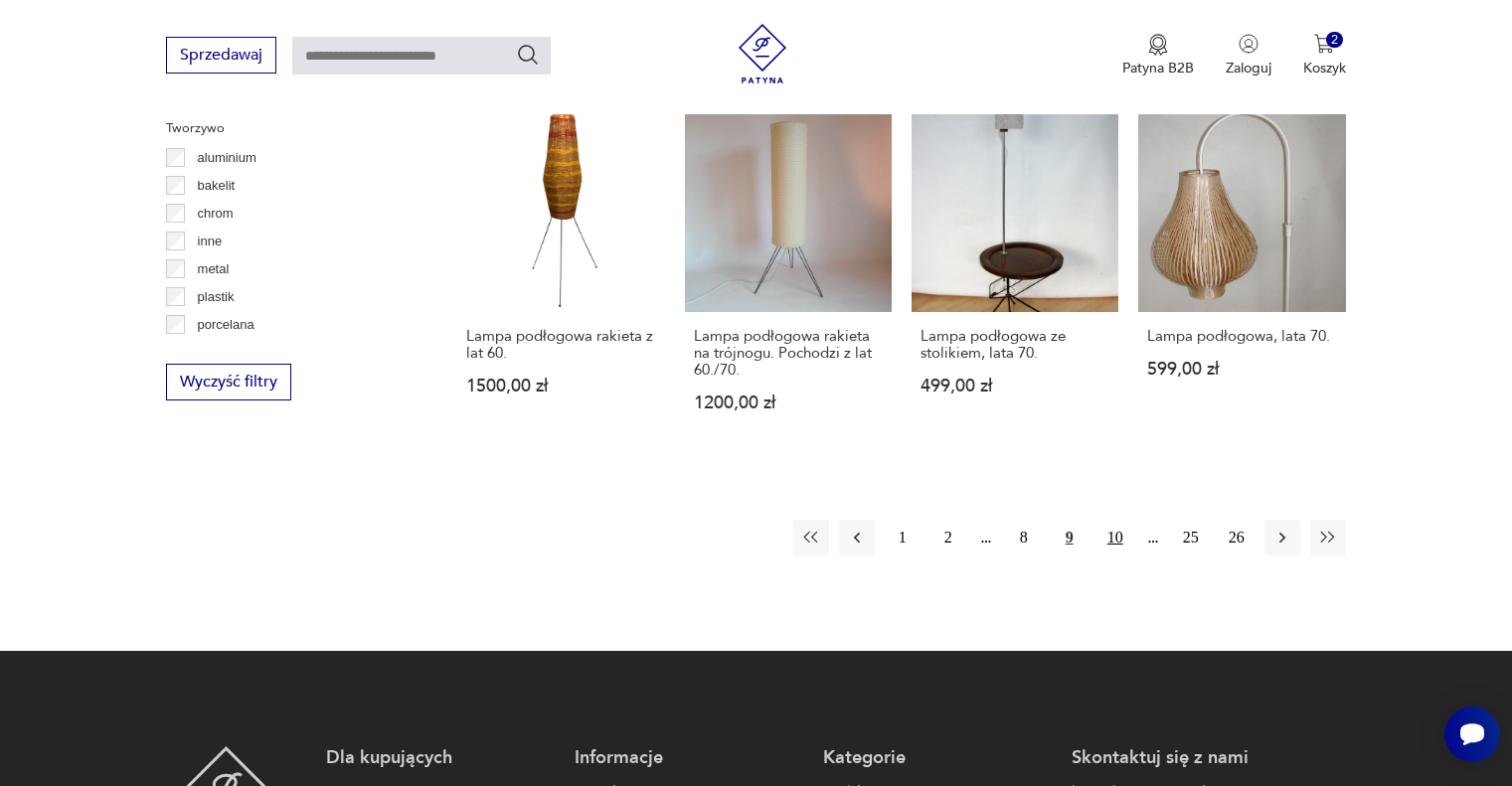 click on "10" at bounding box center [1115, 538] 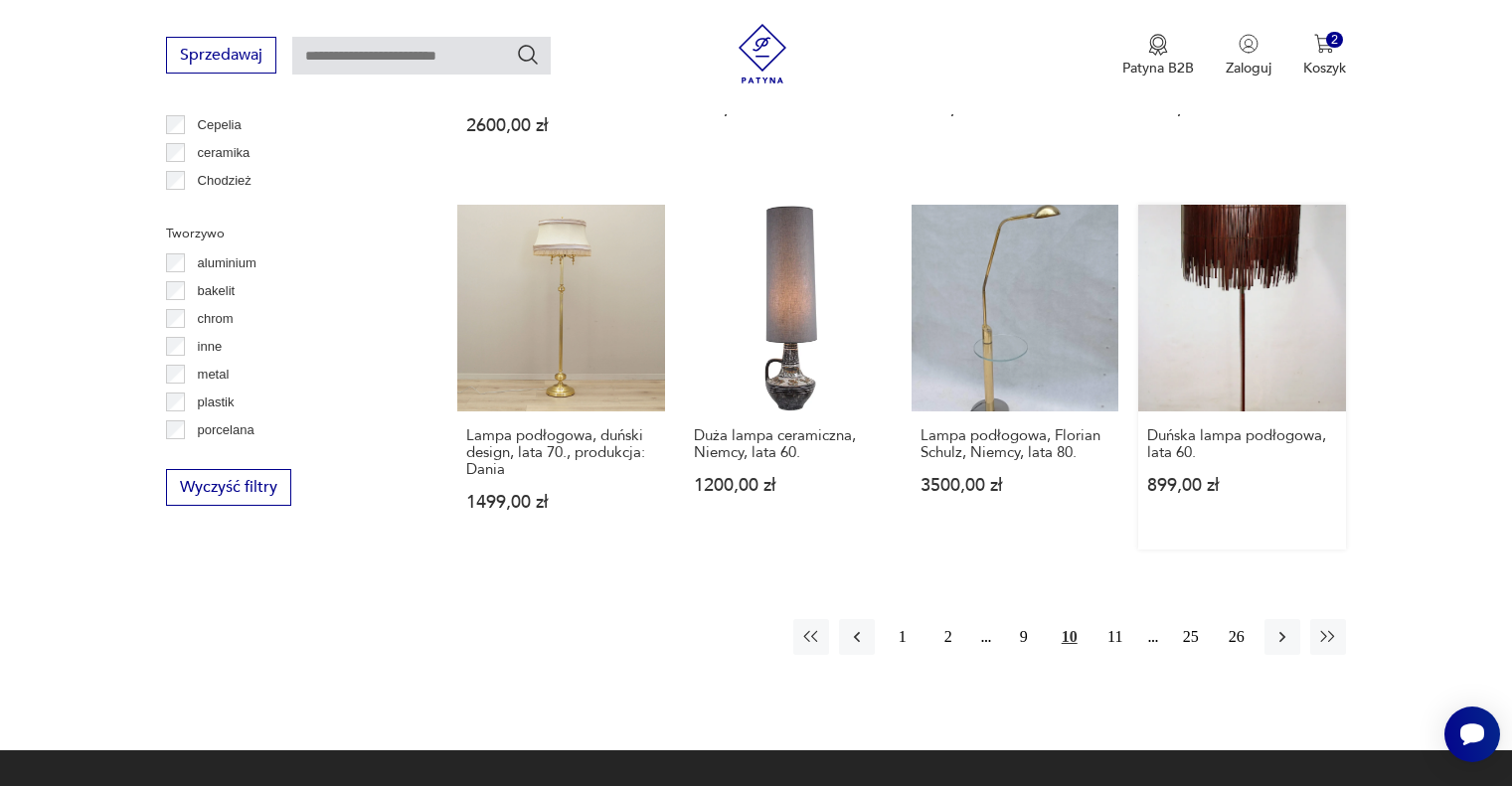 scroll, scrollTop: 1860, scrollLeft: 0, axis: vertical 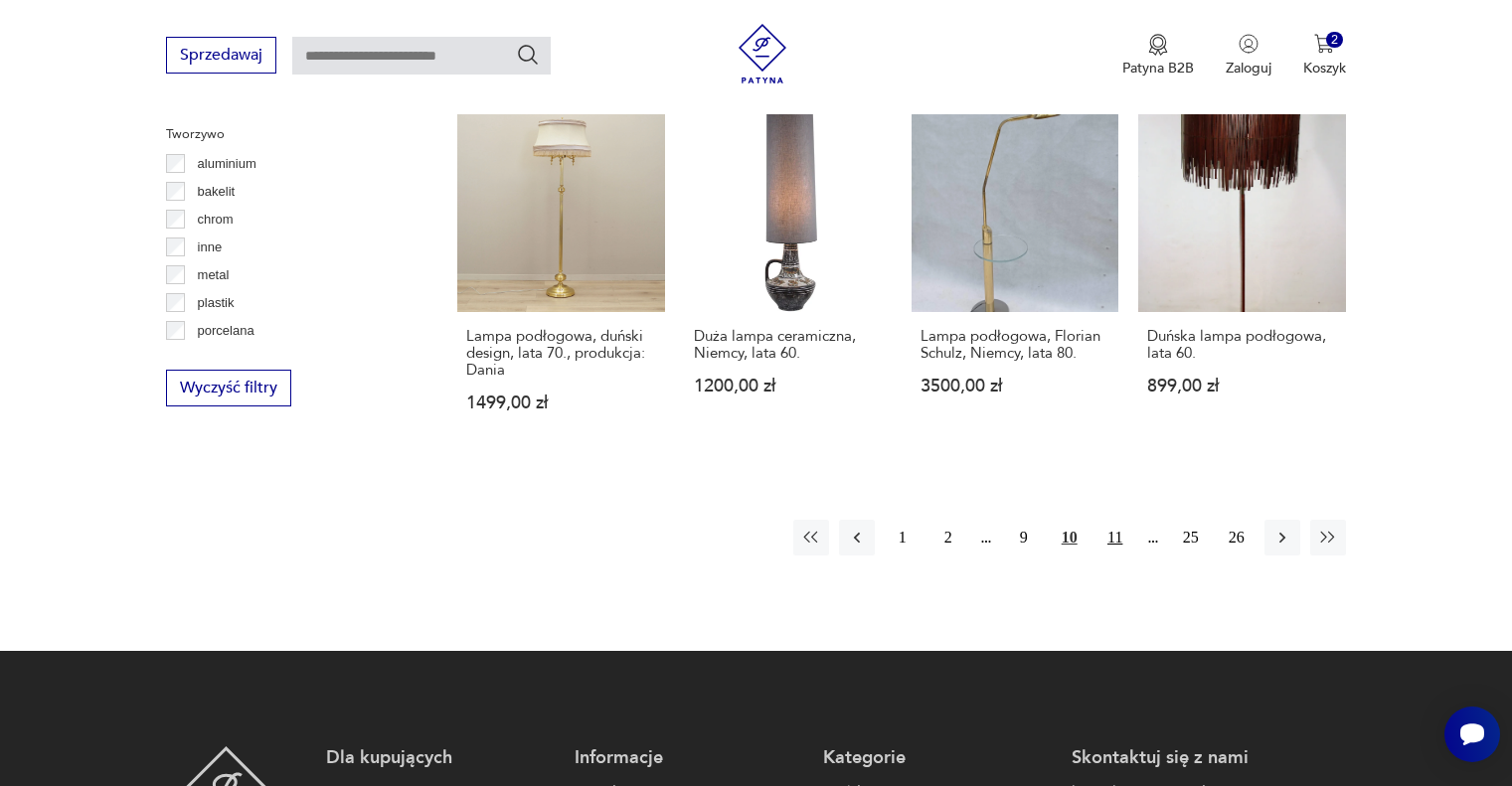 click on "11" at bounding box center (1115, 538) 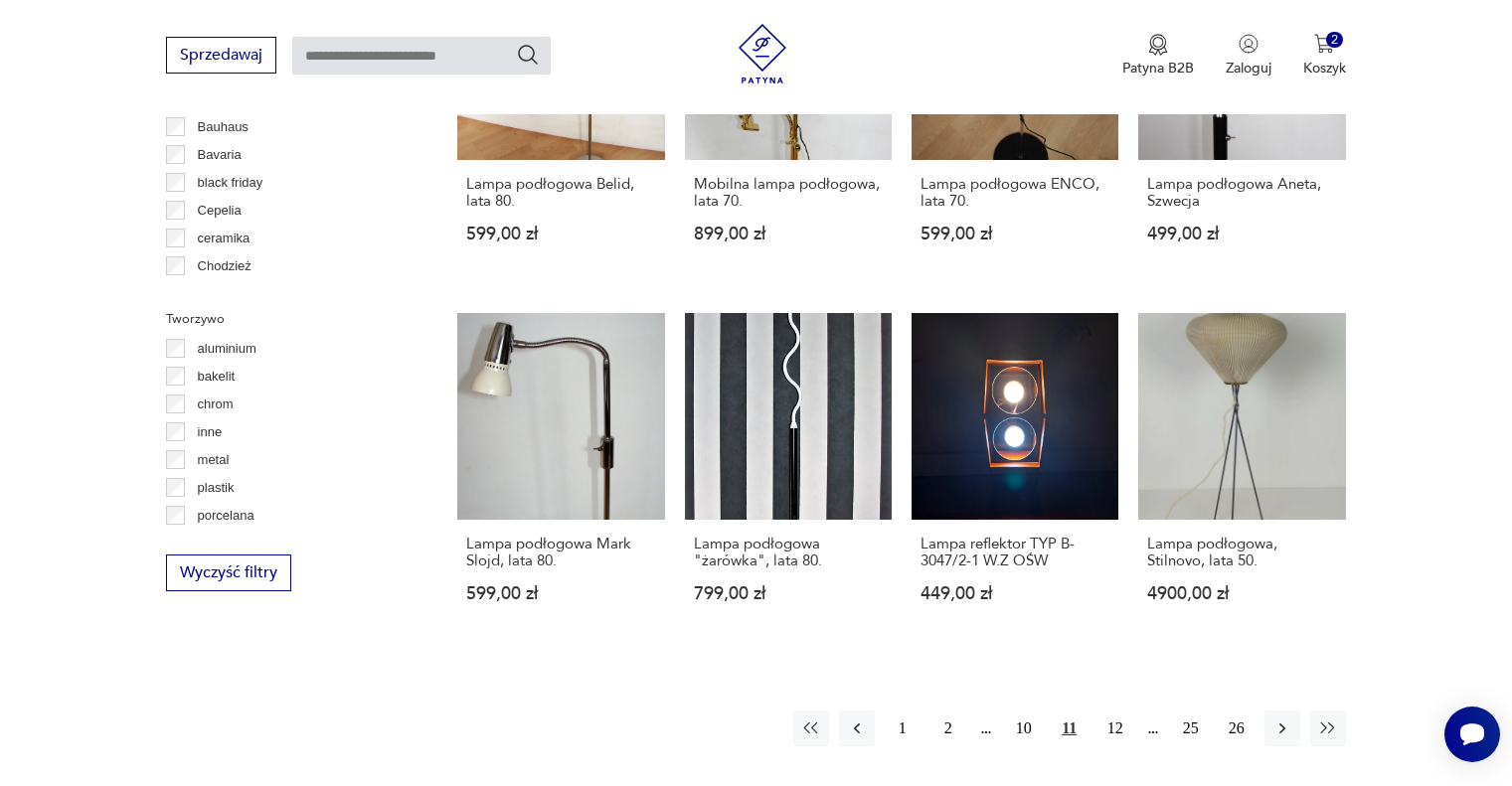 scroll, scrollTop: 1761, scrollLeft: 0, axis: vertical 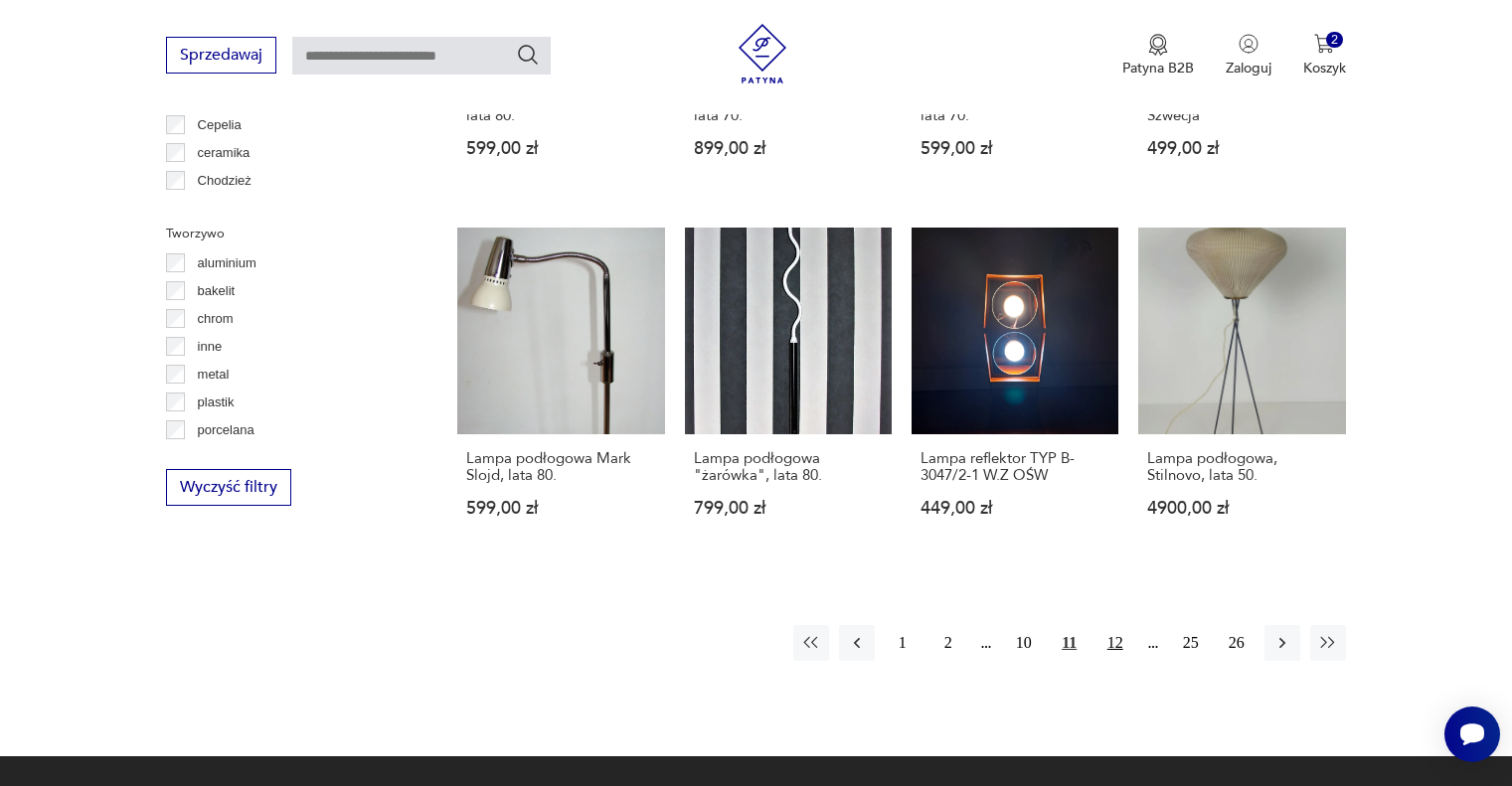 click on "12" at bounding box center [1115, 643] 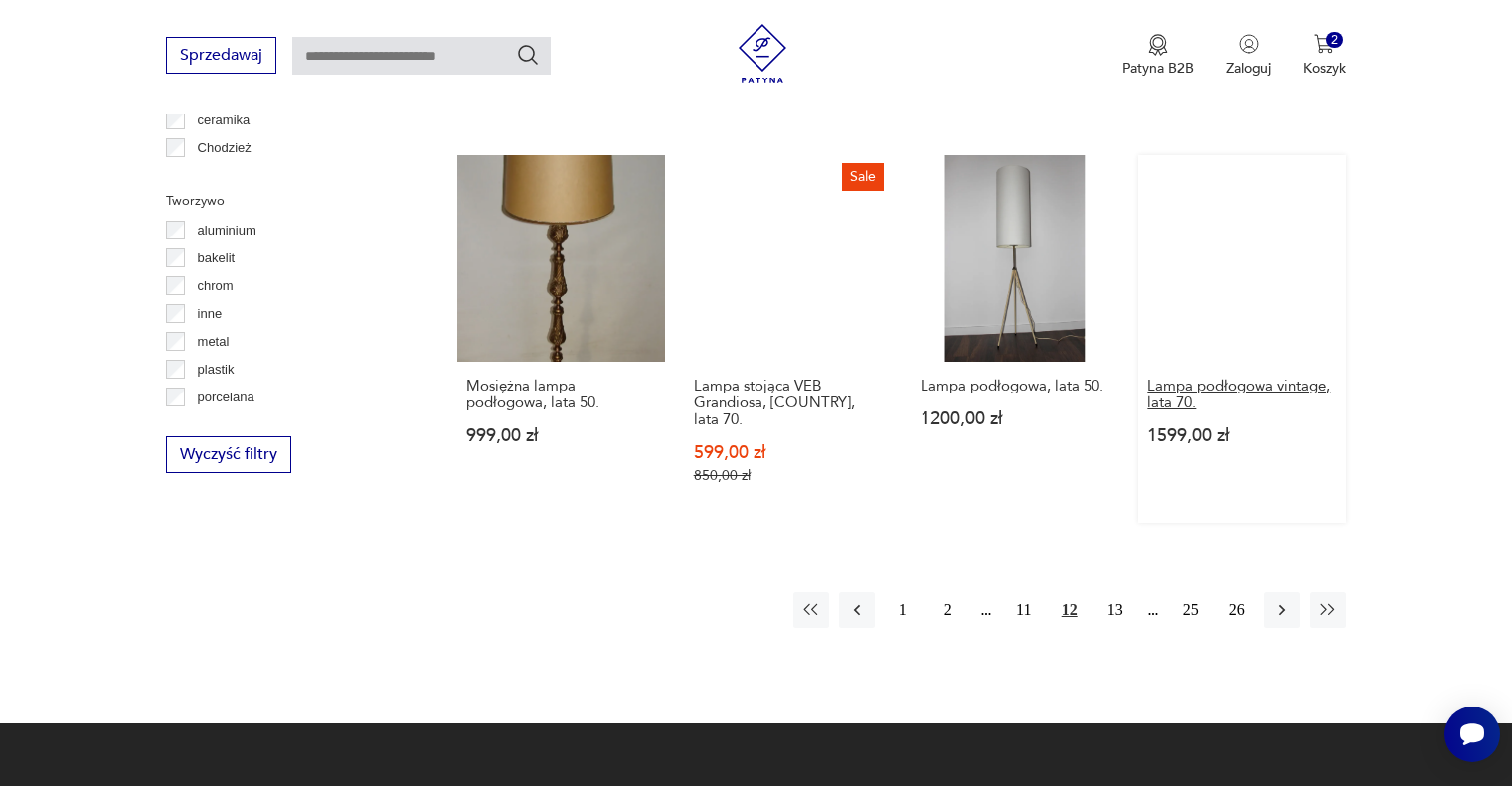 scroll, scrollTop: 1761, scrollLeft: 0, axis: vertical 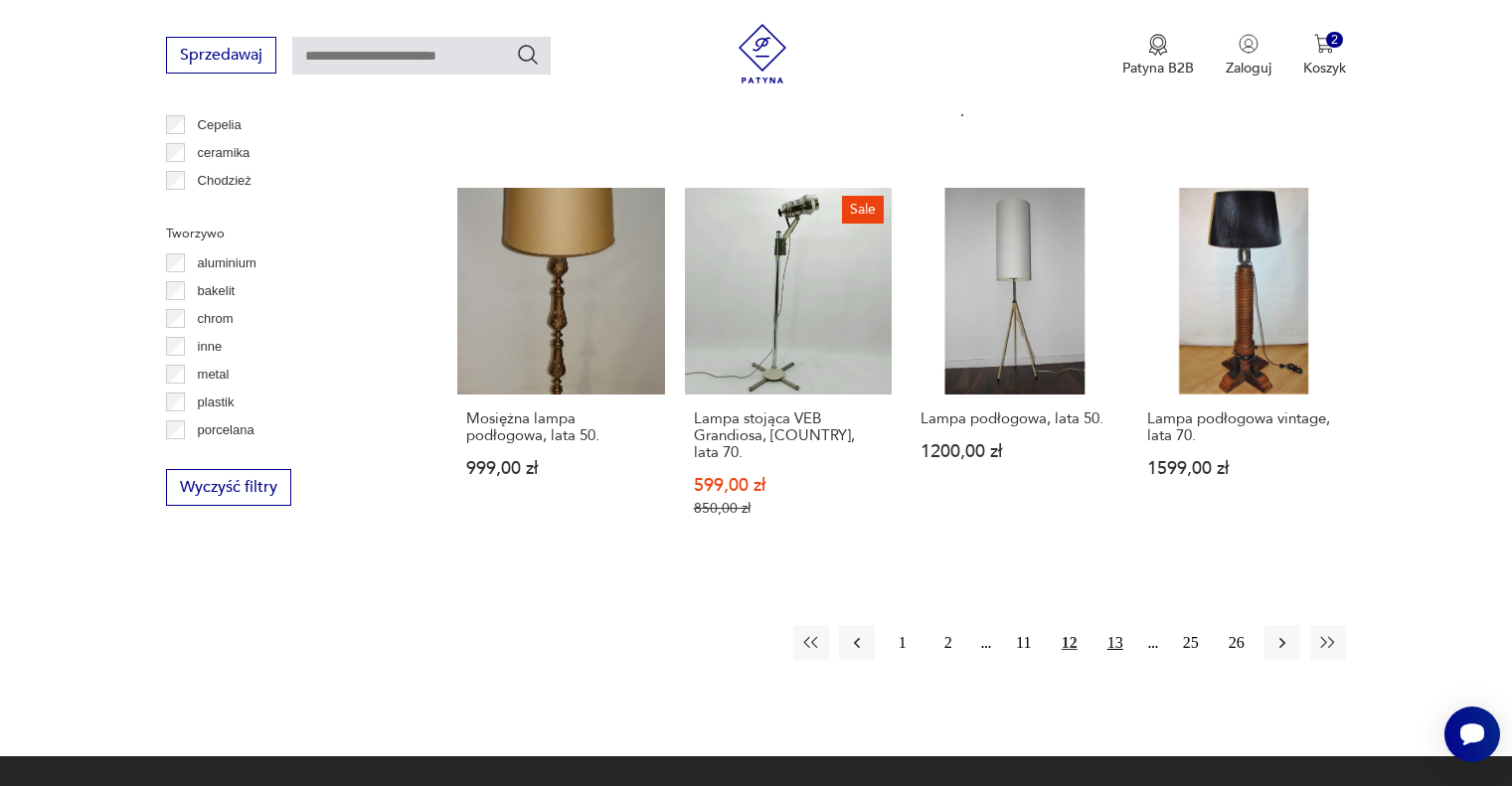 click on "13" at bounding box center [1115, 643] 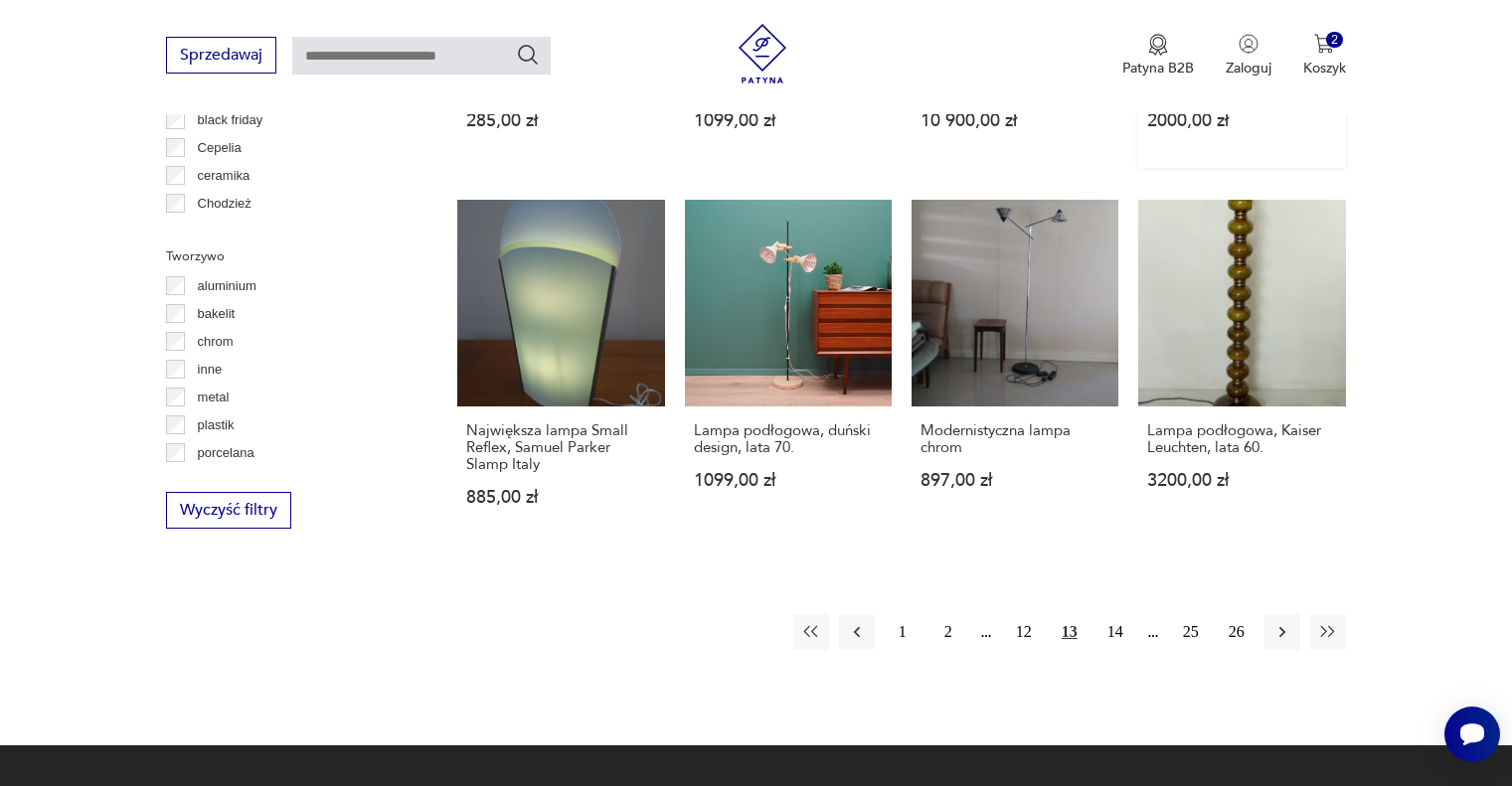scroll, scrollTop: 1860, scrollLeft: 0, axis: vertical 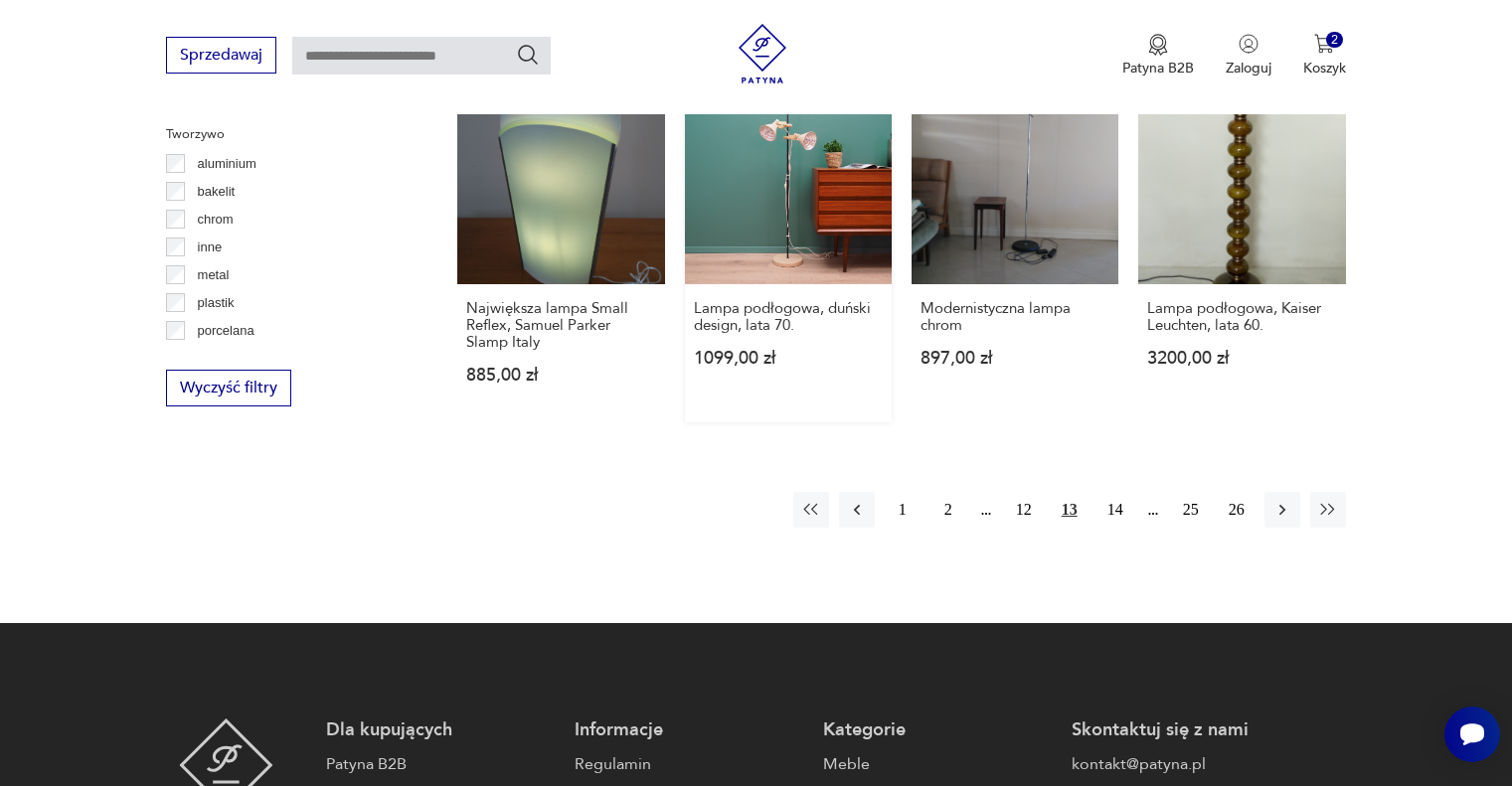 click on "Lampa podłogowa, duński design, lata 70. 1099,00 zł" at bounding box center (788, 249) 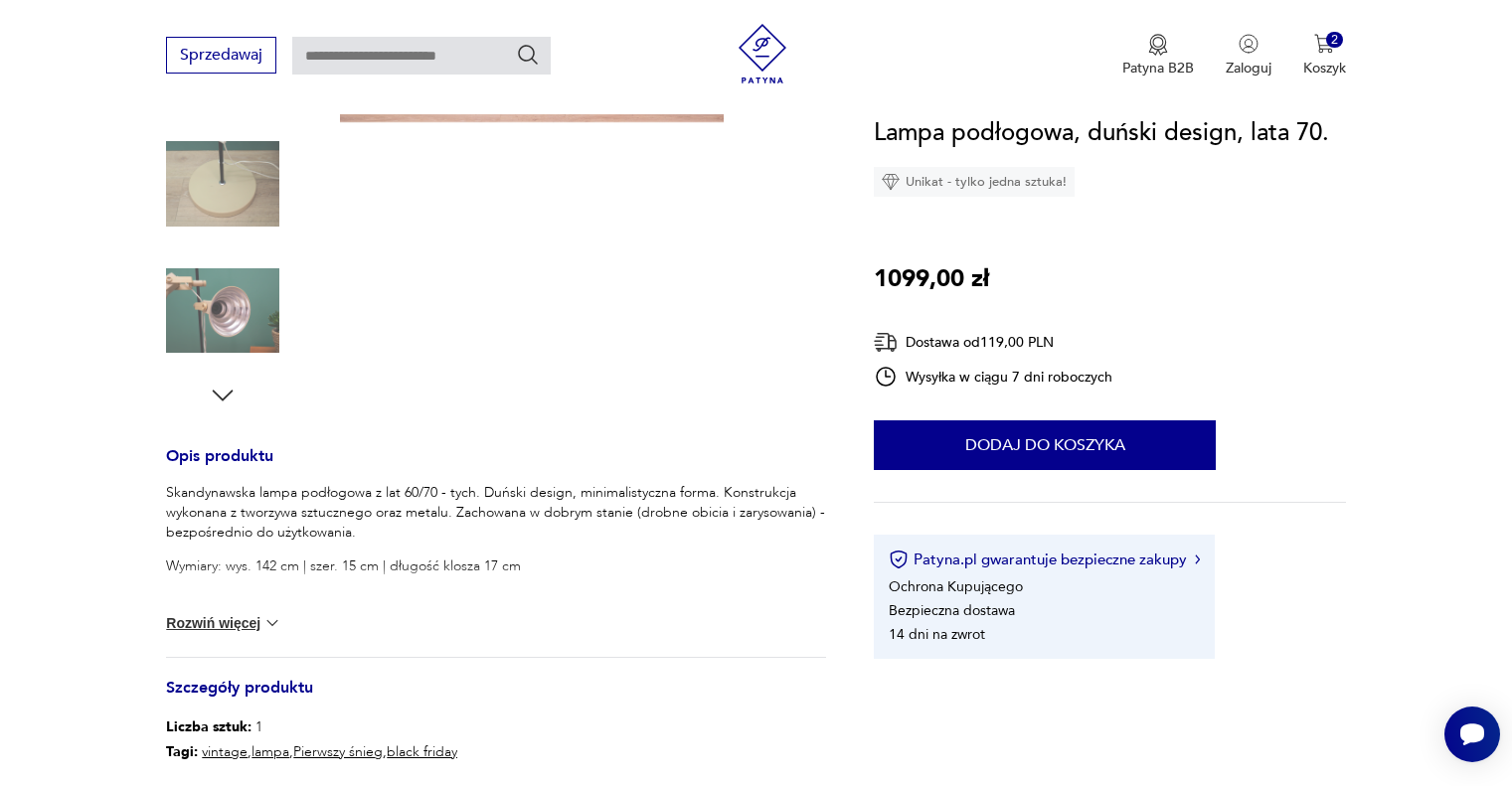 scroll, scrollTop: 497, scrollLeft: 0, axis: vertical 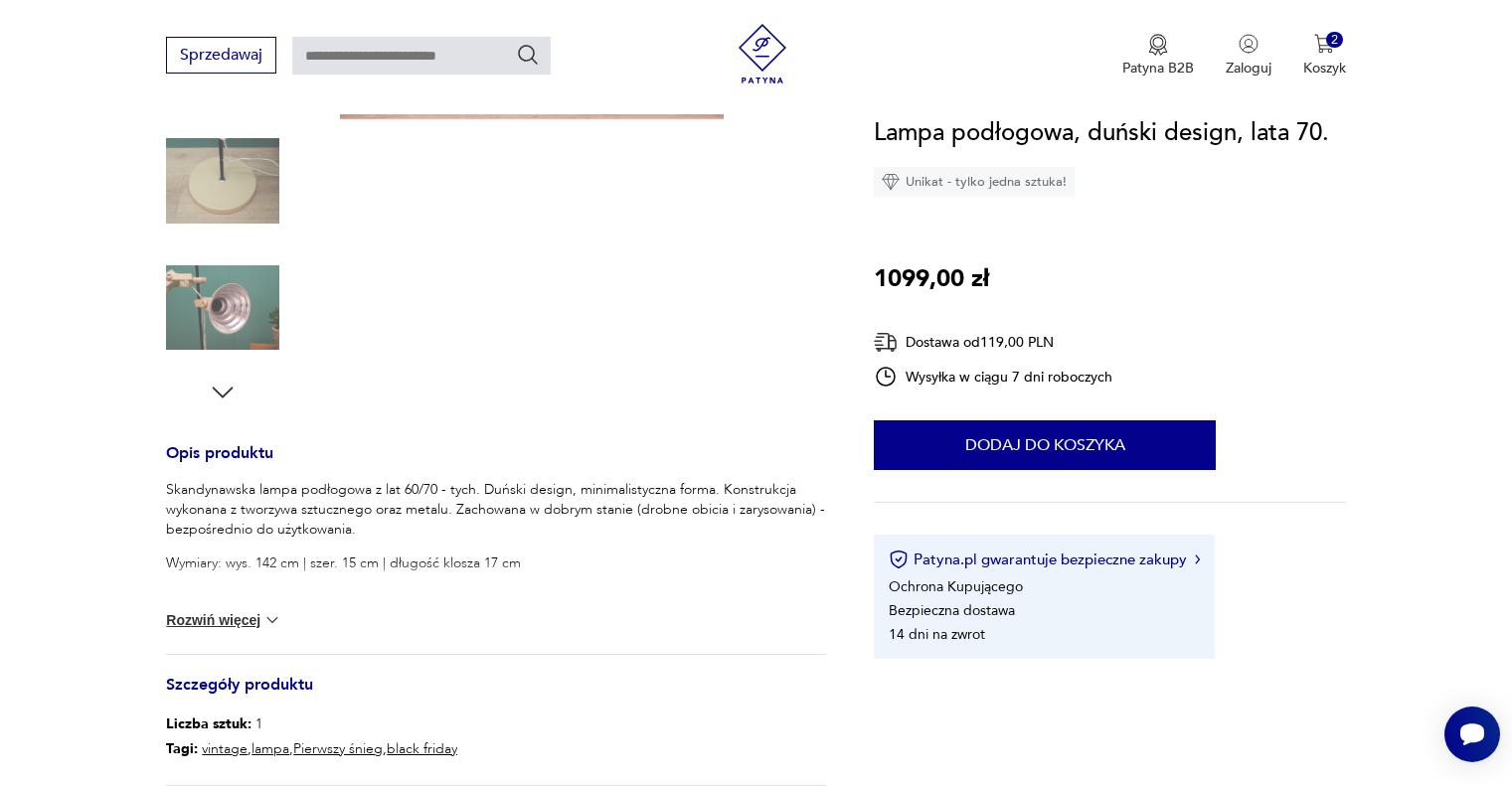click on "Skandynawska lampa podłogowa z lat 60/70 - tych. Duński design, minimalistyczna forma. Konstrukcja wykonana z tworzywa sztucznego oraz metalu. Zachowana w dobrym stanie (drobne obicia i zarysowania) - bezpośrednio do użytkowania.
Wymiary: wys. 142 cm | szer. 15 cm | długość klosza 17 cm
Cena transportu nie obejmuje wniesienia.
Rozwiń więcej" at bounding box center [496, 566] 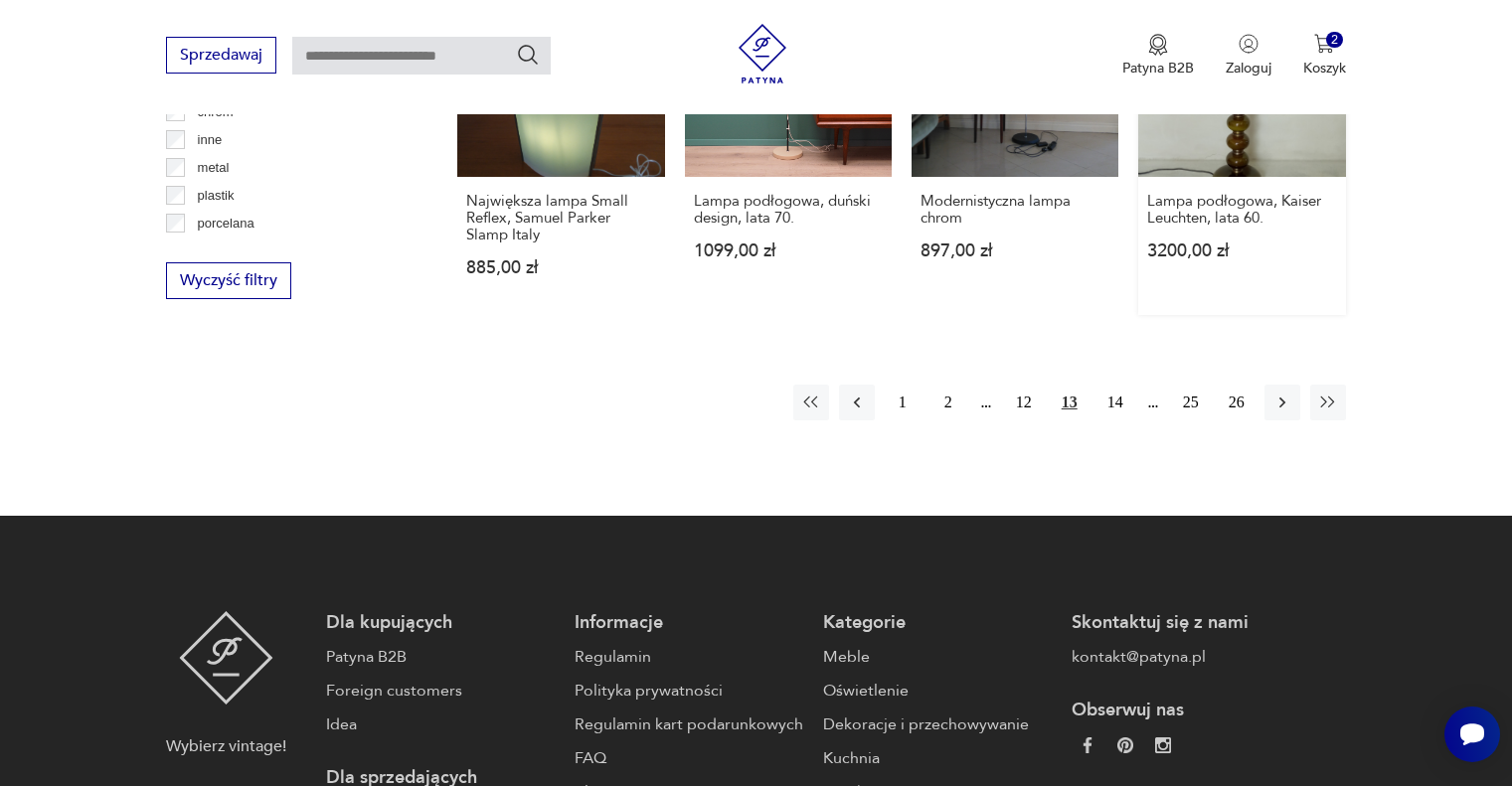 scroll, scrollTop: 1944, scrollLeft: 0, axis: vertical 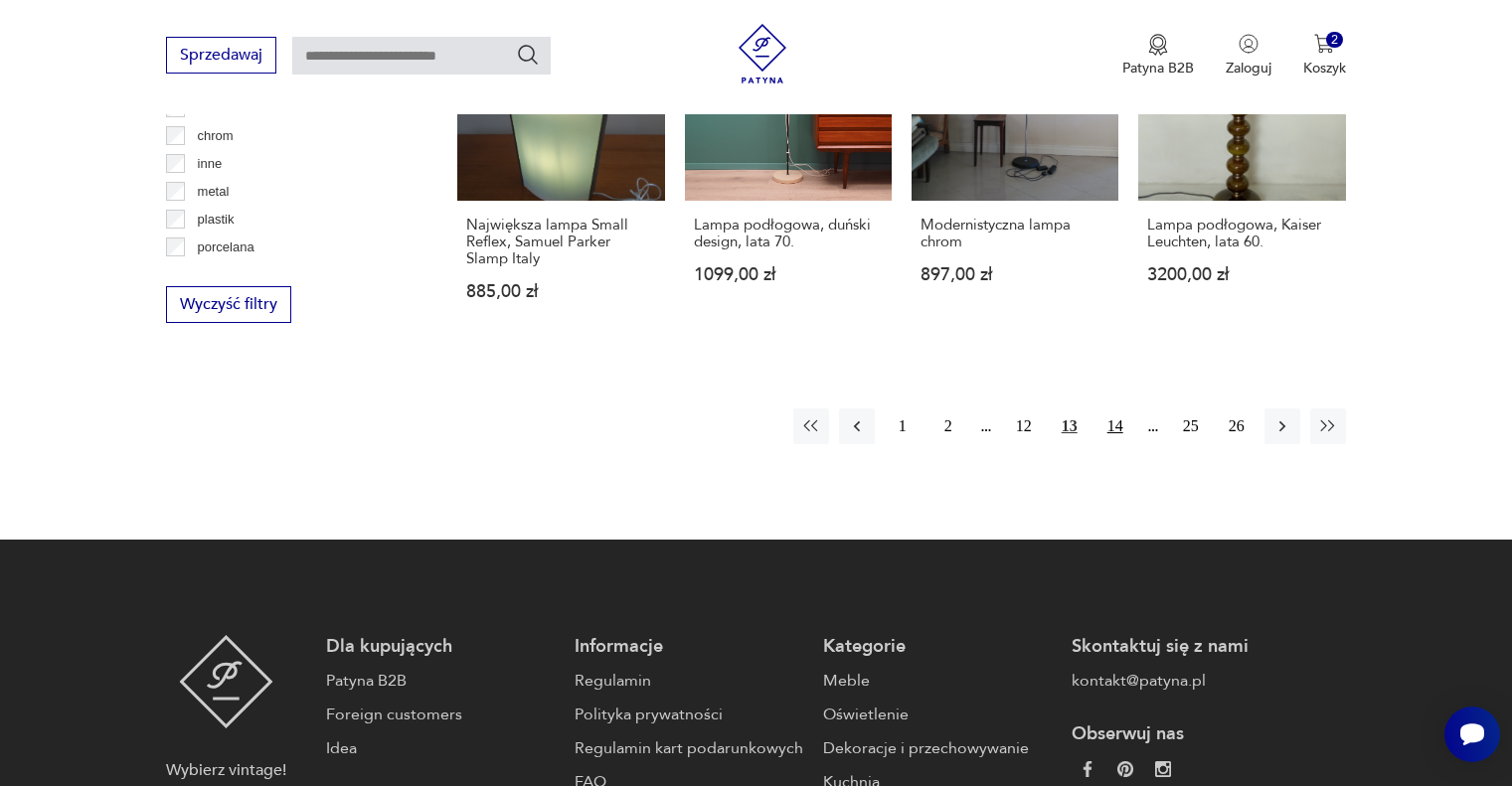 click on "14" at bounding box center [1115, 426] 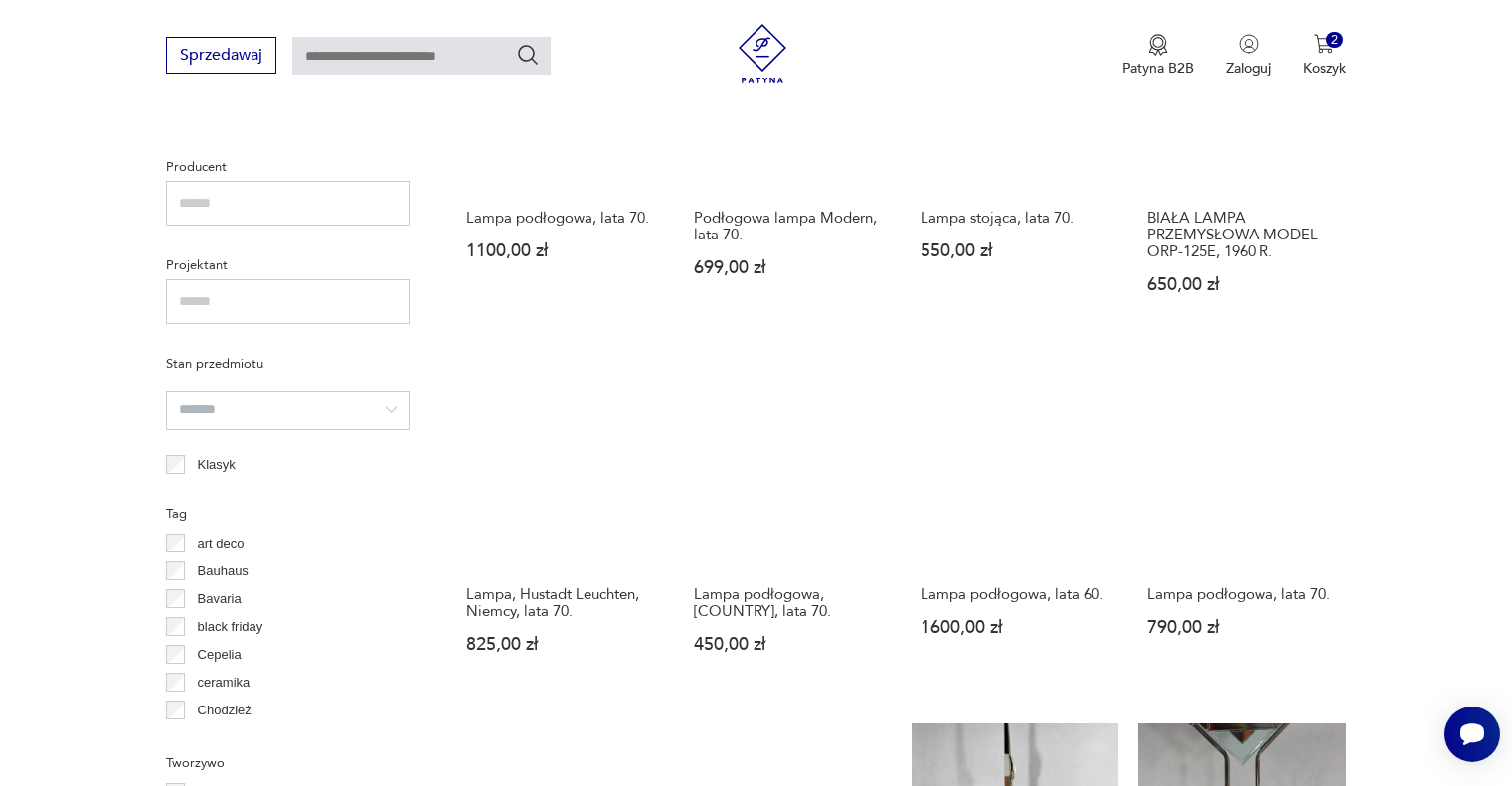 scroll, scrollTop: 1363, scrollLeft: 0, axis: vertical 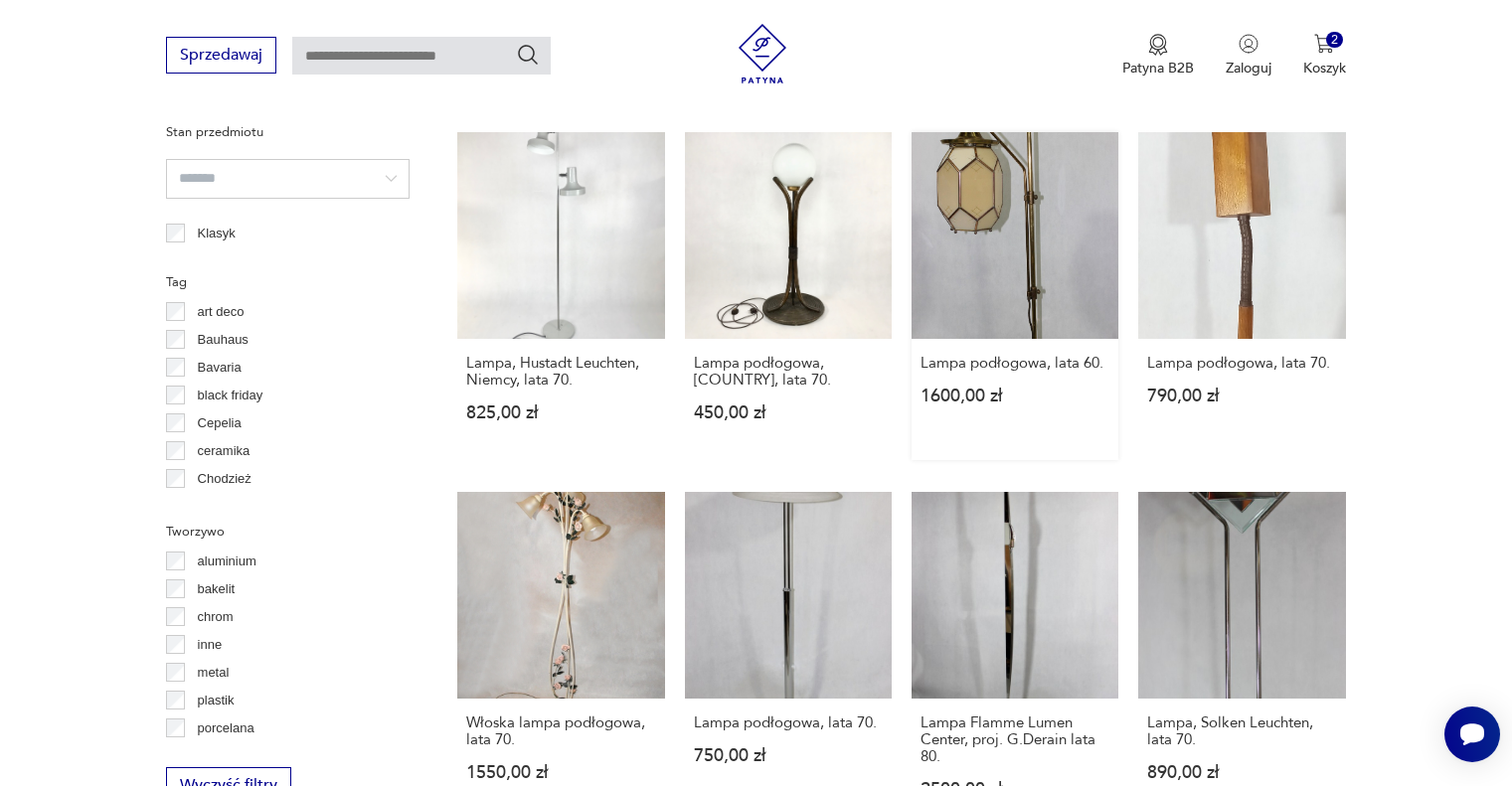 click on "Lampa podłogowa, lata 60. 1600,00 zł" at bounding box center (1015, 296) 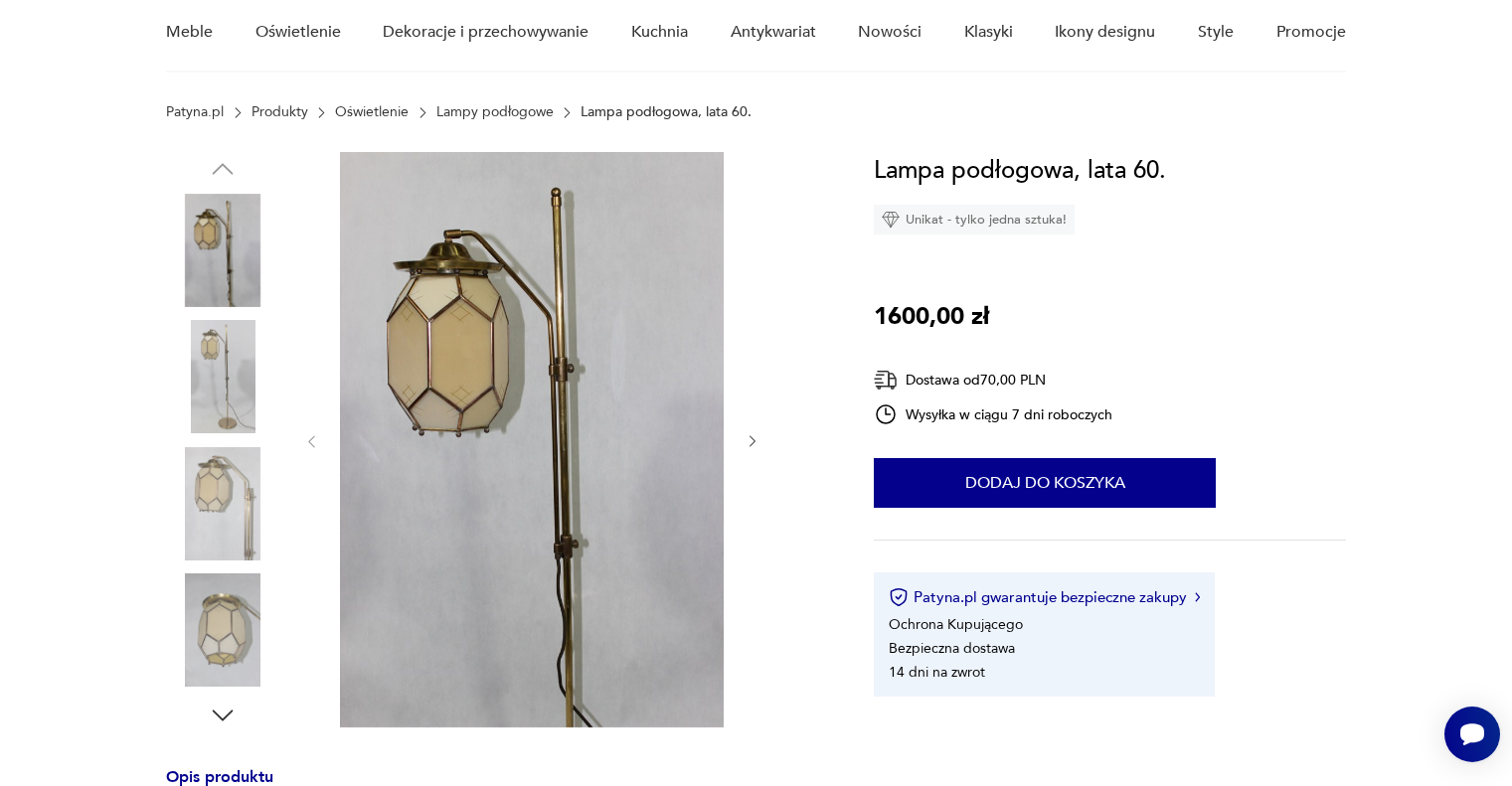 scroll, scrollTop: 298, scrollLeft: 0, axis: vertical 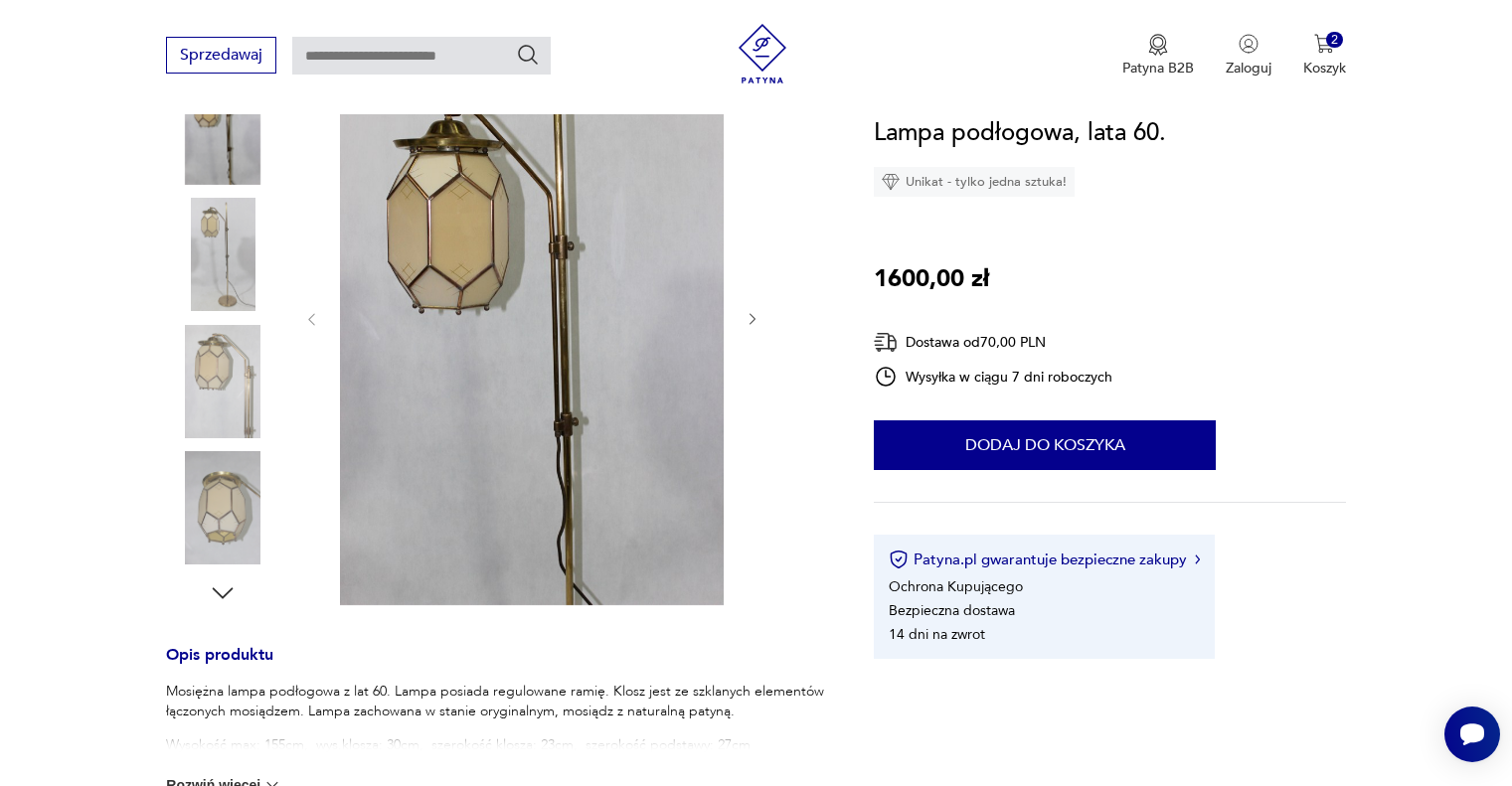 click at bounding box center (223, 382) 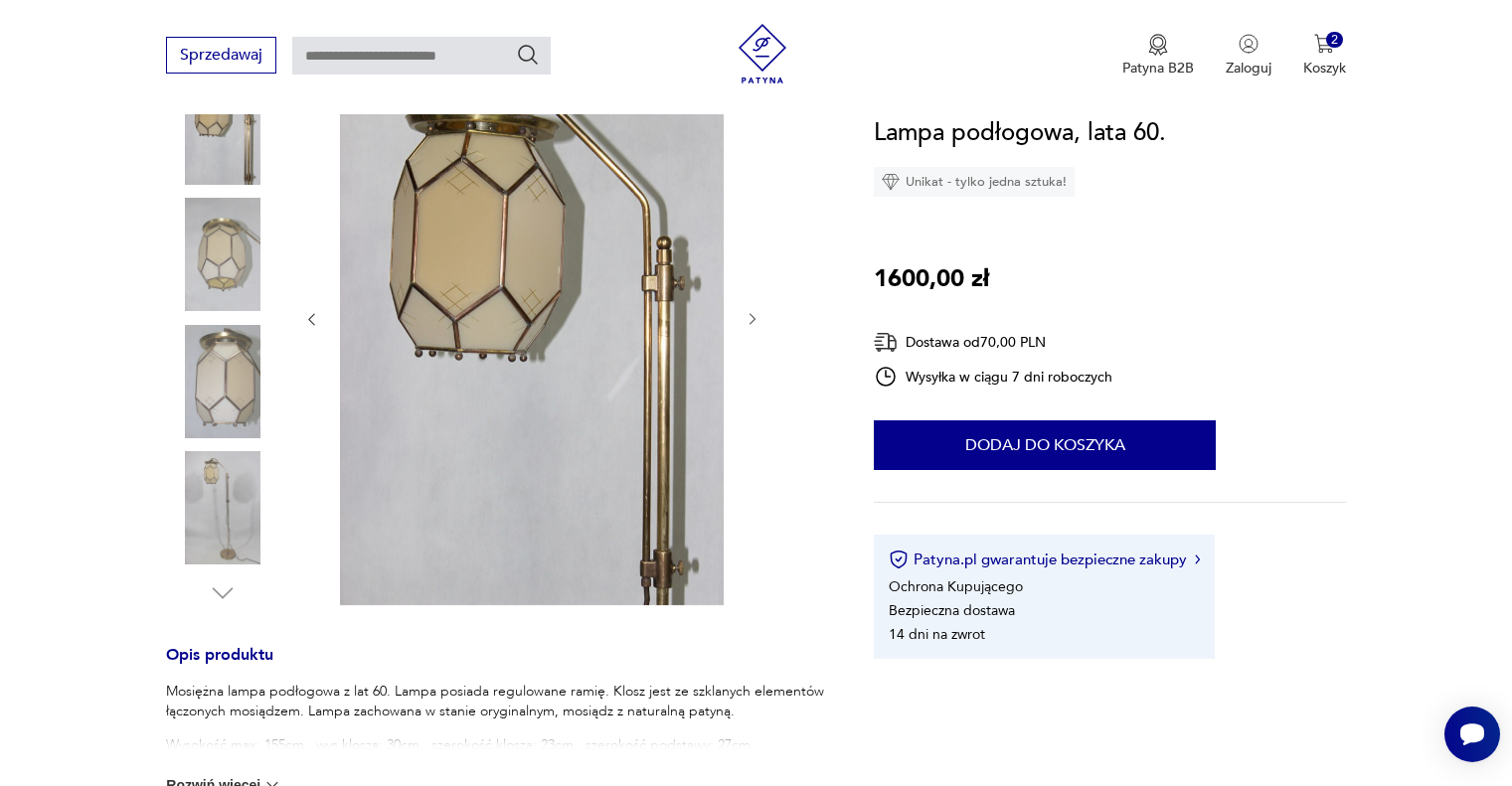 click at bounding box center [223, 508] 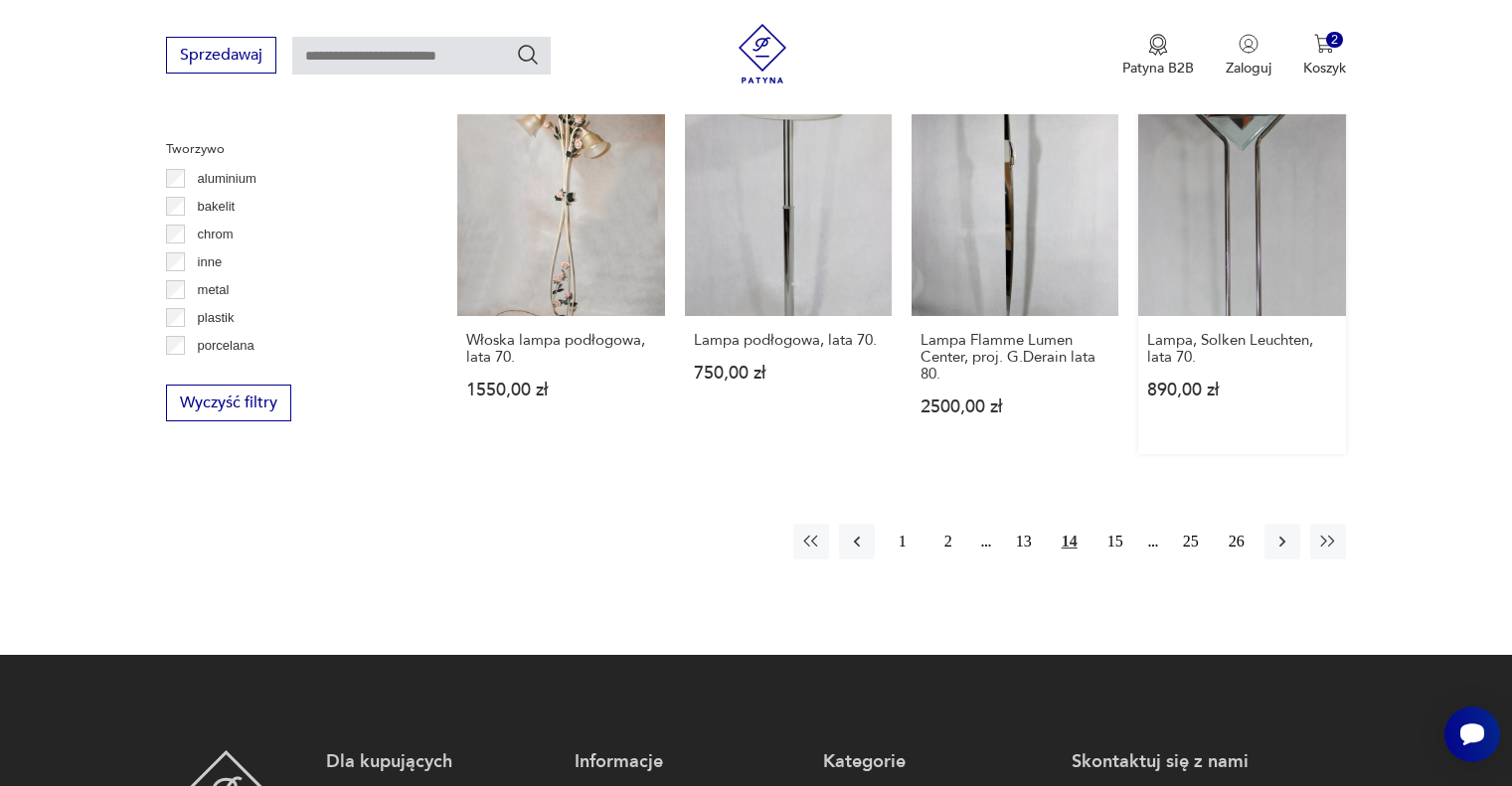 scroll, scrollTop: 1745, scrollLeft: 0, axis: vertical 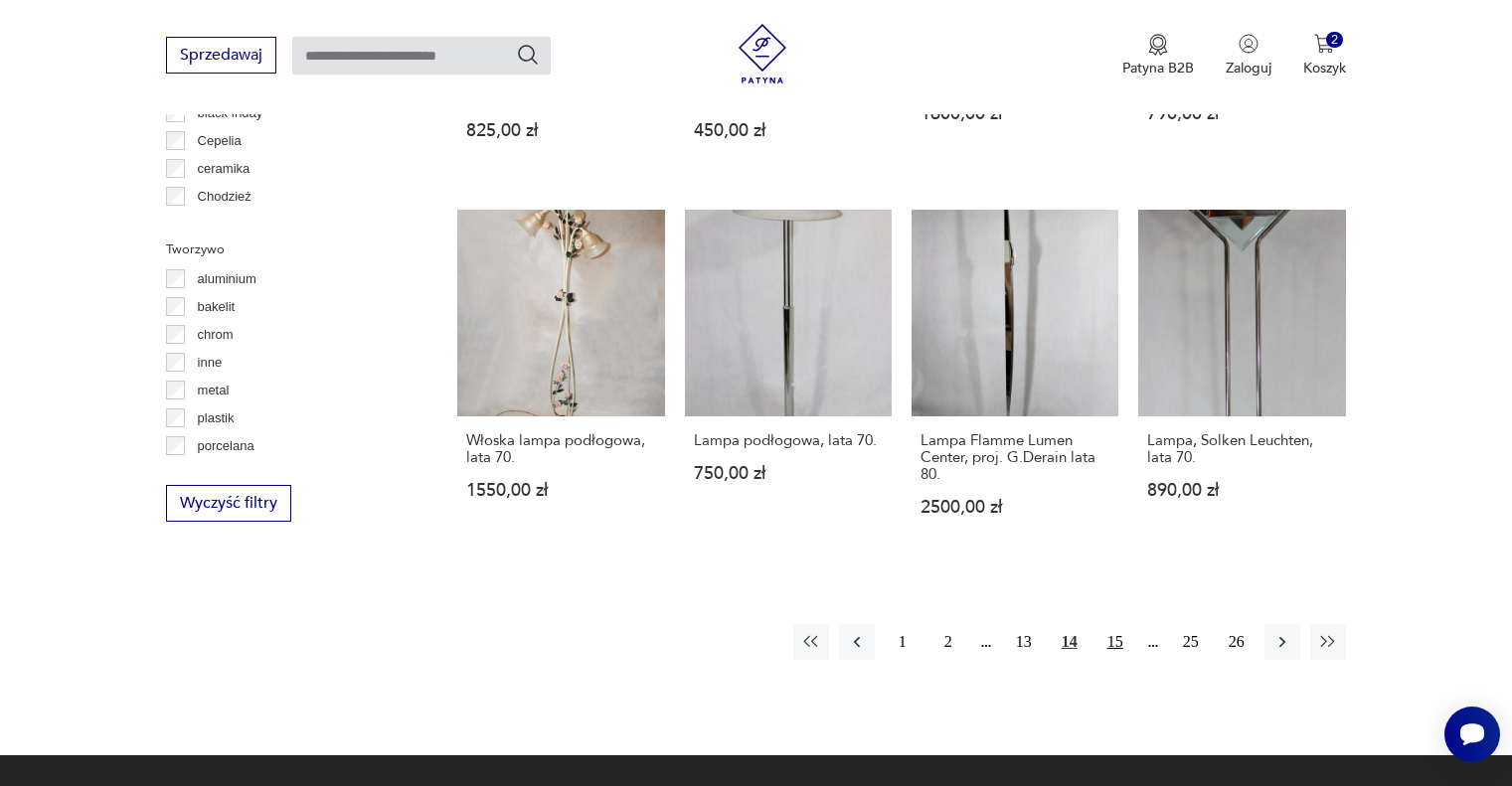 click on "15" at bounding box center (1115, 642) 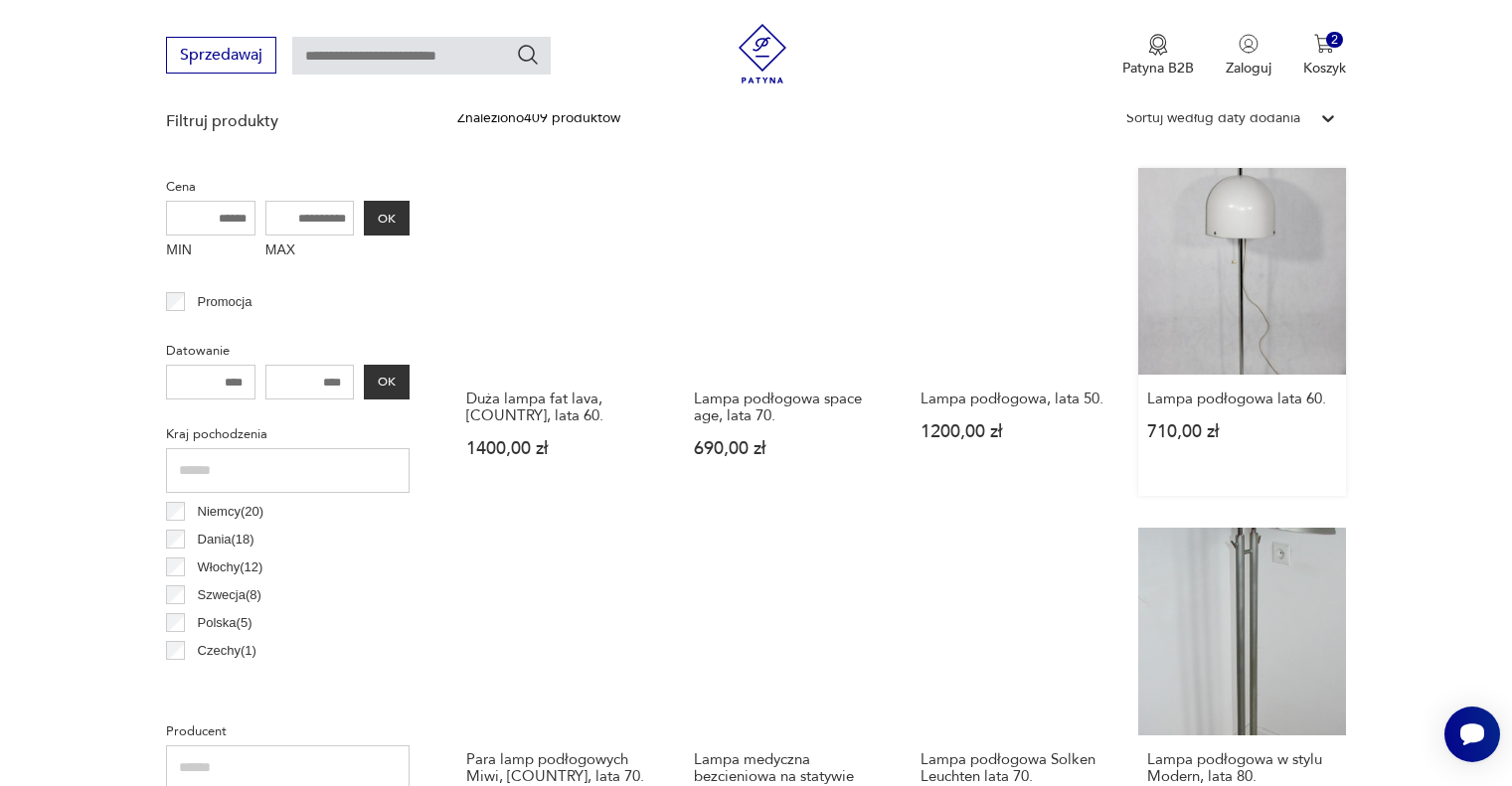 scroll, scrollTop: 668, scrollLeft: 0, axis: vertical 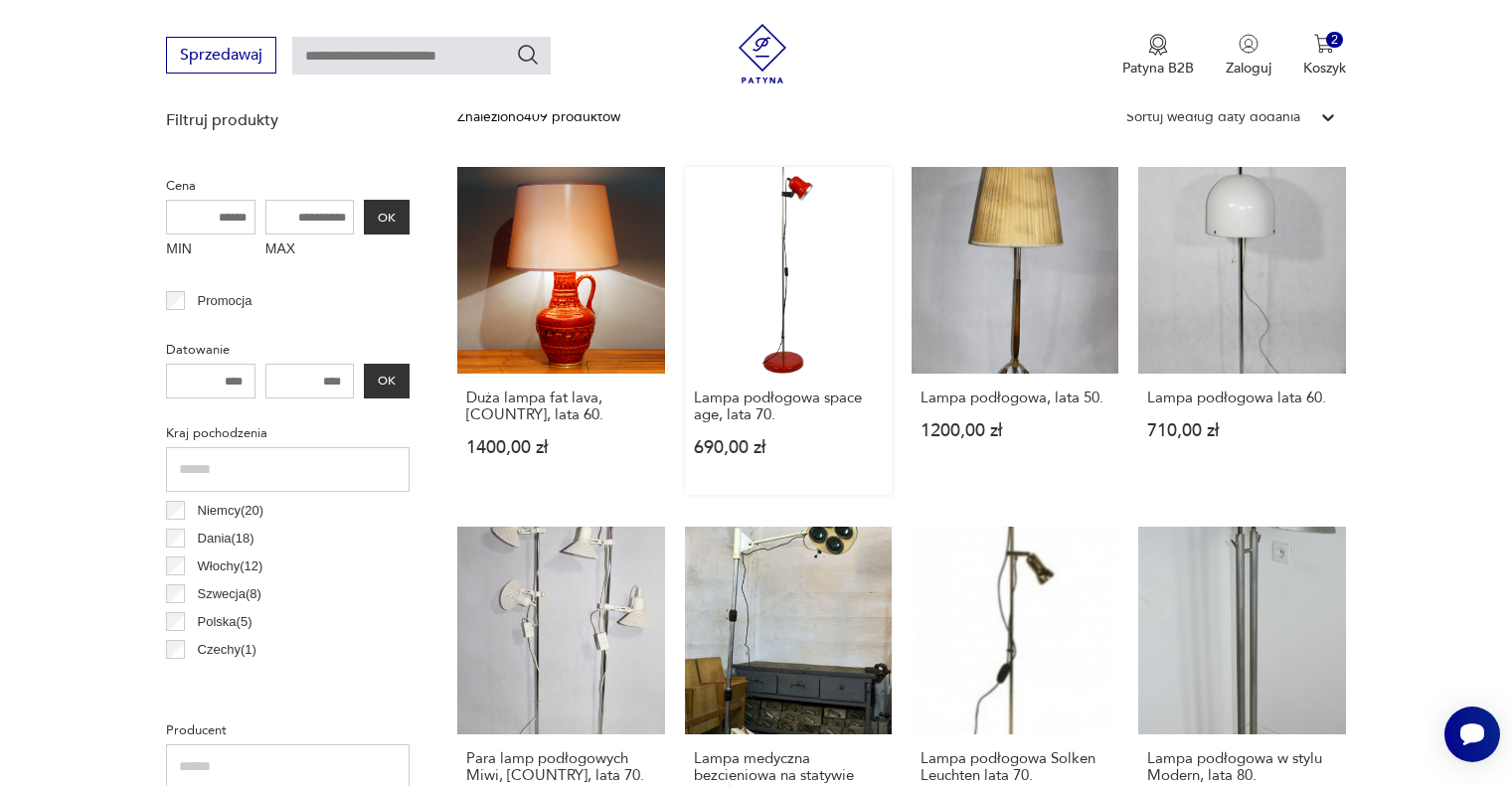 click on "Lampa podłogowa space age, lata 70. 690,00 zł" at bounding box center (788, 331) 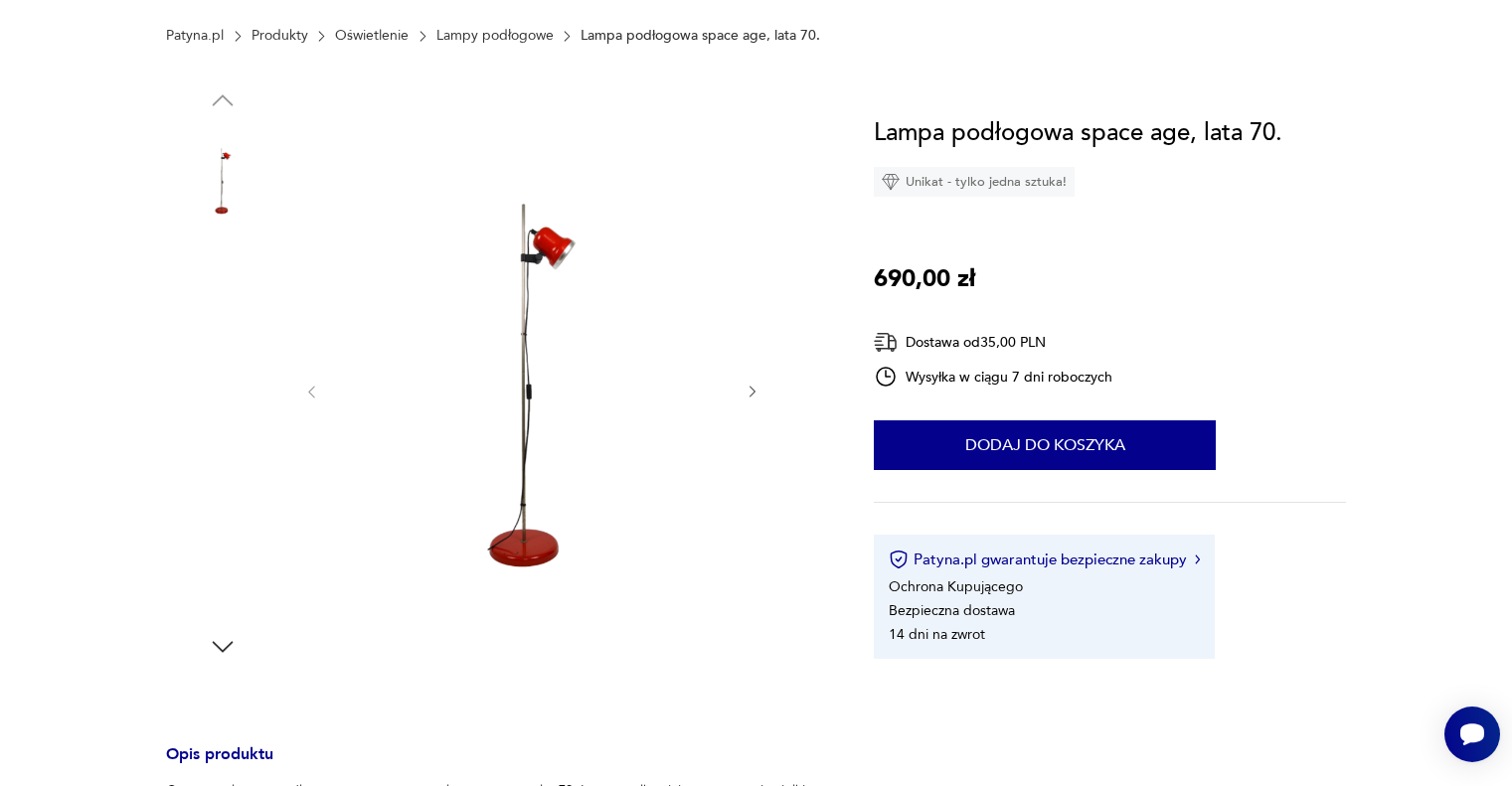 scroll, scrollTop: 298, scrollLeft: 0, axis: vertical 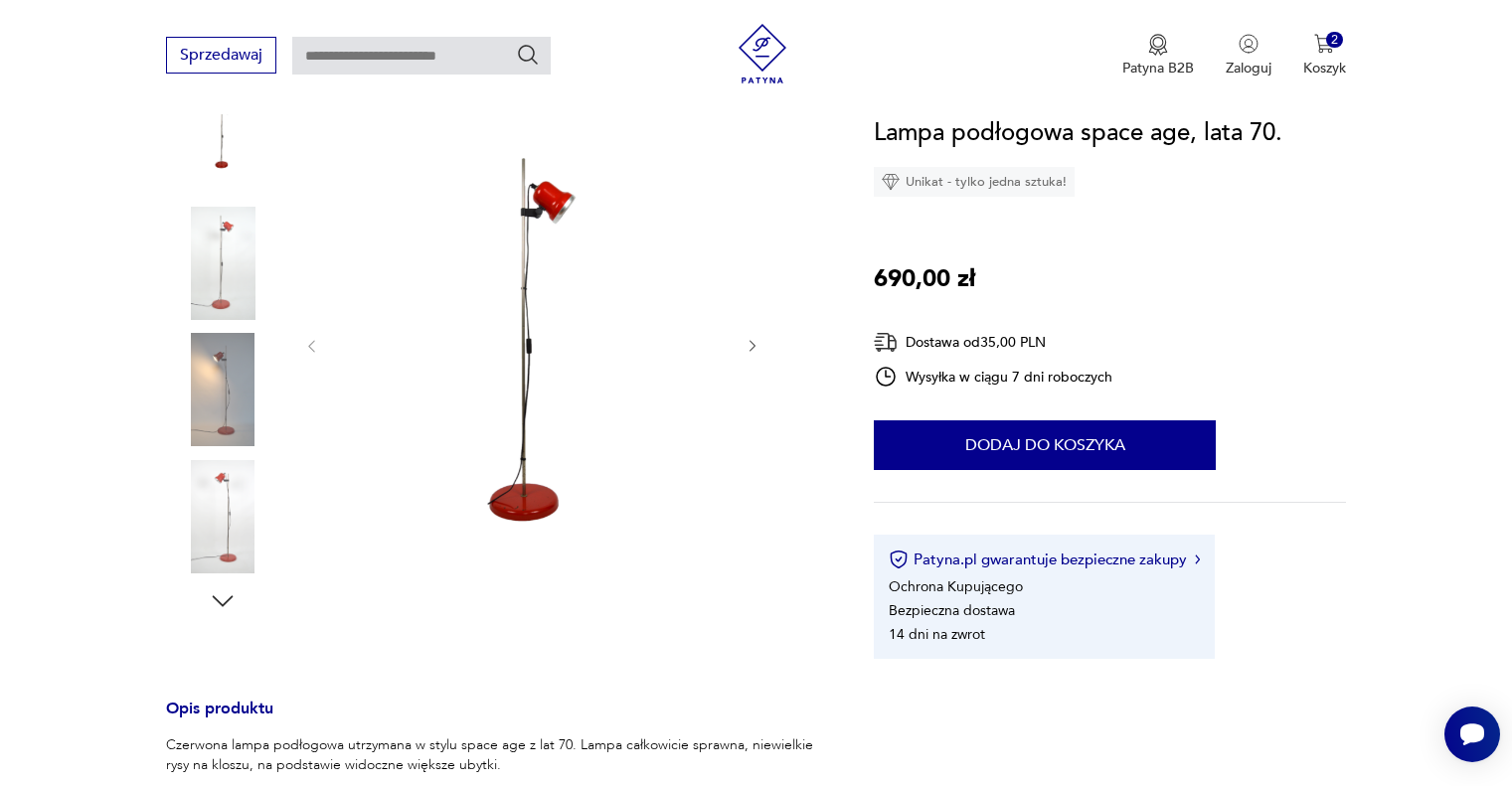 click at bounding box center (223, 517) 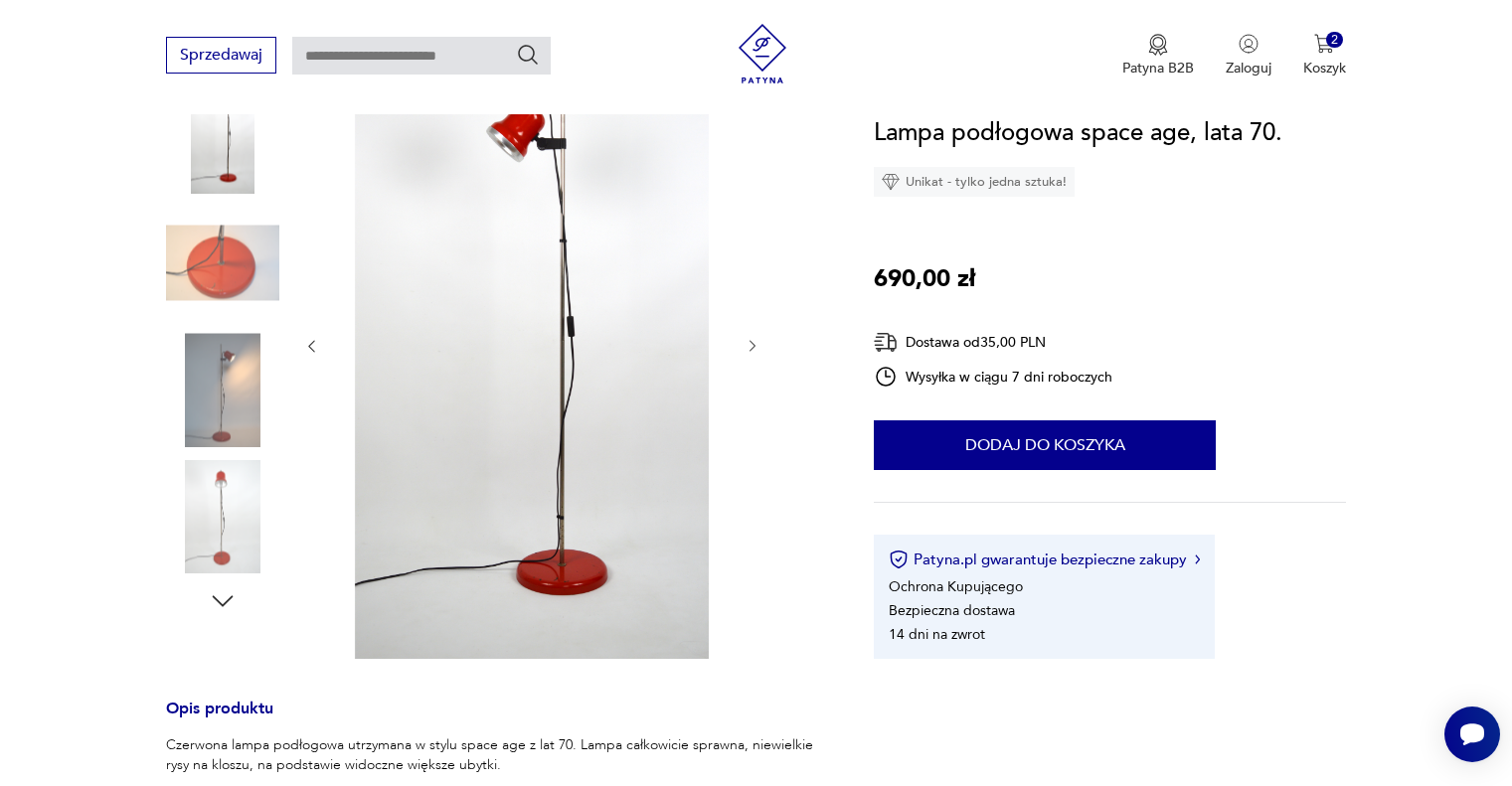 click at bounding box center [223, 390] 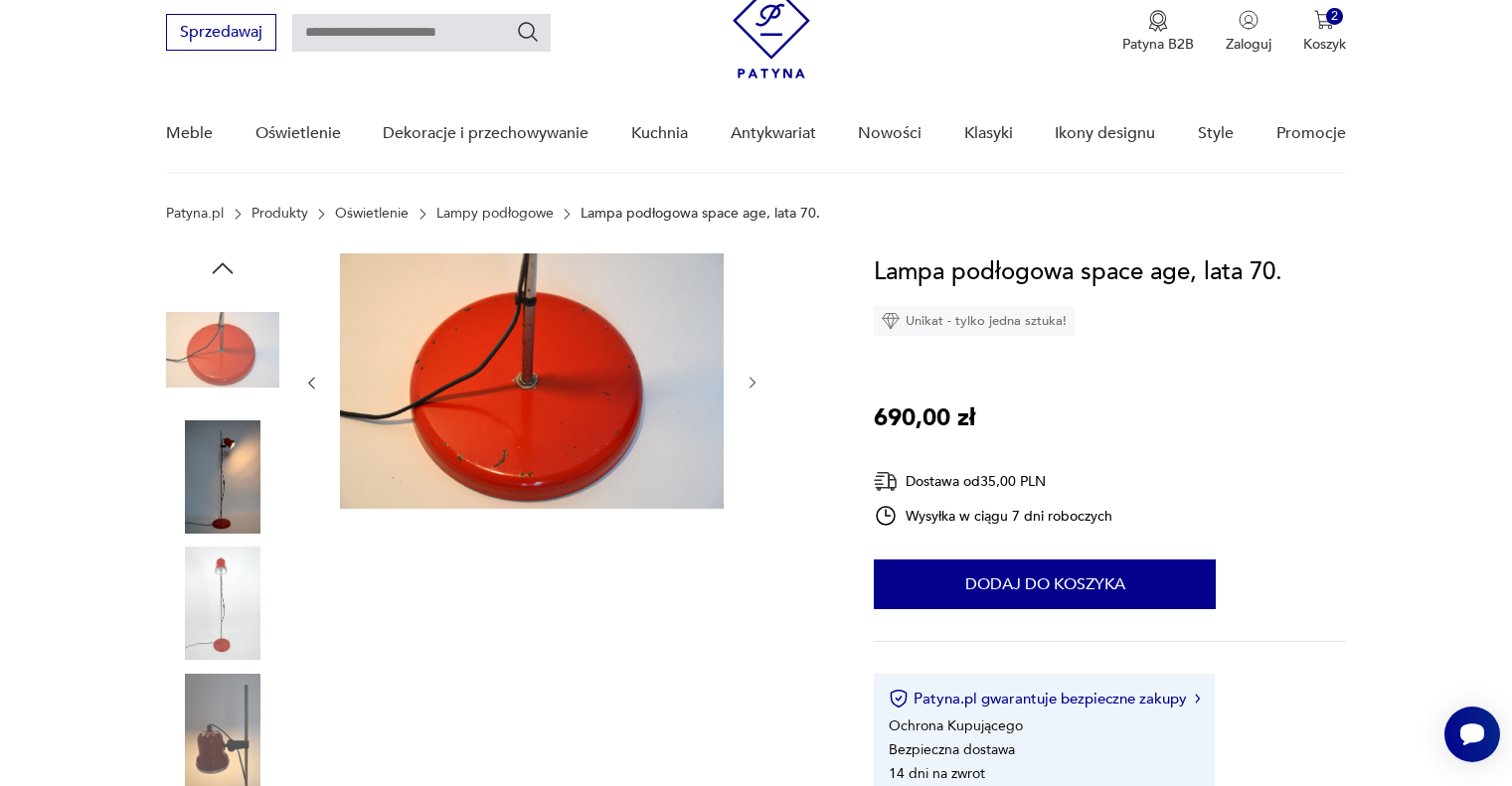 scroll, scrollTop: 0, scrollLeft: 0, axis: both 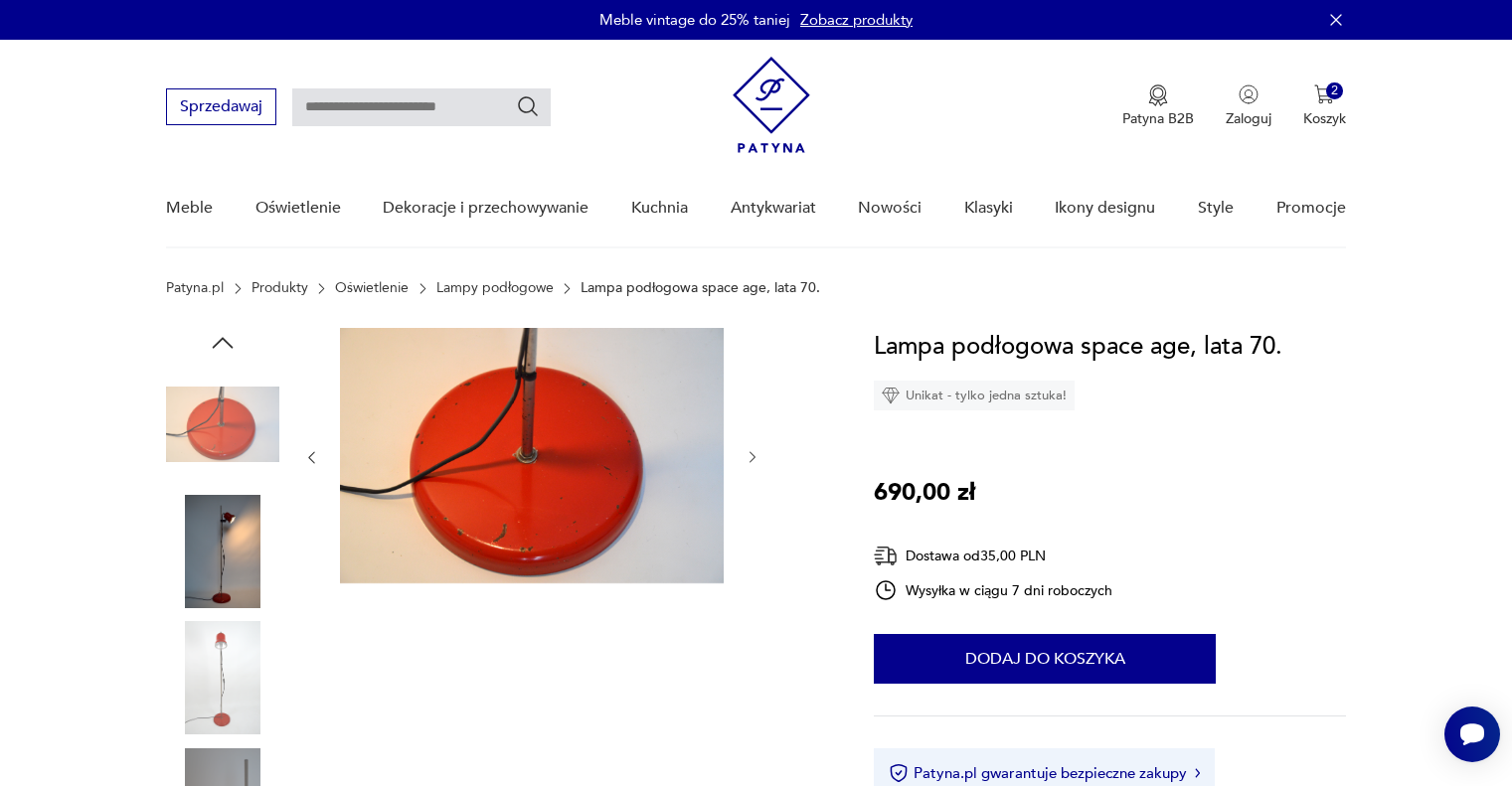 click at bounding box center [223, 424] 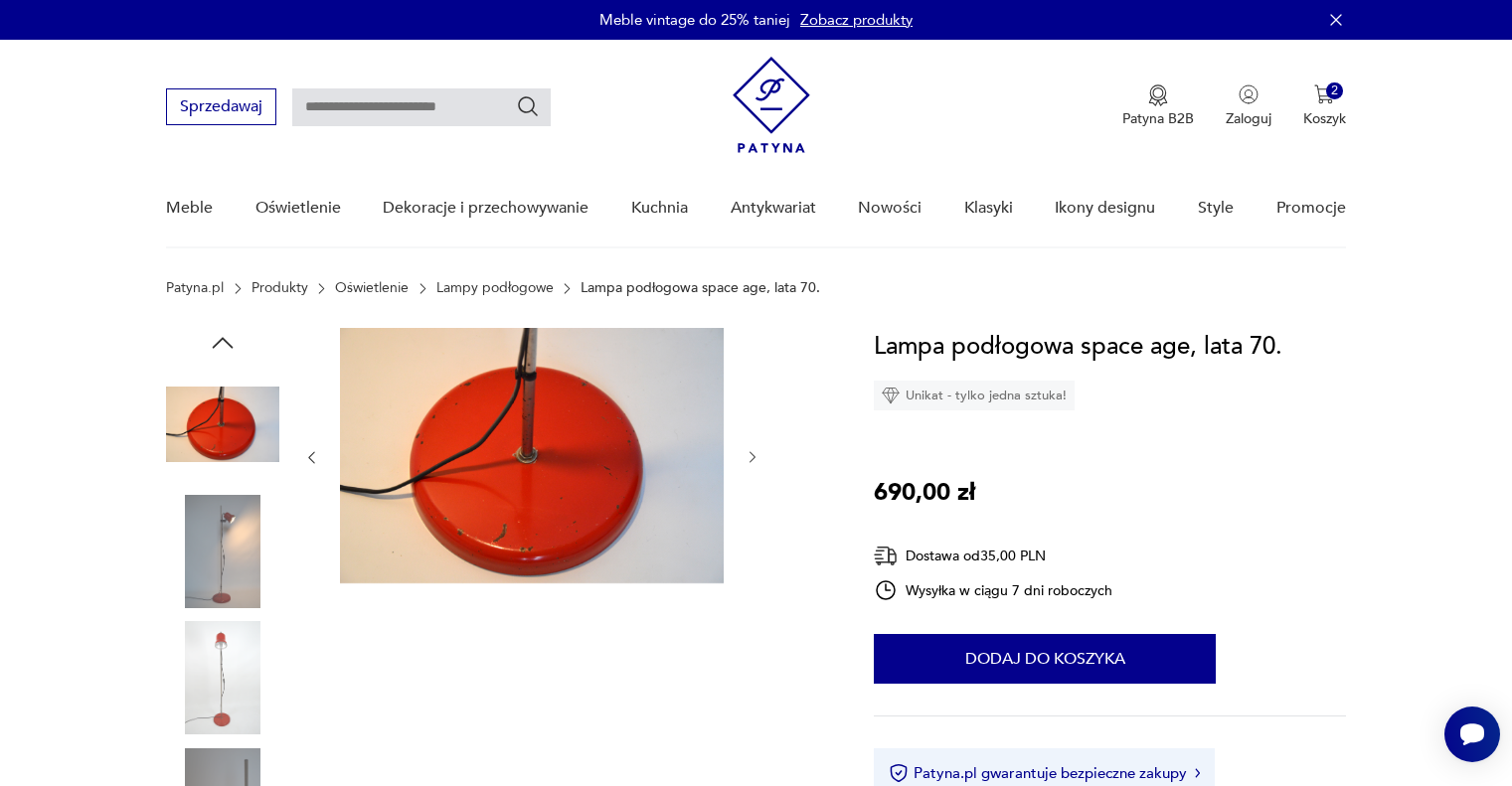 click at bounding box center (223, 424) 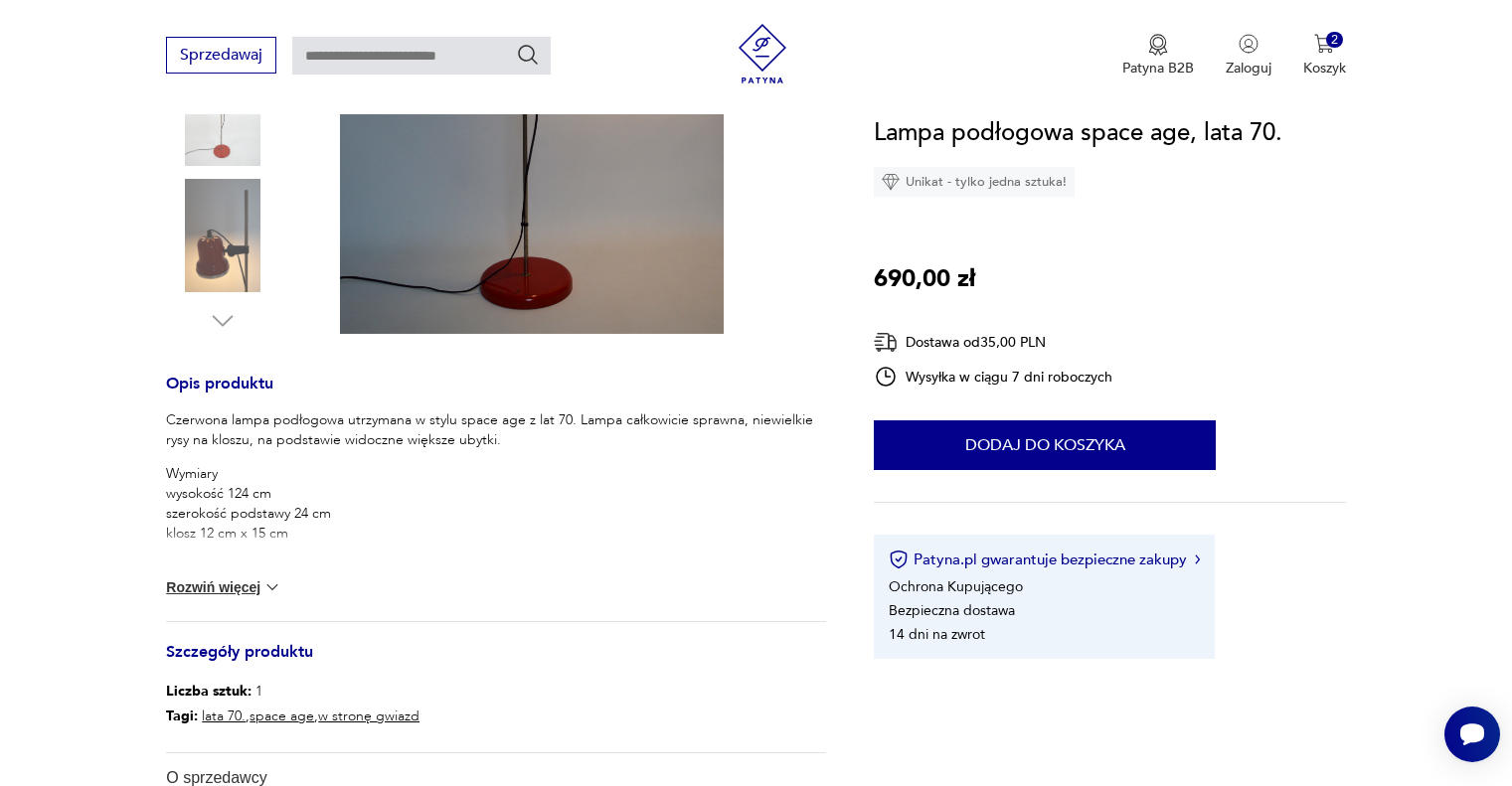scroll, scrollTop: 596, scrollLeft: 0, axis: vertical 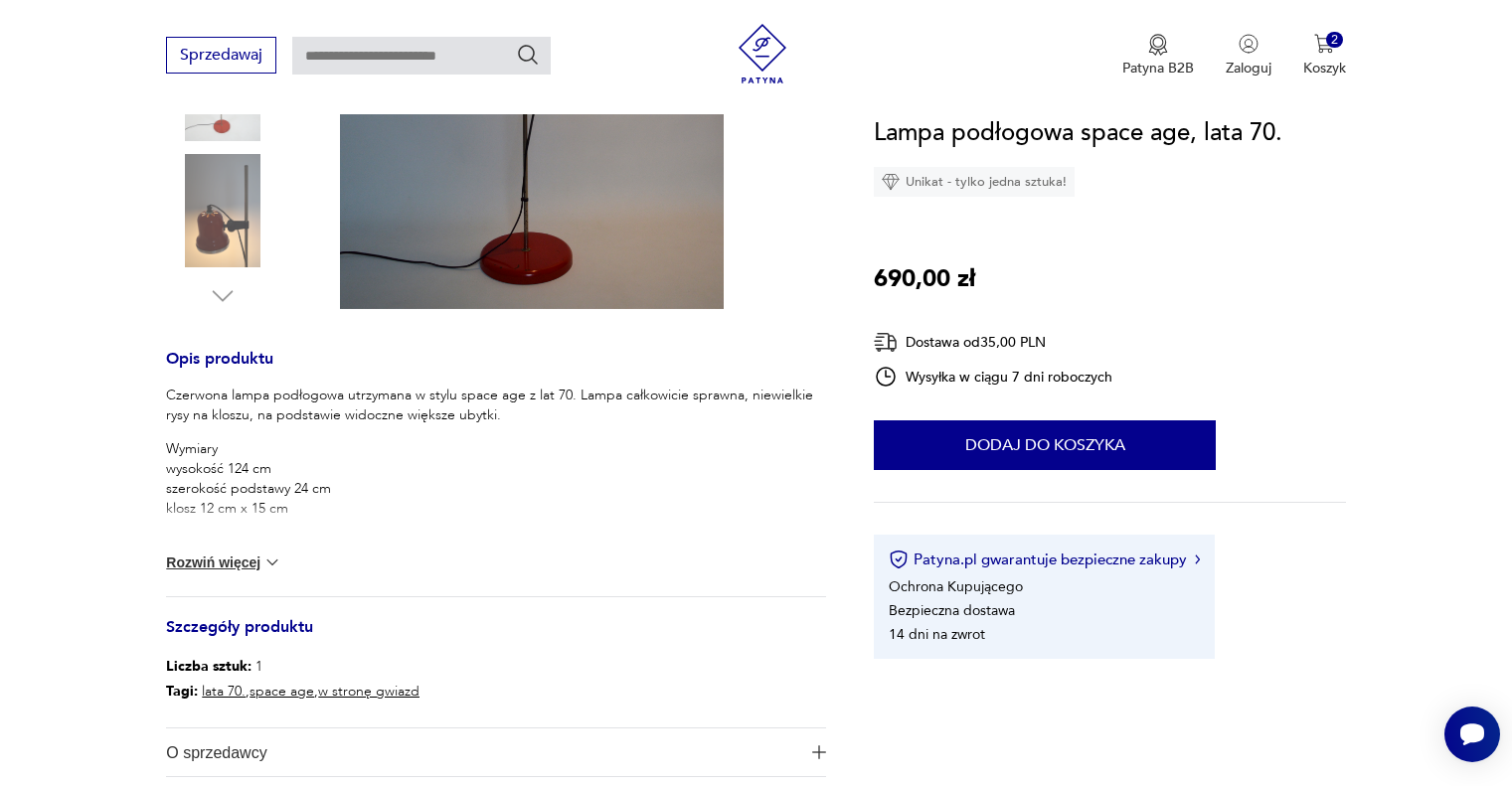 click on "Rozwiń więcej" at bounding box center [224, 562] 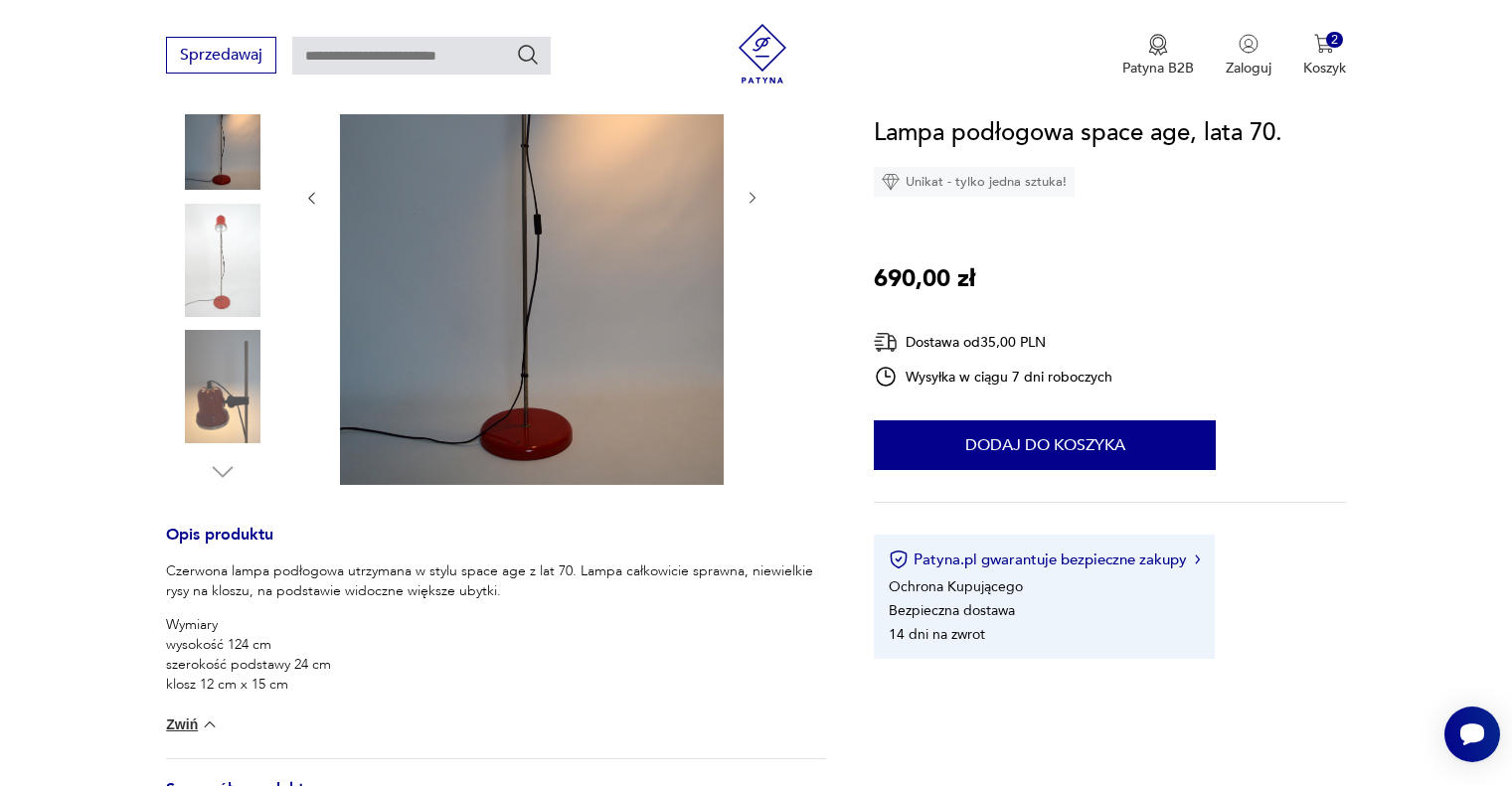 scroll, scrollTop: 199, scrollLeft: 0, axis: vertical 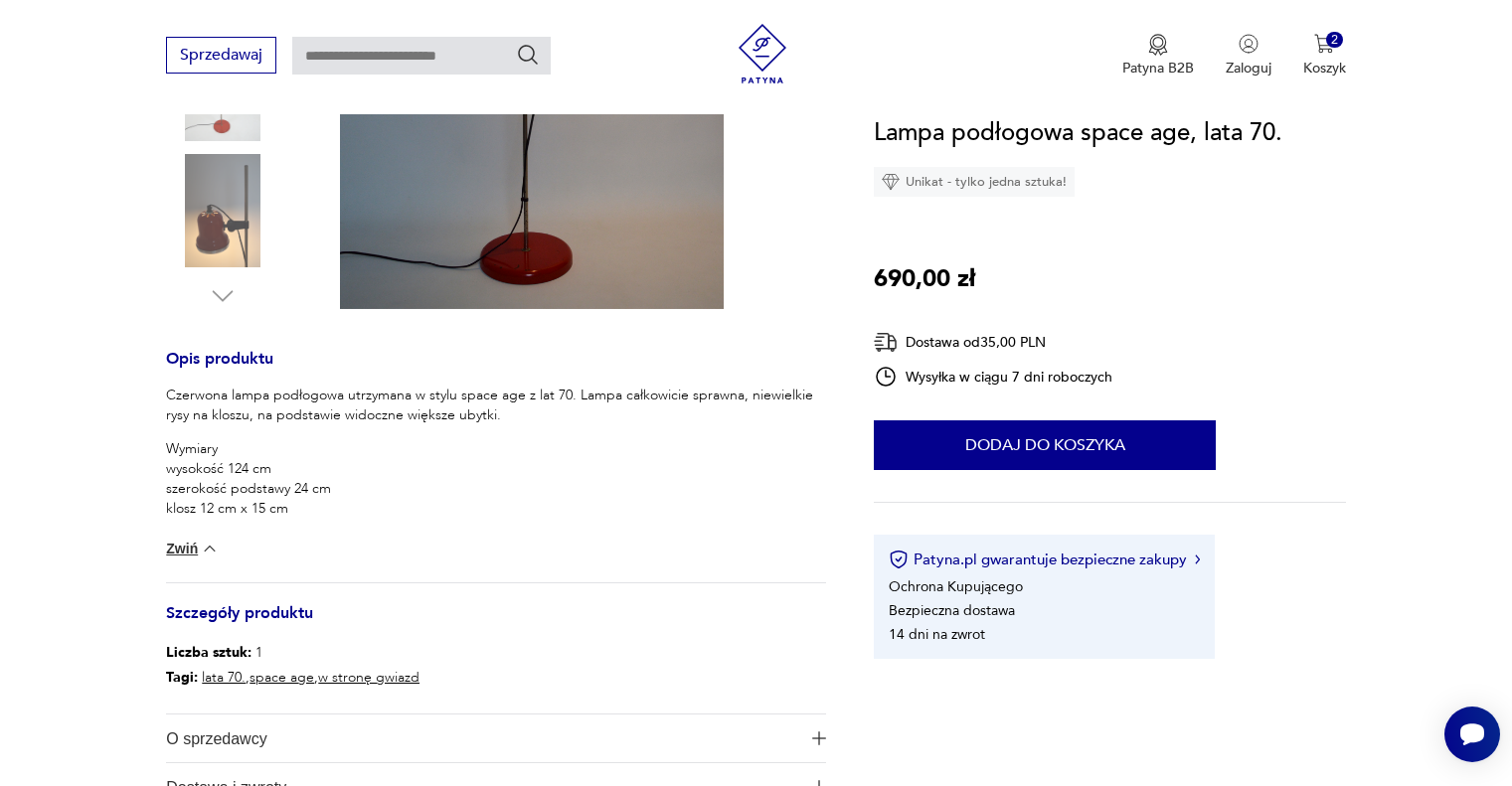 click on "Czerwona lampa podłogowa utrzymana w stylu space age z lat 70. Lampa całkowicie sprawna, niewielkie rysy na kloszu, na podstawie widoczne większe ubytki.
Wymiary
wysokość 124 cm
szerokość podstawy 24 cm
klosz 12 cm x 15 cm Zwiń" at bounding box center (496, 484) 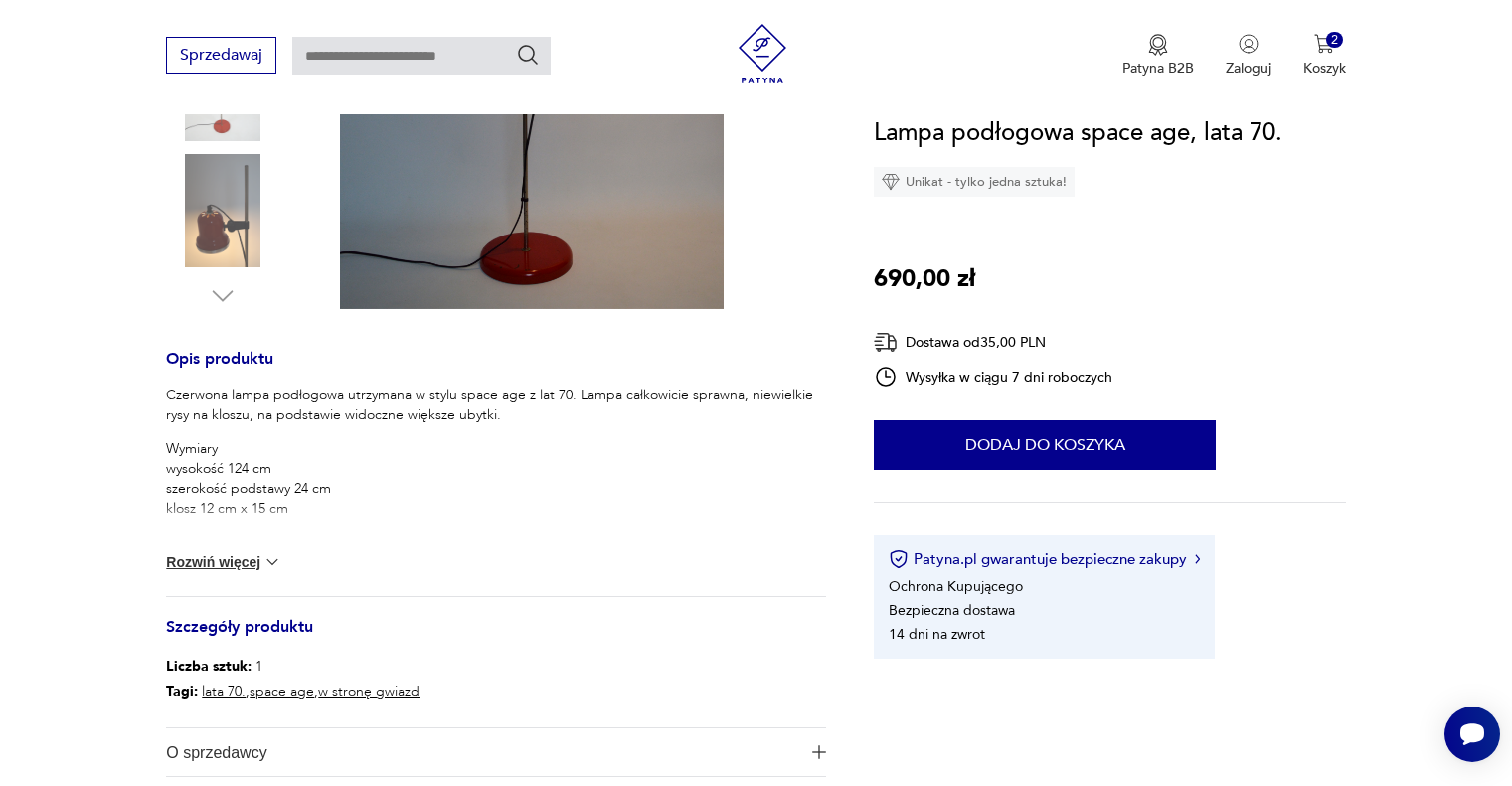 click on "Czerwona lampa podłogowa utrzymana w stylu space age z lat 70. Lampa całkowicie sprawna, niewielkie rysy na kloszu, na podstawie widoczne większe ubytki.
Wymiary
wysokość 124 cm
szerokość podstawy 24 cm
klosz 12 cm x 15 cm Rozwiń więcej" at bounding box center [496, 491] 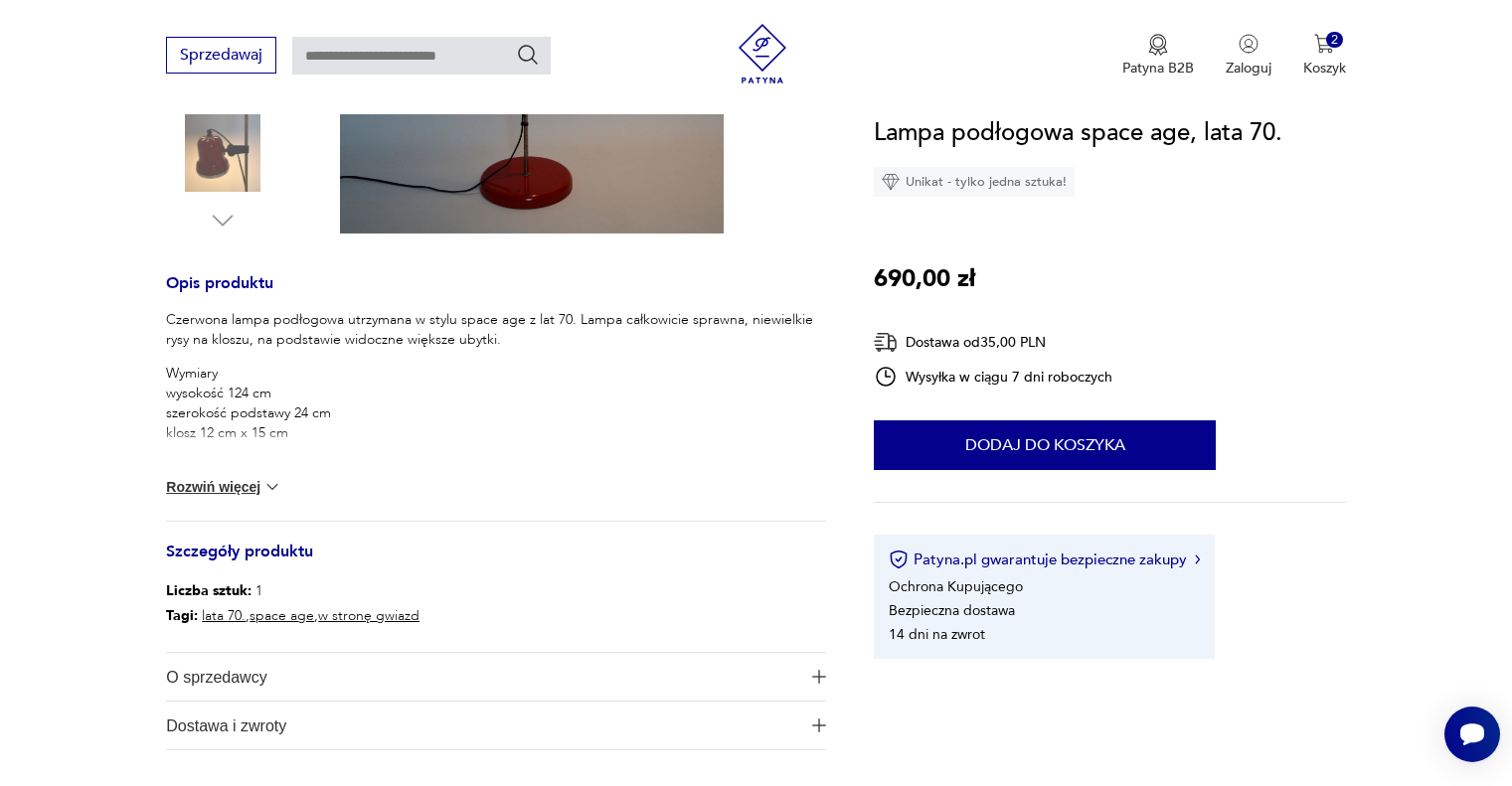 scroll, scrollTop: 795, scrollLeft: 0, axis: vertical 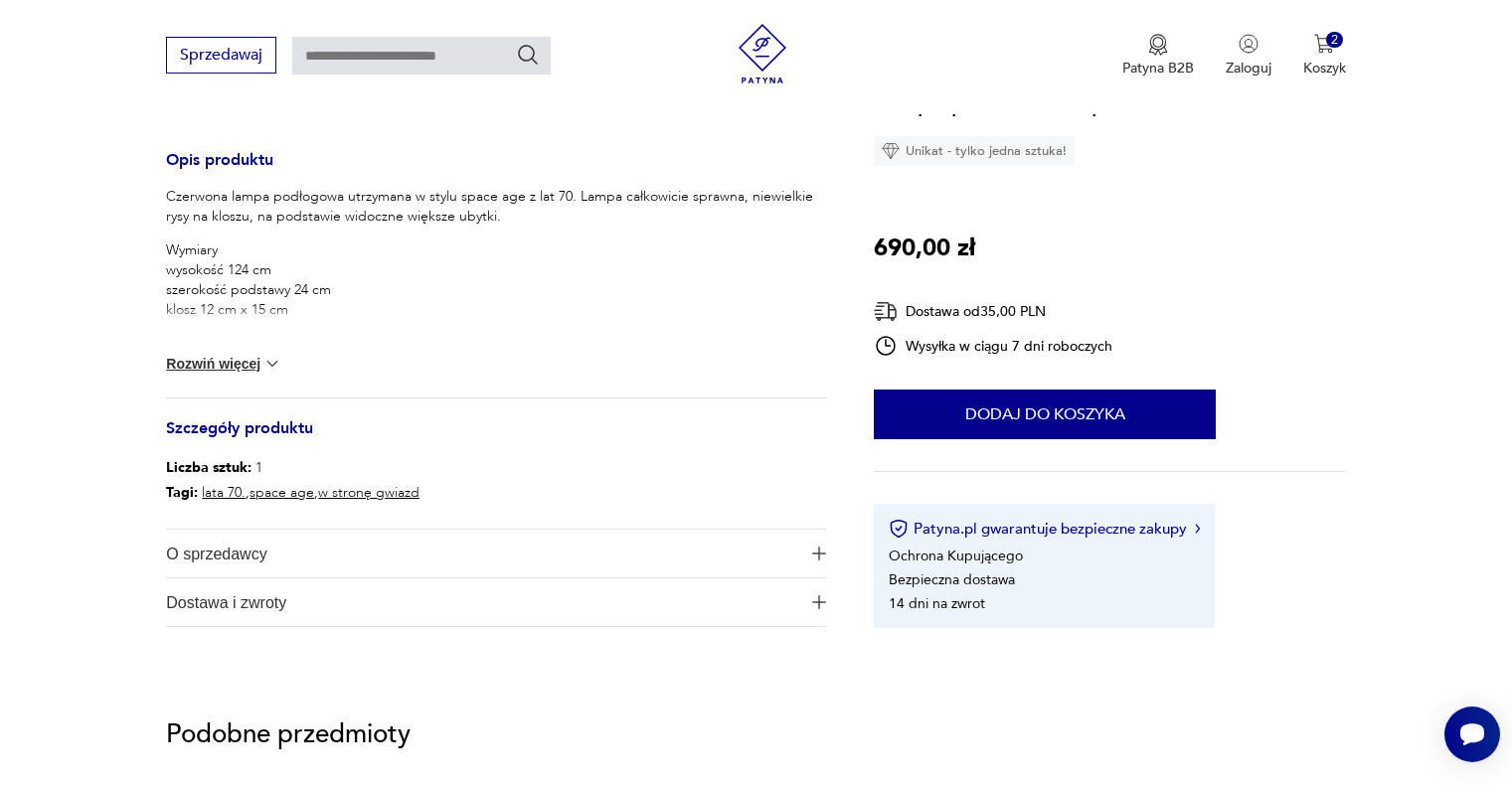 click on "Liczba sztuk:   1 Tagi:   lata 70. ,  space age ,  w stronę gwiazd" at bounding box center (496, 492) 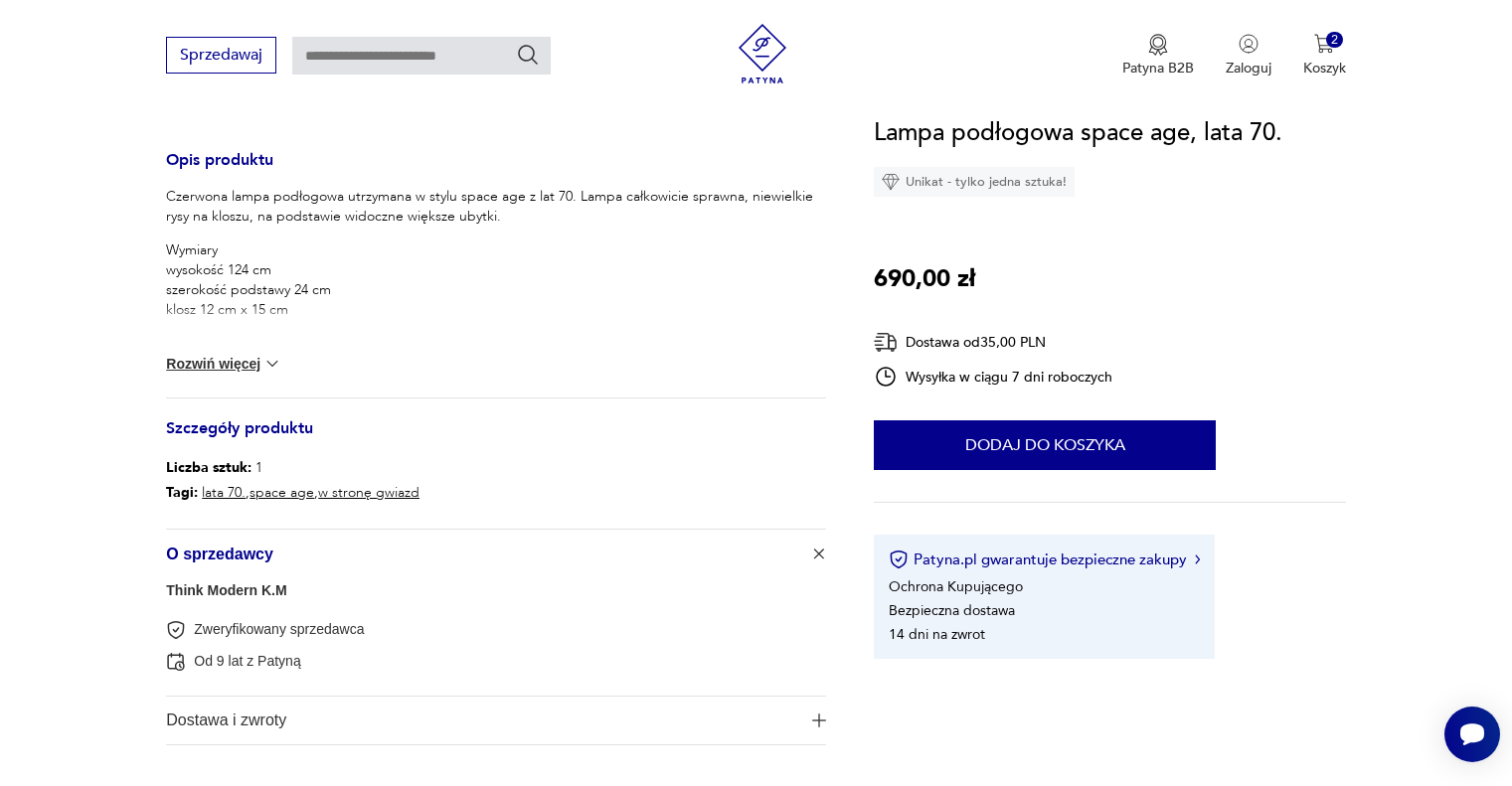 click on "Think Modern K.M" at bounding box center [226, 590] 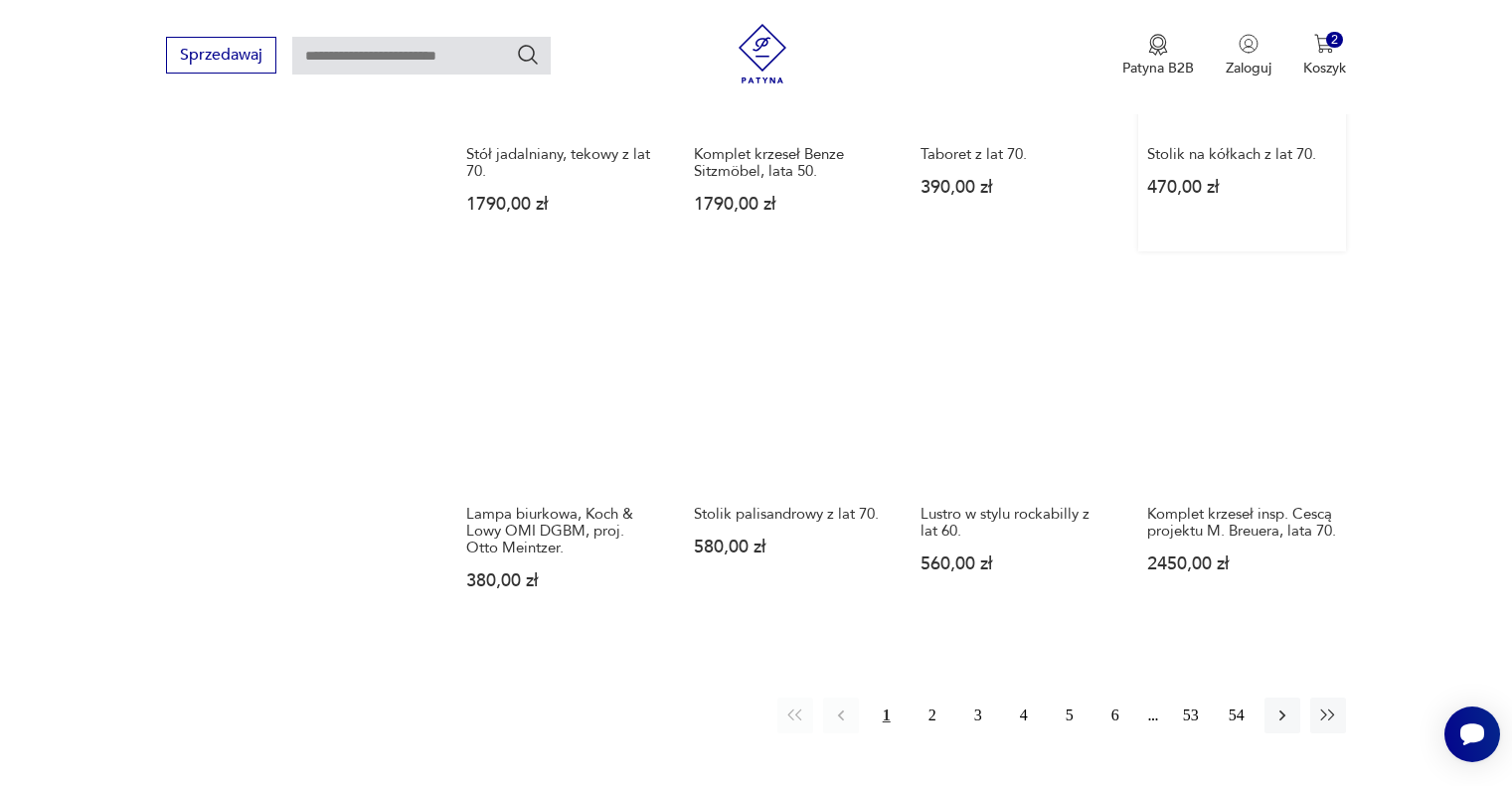 scroll, scrollTop: 1602, scrollLeft: 0, axis: vertical 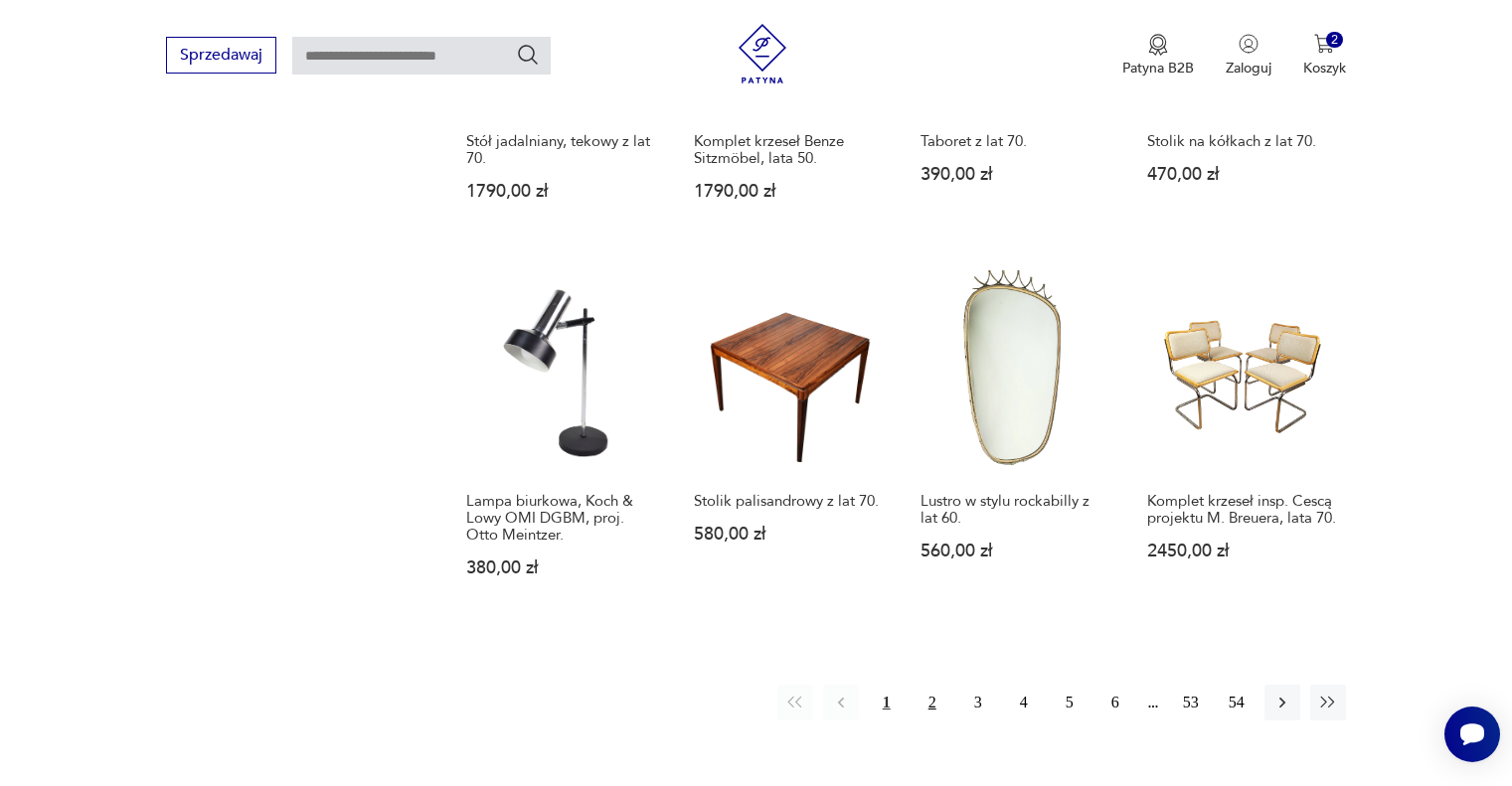 click on "2" at bounding box center [932, 703] 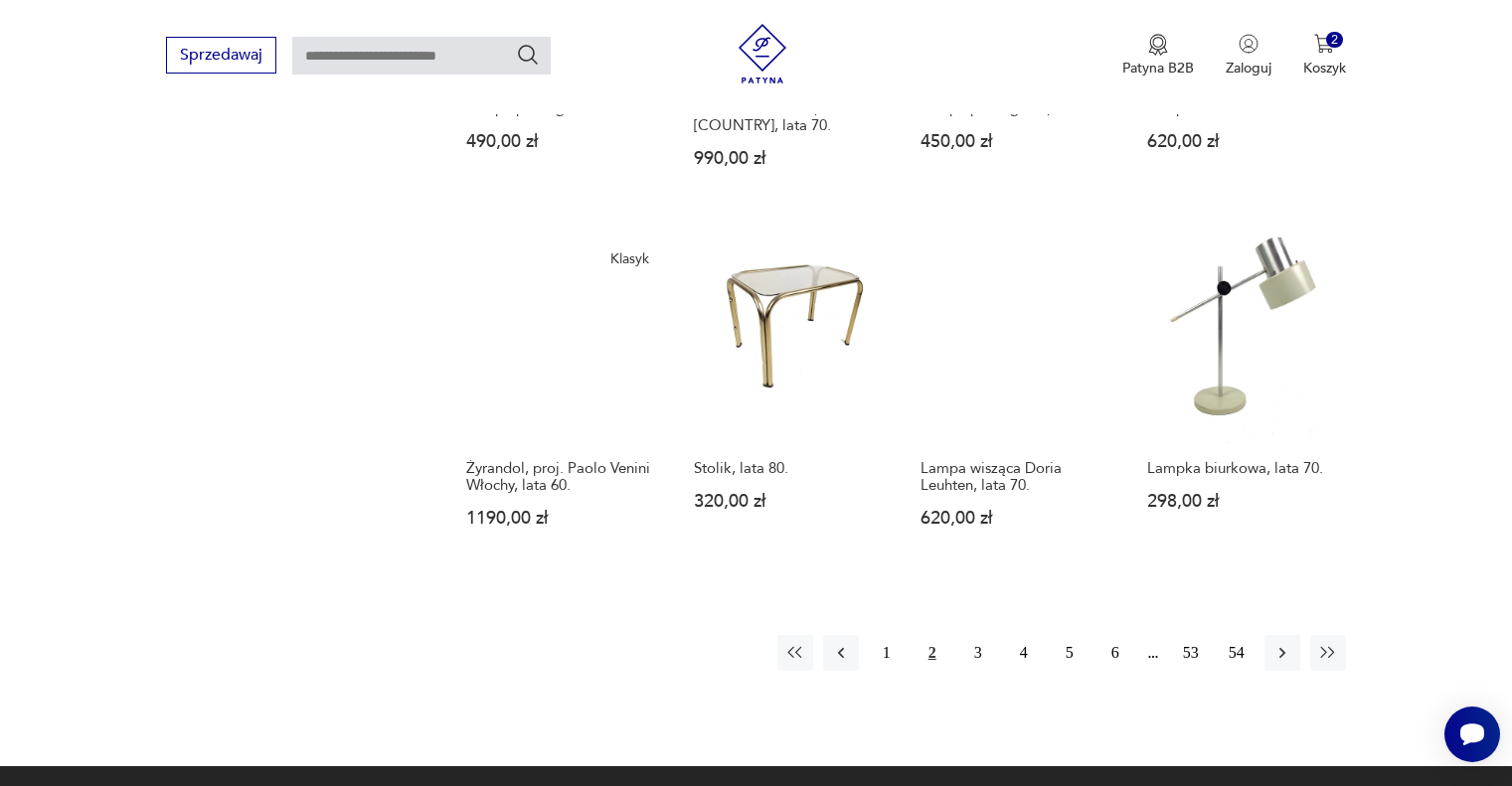 scroll, scrollTop: 1701, scrollLeft: 0, axis: vertical 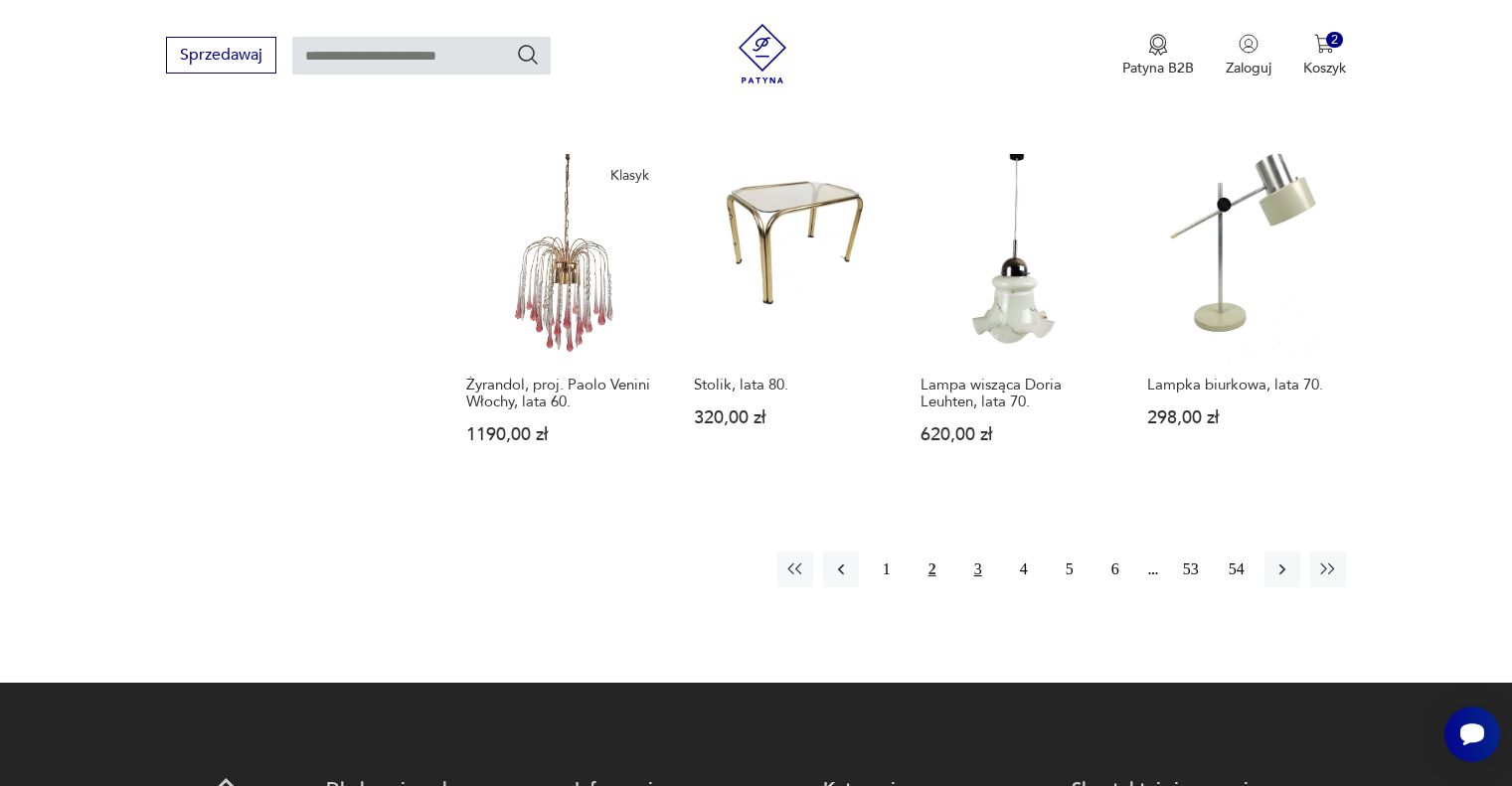 click on "3" at bounding box center [978, 569] 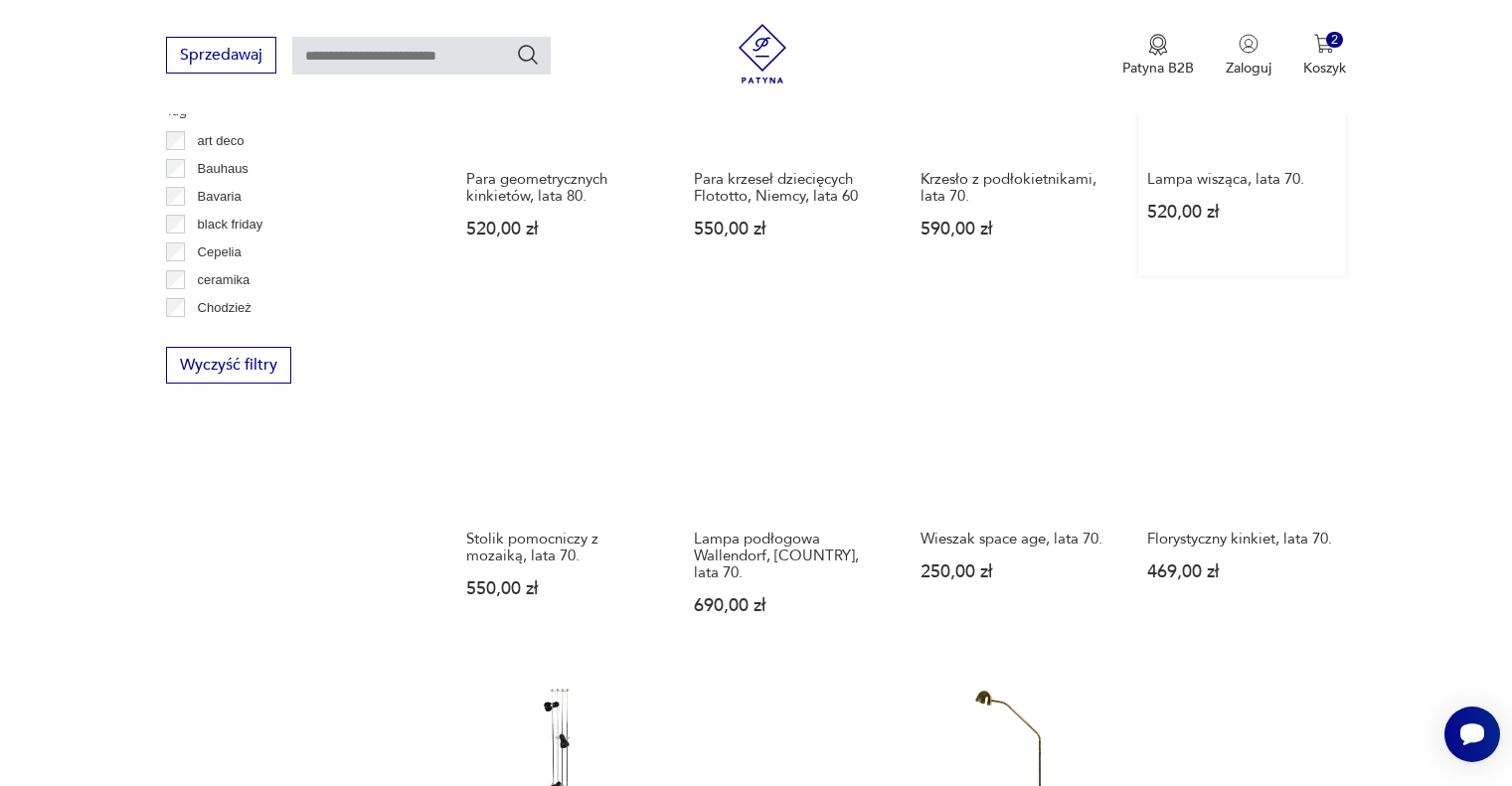 scroll, scrollTop: 1602, scrollLeft: 0, axis: vertical 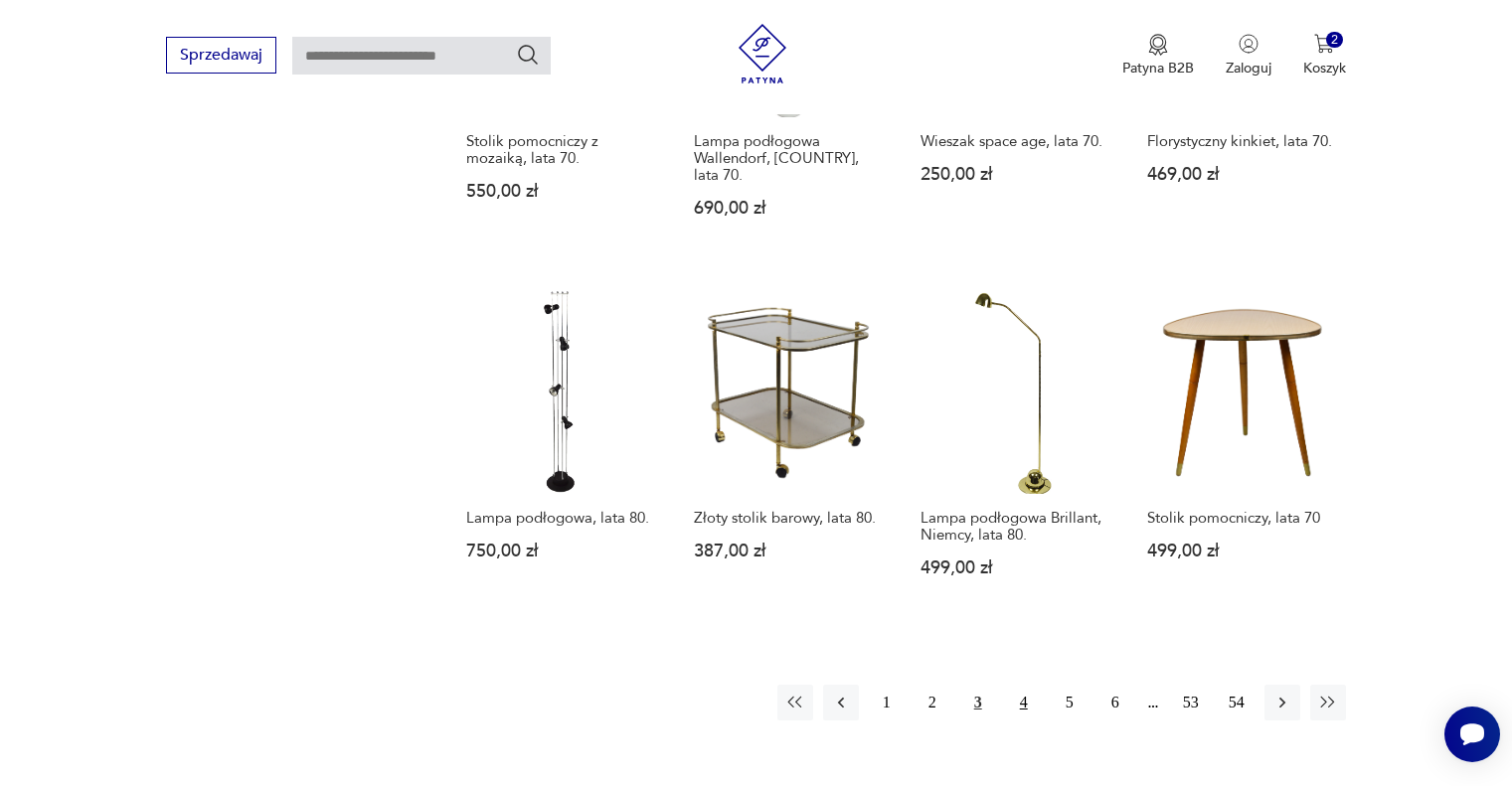 click on "4" at bounding box center (1024, 703) 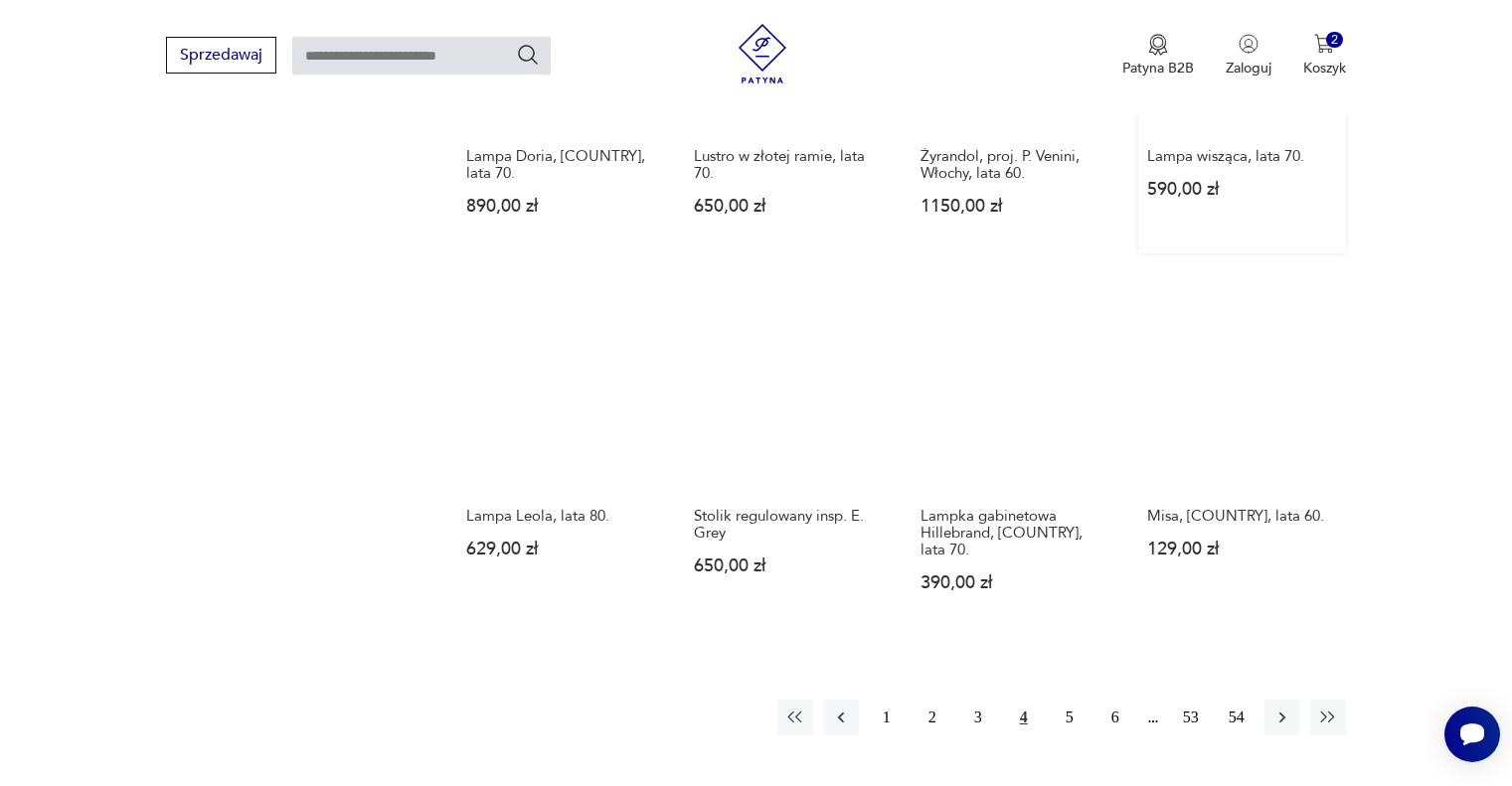 scroll, scrollTop: 1701, scrollLeft: 0, axis: vertical 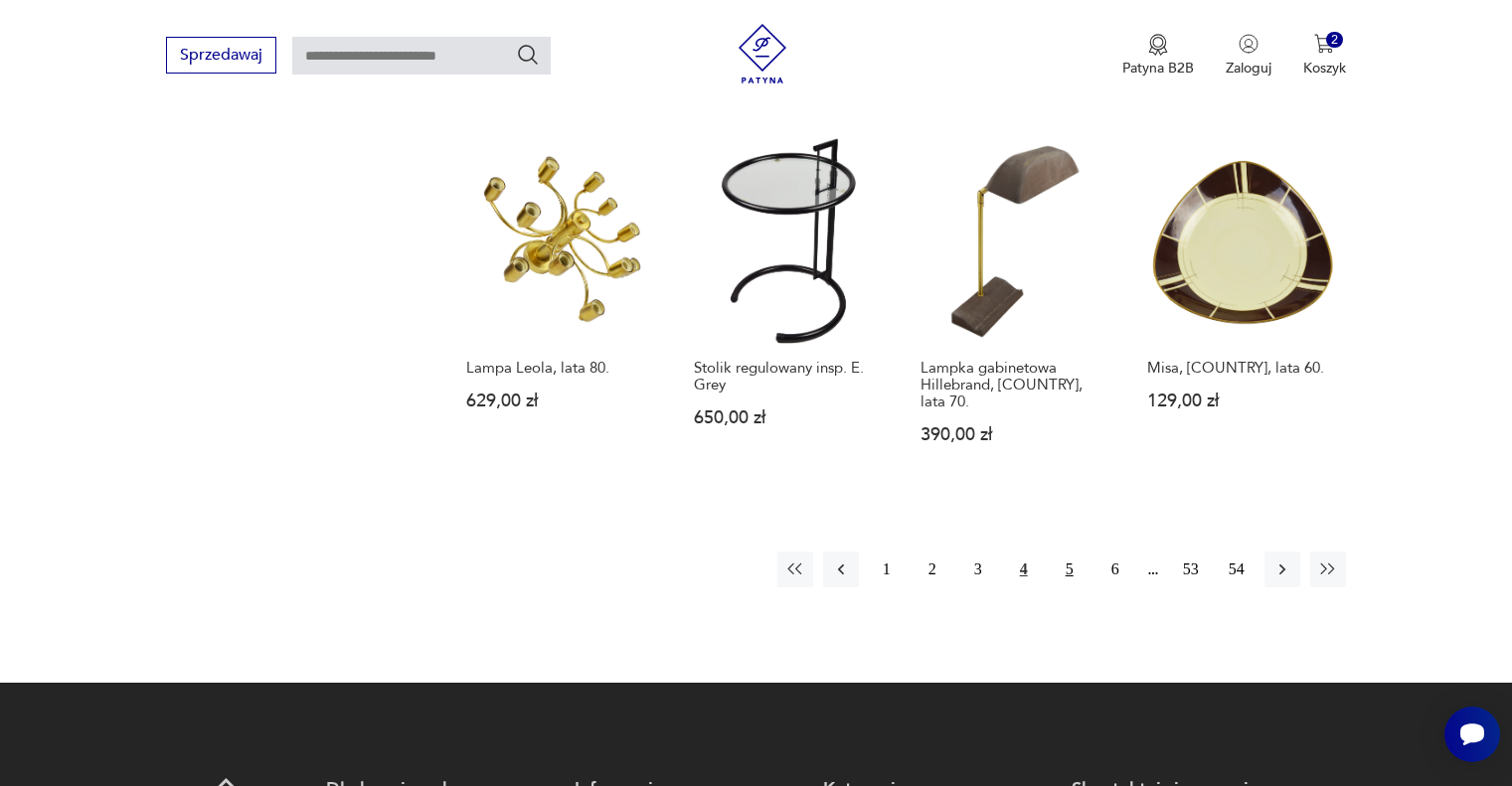 click on "5" at bounding box center (1070, 569) 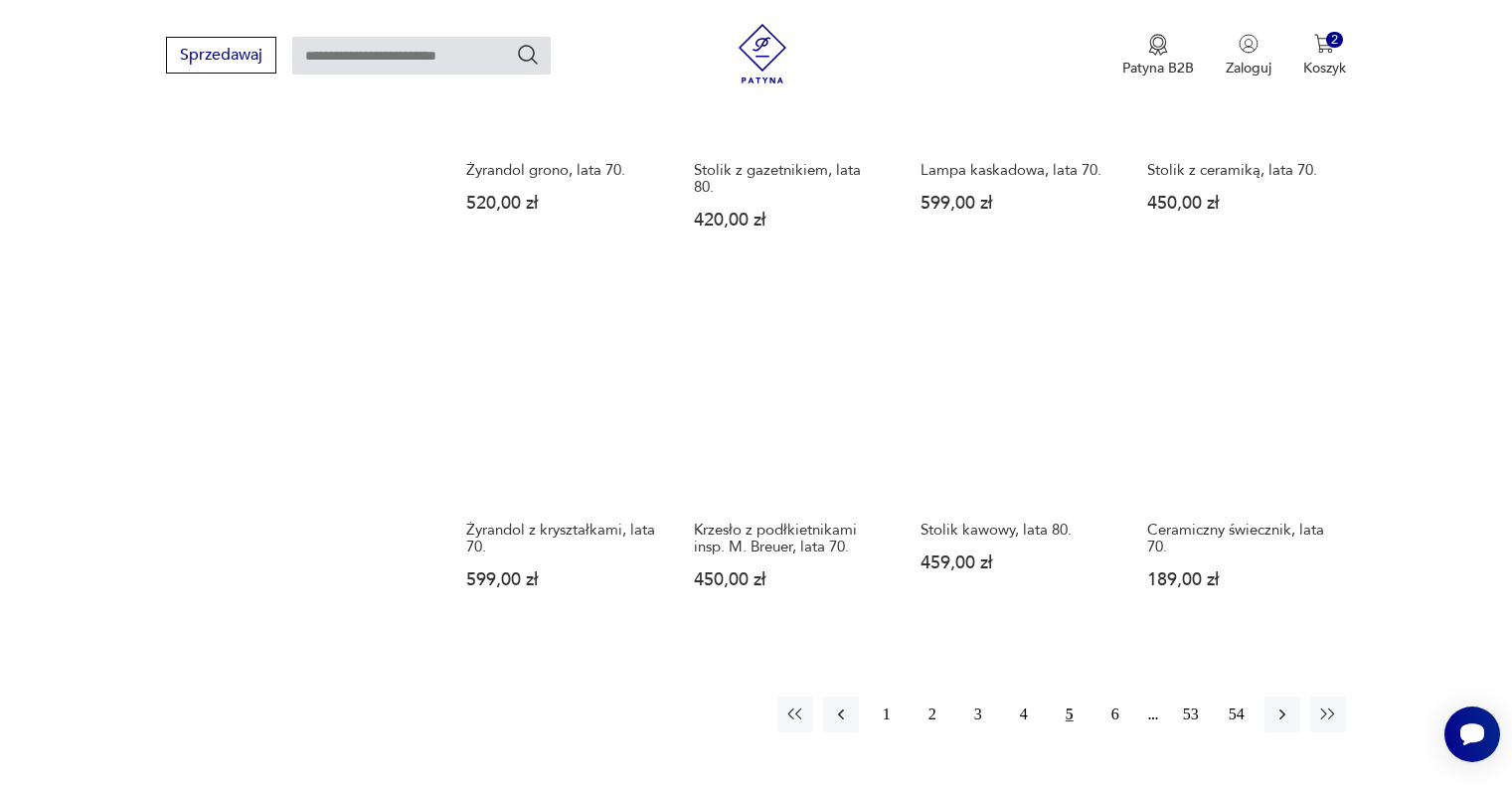 scroll, scrollTop: 1602, scrollLeft: 0, axis: vertical 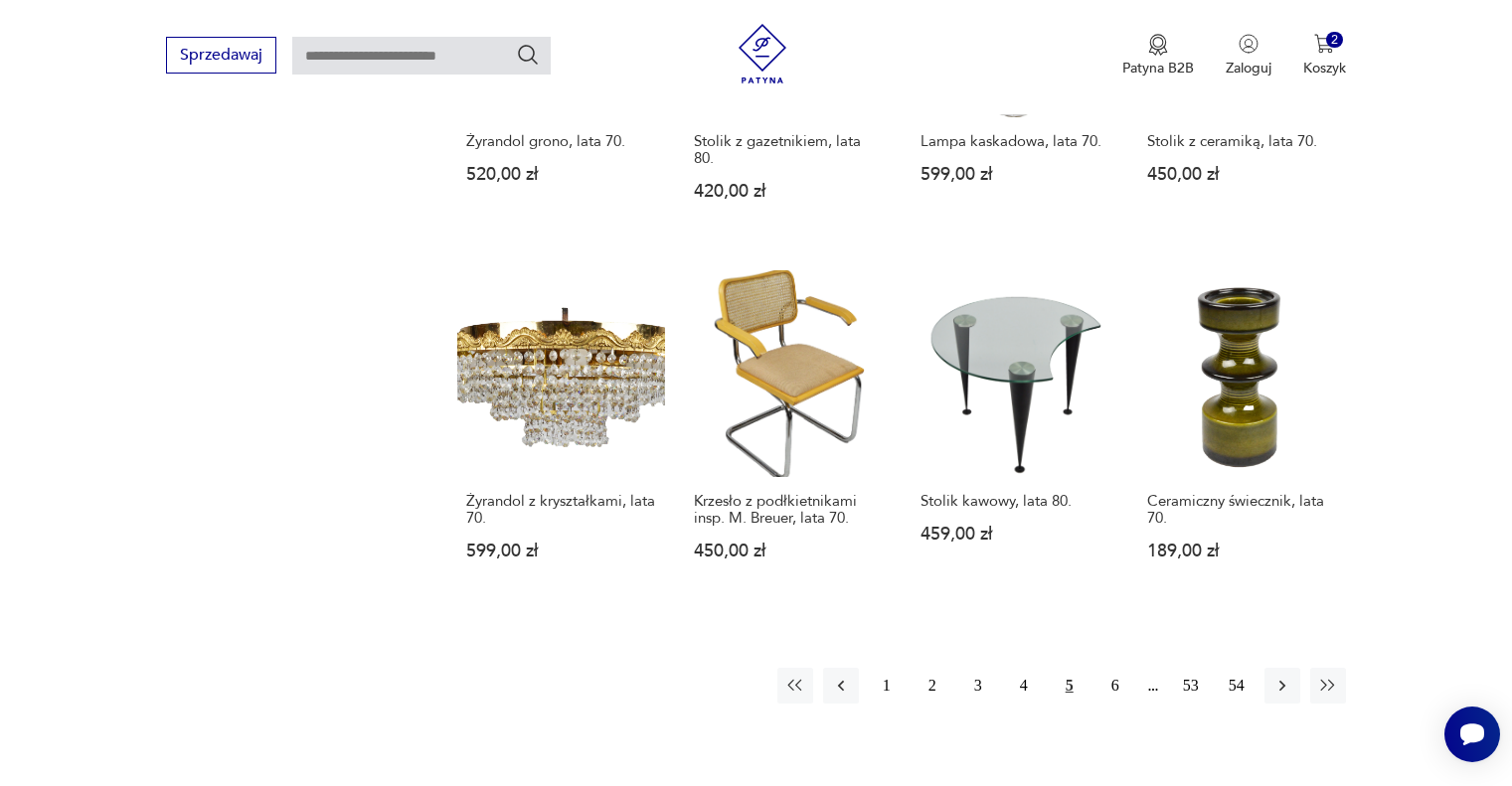 click on "5" at bounding box center [1070, 686] 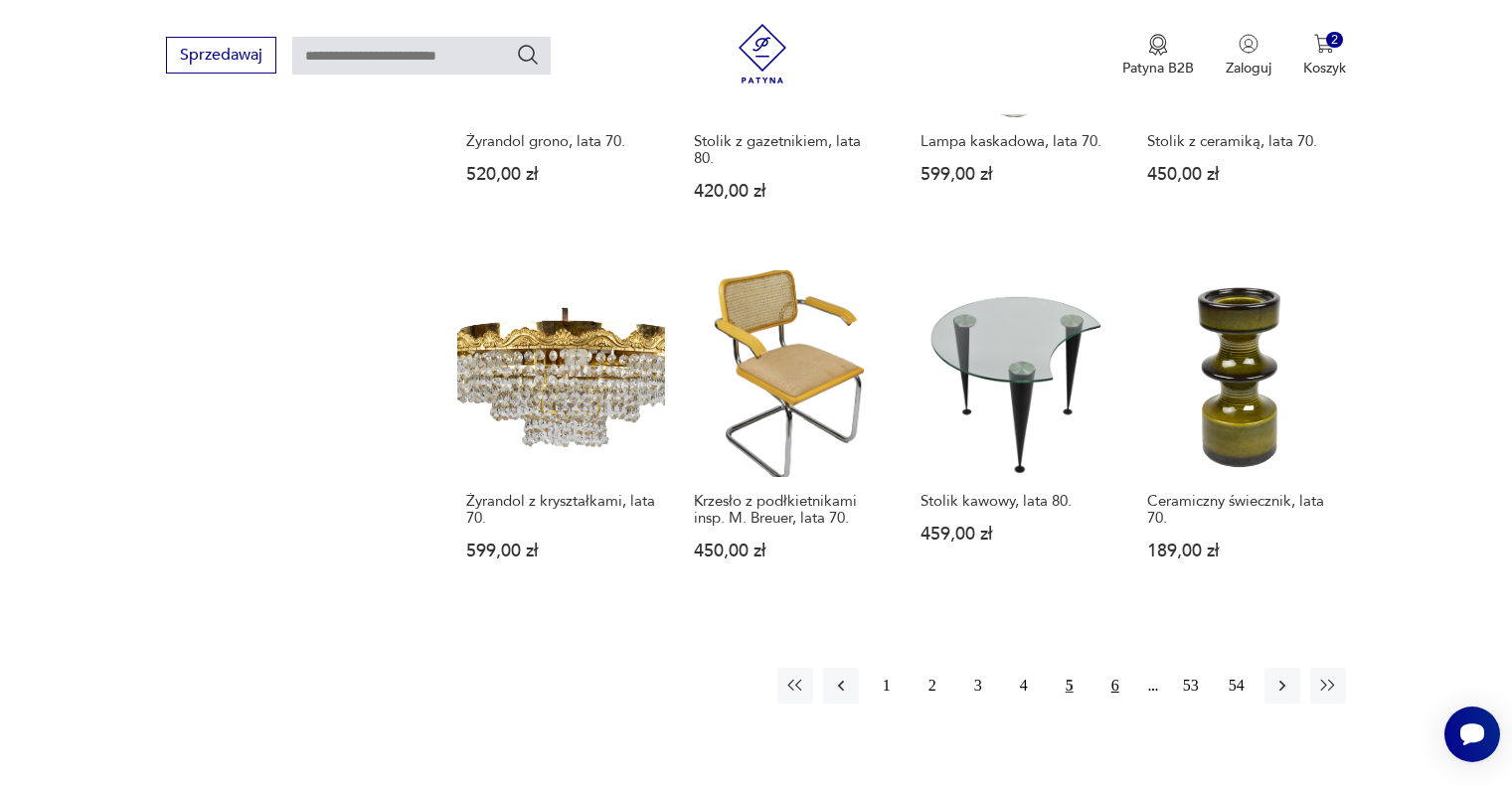 click on "6" at bounding box center [1115, 686] 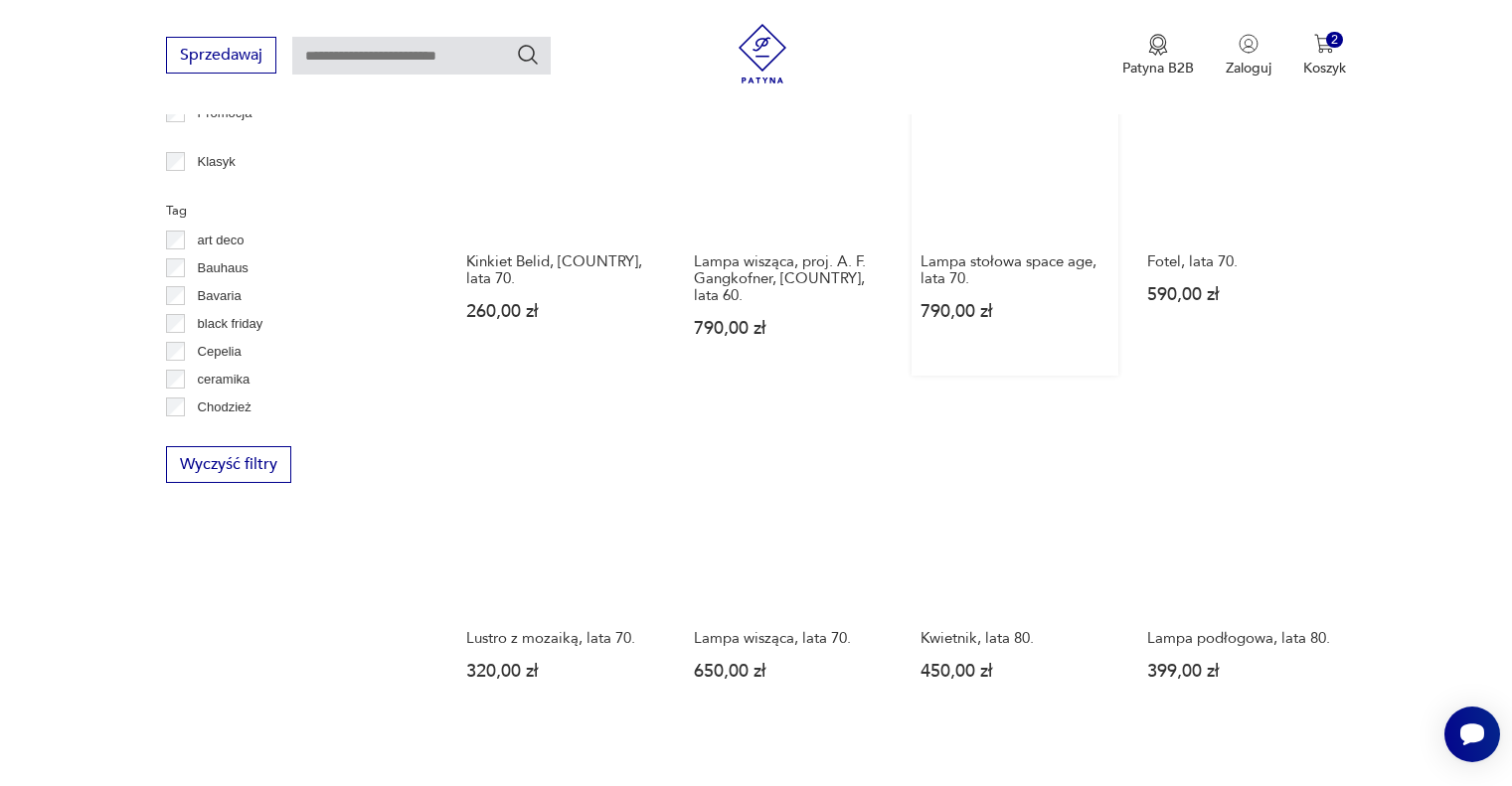 scroll, scrollTop: 1602, scrollLeft: 0, axis: vertical 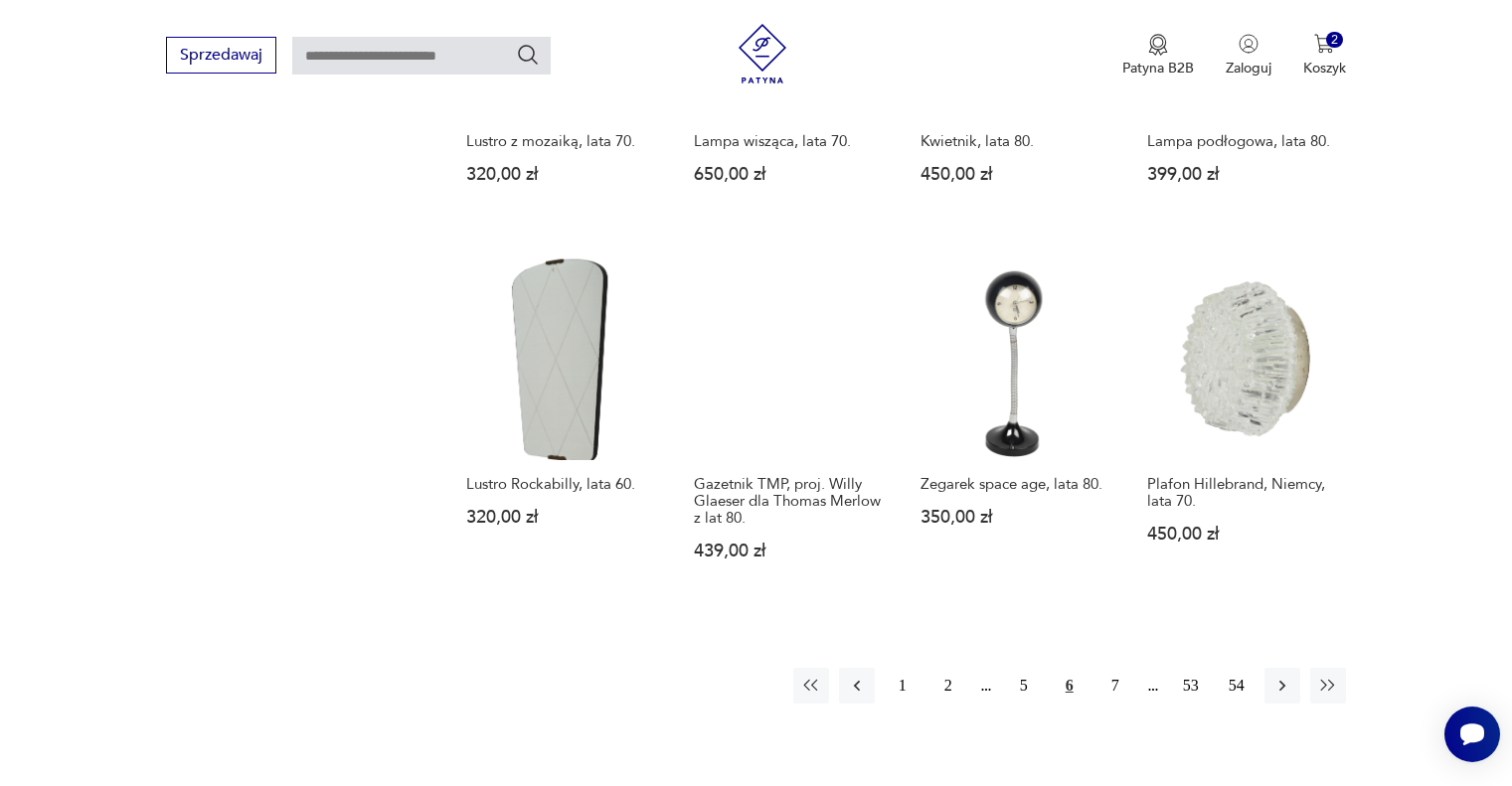 click on "1 2 5 6 7 53 54" at bounding box center [1070, 686] 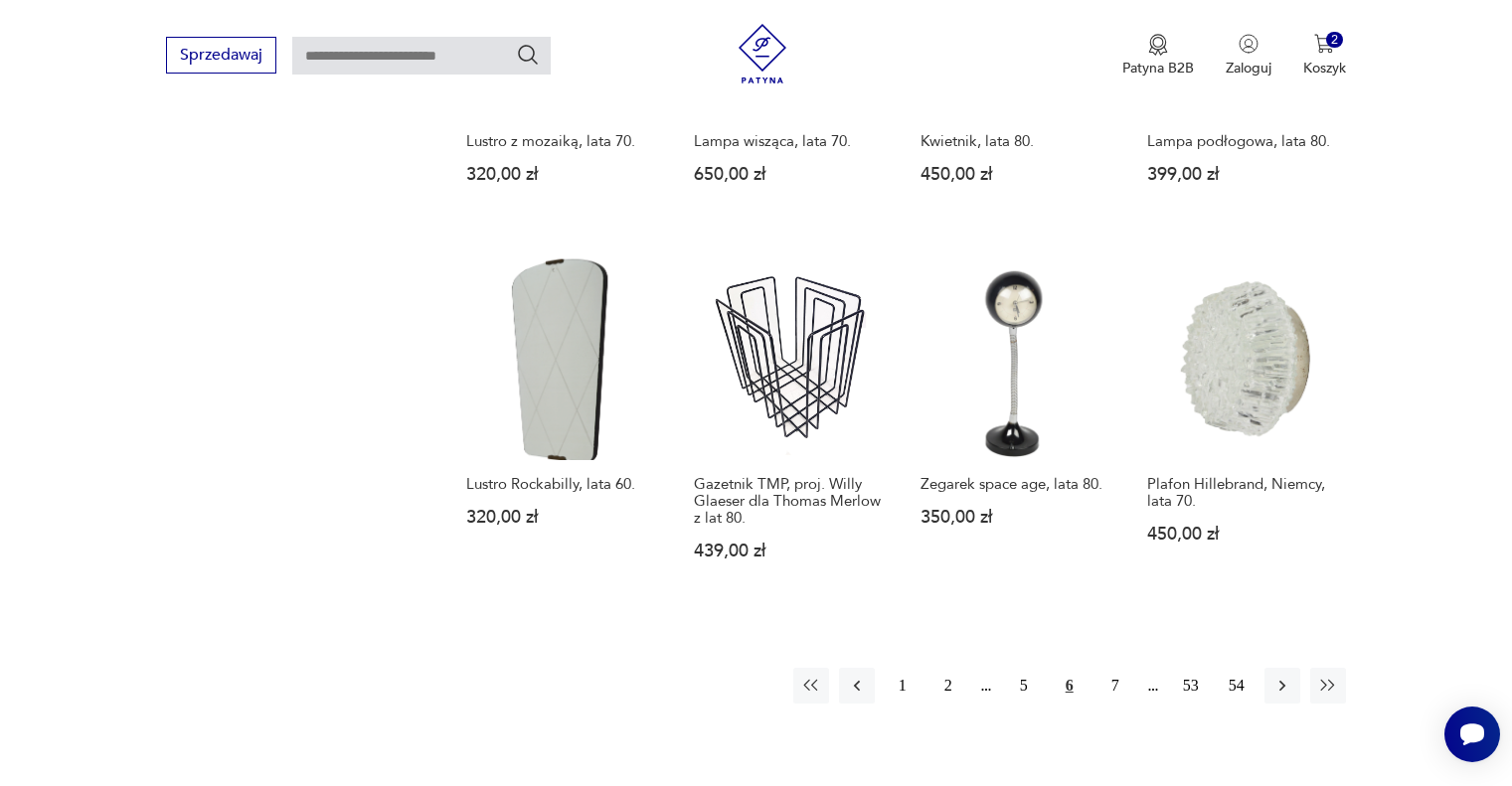 click on "Znaleziono  855   produktów Filtruj Sortuj według daty dodania Sortuj według daty dodania Gazetnik z lat 80. 390,00 zł Stolik w stylu Rockabilly z lat 60. 690,00 zł Stolik w stylu rockabilly z lat 60. 650,00 zł Lustro, lata 60. 394,00 zł Kinkiet  Belid,  [COUNTRY], lata 70. 260,00 zł Lampa wisząca, proj. A. F. Gangkofner, [COUNTRY], lata 60. 790,00 zł Lampa stołowa space age, lata 70. 790,00 zł Fotel, lata 70. 590,00 zł Lustro z mozaiką, lata 70. 320,00 zł Lampa wisząca, lata 70. 650,00 zł Kwietnik, lata 80. 450,00 zł Lampa podłogowa, lata 80. 399,00 zł Lustro Rockabilly, lata 60. 320,00 zł Gazetnik TMP, proj. Willy Glaeser dla Thomas Merlow z lat 80. 439,00 zł Zegarek space age, lata 80. 350,00 zł Plafon Hillebrand, [COUNTRY], lata 70. 450,00 zł 1 2 5 6 7 53 54" at bounding box center [901, -95] 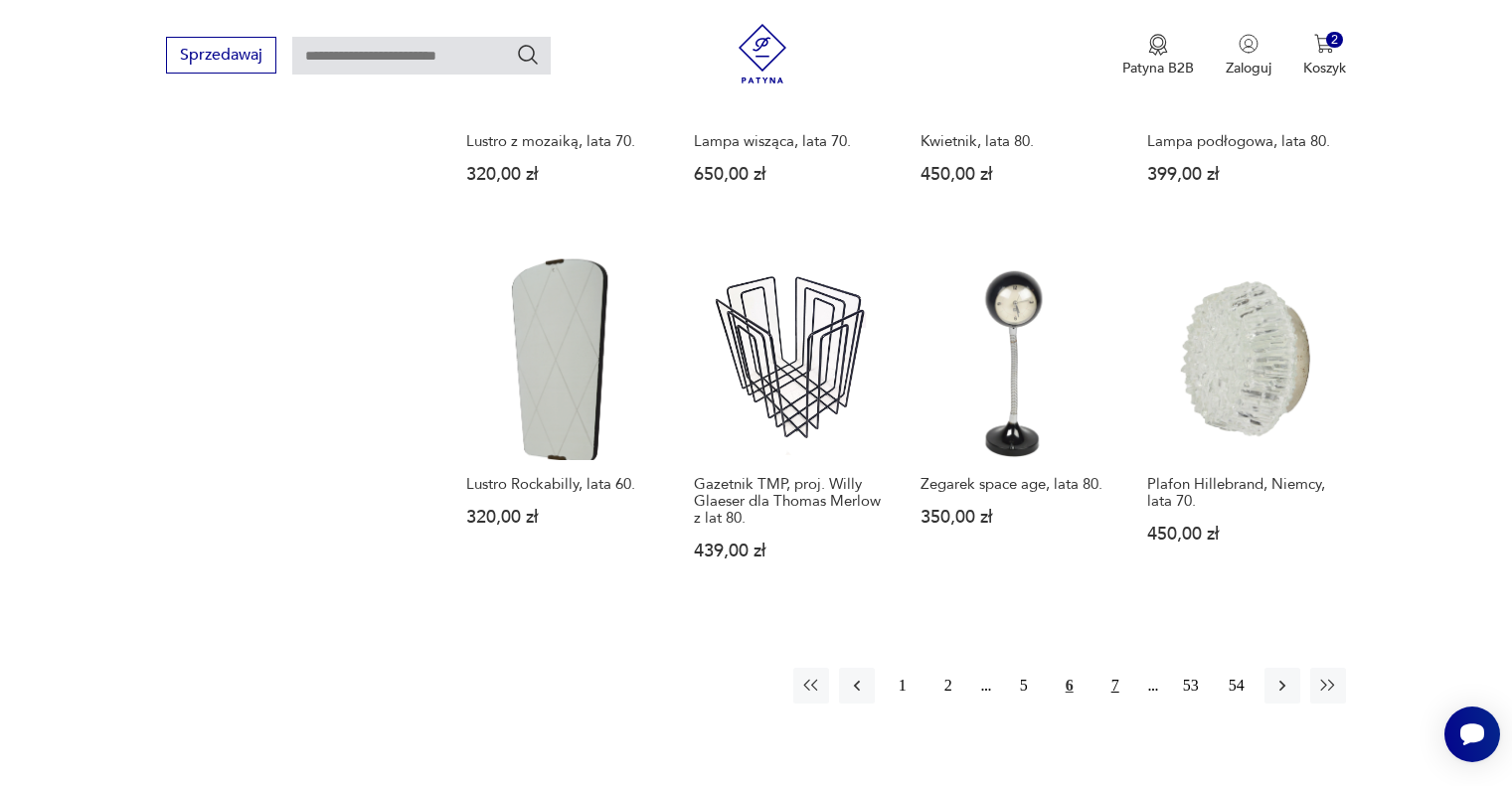 click on "7" at bounding box center [1115, 686] 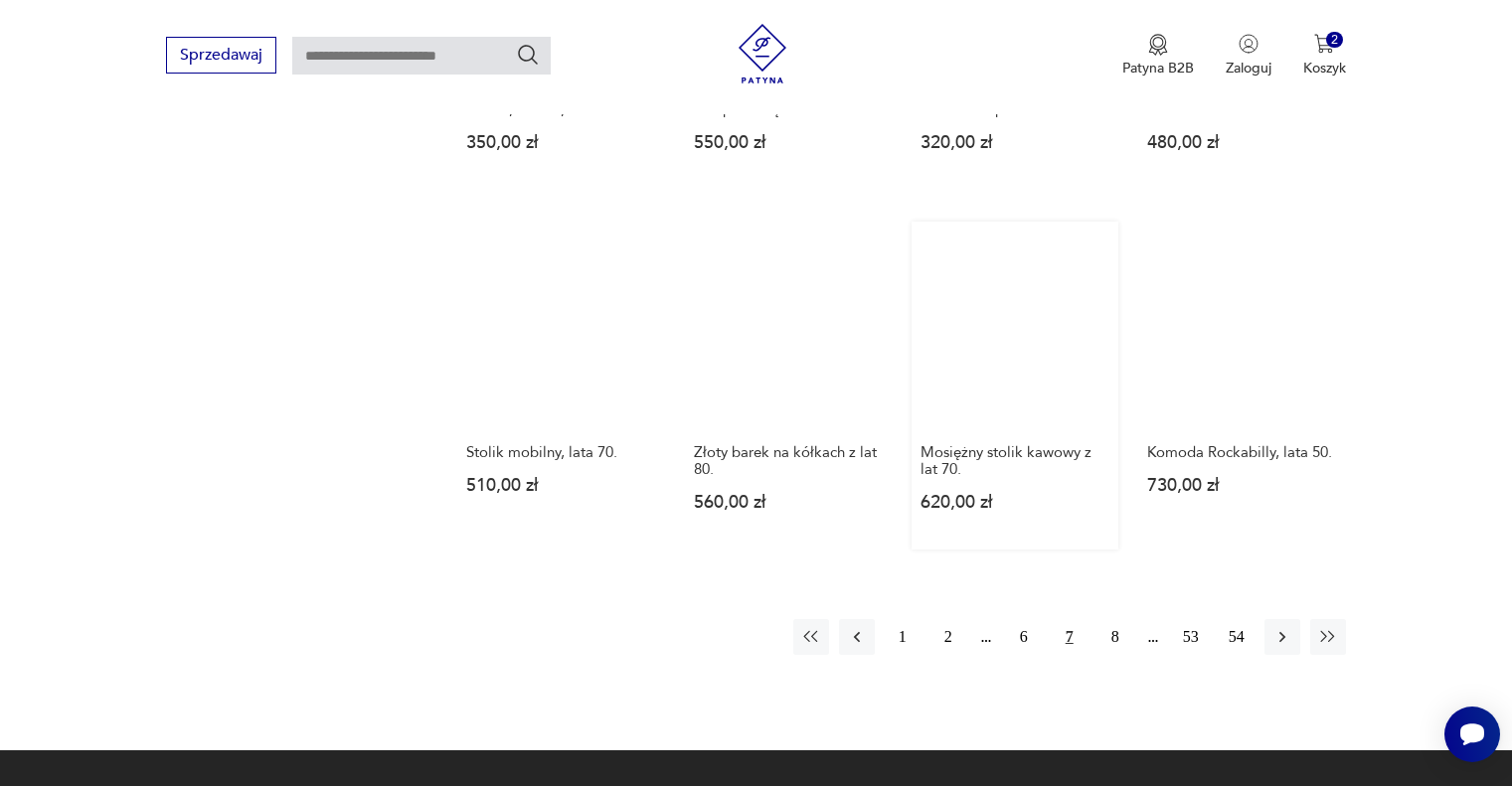 scroll, scrollTop: 1701, scrollLeft: 0, axis: vertical 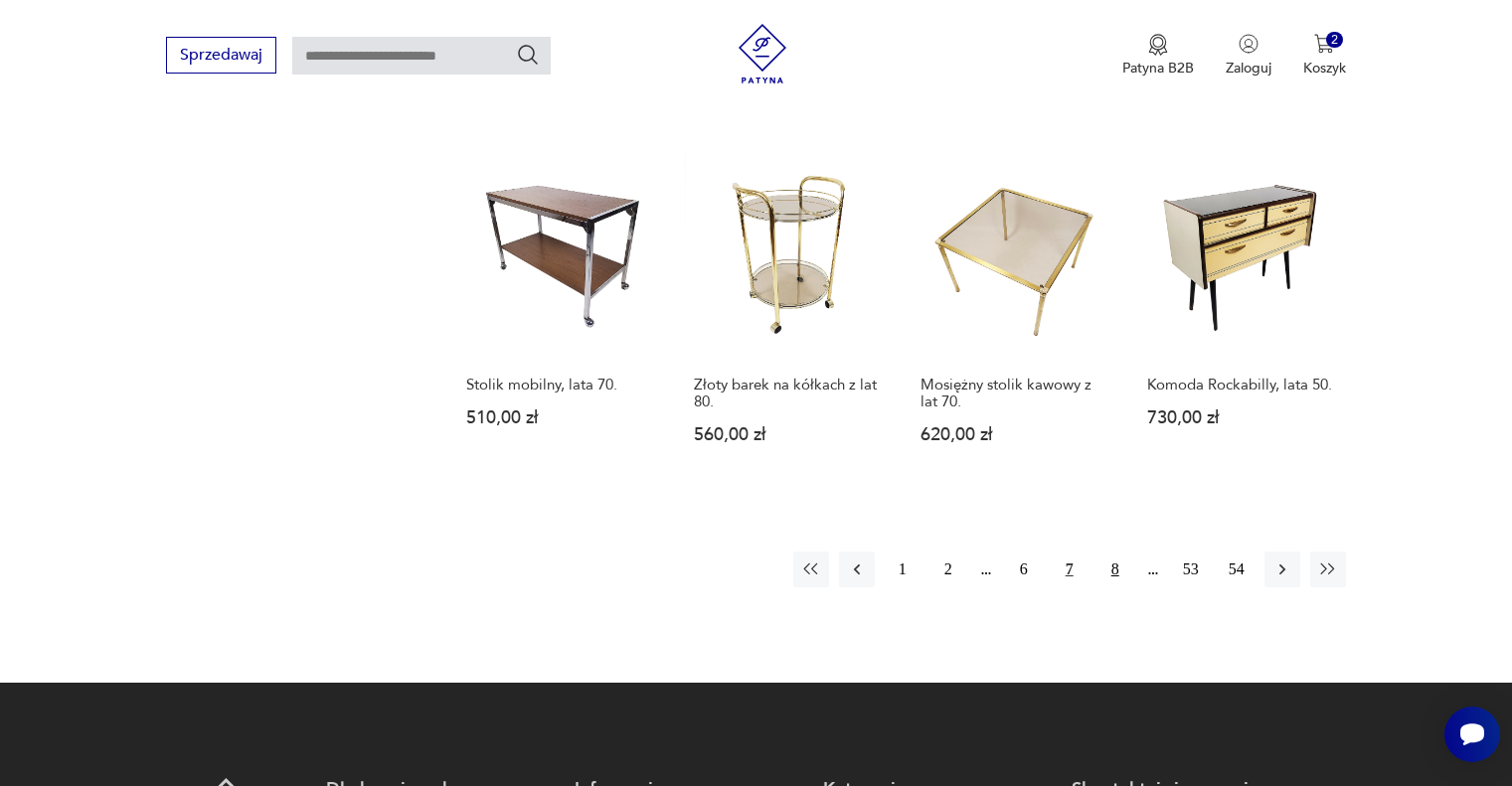 click on "8" at bounding box center (1115, 569) 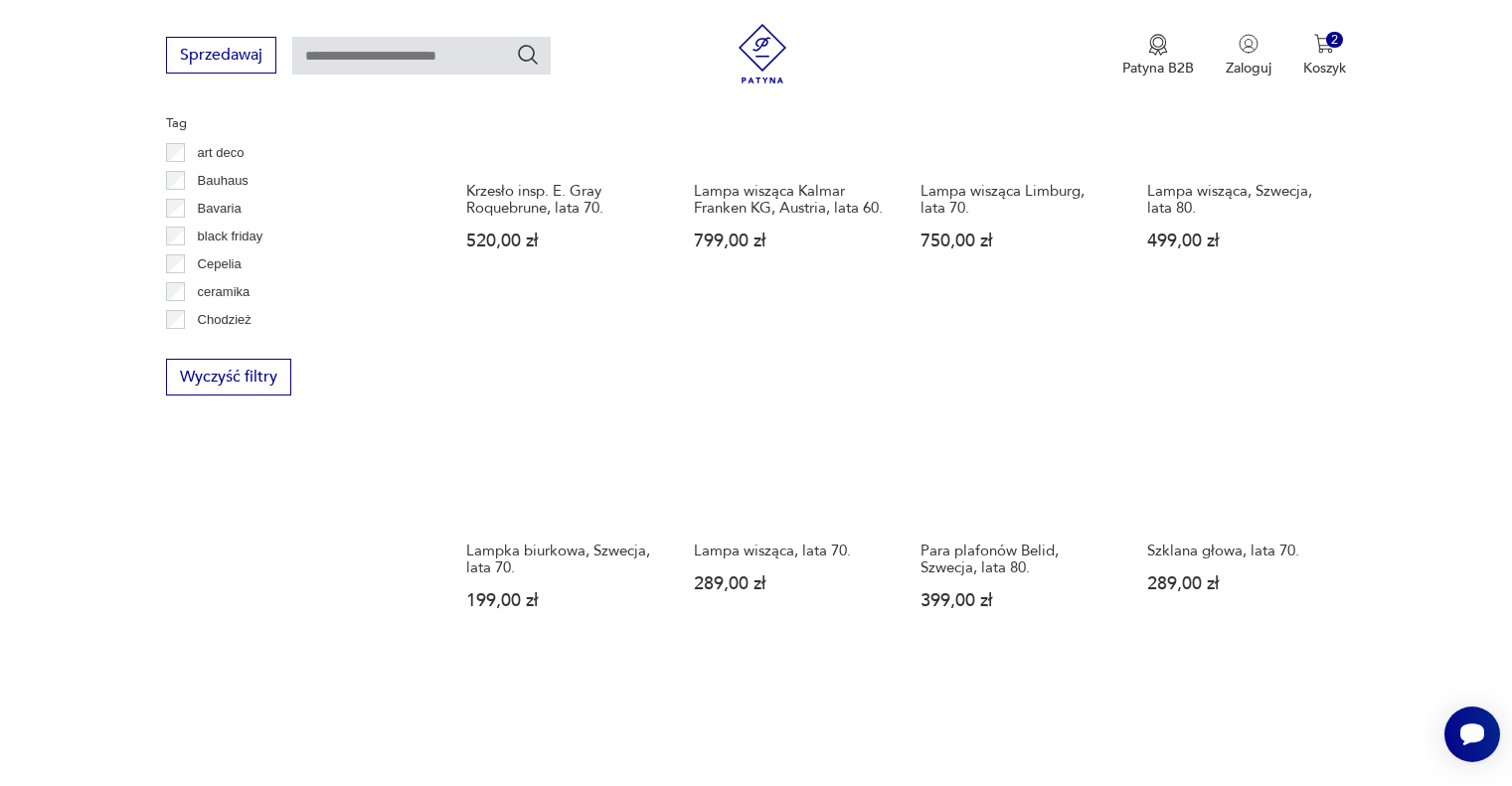 scroll, scrollTop: 1602, scrollLeft: 0, axis: vertical 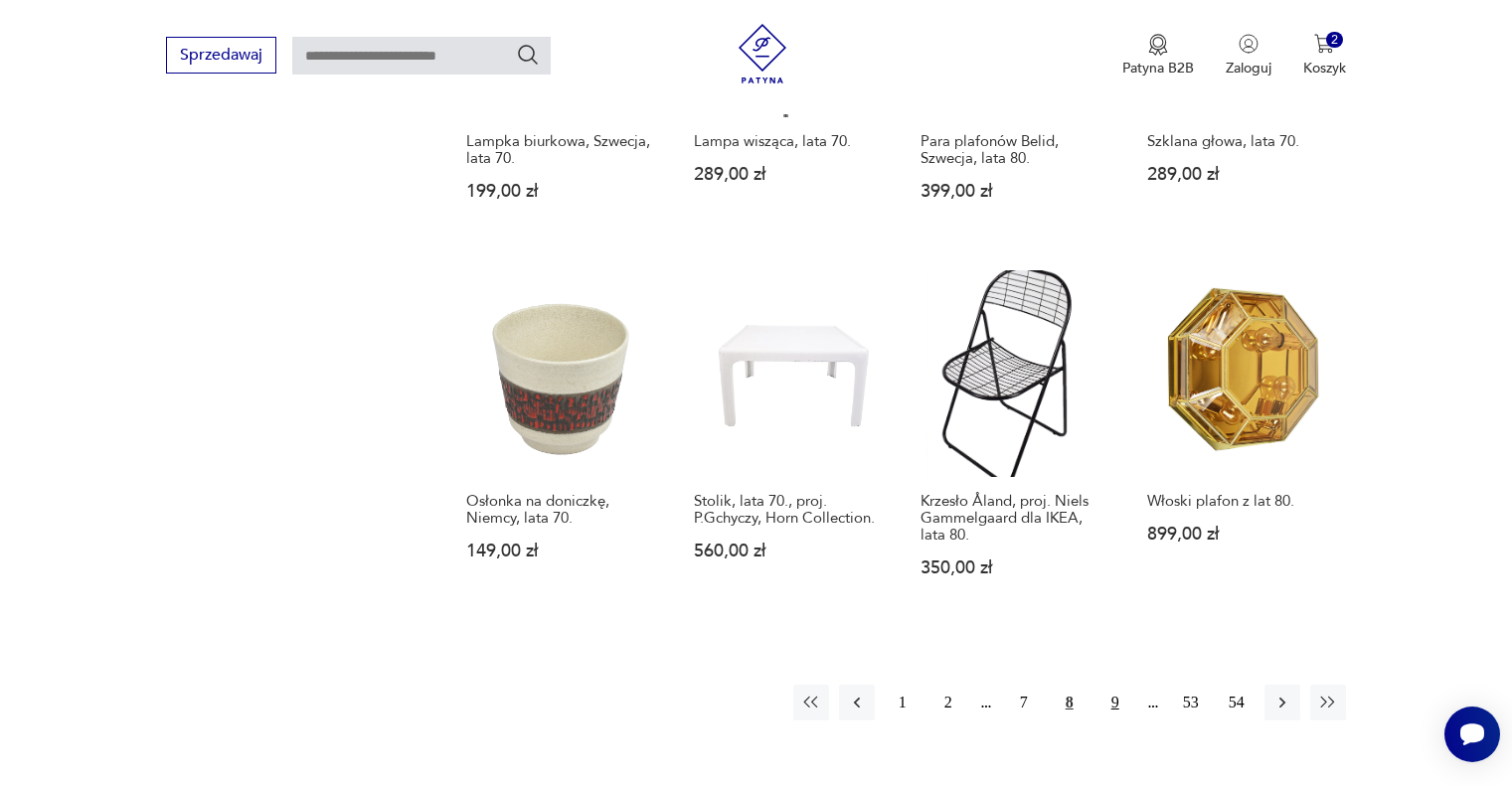 click on "9" at bounding box center [1115, 703] 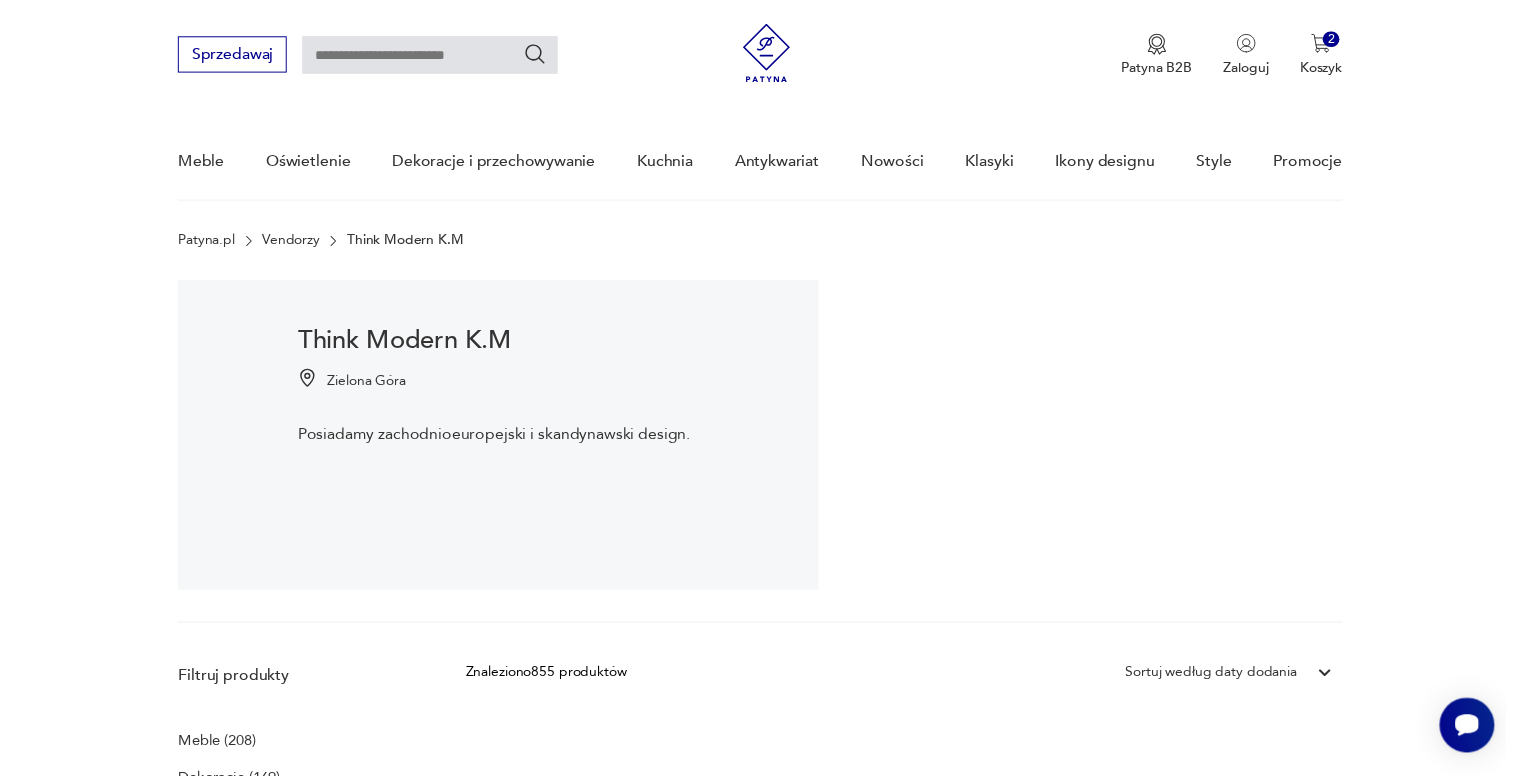 scroll, scrollTop: 0, scrollLeft: 0, axis: both 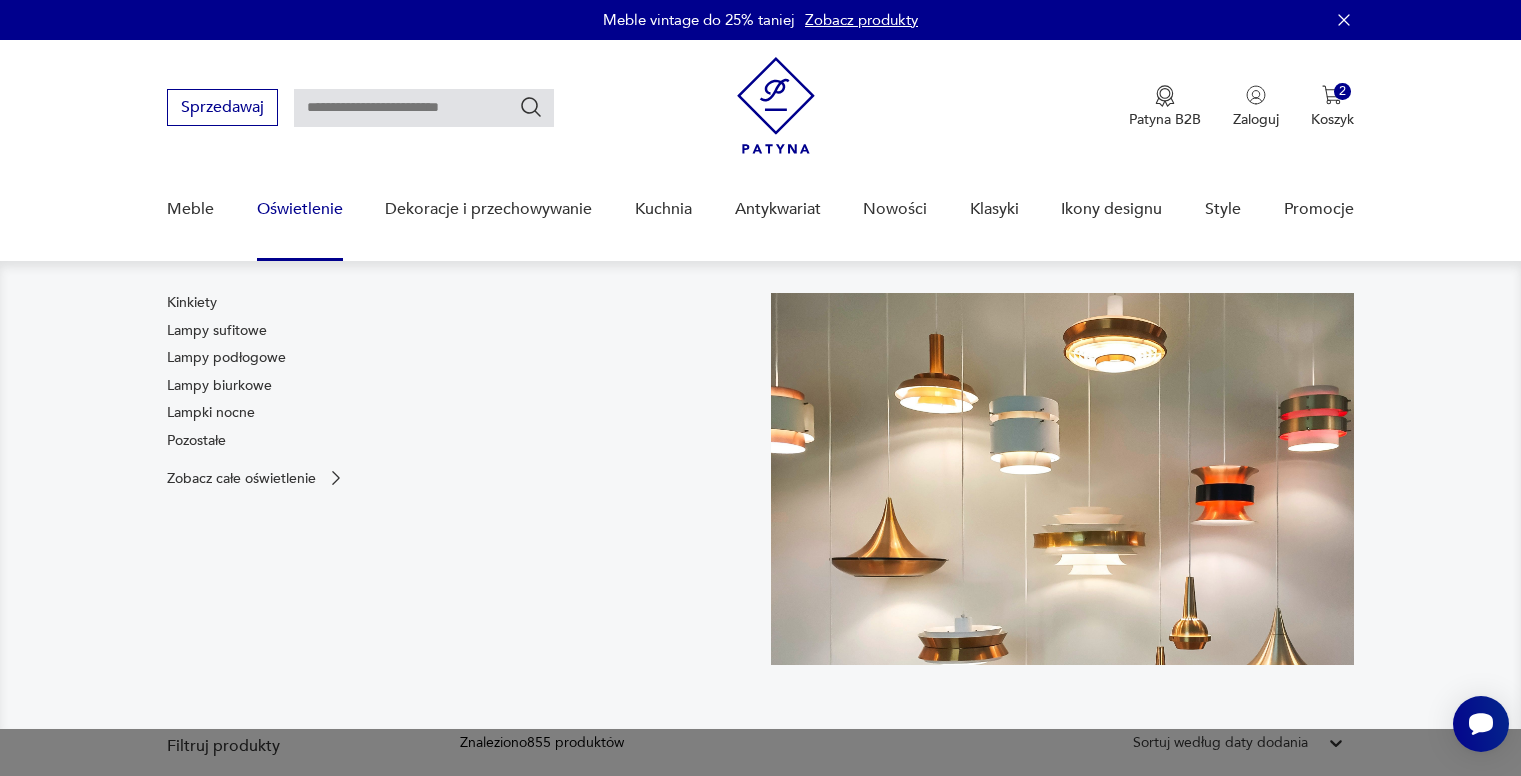 click on "Oświetlenie" at bounding box center (300, 209) 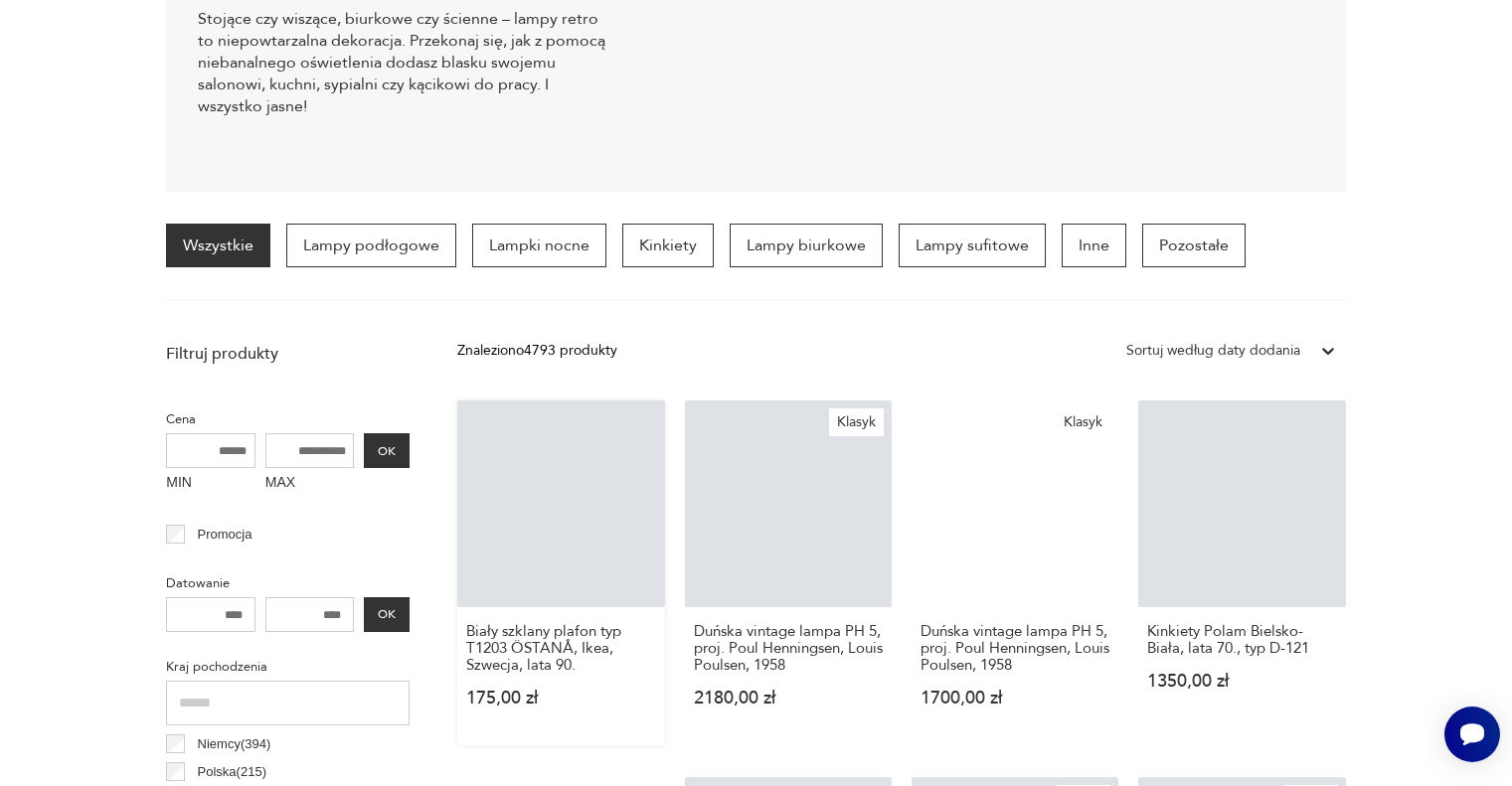 scroll, scrollTop: 450, scrollLeft: 0, axis: vertical 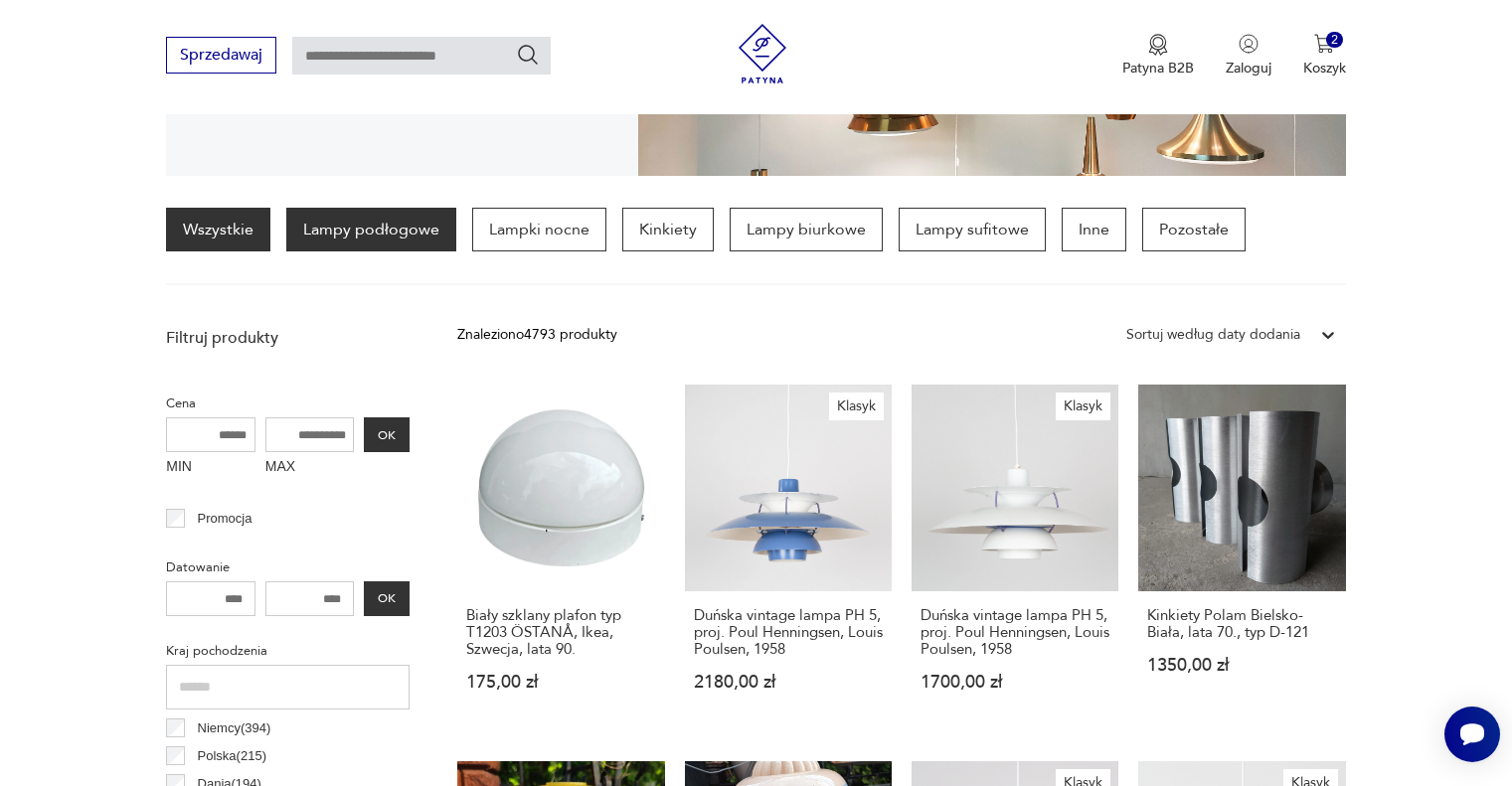 click on "Lampy podłogowe" at bounding box center [371, 230] 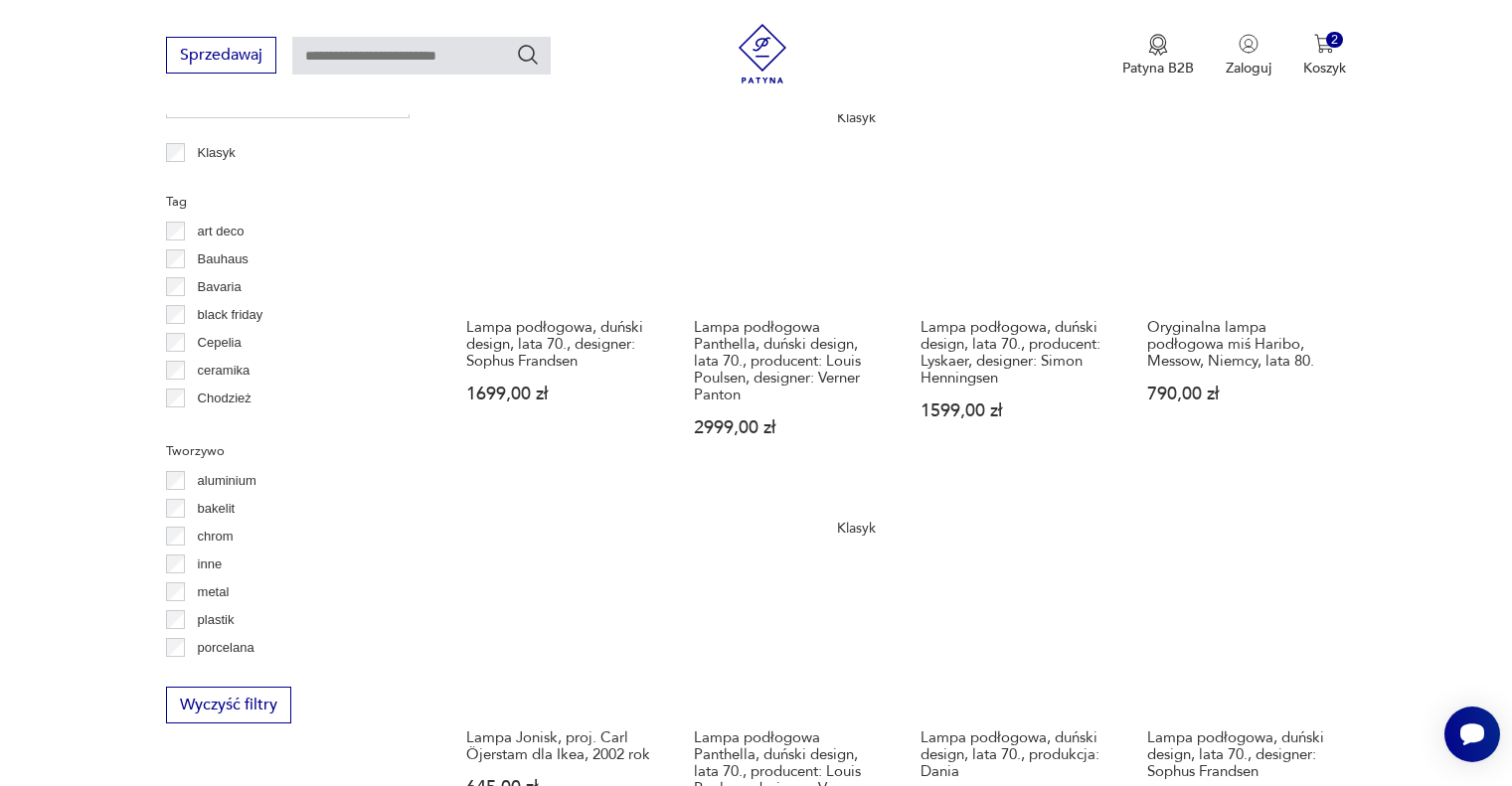 scroll, scrollTop: 1544, scrollLeft: 0, axis: vertical 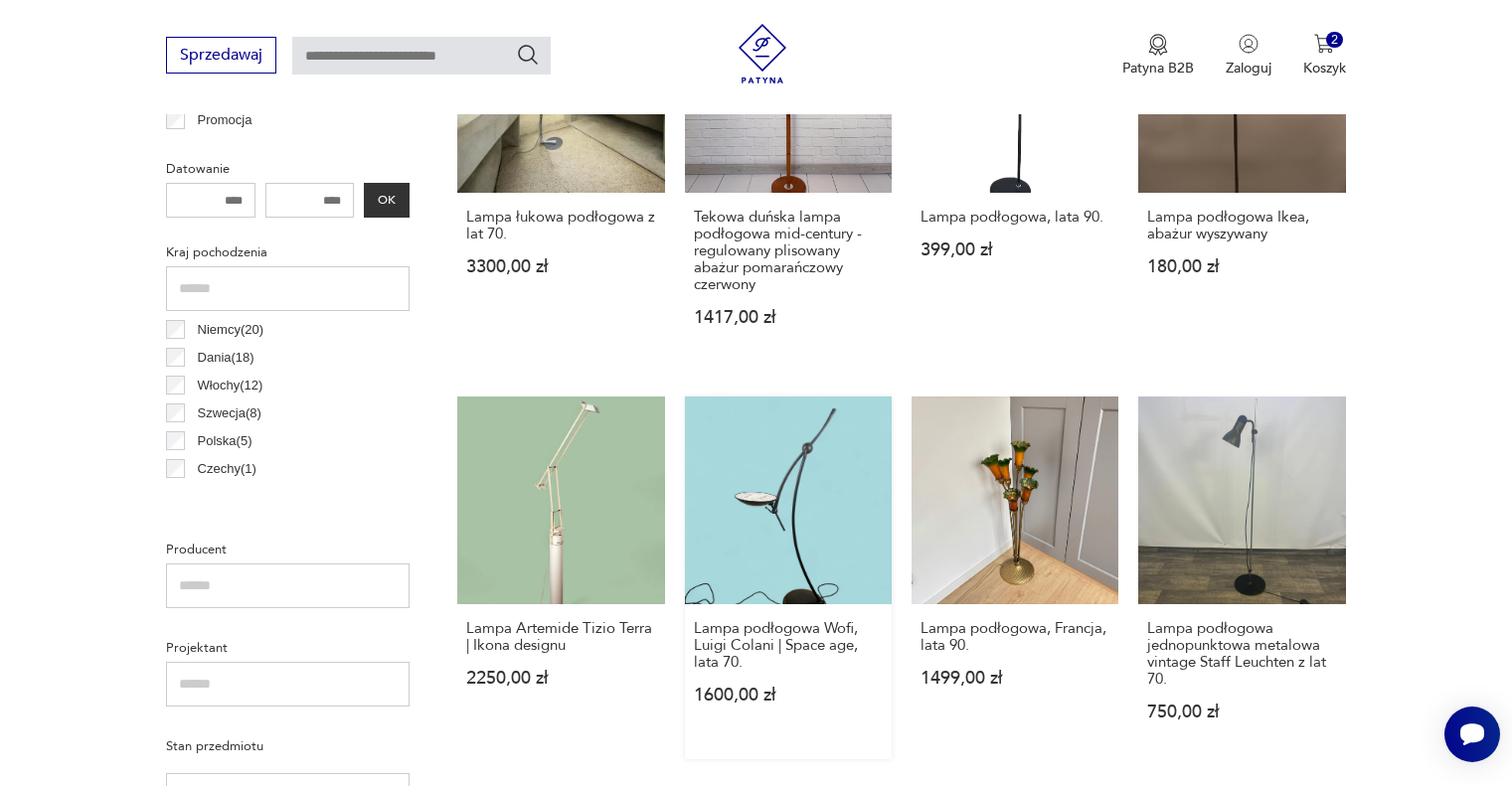 click on "Lampa podłogowa Wofi, Luigi Colani | Space age, lata 70. 1600,00 zł" at bounding box center [788, 577] 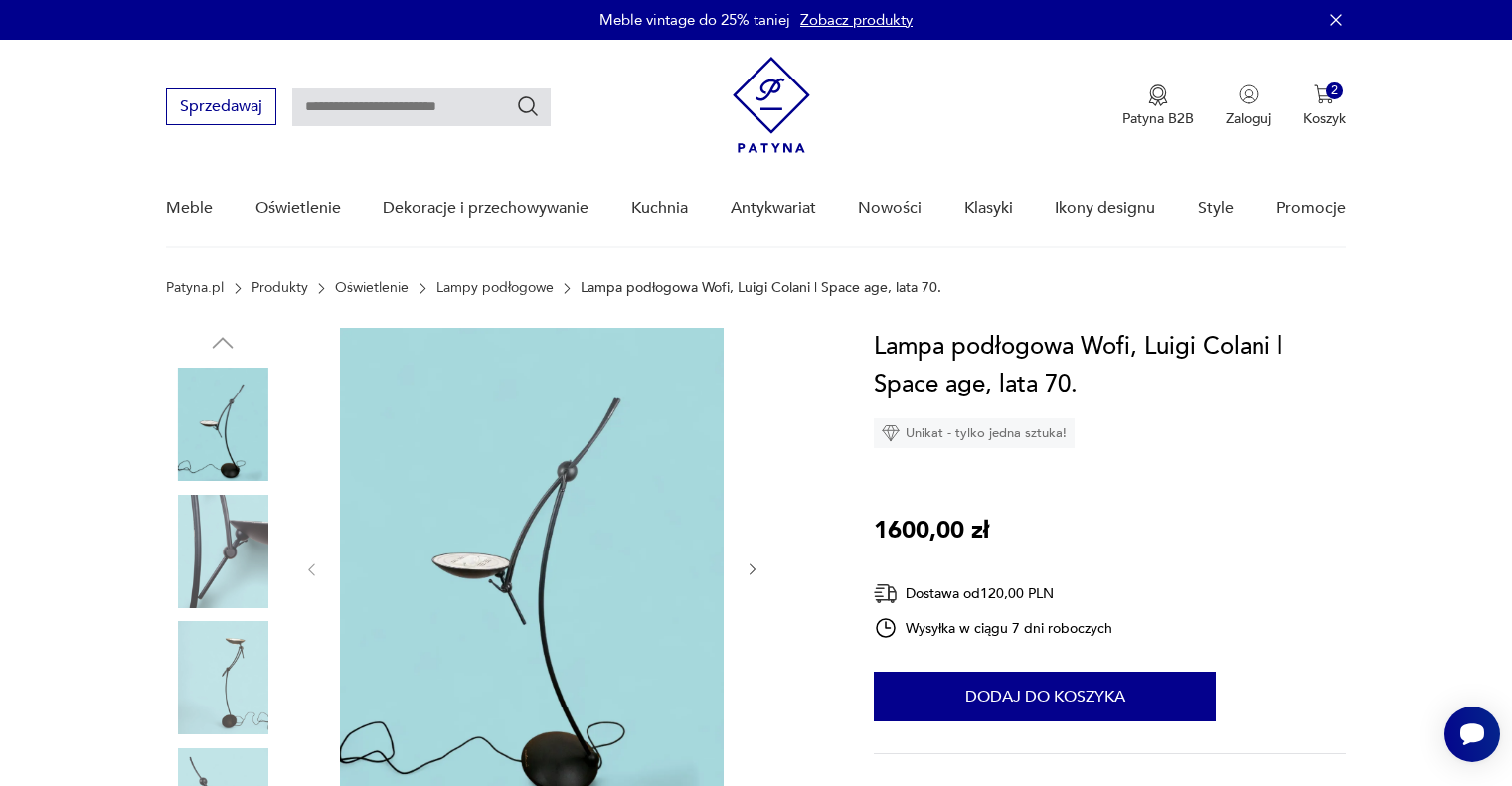 scroll, scrollTop: 298, scrollLeft: 0, axis: vertical 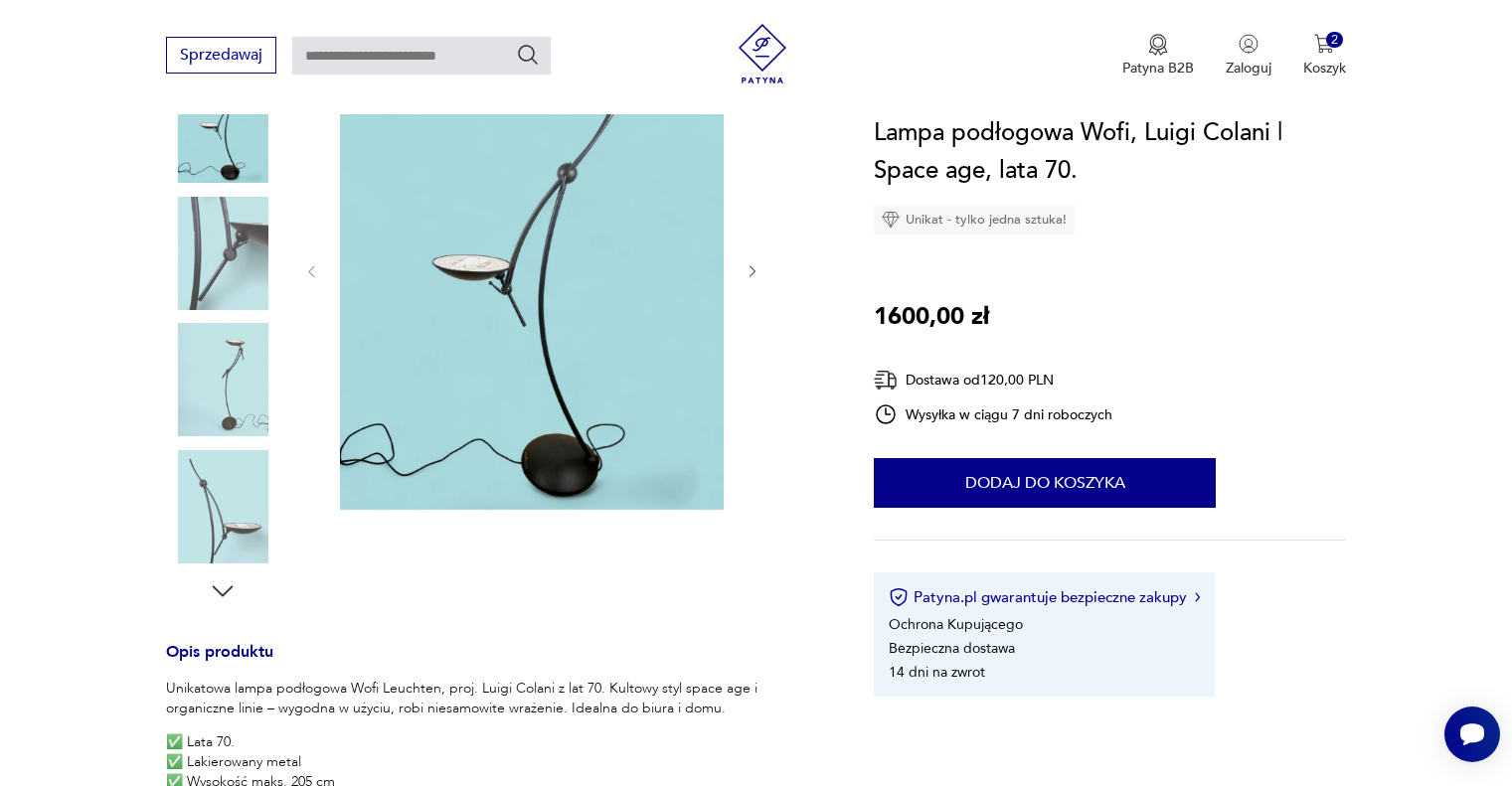 click at bounding box center [223, 380] 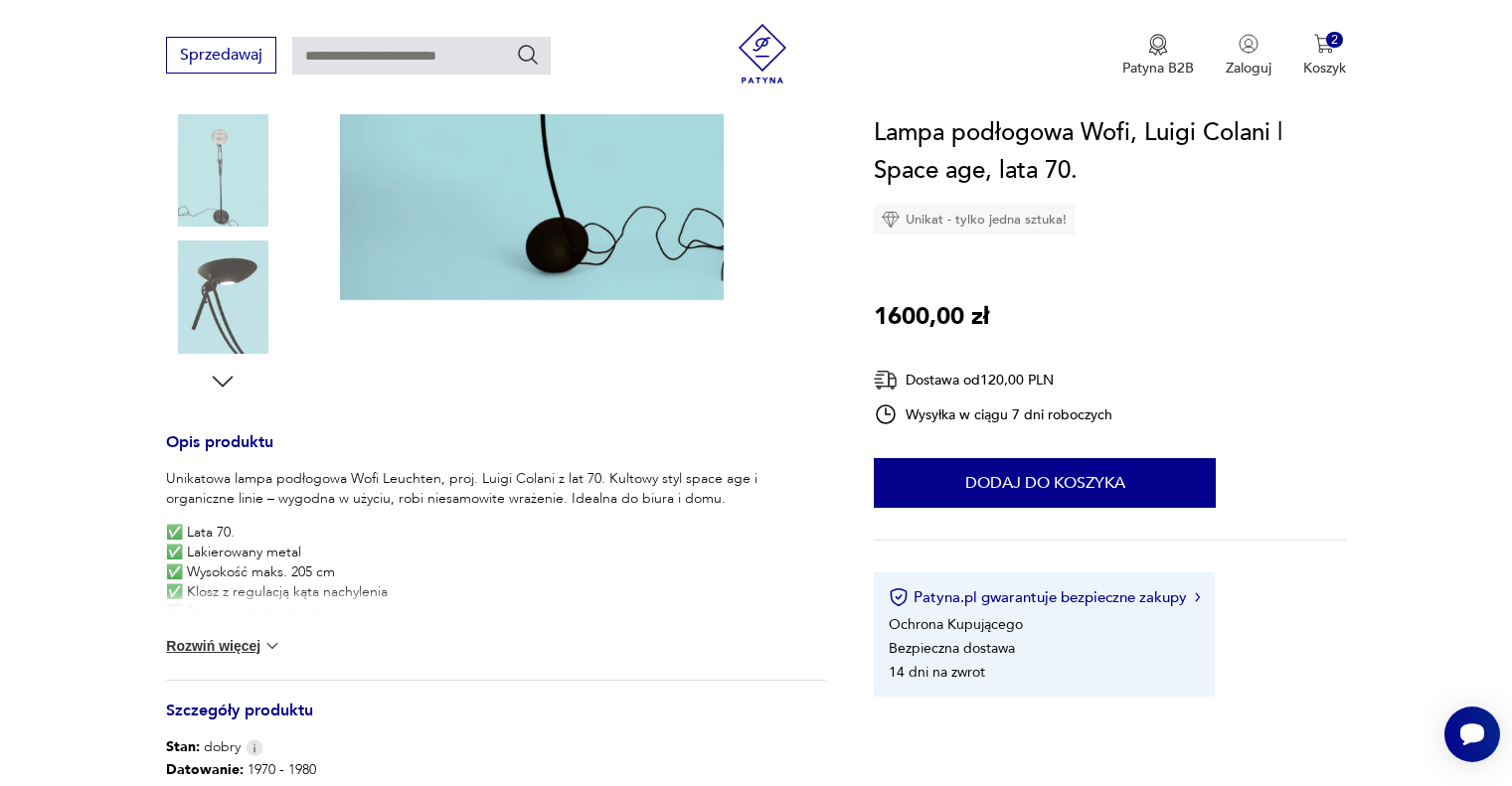 scroll, scrollTop: 596, scrollLeft: 0, axis: vertical 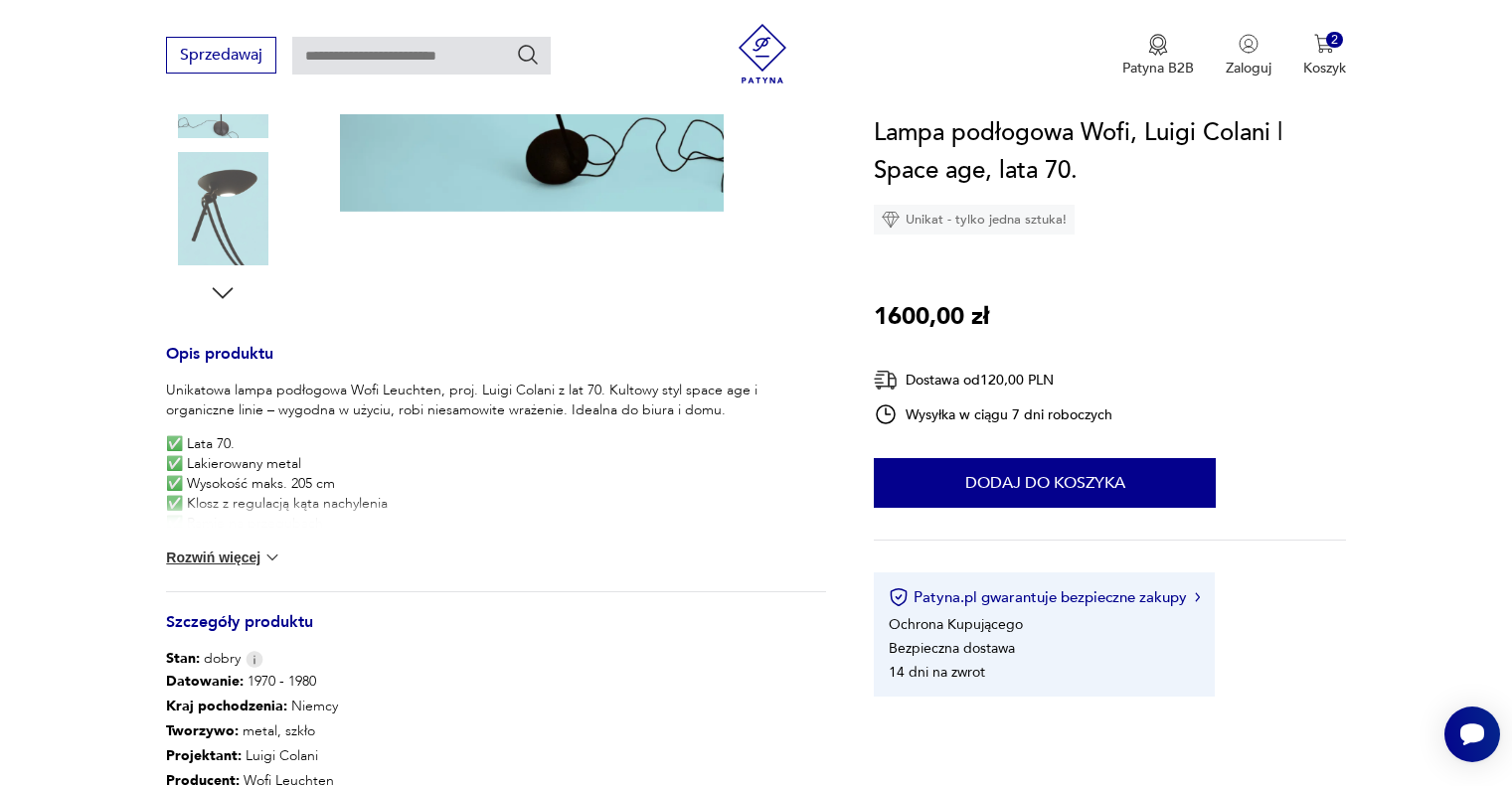 click on "Rozwiń więcej" at bounding box center (224, 557) 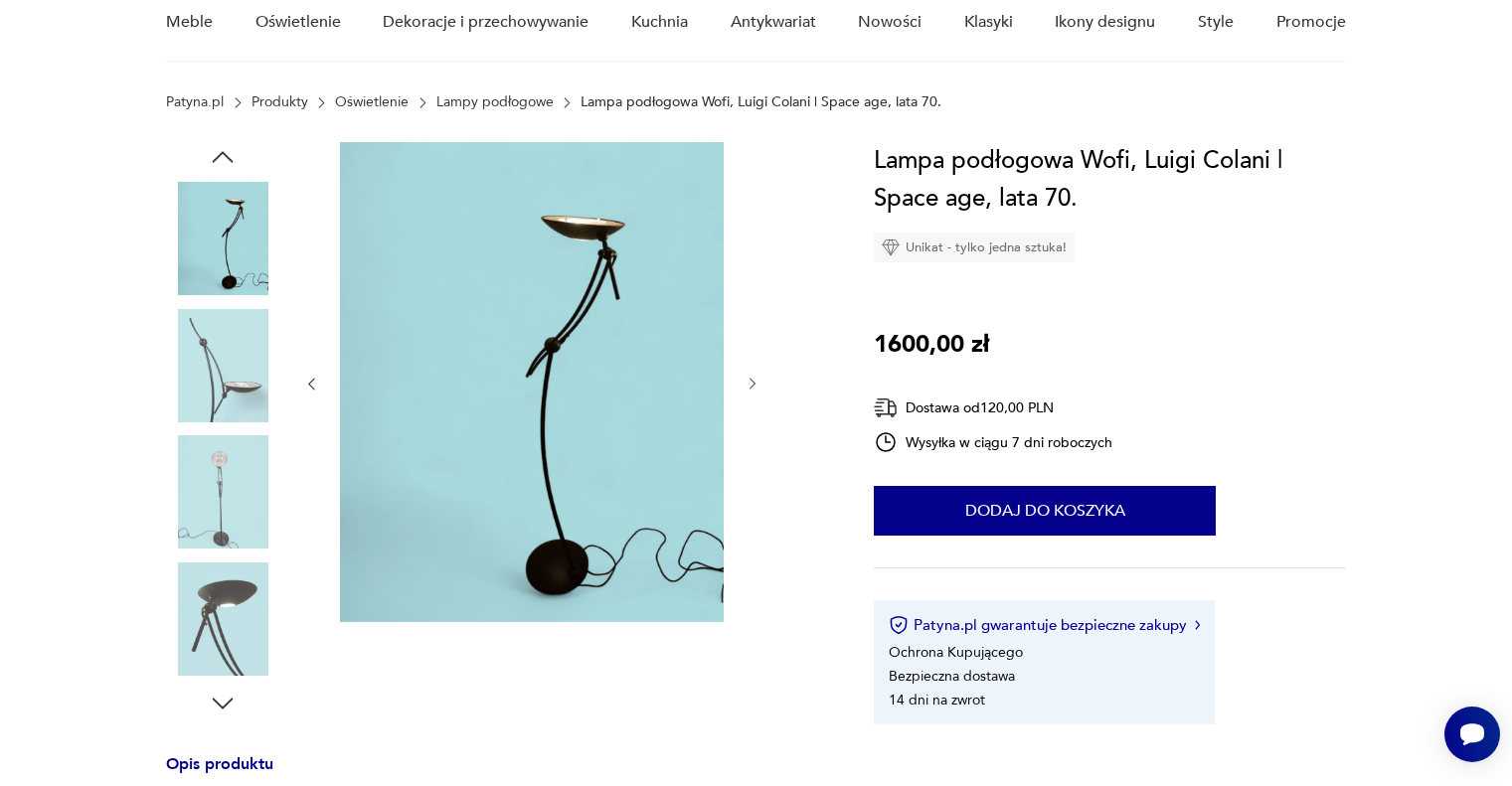 scroll, scrollTop: 99, scrollLeft: 0, axis: vertical 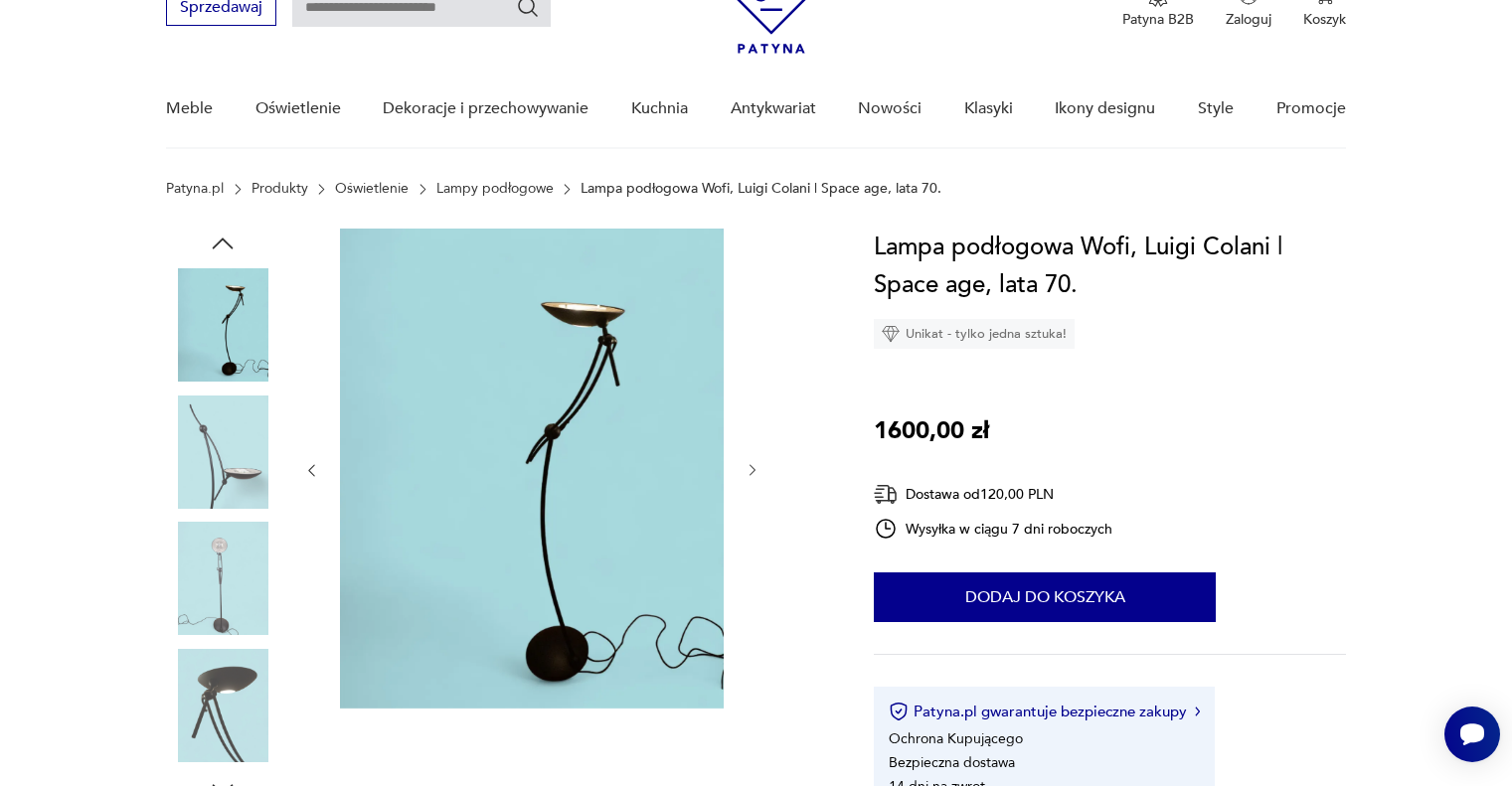 click at bounding box center [223, 325] 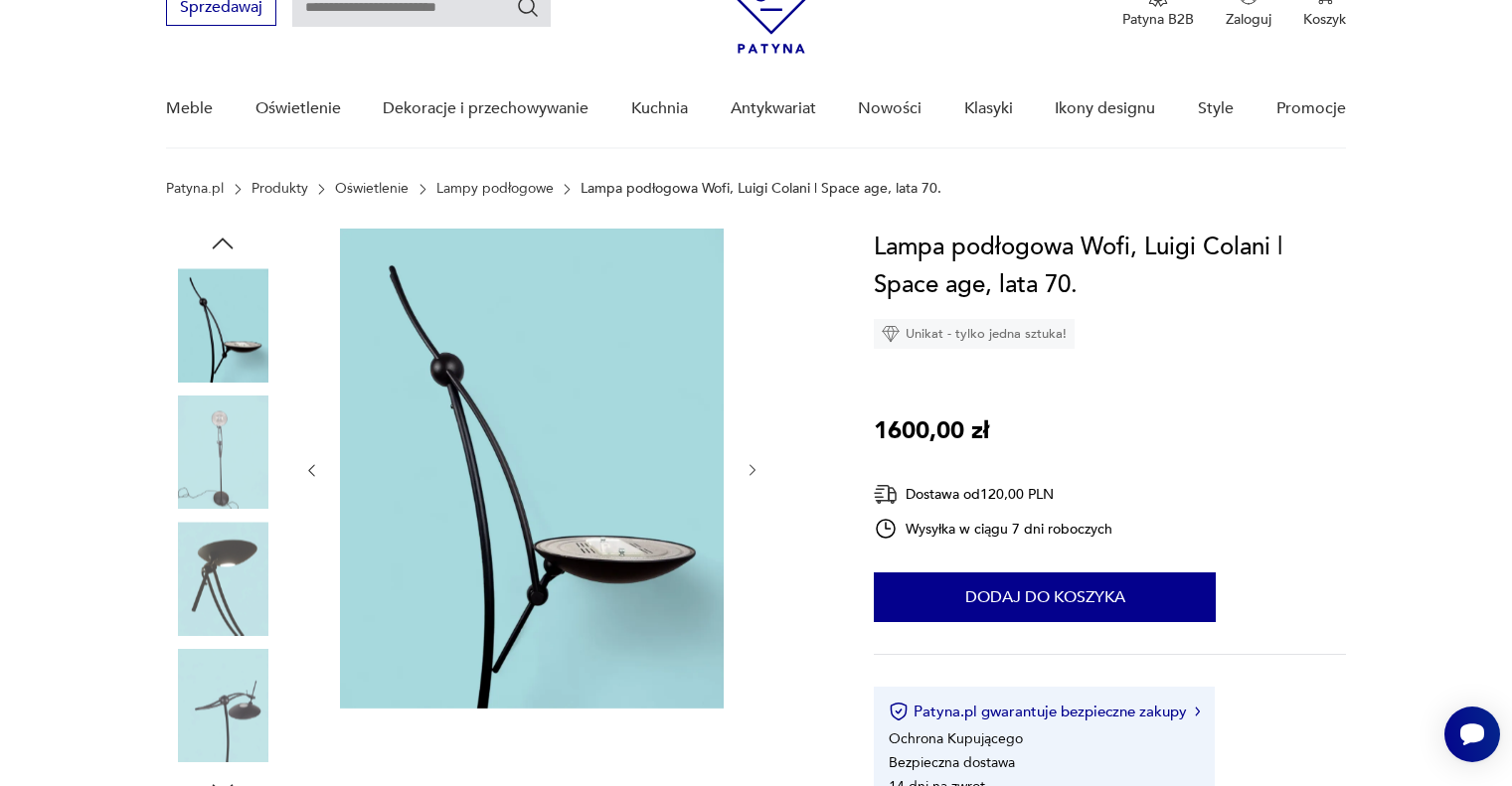 click at bounding box center (223, 578) 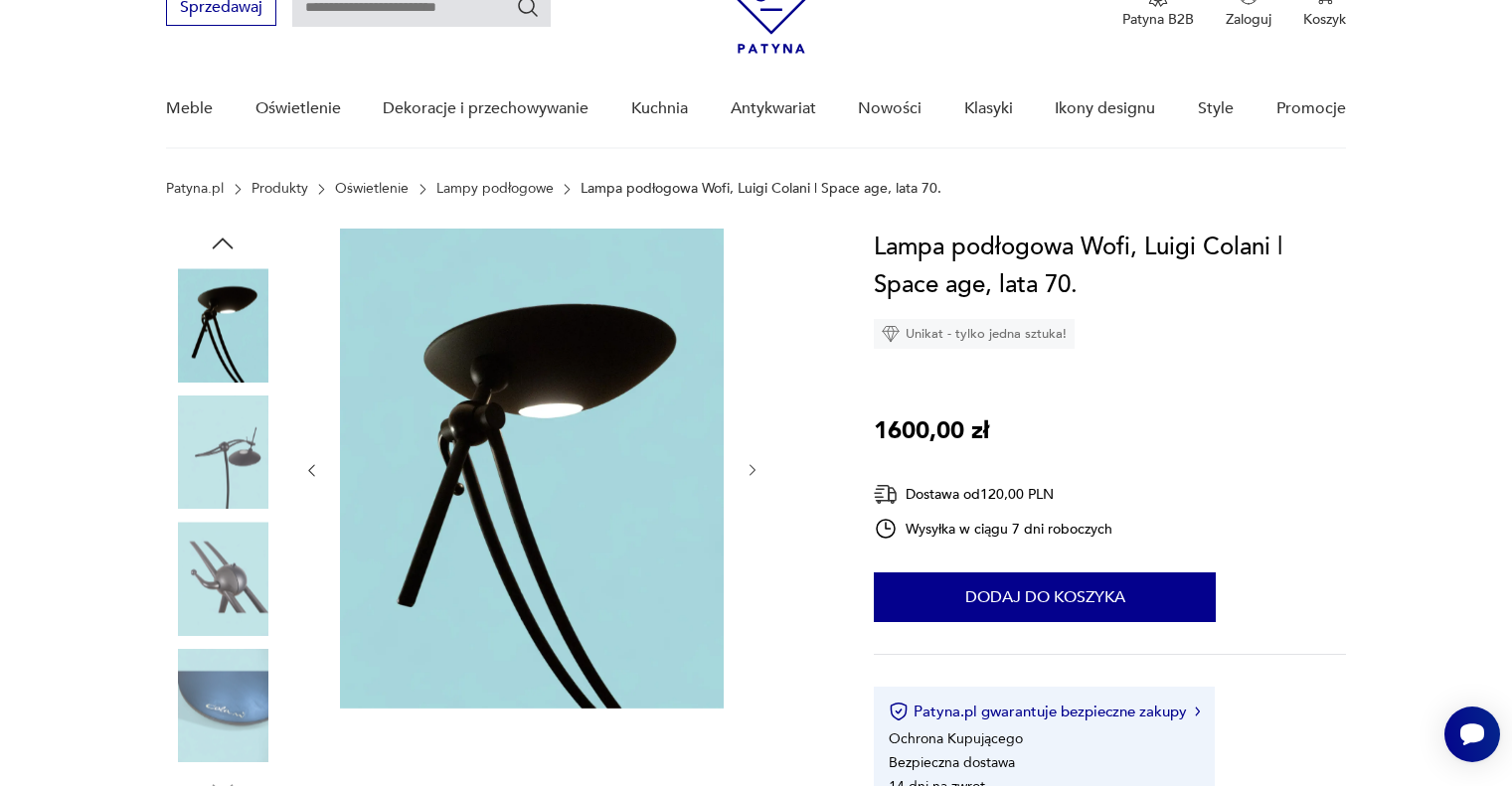 click at bounding box center (223, 517) 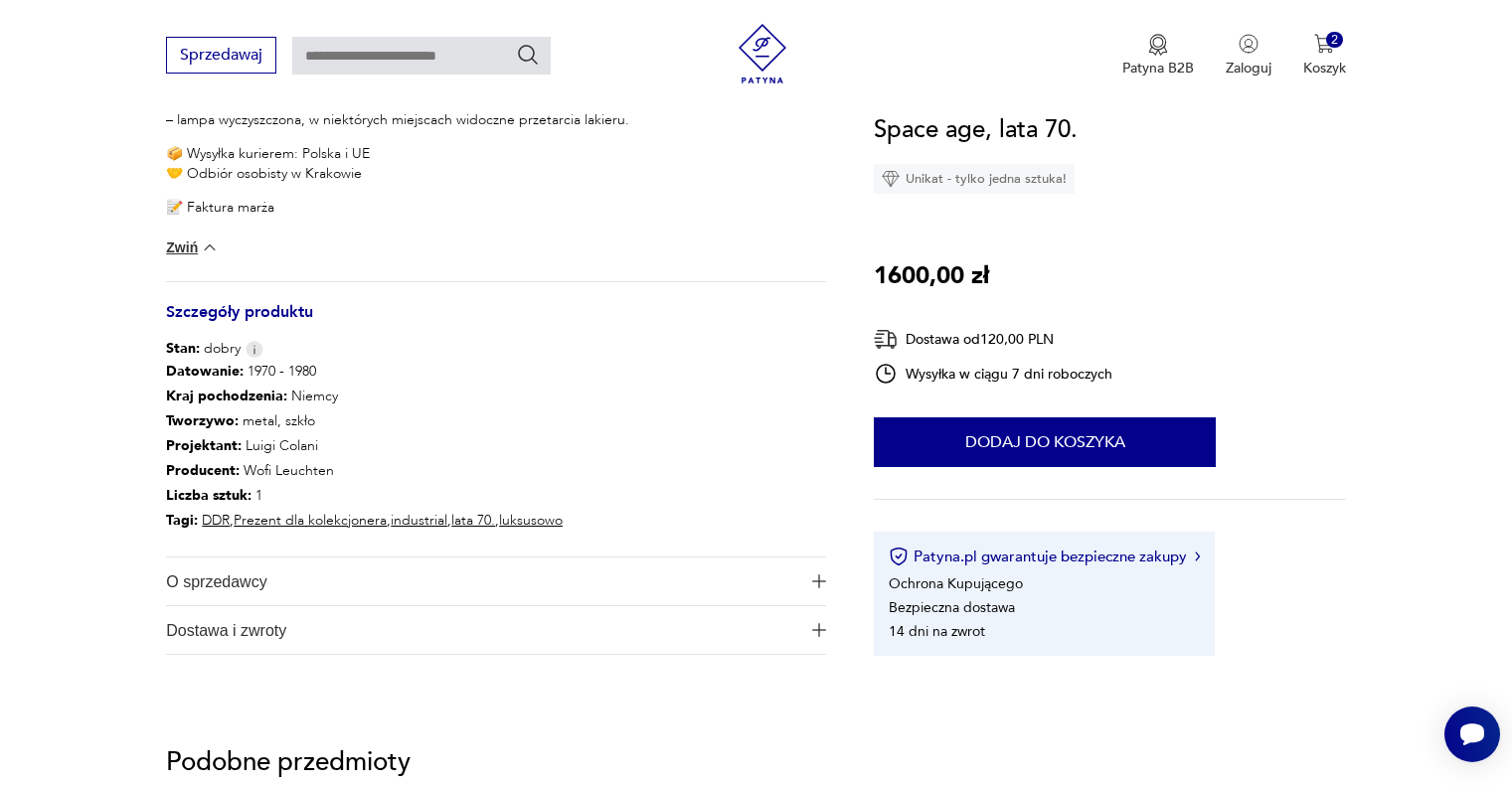 scroll, scrollTop: 1491, scrollLeft: 0, axis: vertical 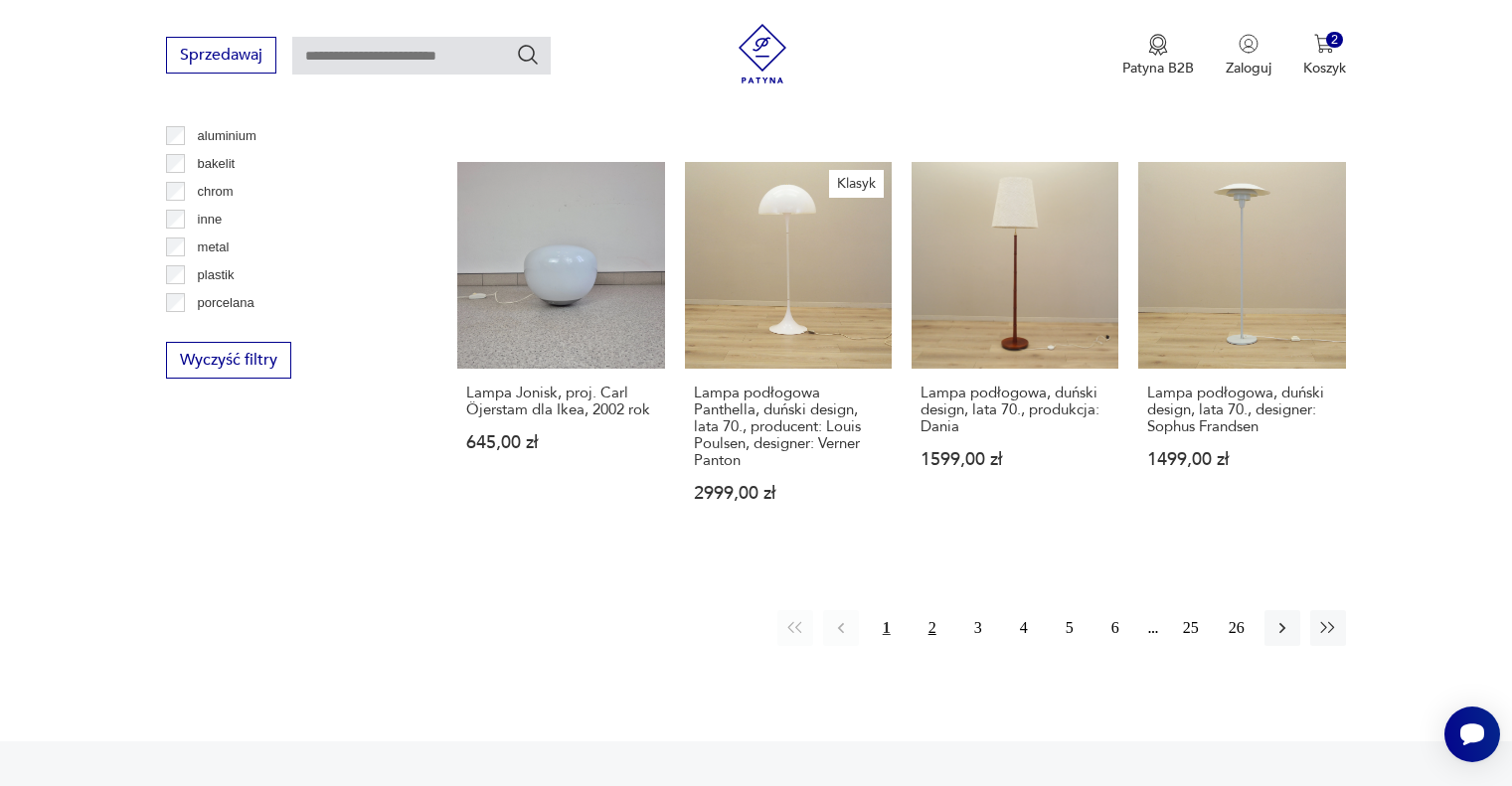 click on "2" at bounding box center [932, 628] 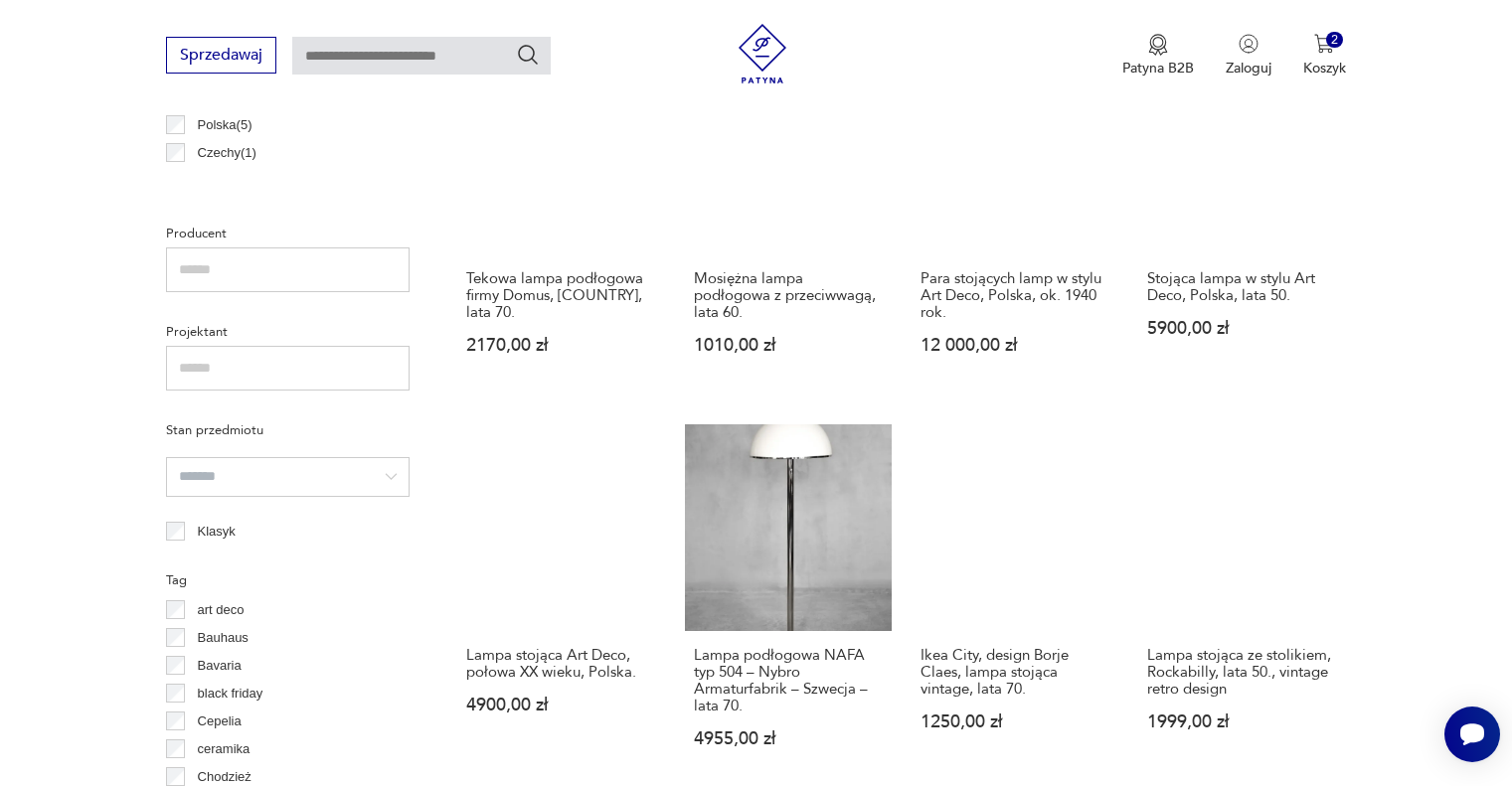 scroll, scrollTop: 966, scrollLeft: 0, axis: vertical 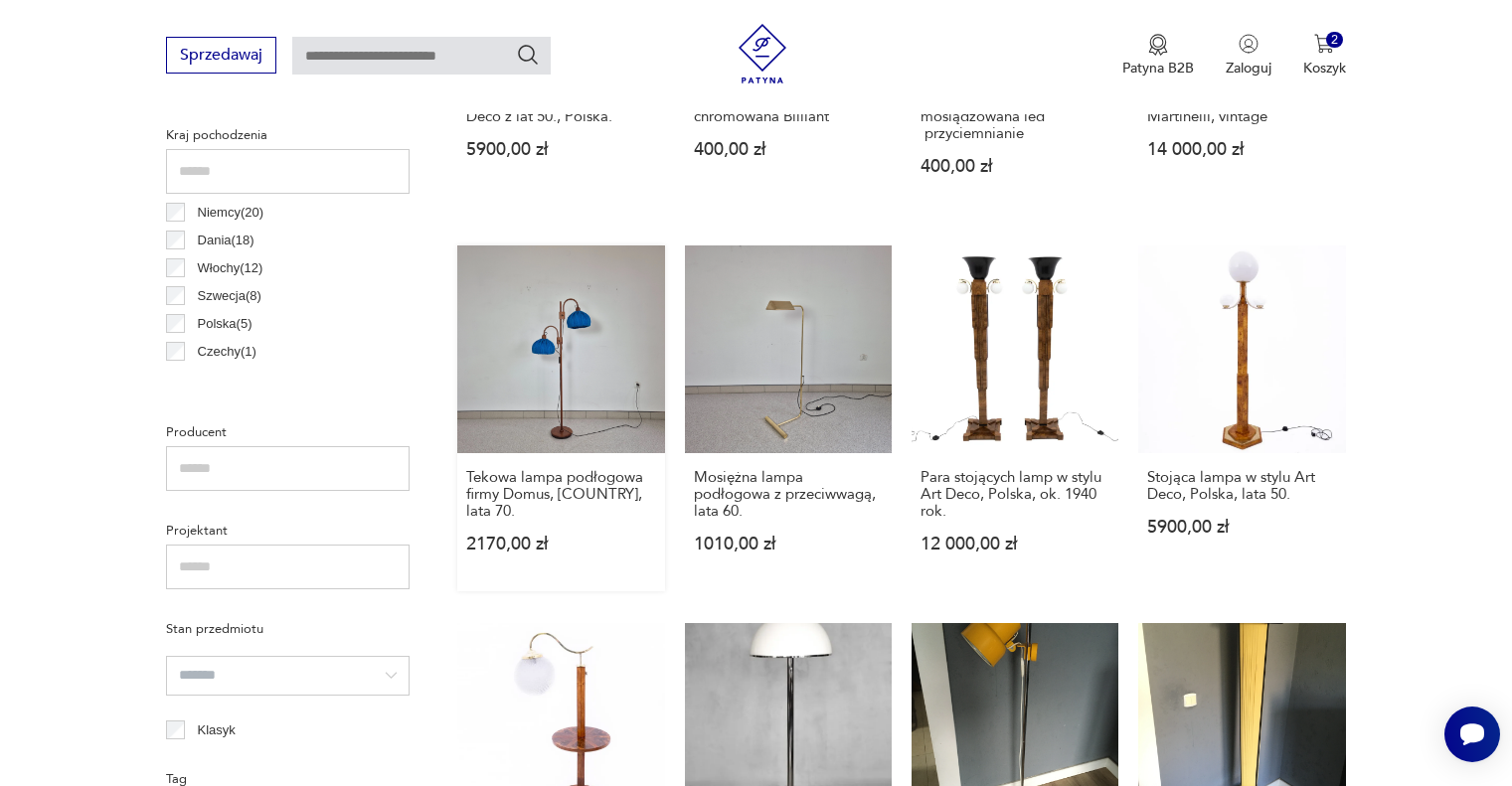 click on "Tekowa lampa podłogowa firmy Domus, [COUNTRY], lata 70. 2170,00 zł" at bounding box center (561, 417) 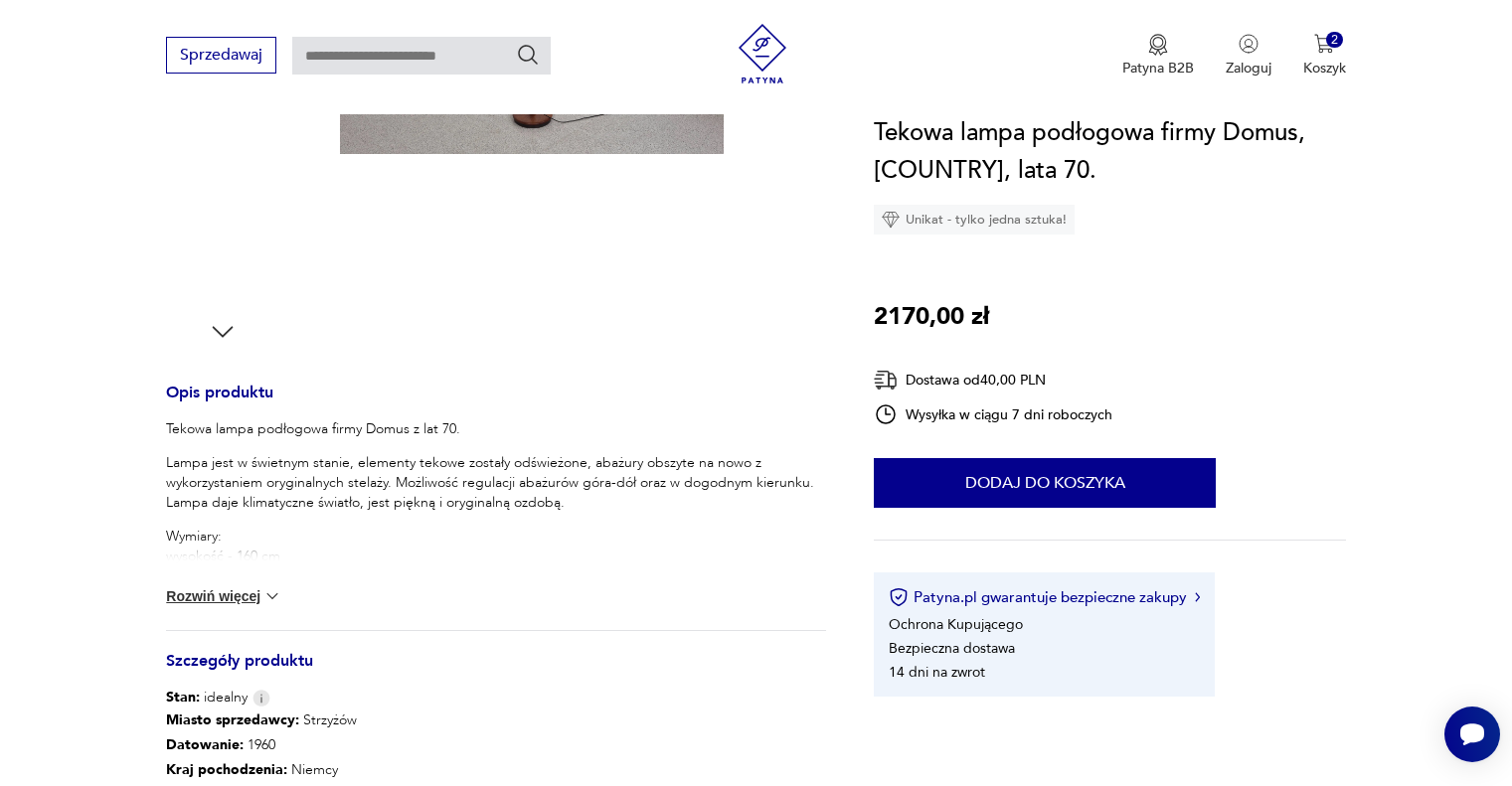 scroll, scrollTop: 795, scrollLeft: 0, axis: vertical 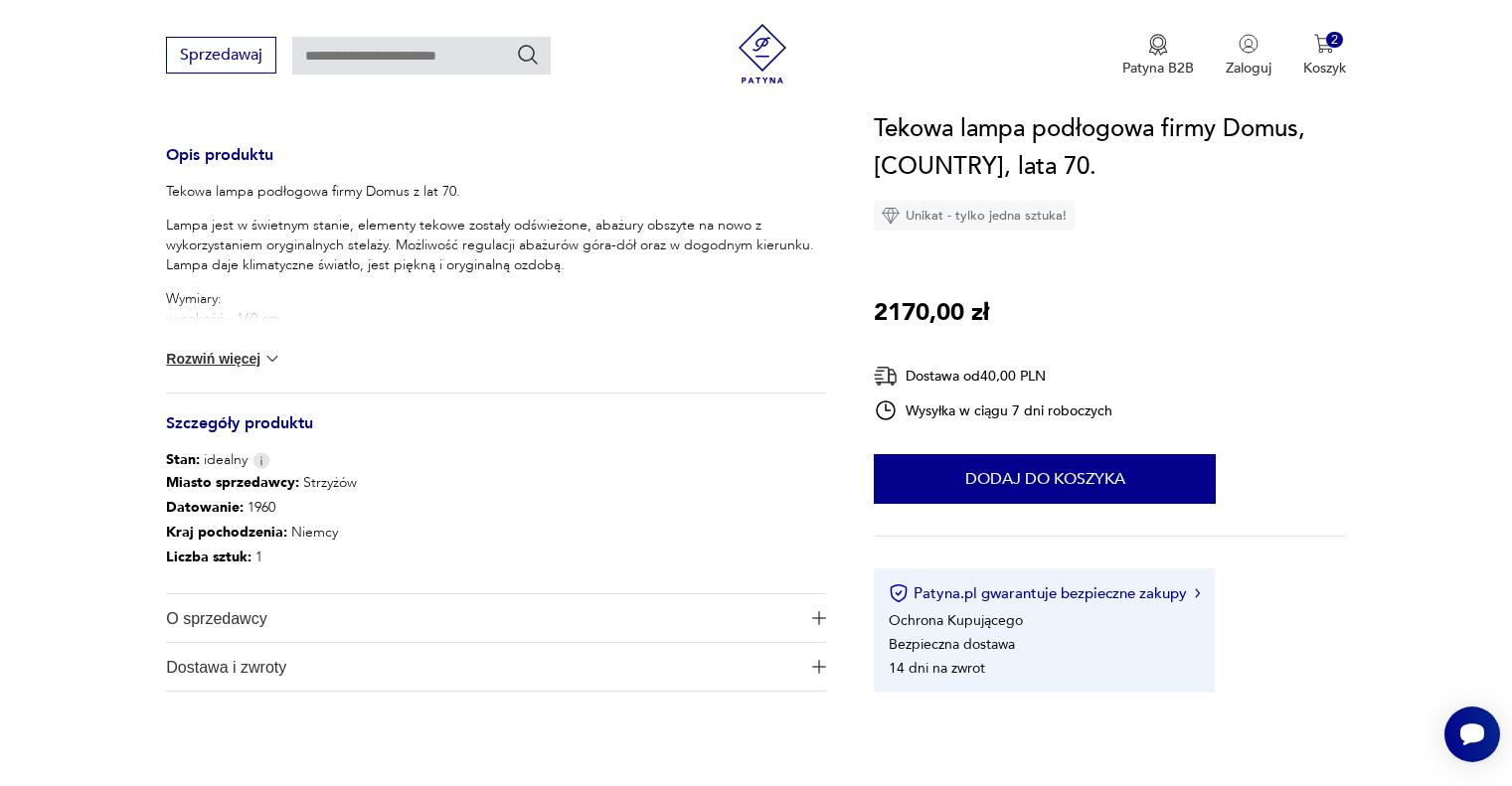 click on "Wymiary:
wysokość - 160 cm
średnica abażura - 25 cm" at bounding box center (496, 319) 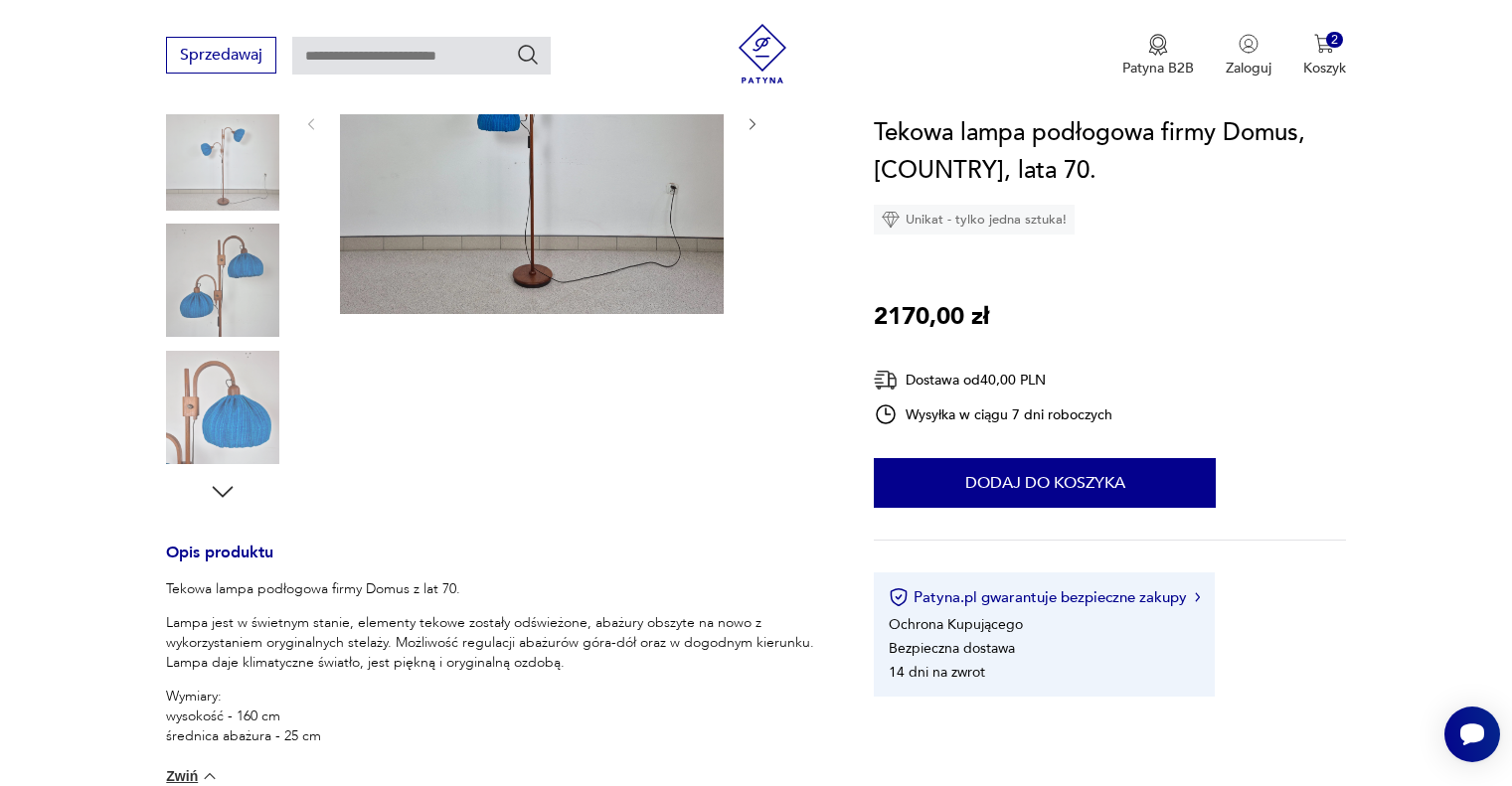 click at bounding box center (223, 407) 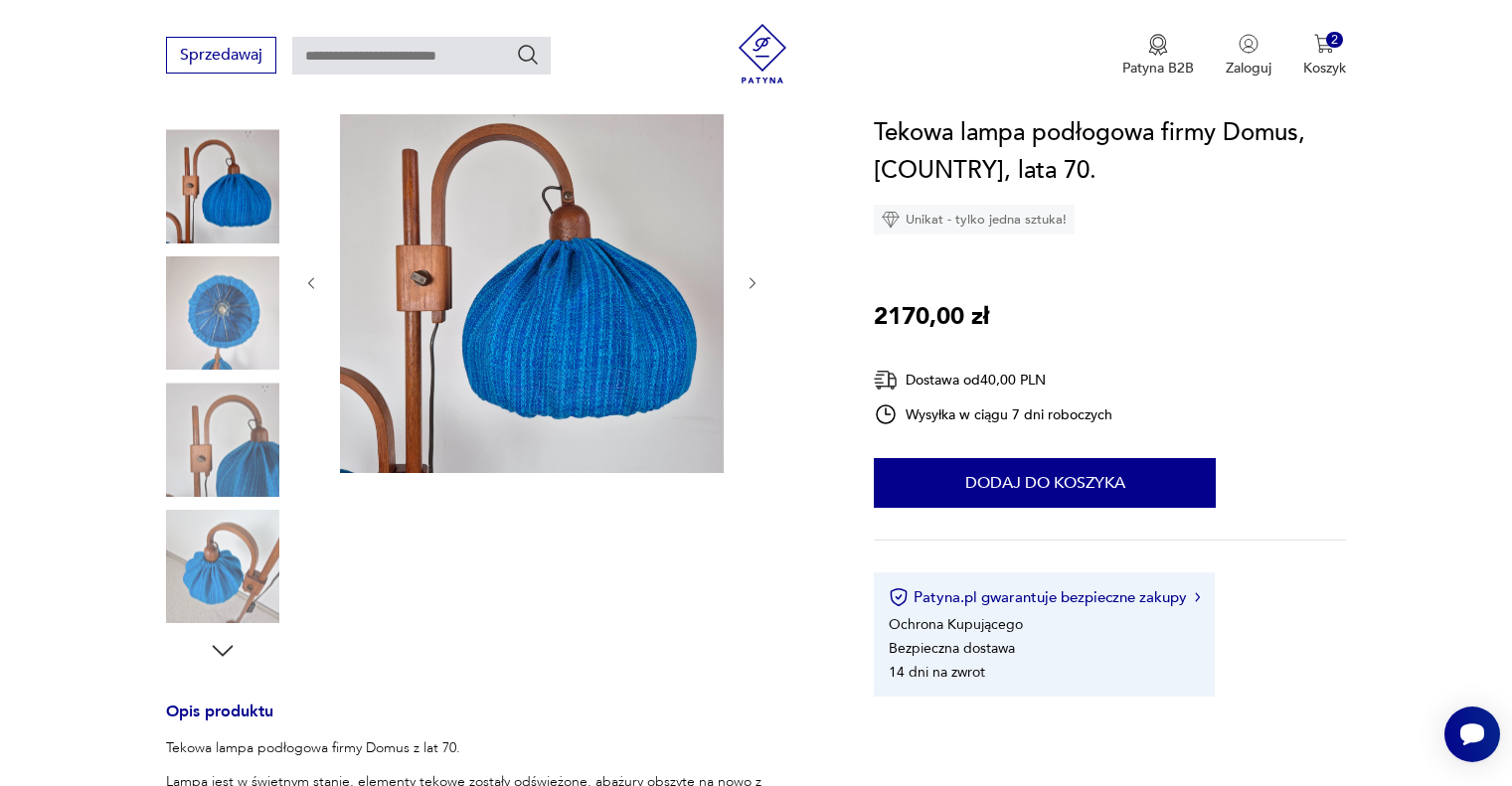 scroll, scrollTop: 199, scrollLeft: 0, axis: vertical 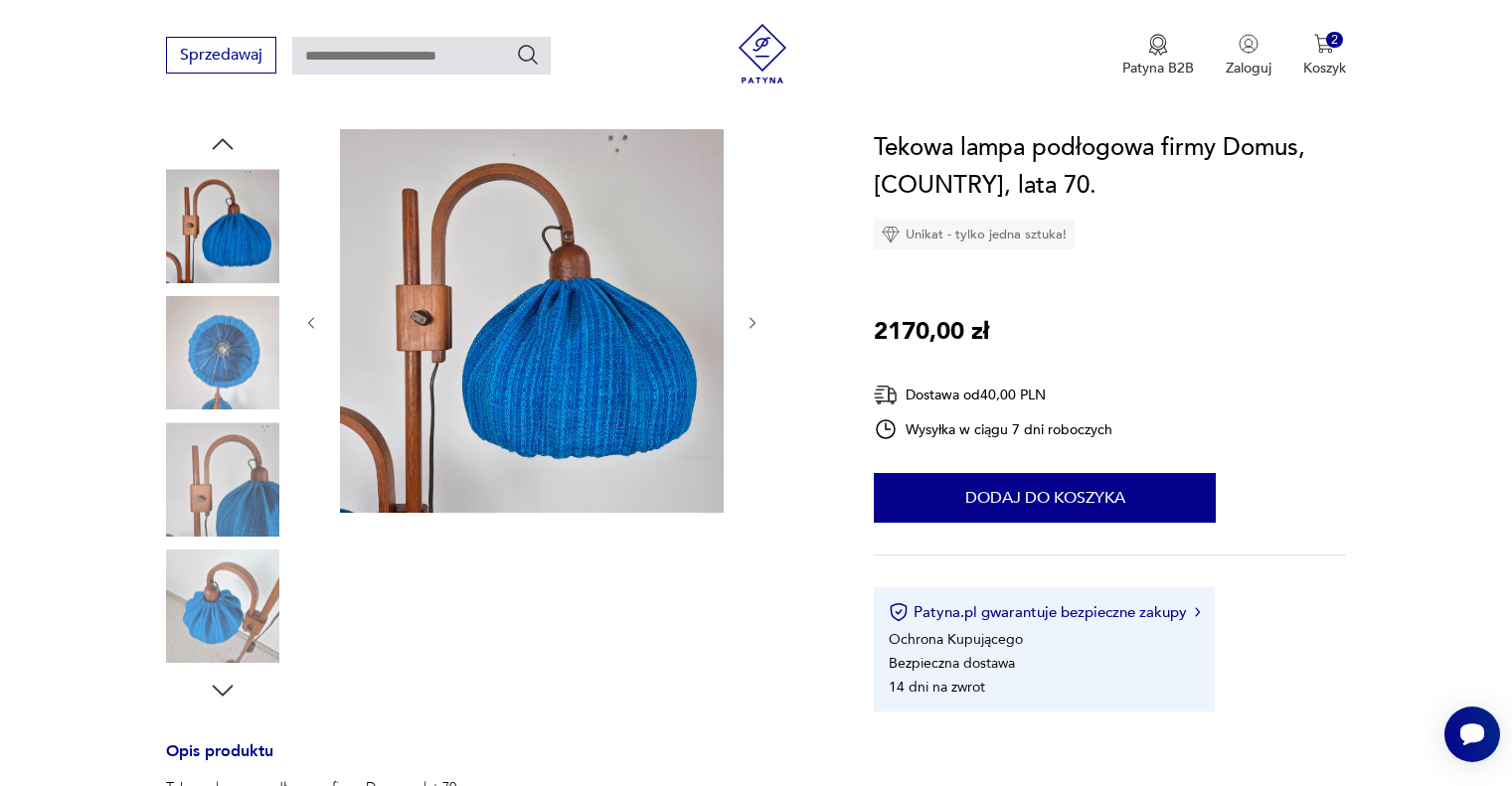 click at bounding box center [223, 353] 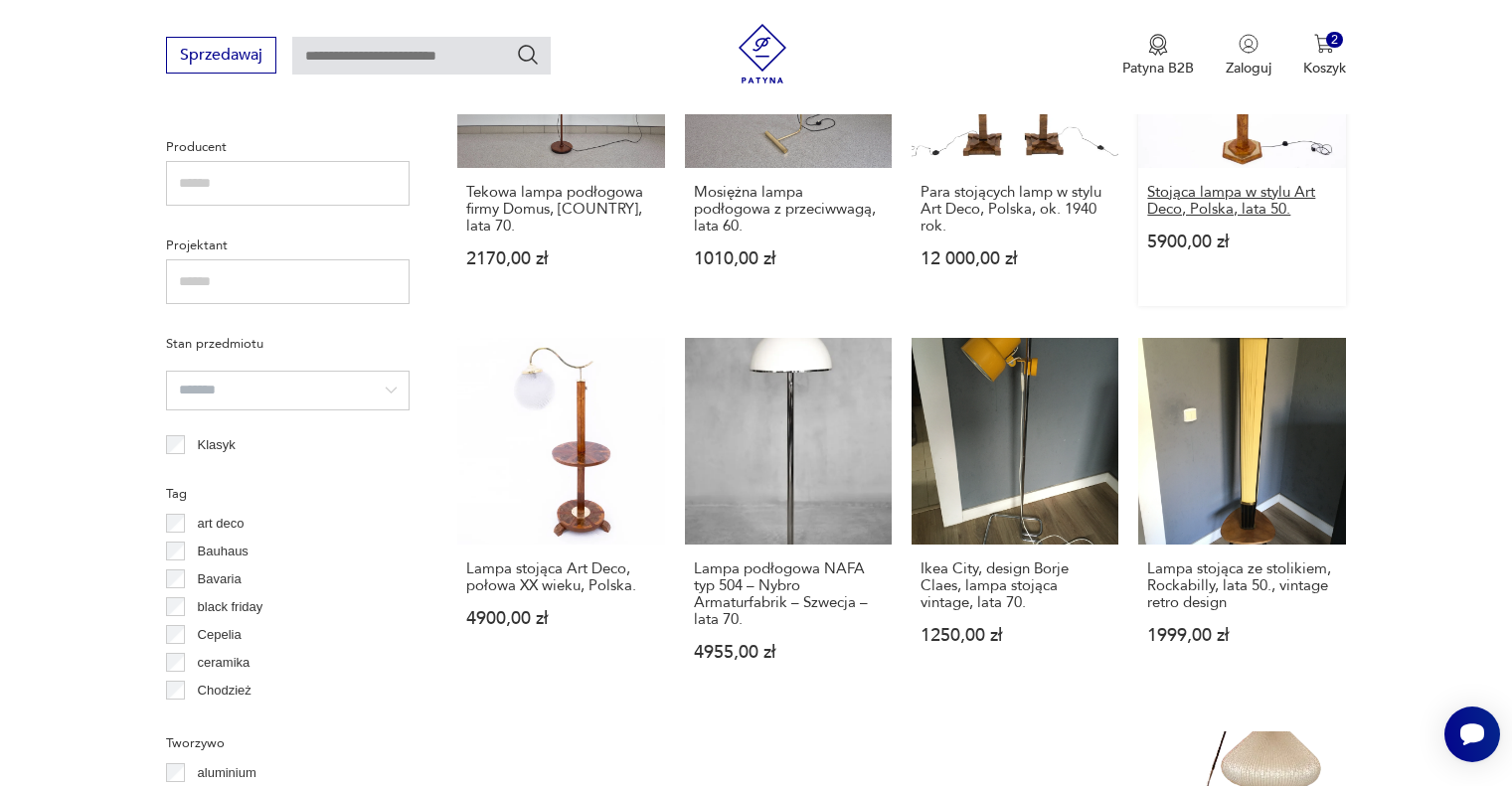 scroll, scrollTop: 1463, scrollLeft: 0, axis: vertical 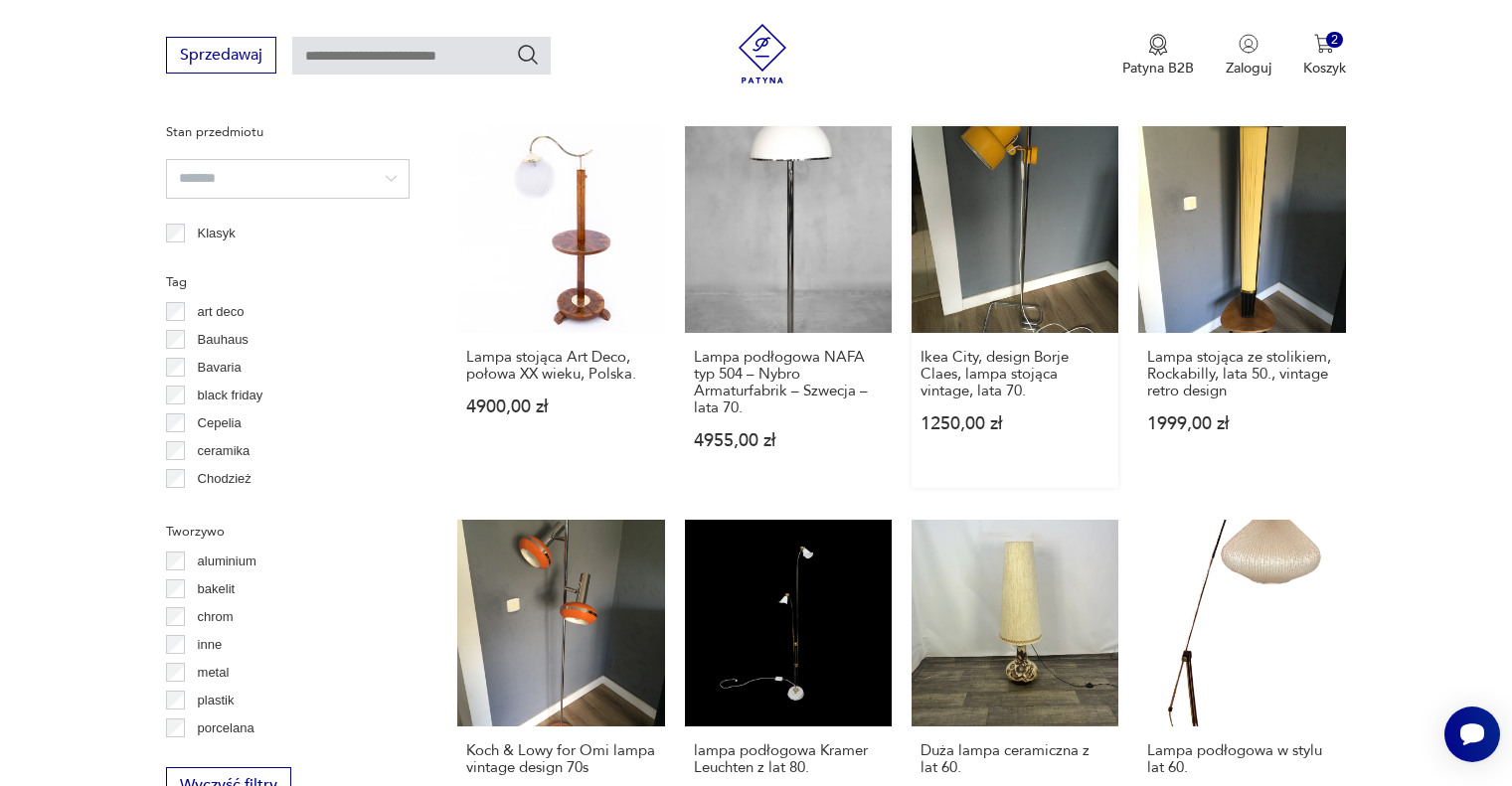 click on "Ikea City, design Borje Claes, lampa stojąca vintage, lata 70. 1250,00 zł" at bounding box center (1015, 307) 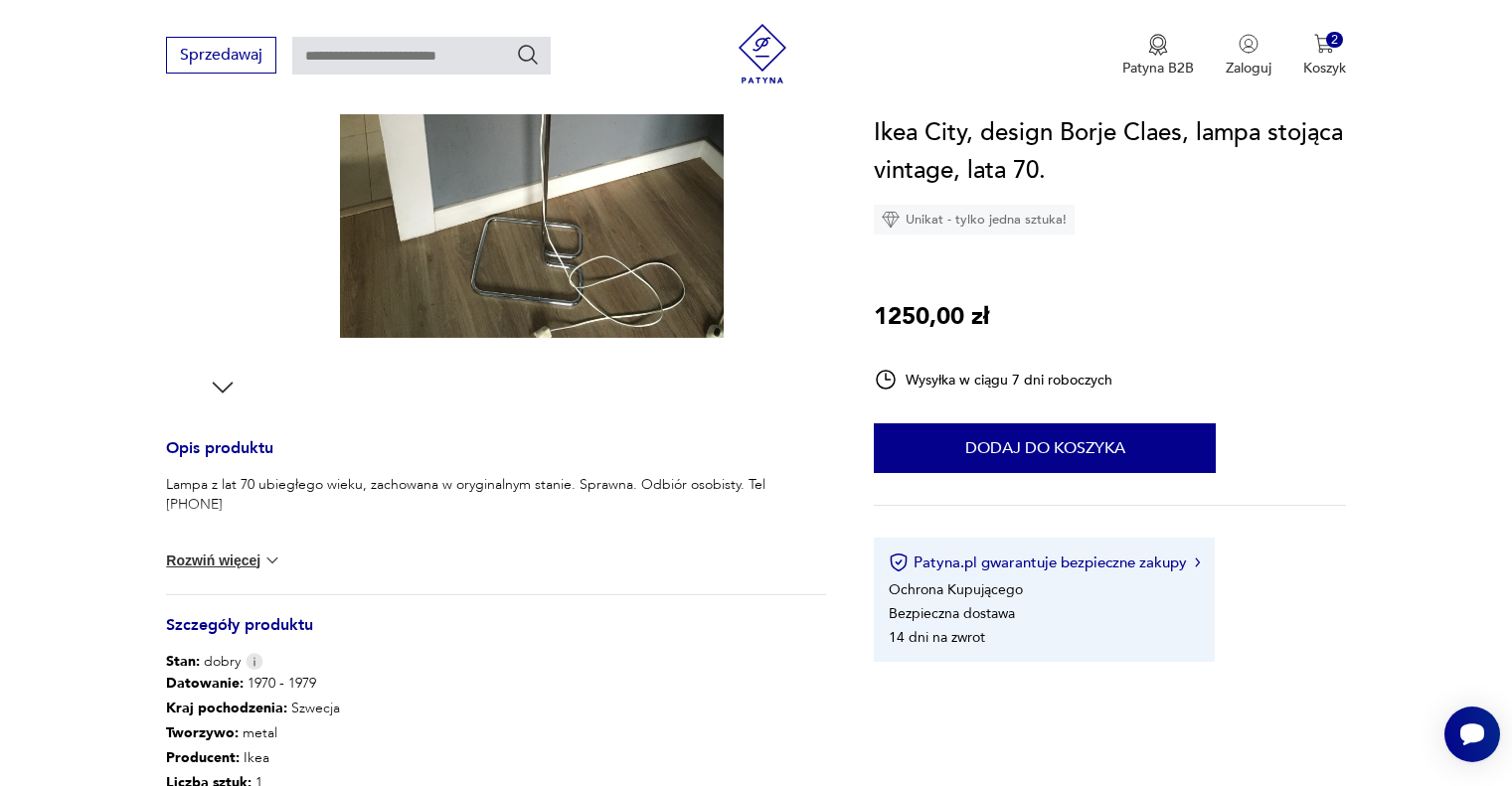 scroll, scrollTop: 596, scrollLeft: 0, axis: vertical 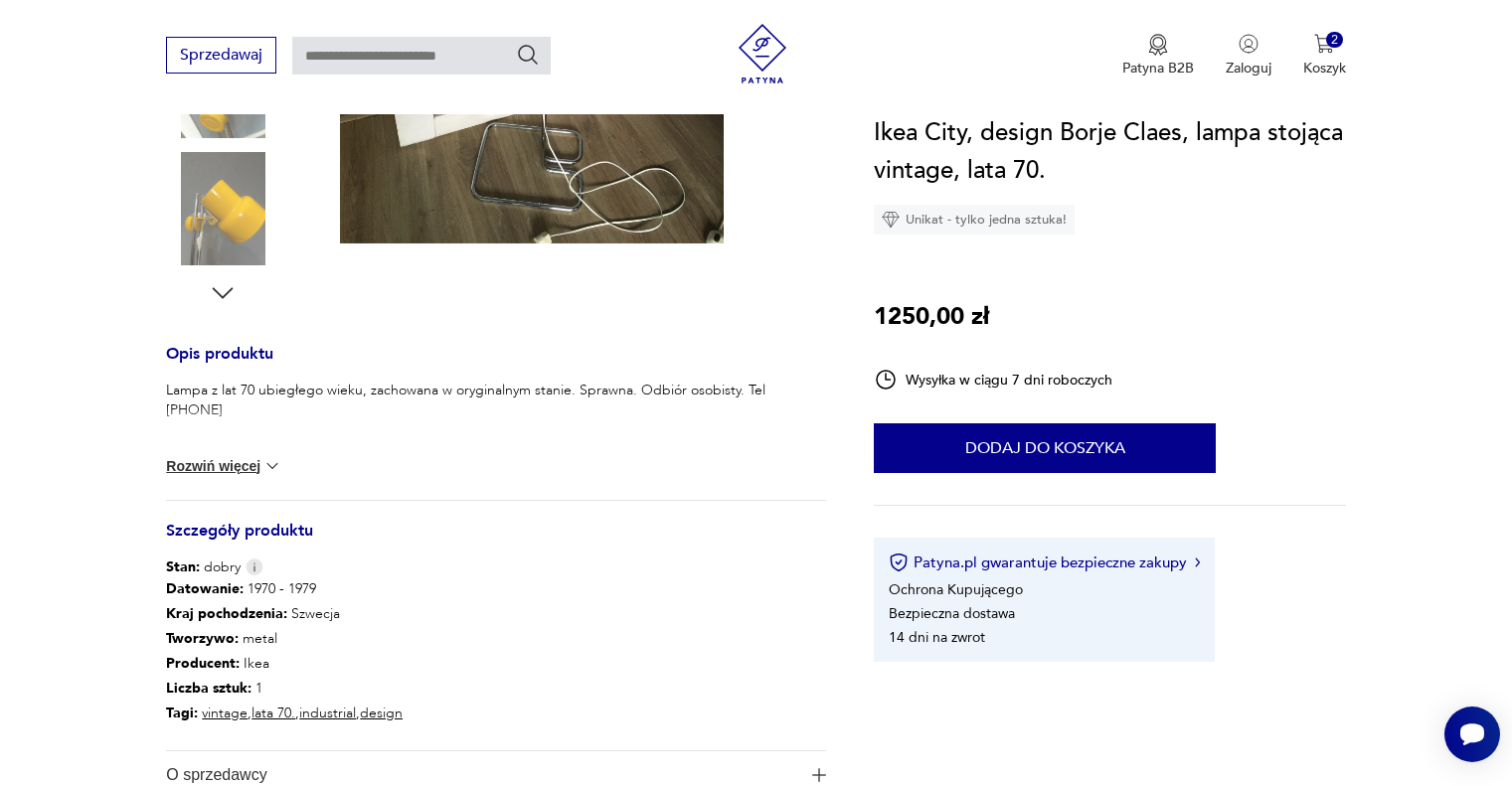 click on "Rozwiń więcej" at bounding box center [224, 466] 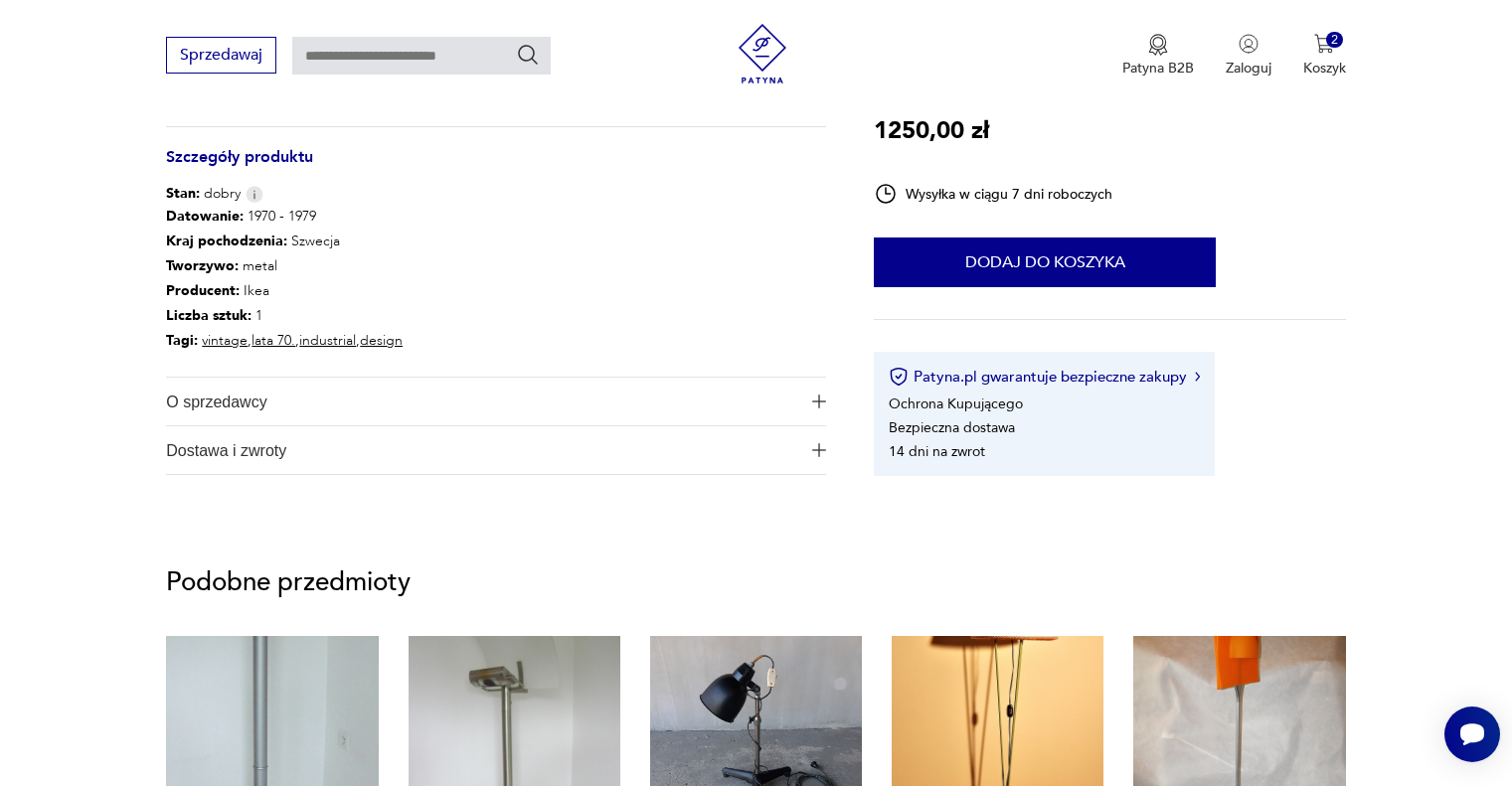 scroll, scrollTop: 994, scrollLeft: 0, axis: vertical 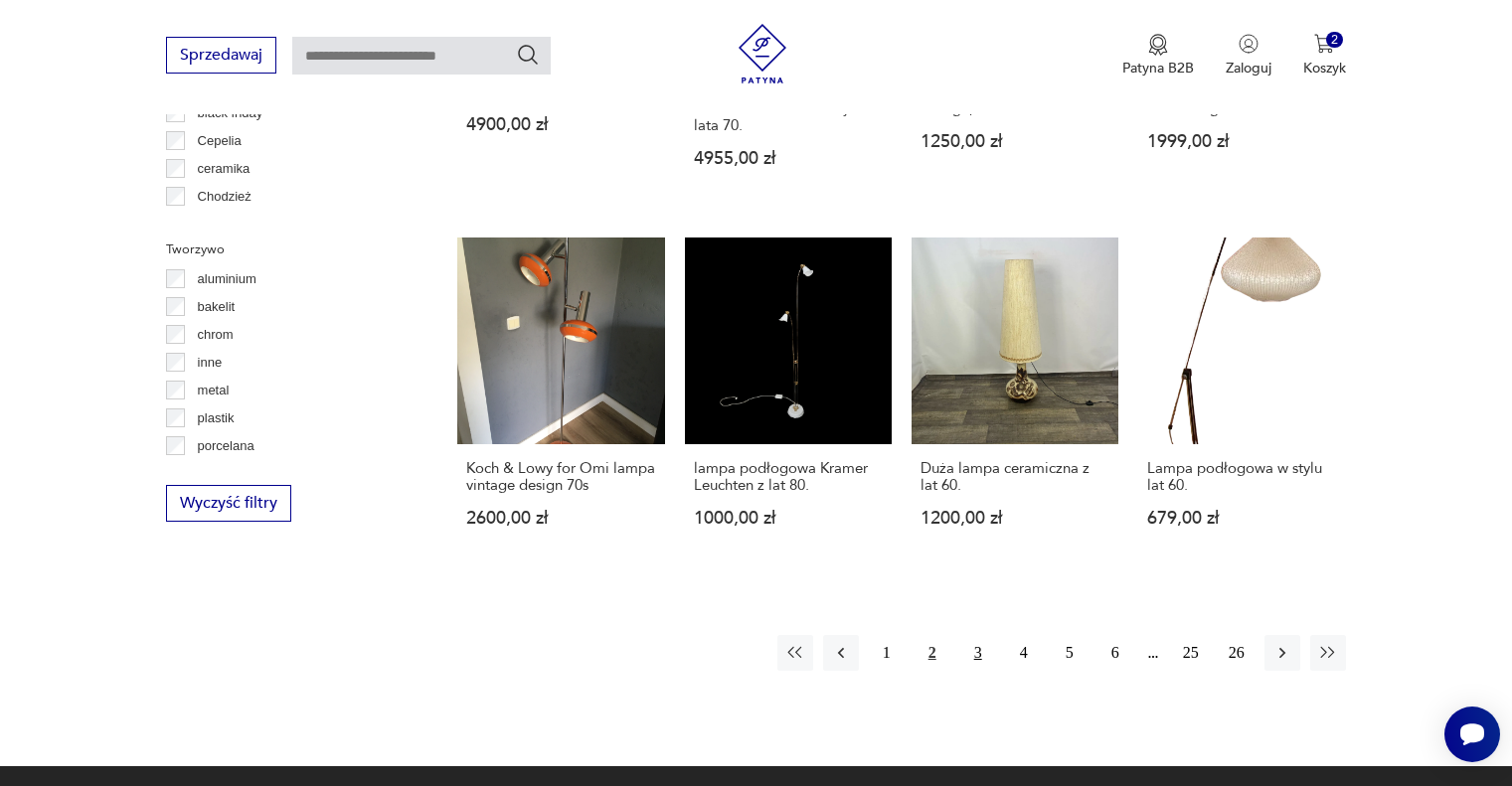 click on "3" at bounding box center [978, 653] 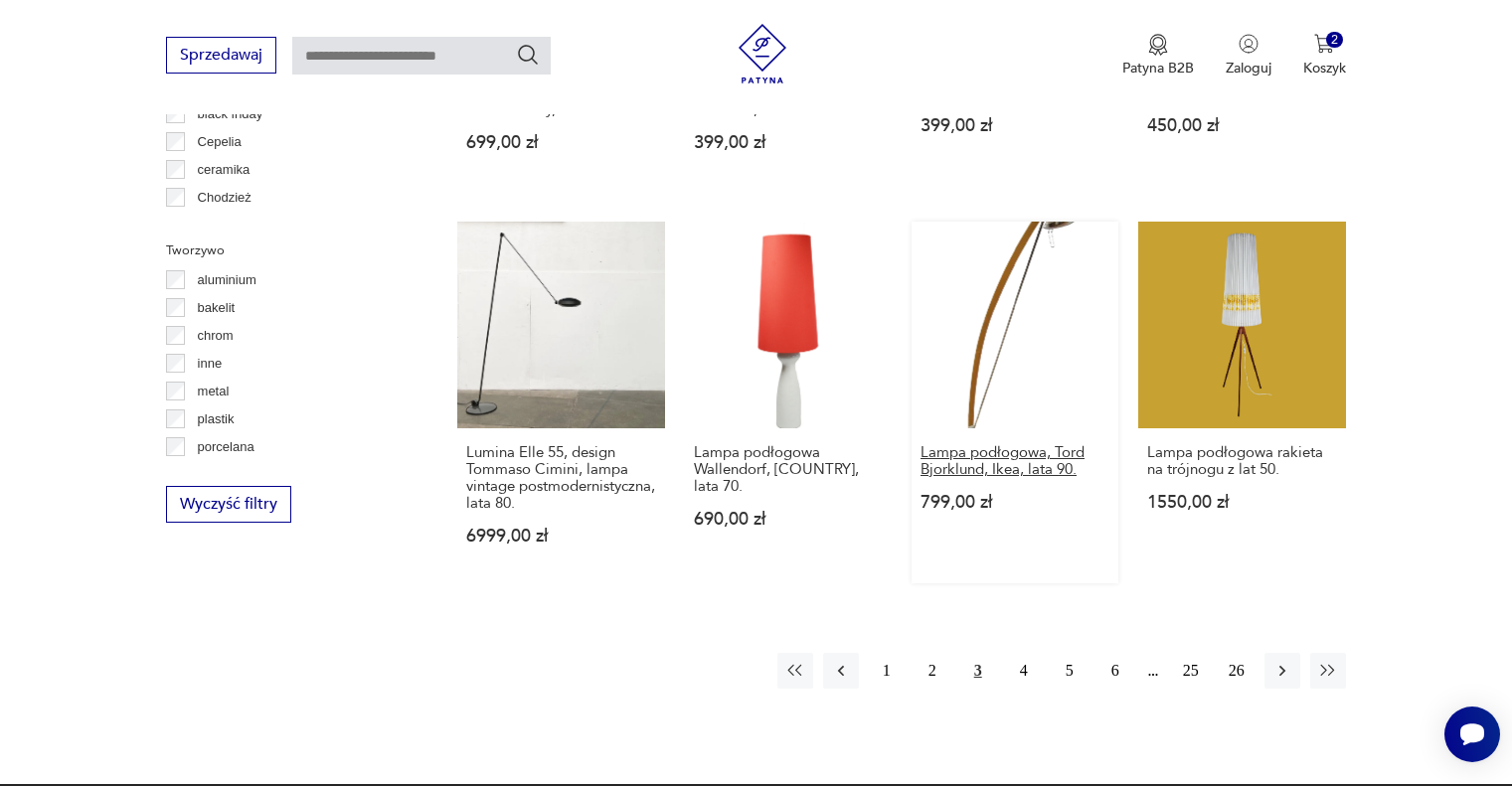 scroll, scrollTop: 1860, scrollLeft: 0, axis: vertical 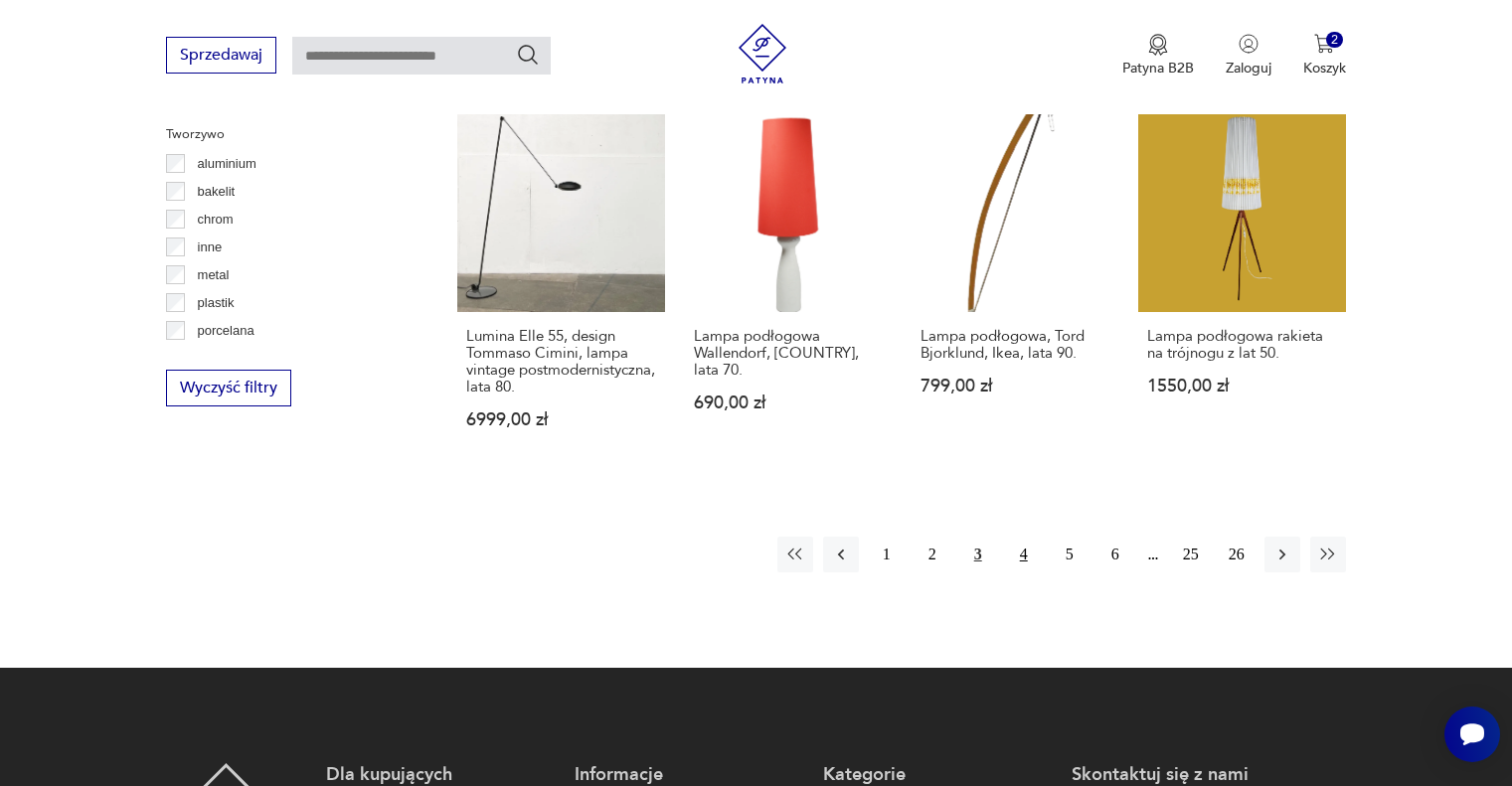 click on "4" at bounding box center (1024, 554) 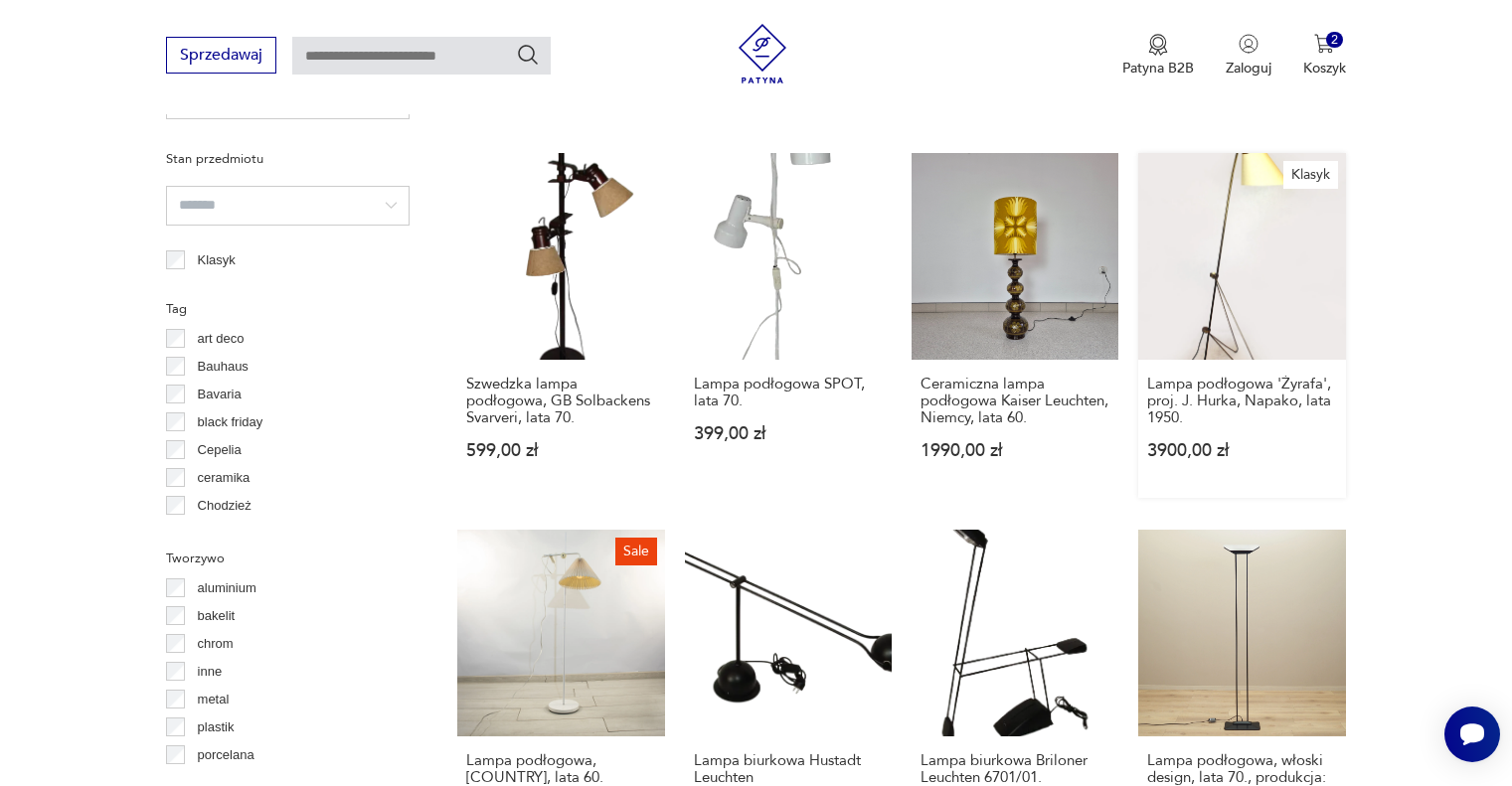 scroll, scrollTop: 1463, scrollLeft: 0, axis: vertical 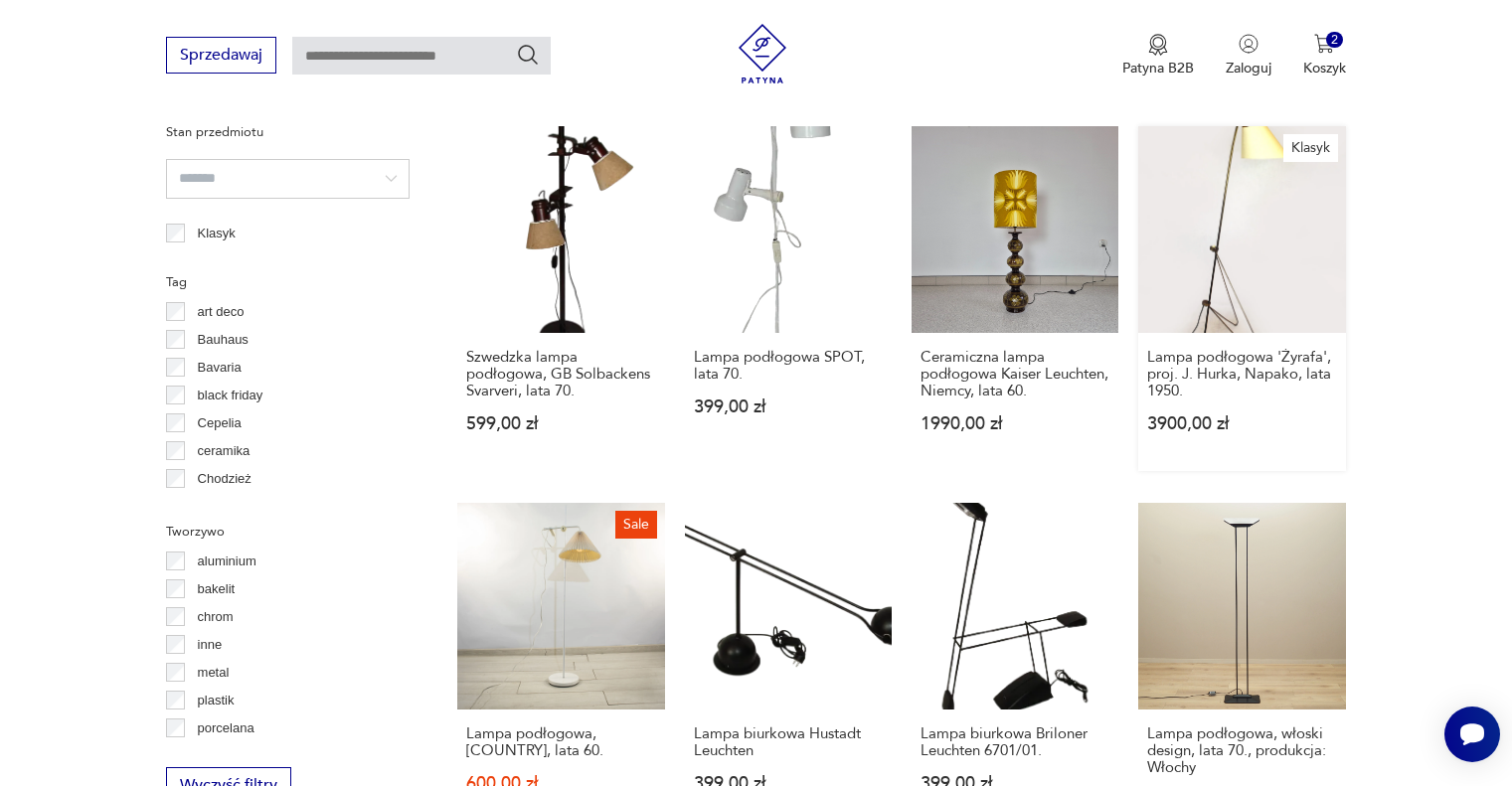 click on "Klasyk Lampa podłogowa 'Żyrafa', proj. J. Hurka, Napako, lata 1950. 3900,00 zł" at bounding box center [1242, 298] 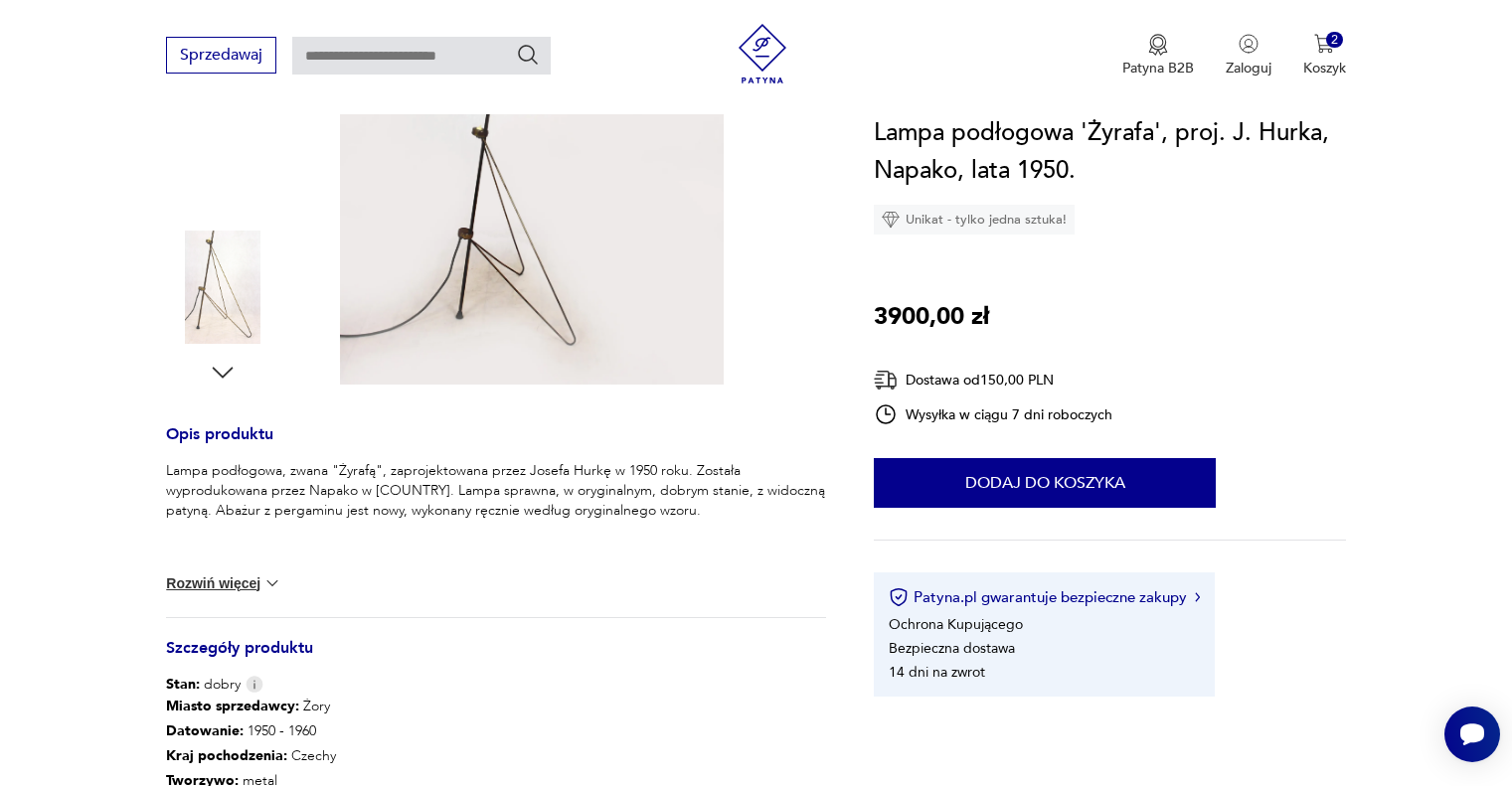 scroll, scrollTop: 696, scrollLeft: 0, axis: vertical 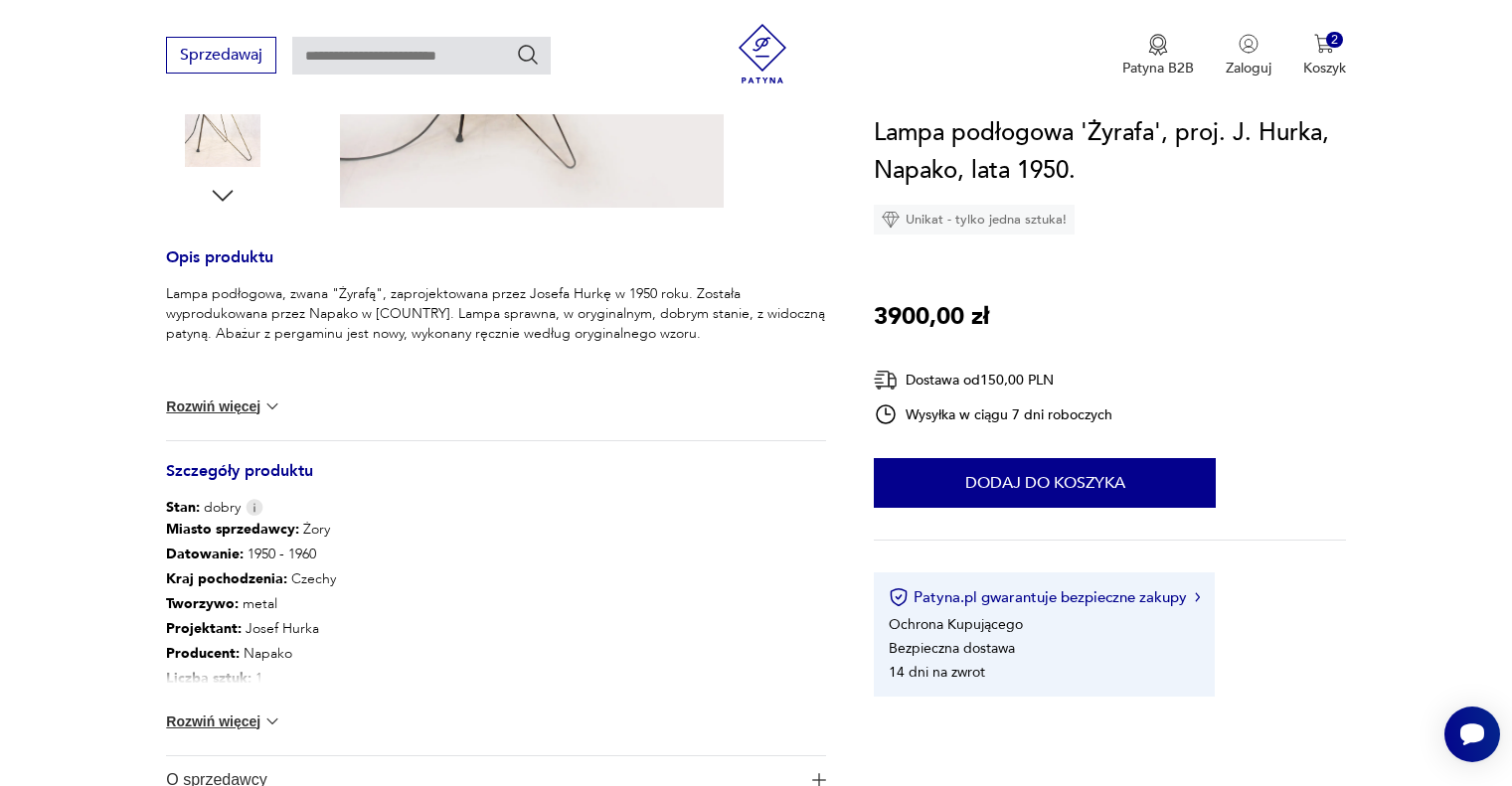 click on "Lampa podłogowa, zwana "Żyrafą", zaprojektowana przez Josefa Hurkę w 1950 roku. Została wyprodukowana przez Napako w [COUNTRY]. Lampa sprawna, w oryginalnym, dobrym stanie, z widoczną patyną. Abażur z pergaminu jest nowy, wykonany ręcznie według oryginalnego wzoru." at bounding box center [496, 330] 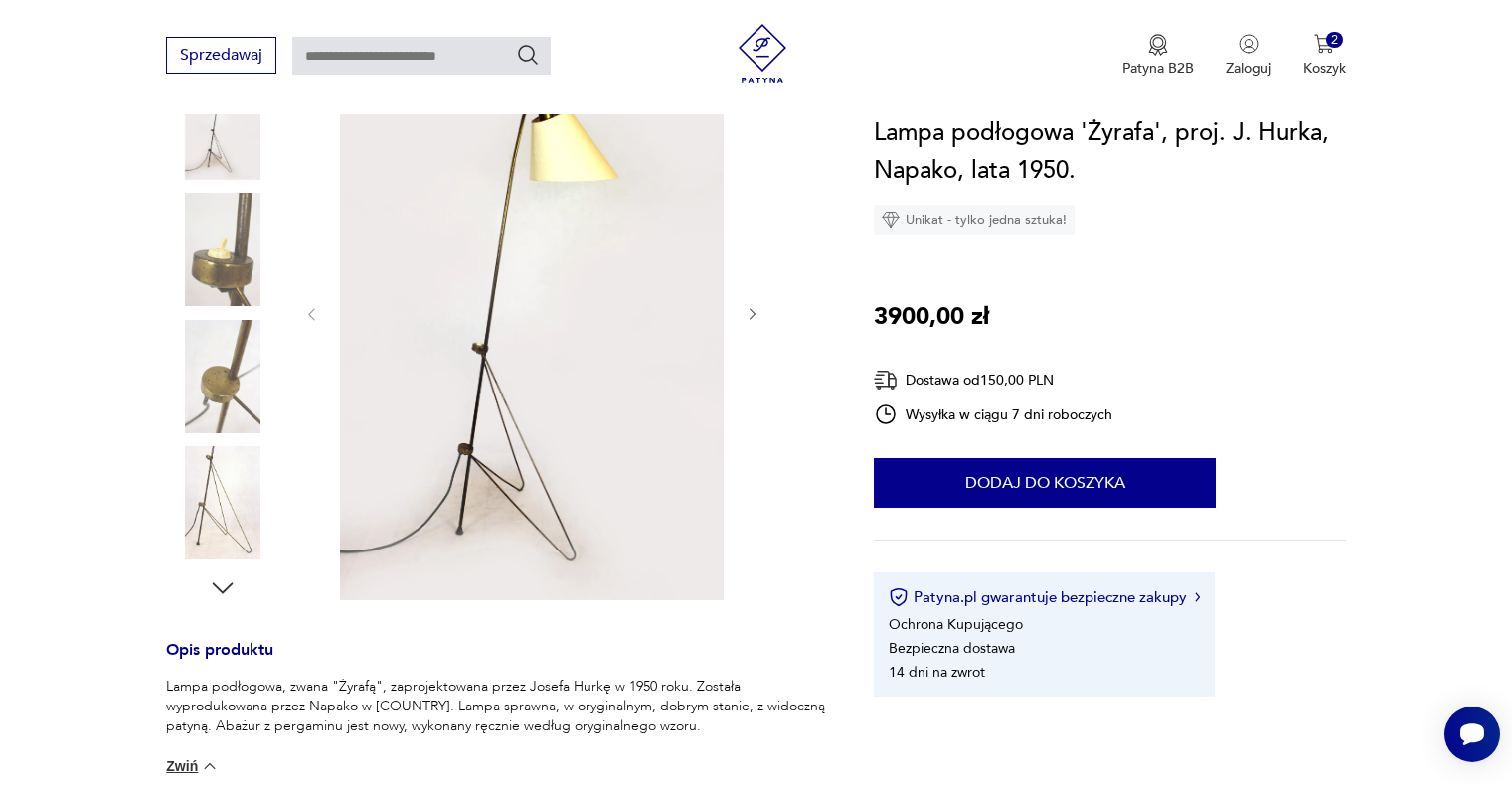 scroll, scrollTop: 199, scrollLeft: 0, axis: vertical 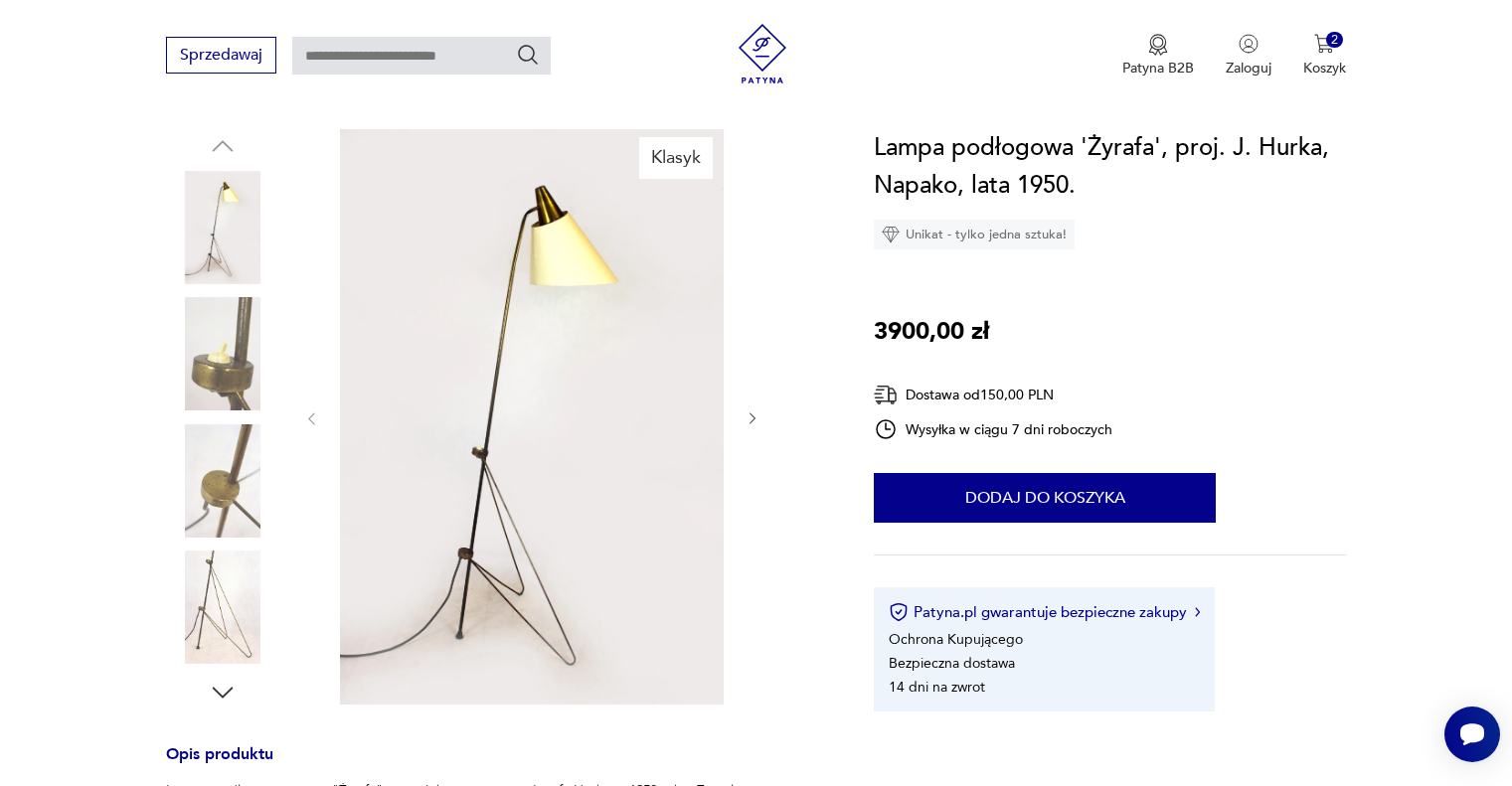 click at bounding box center [223, 354] 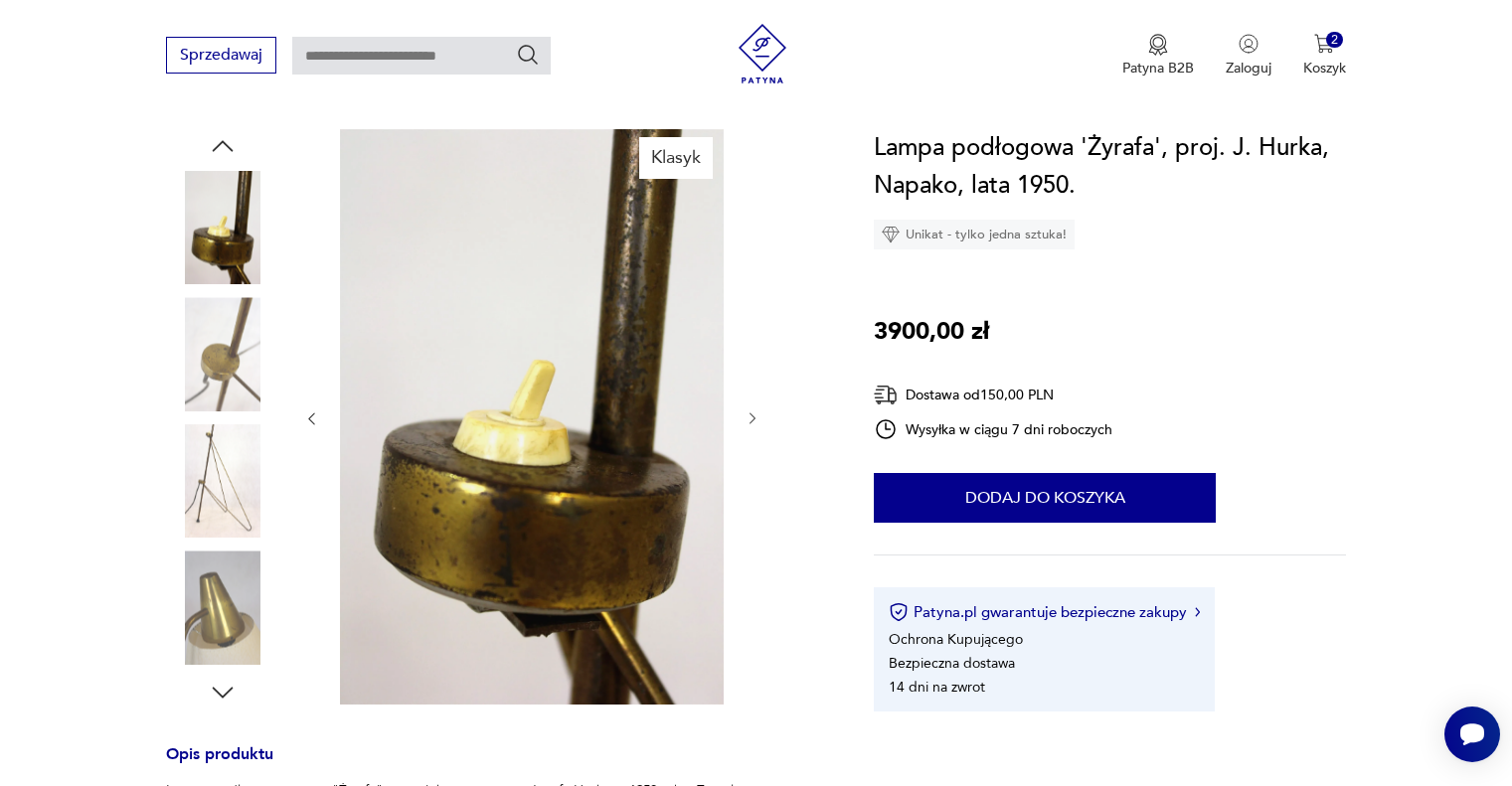 click at bounding box center (223, 481) 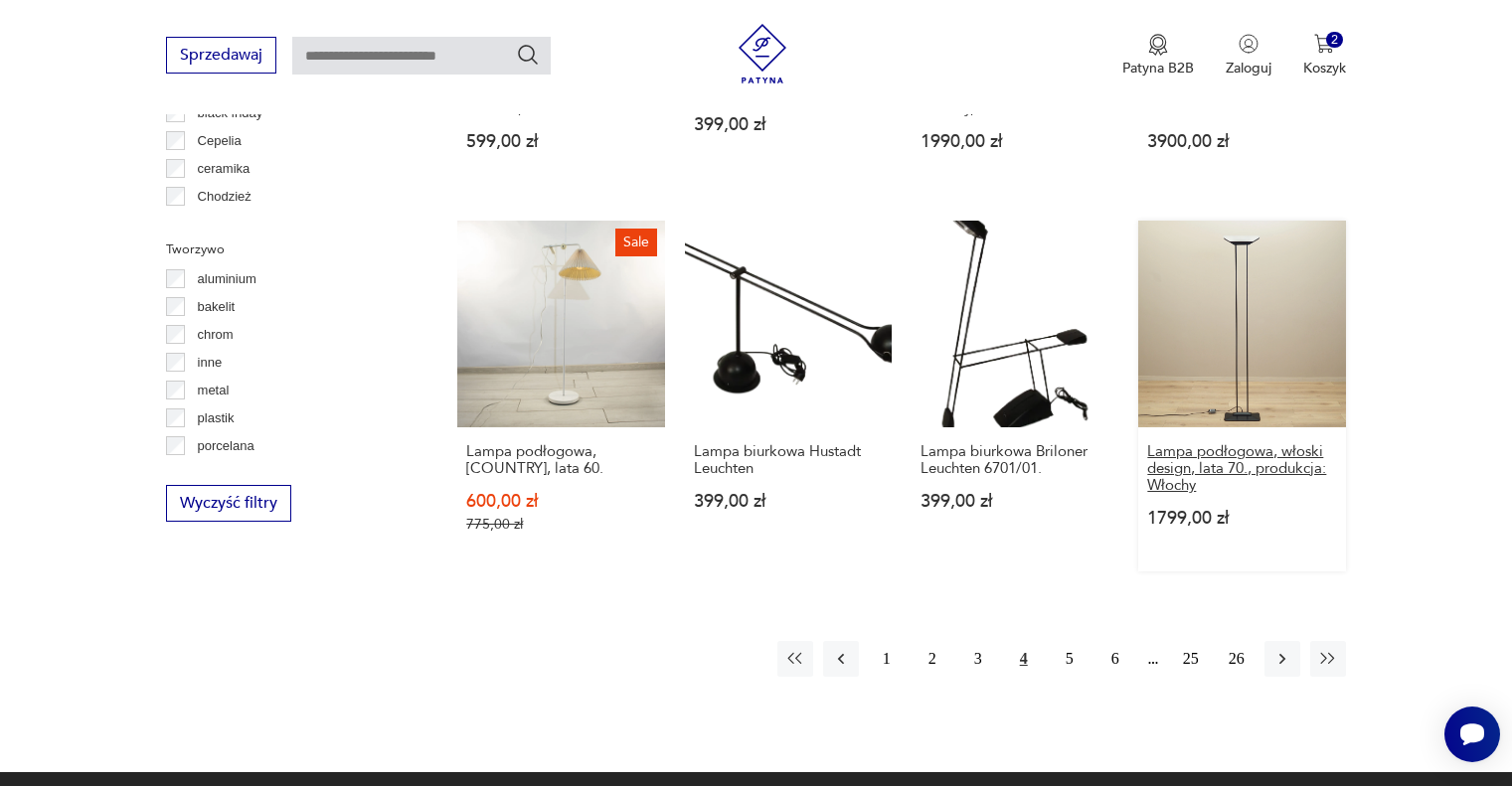 scroll, scrollTop: 2043, scrollLeft: 0, axis: vertical 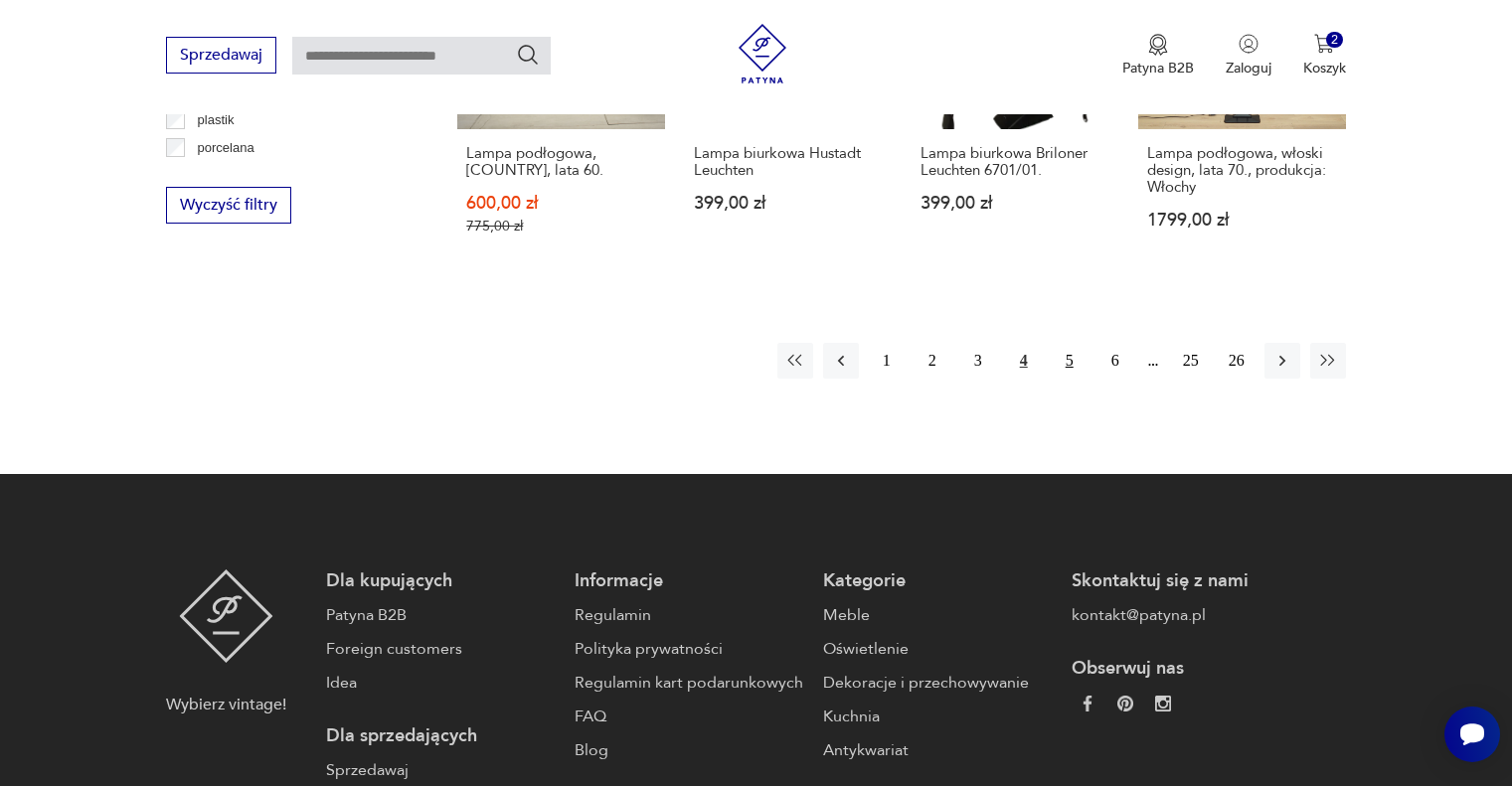 click on "5" at bounding box center [1070, 361] 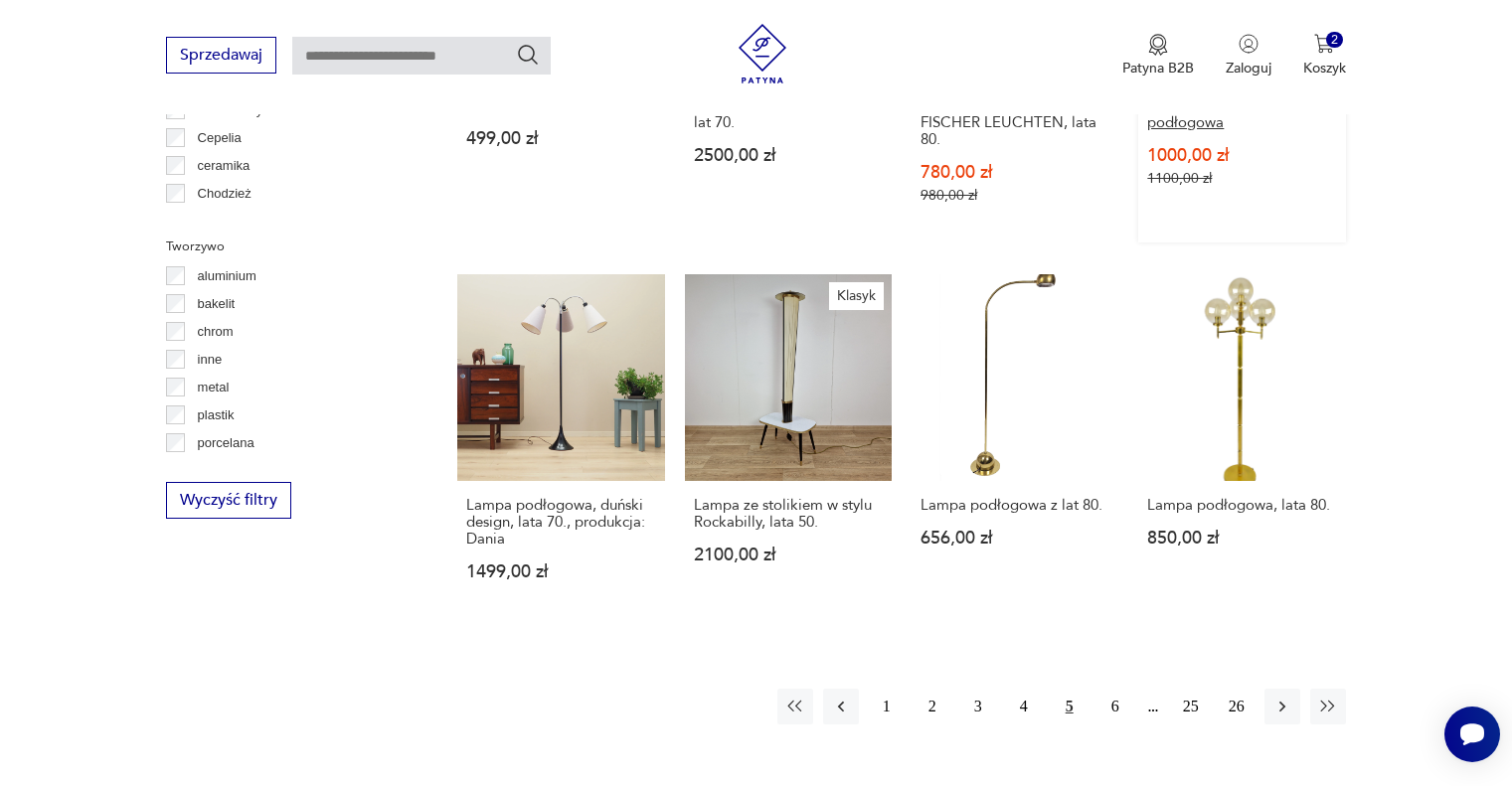 scroll, scrollTop: 1761, scrollLeft: 0, axis: vertical 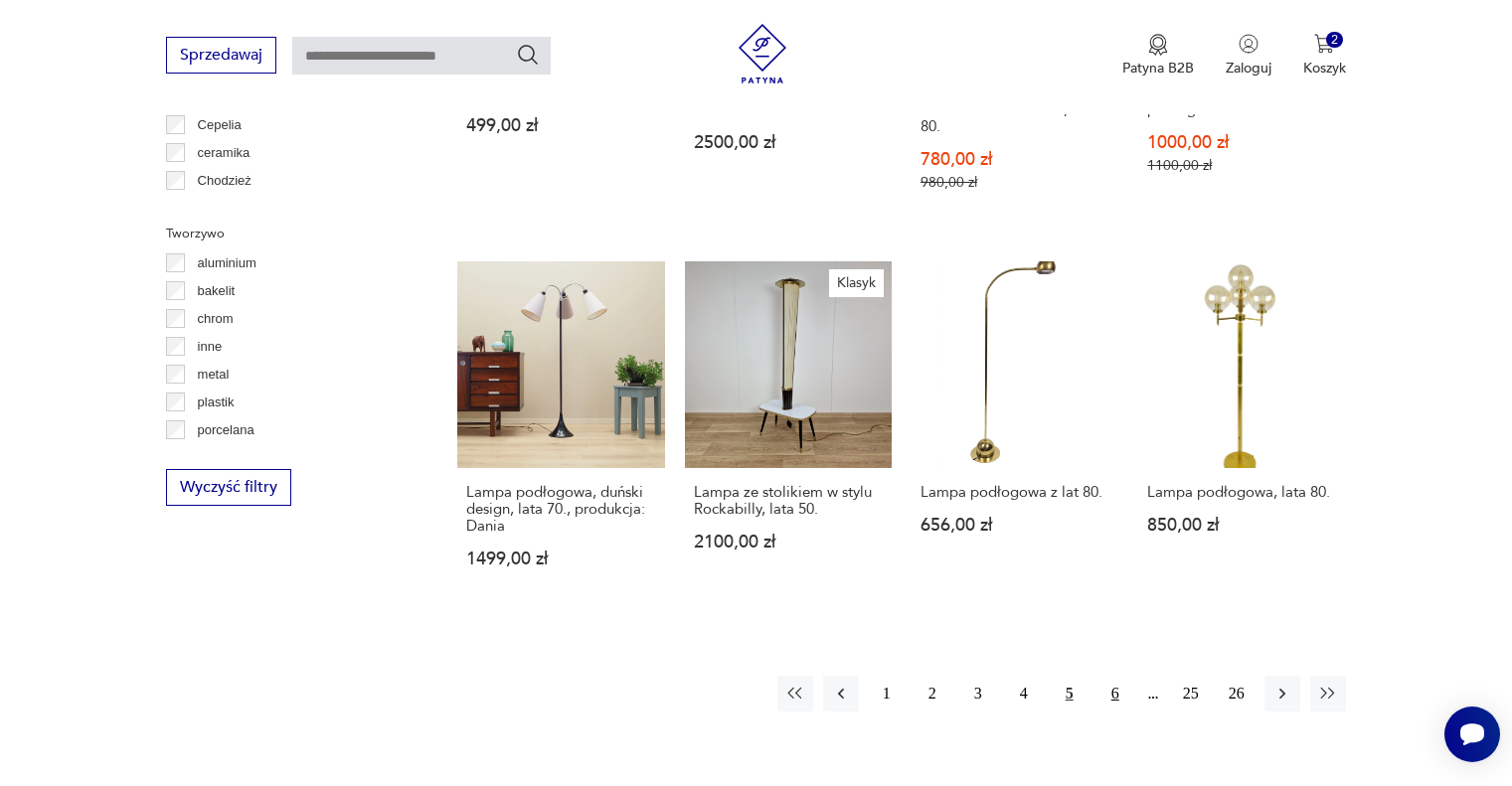 click on "6" at bounding box center (1115, 694) 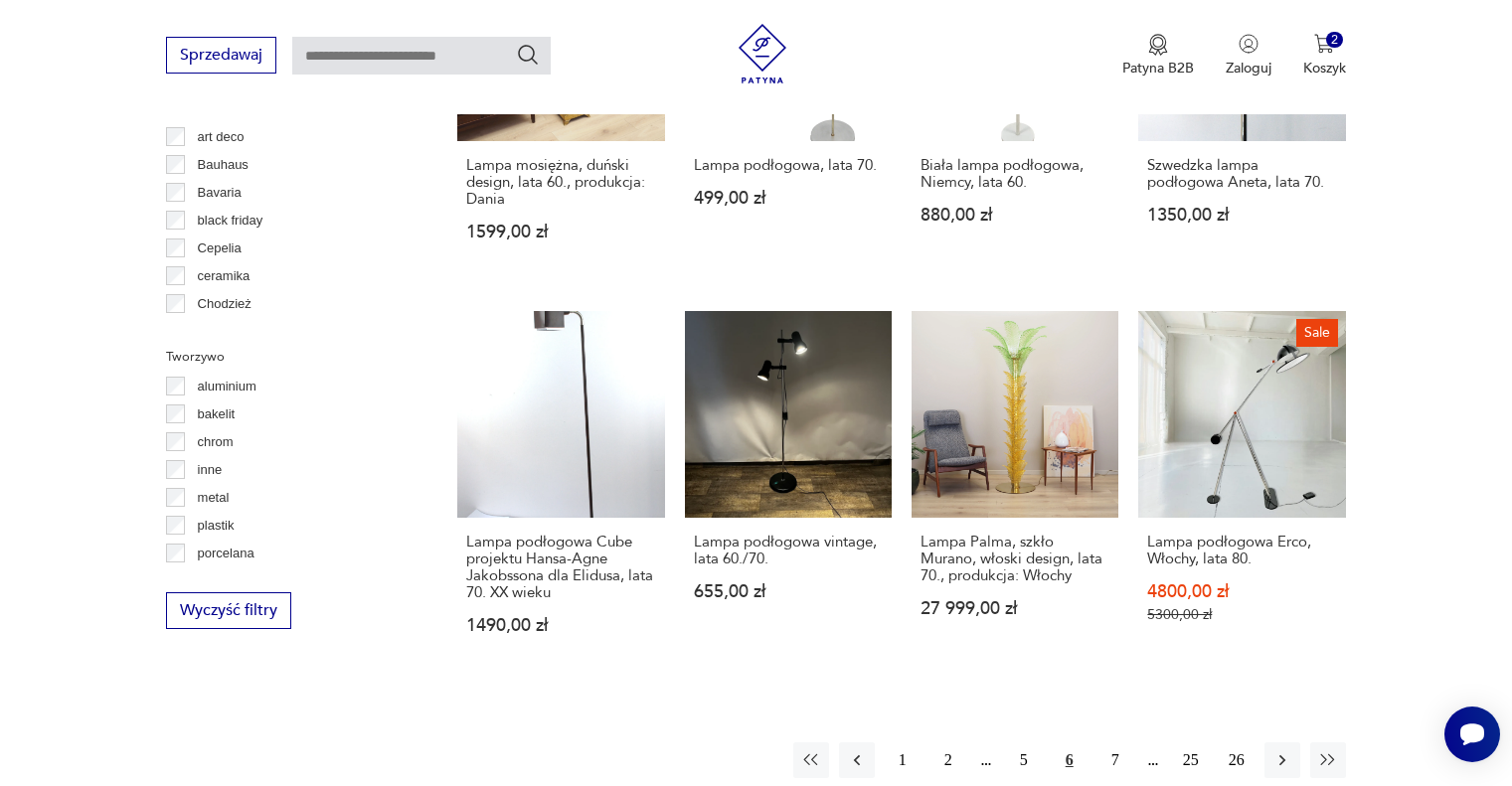 scroll, scrollTop: 1661, scrollLeft: 0, axis: vertical 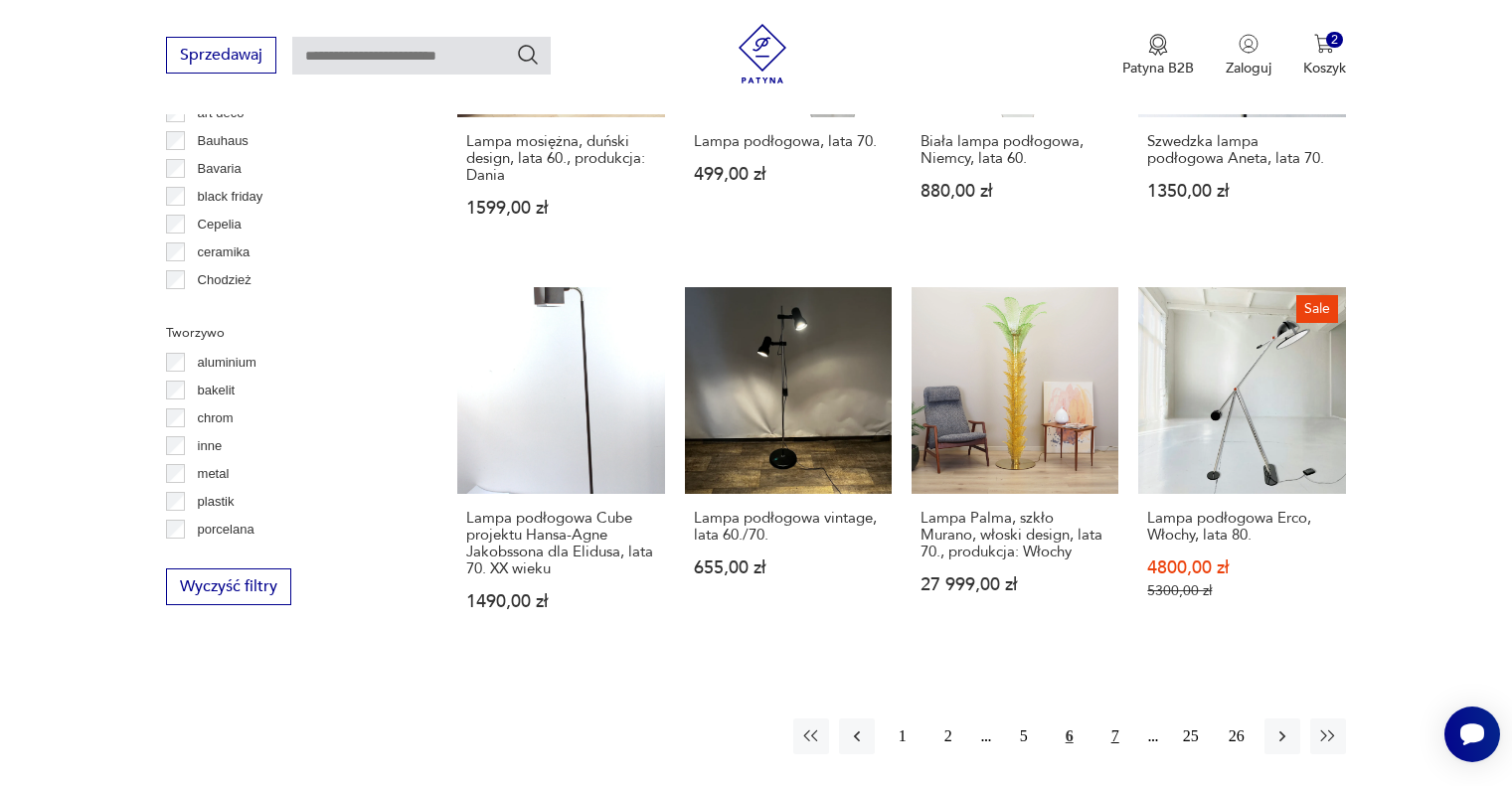 click on "7" at bounding box center (1115, 736) 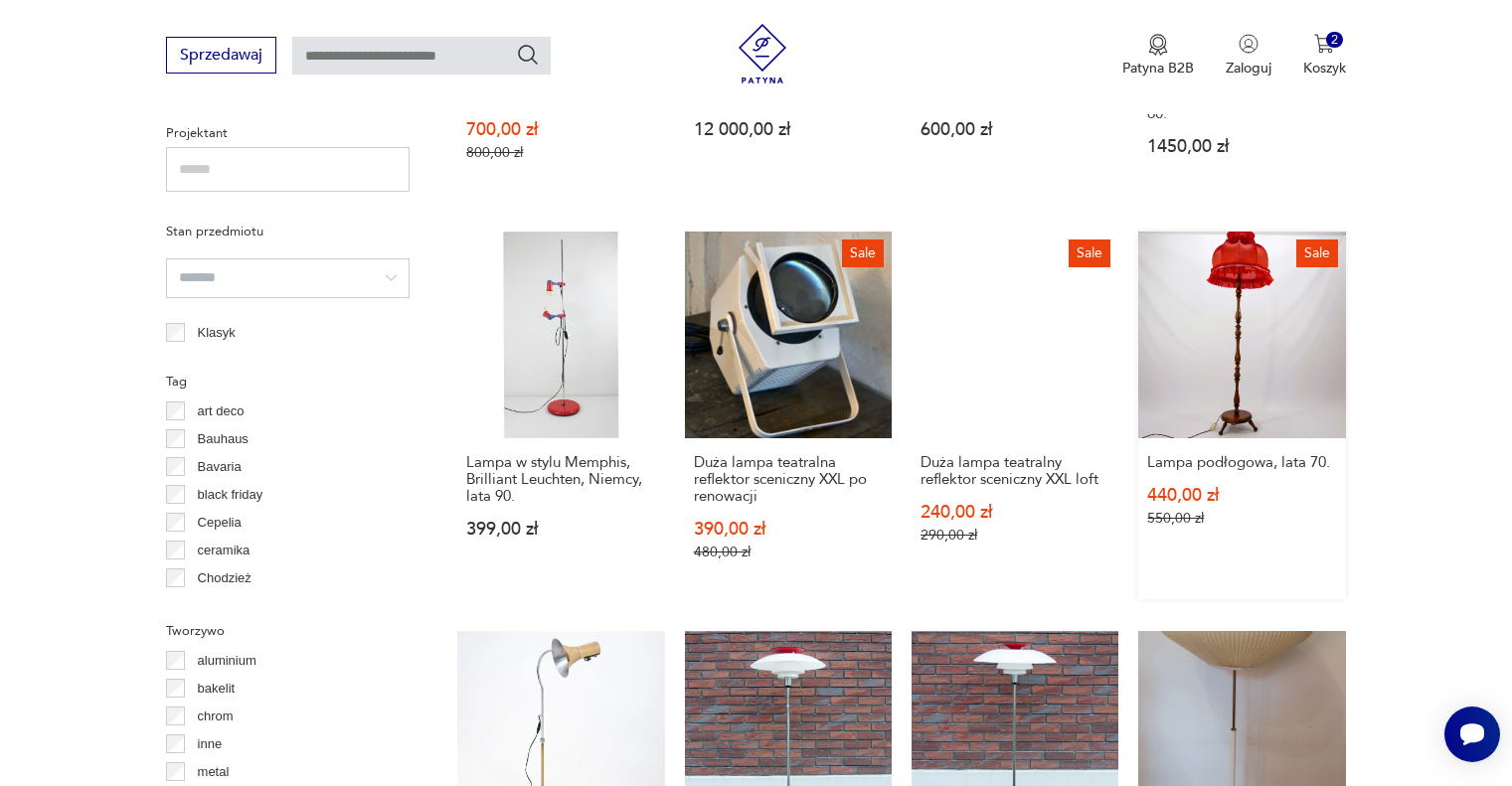 scroll, scrollTop: 1363, scrollLeft: 0, axis: vertical 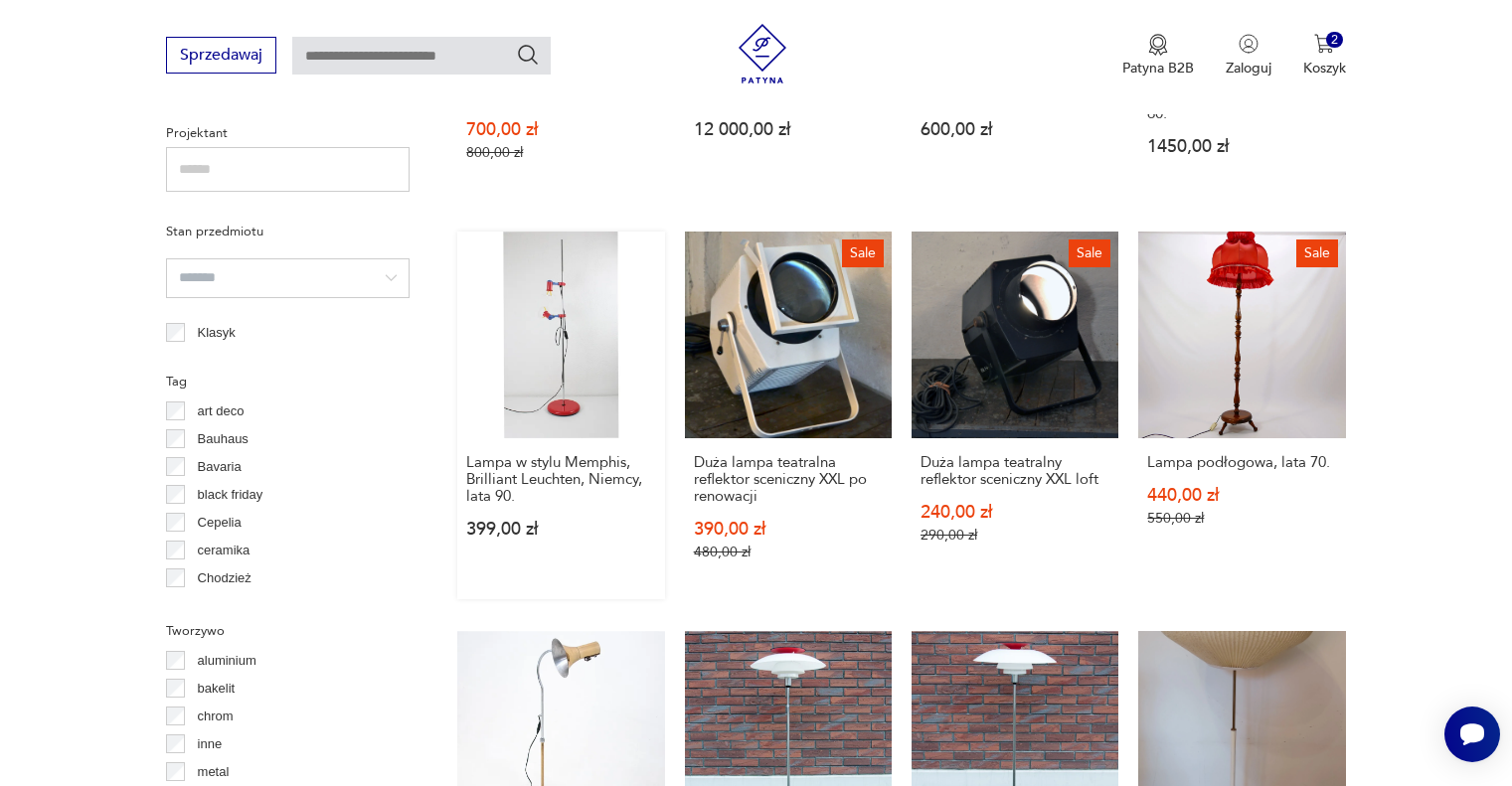 click on "Lampa w stylu Memphis, Brilliant Leuchten, [COUNTRY], lata 90. 399,00 zł" at bounding box center (561, 415) 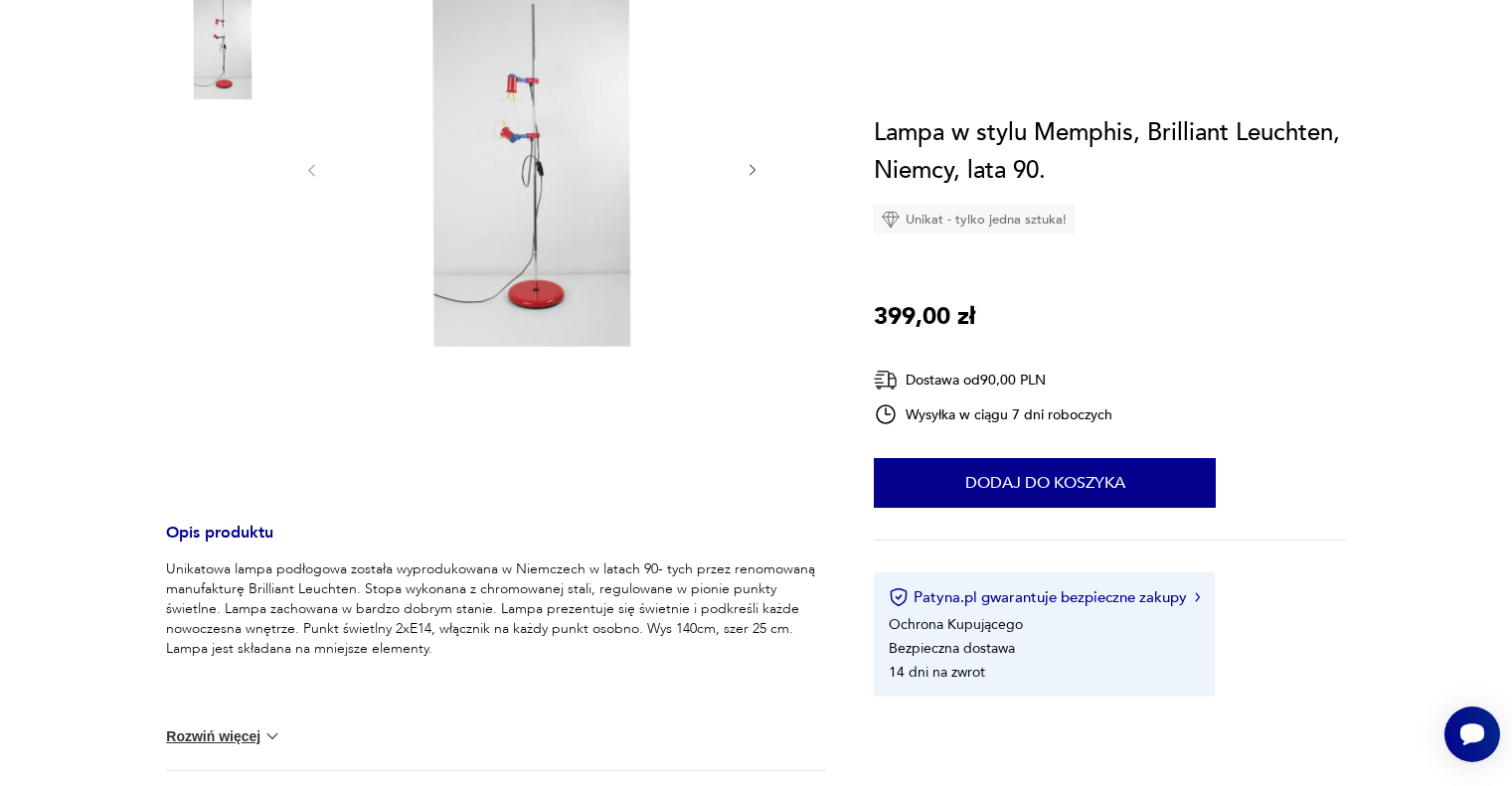 scroll, scrollTop: 596, scrollLeft: 0, axis: vertical 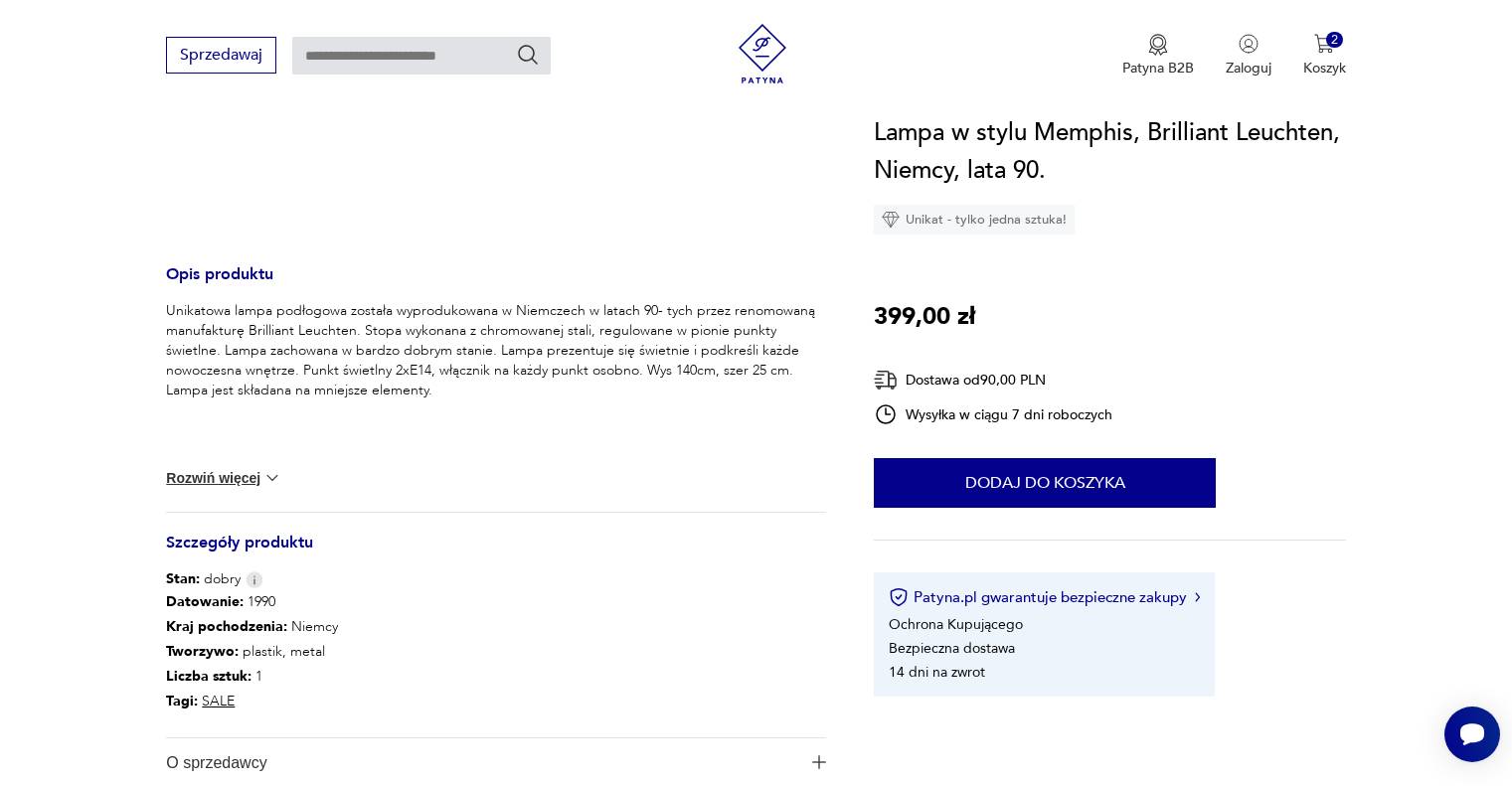 click at bounding box center (272, 478) 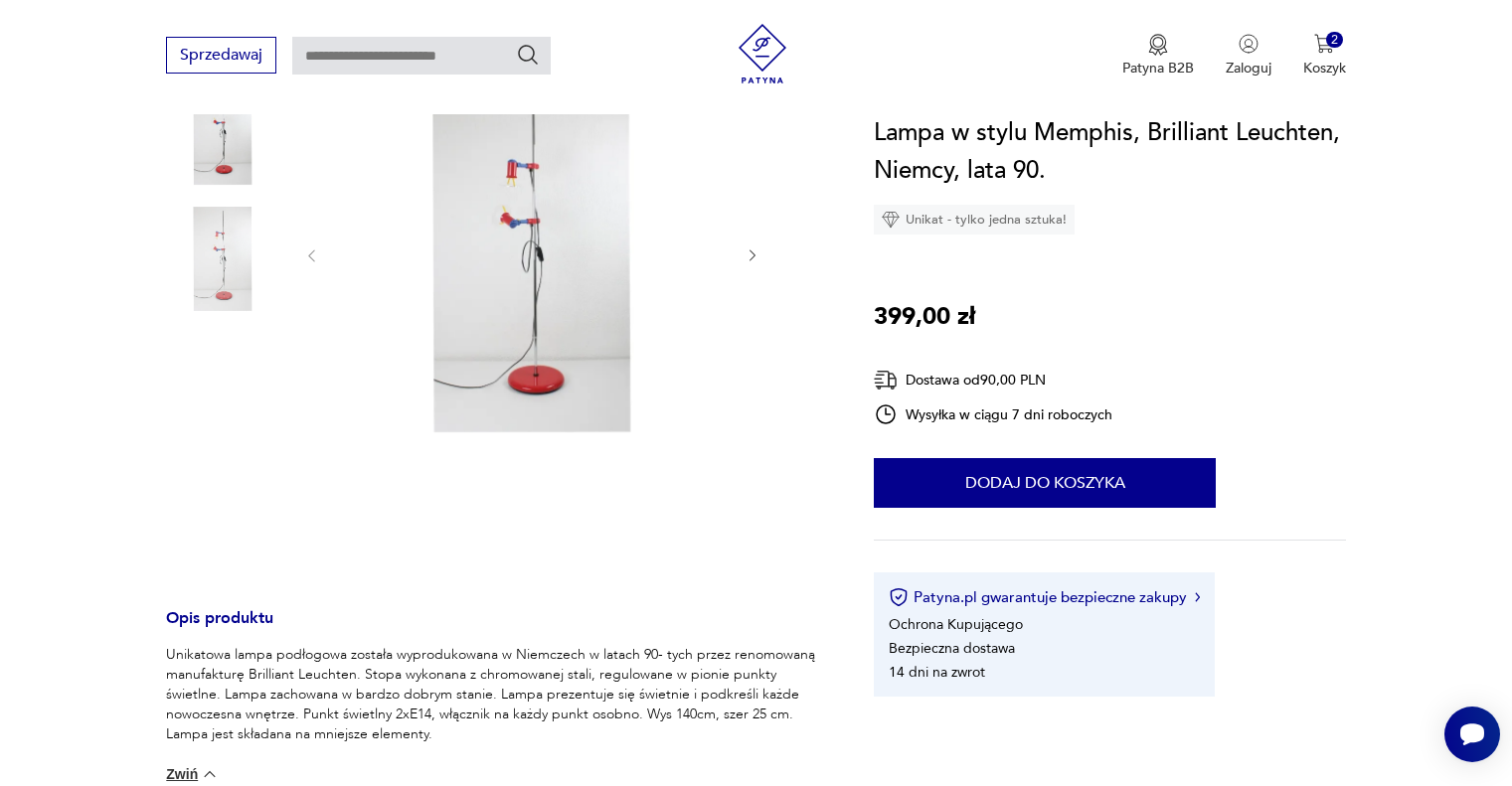 scroll, scrollTop: 199, scrollLeft: 0, axis: vertical 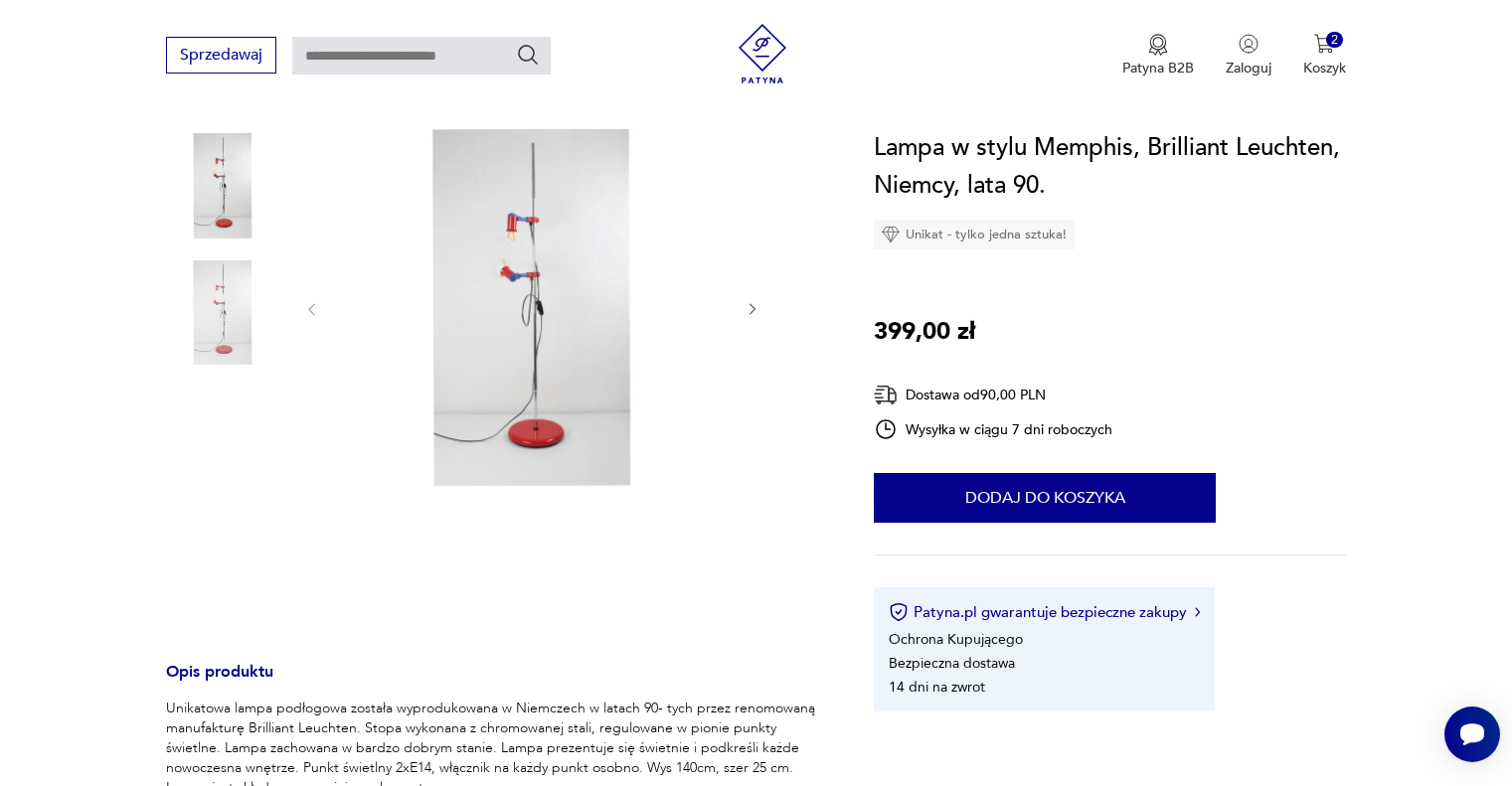 click at bounding box center (223, 313) 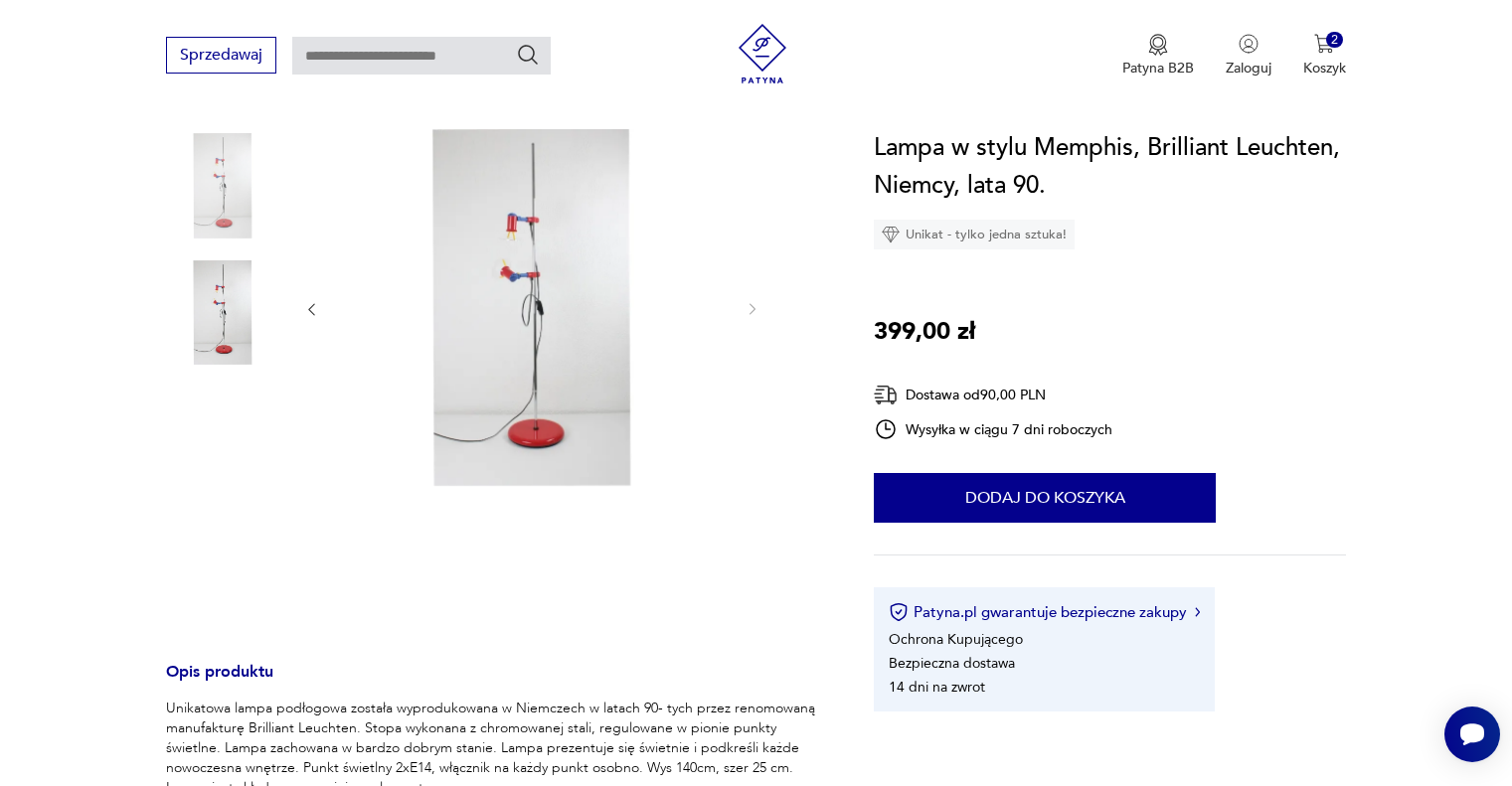 scroll, scrollTop: 0, scrollLeft: 0, axis: both 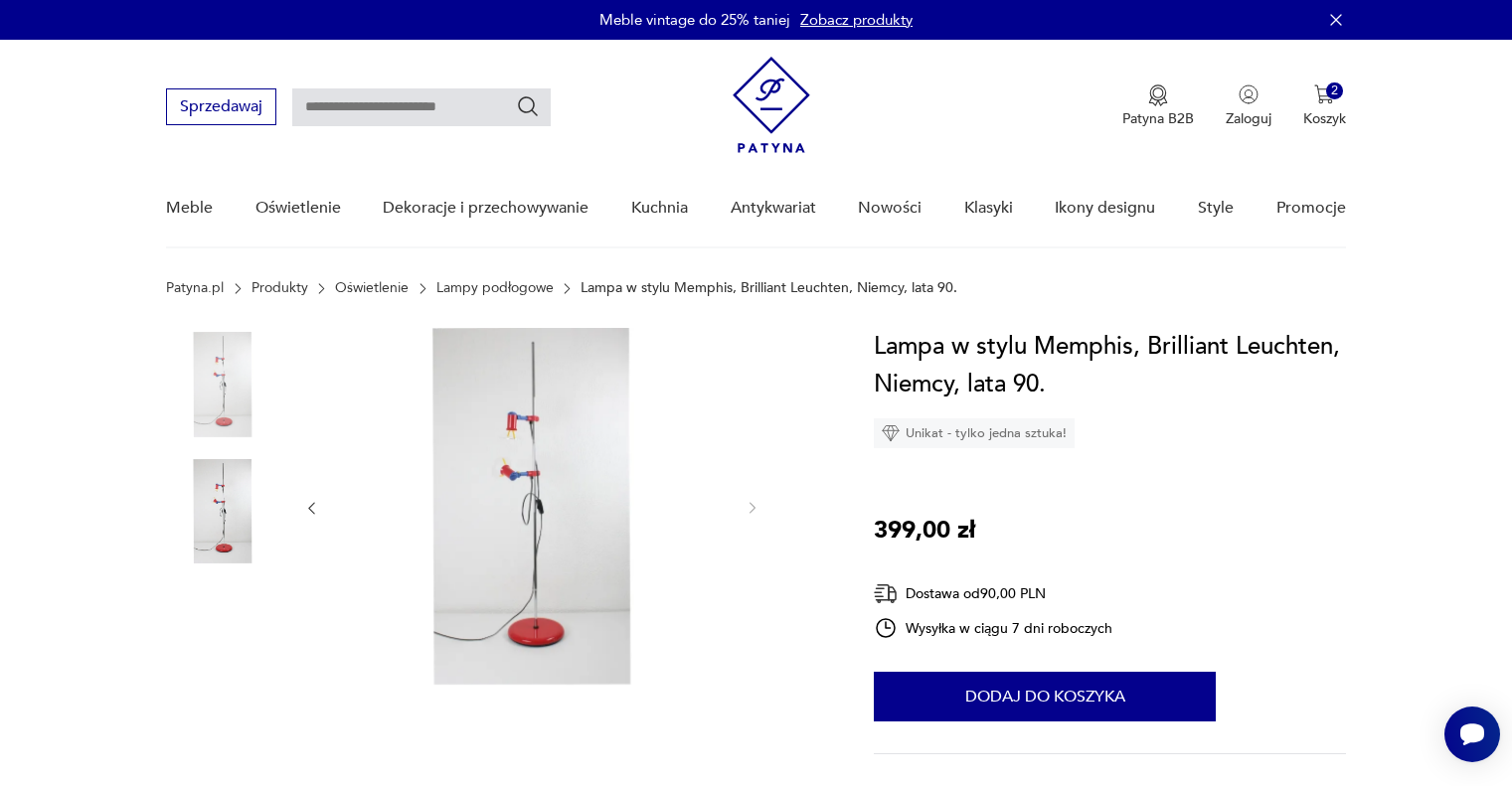 click at bounding box center (223, 385) 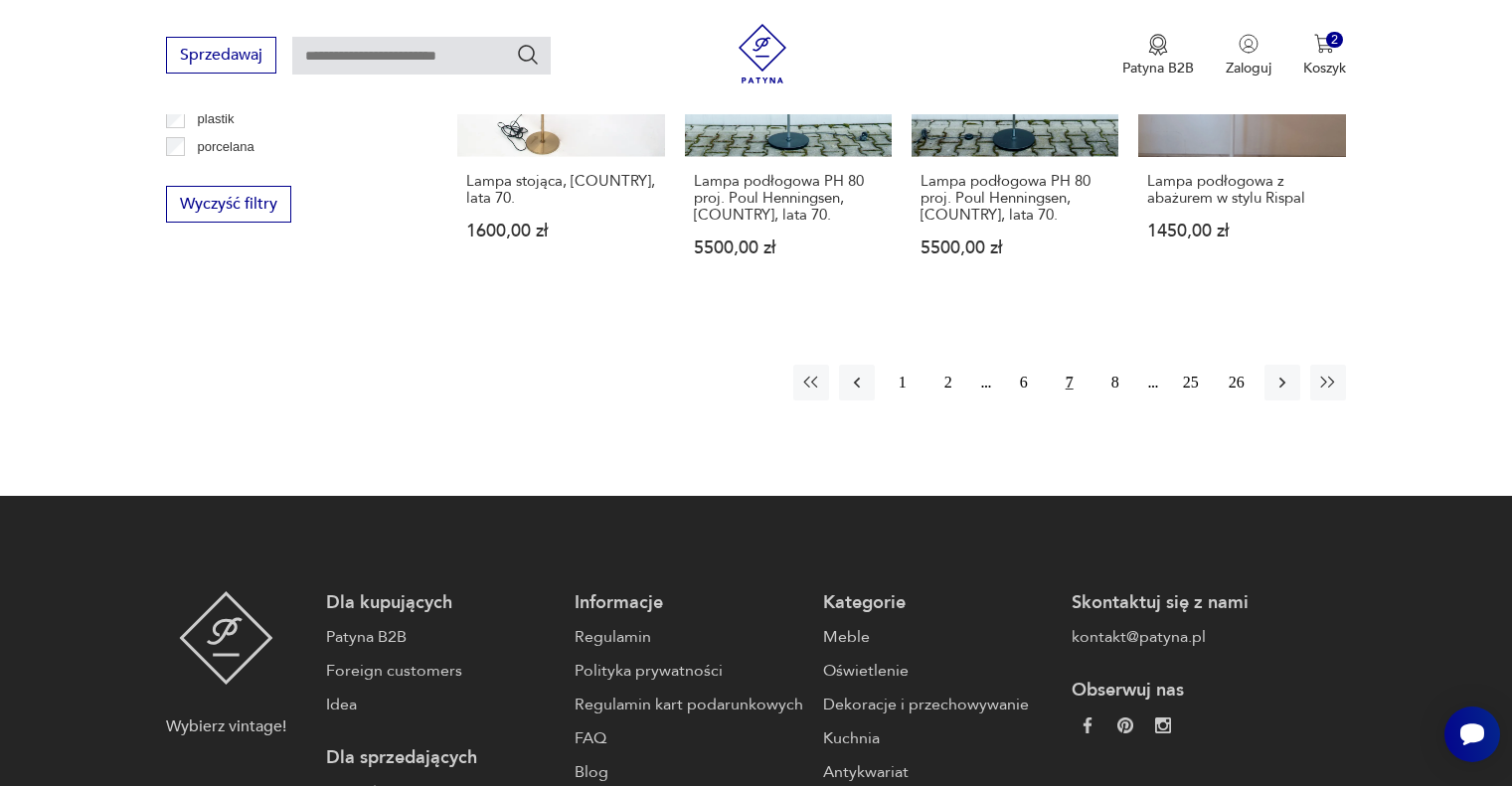 scroll, scrollTop: 2043, scrollLeft: 0, axis: vertical 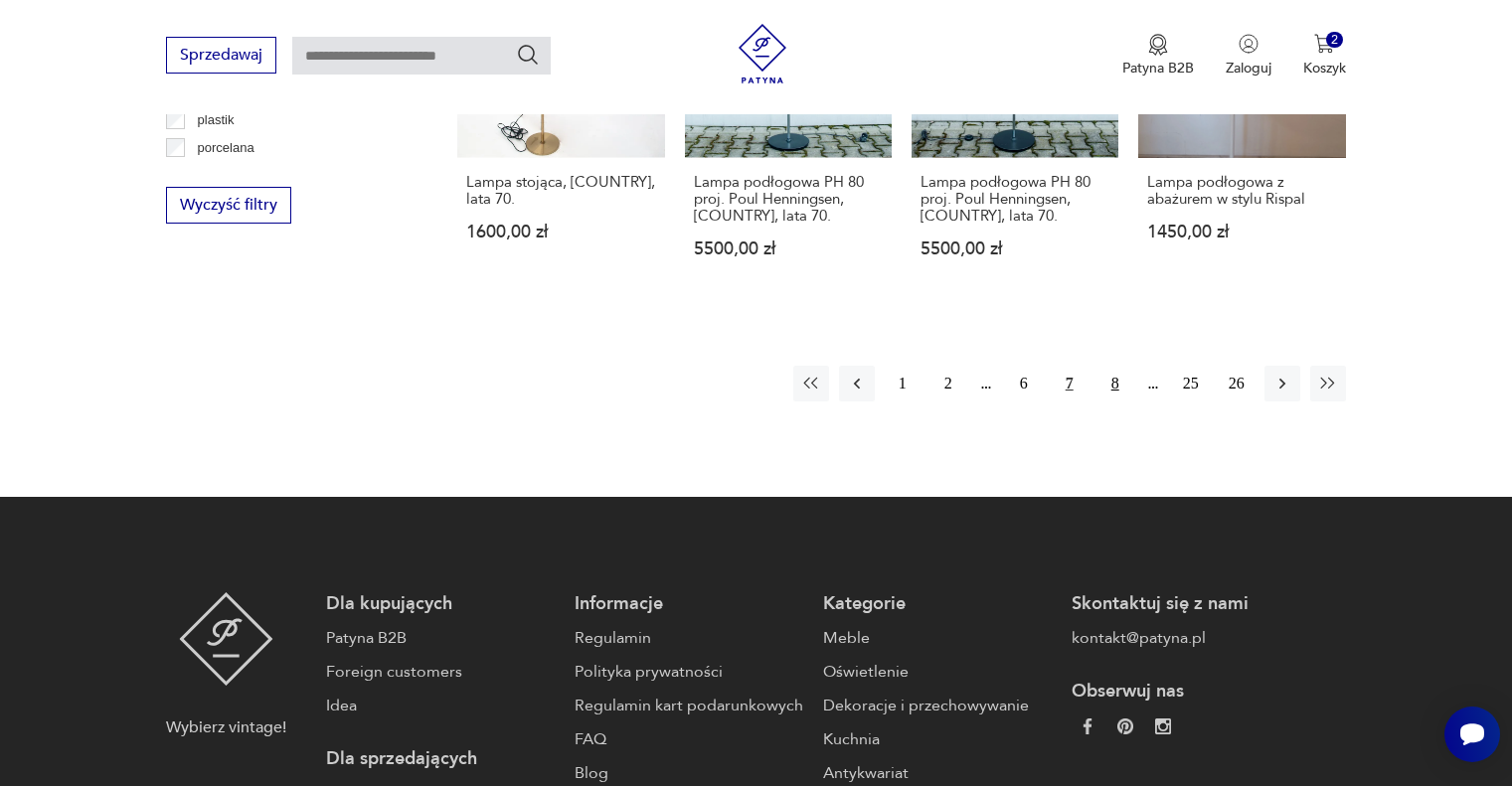 click on "8" at bounding box center [1115, 384] 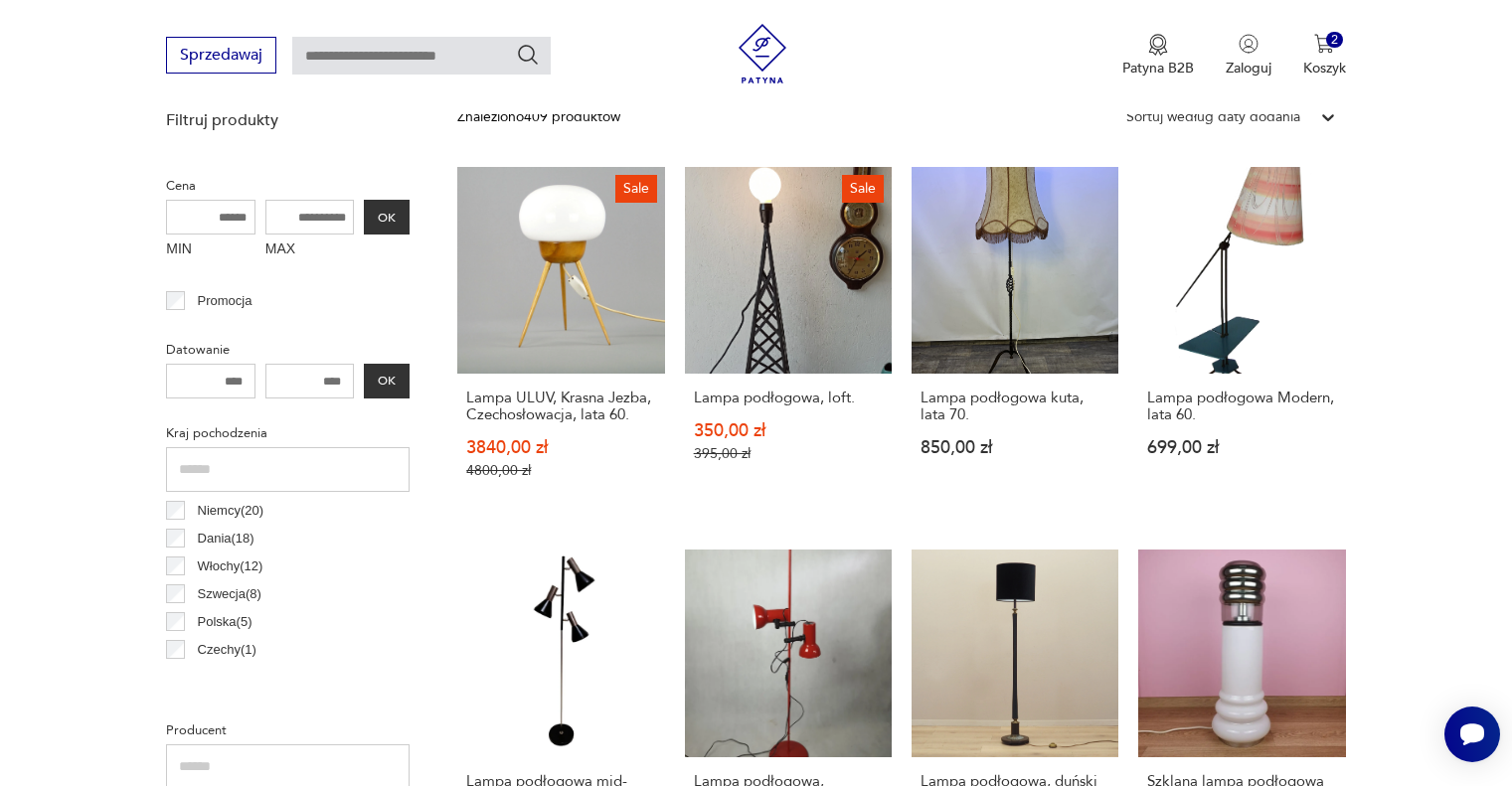 scroll, scrollTop: 866, scrollLeft: 0, axis: vertical 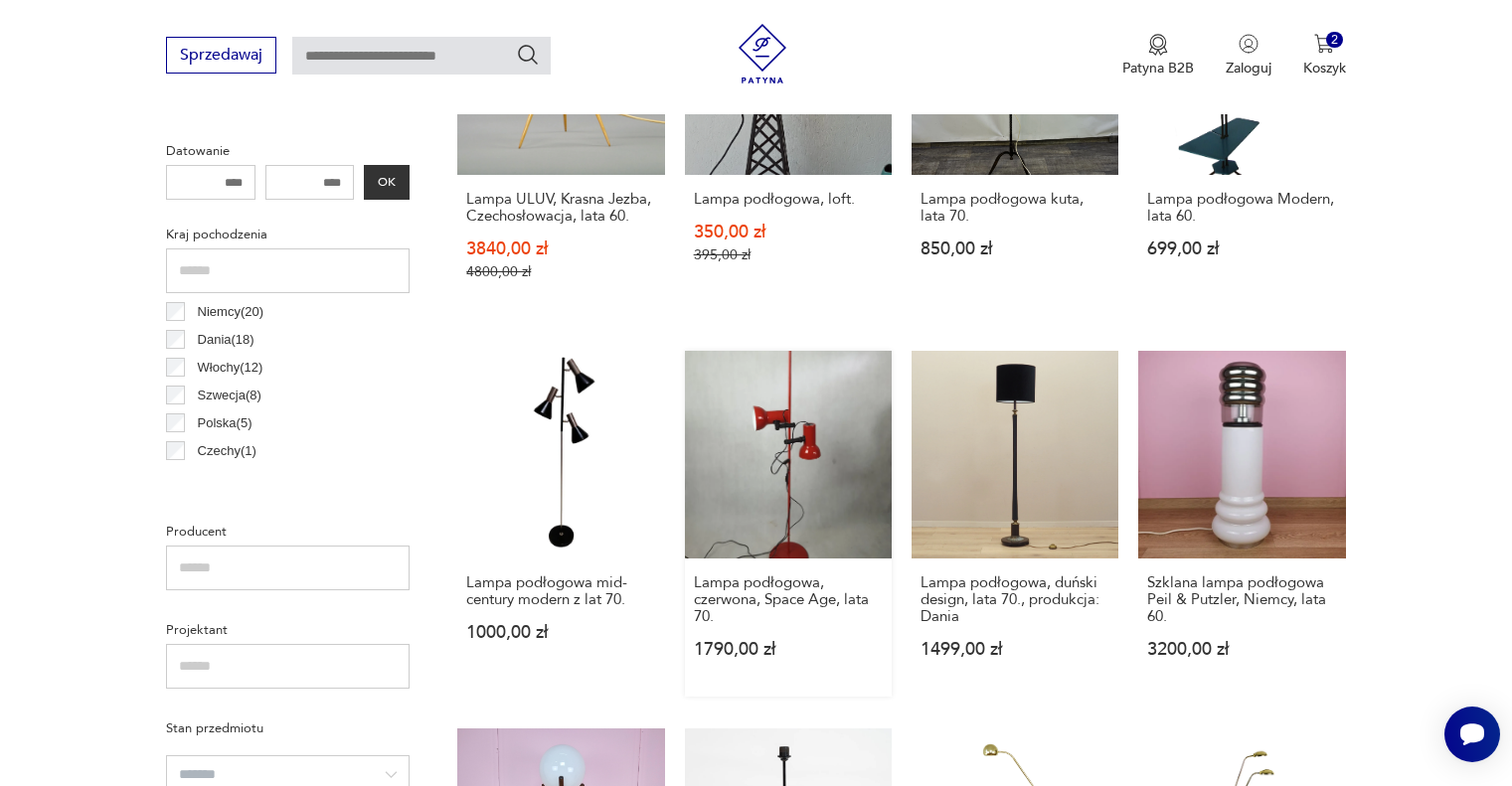 click on "Lampa podłogowa, czerwona, Space Age, lata 70. 1790,00 zł" at bounding box center (788, 523) 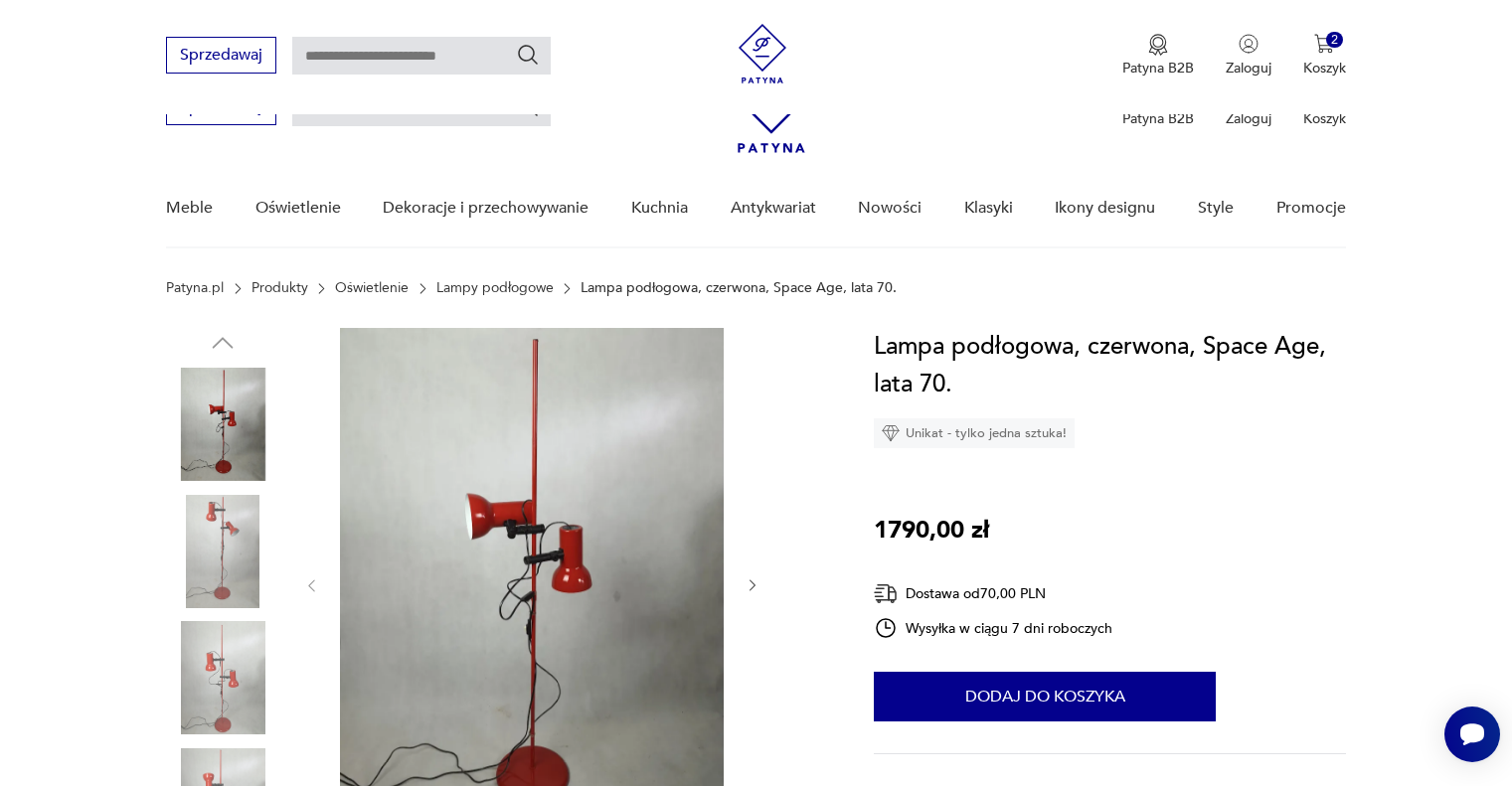 scroll, scrollTop: 397, scrollLeft: 0, axis: vertical 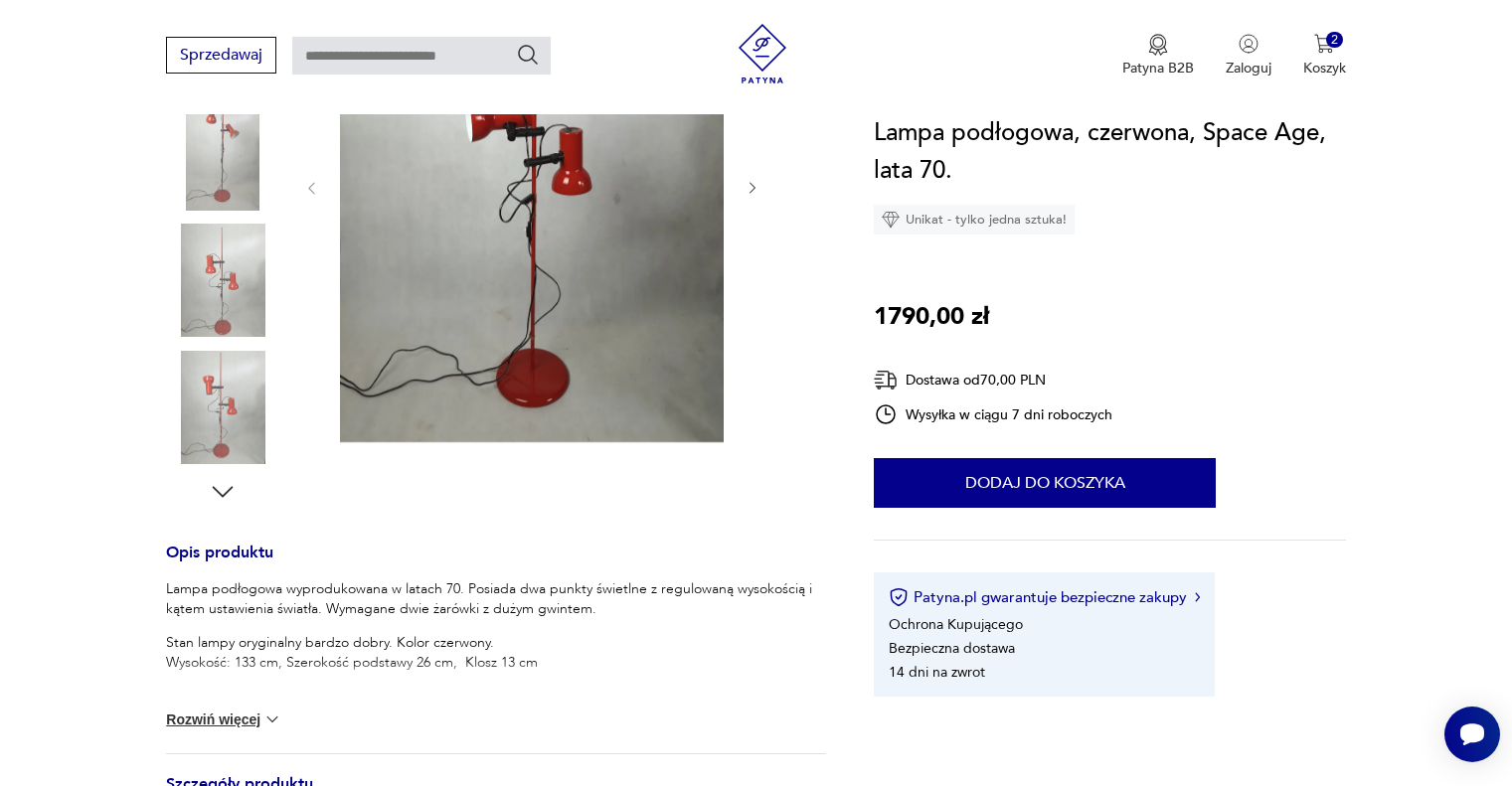 click on "Lampa podłogowa wyprodukowana w latach 70. Posiada dwa punkty świetlne z regulowaną wysokością i kątem ustawienia światła. Wymagane dwie żarówki z dużym gwintem.
Stan lampy oryginalny bardzo dobry. Kolor czerwony.
Wysokość: 133 cm, Szerokość podstawy 26 cm,  Klosz 13 cm Rozwiń więcej" at bounding box center (496, 666) 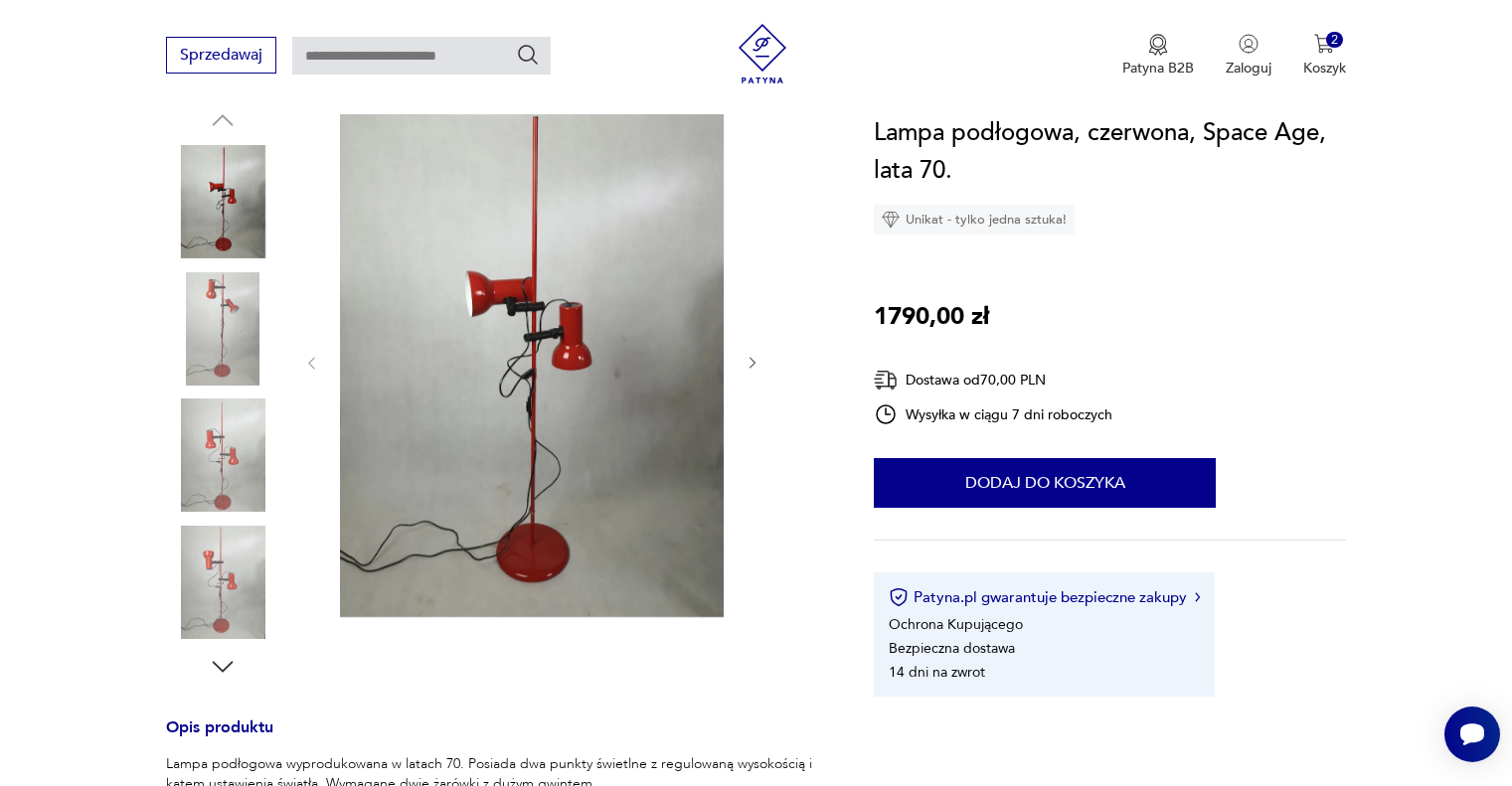 scroll, scrollTop: 199, scrollLeft: 0, axis: vertical 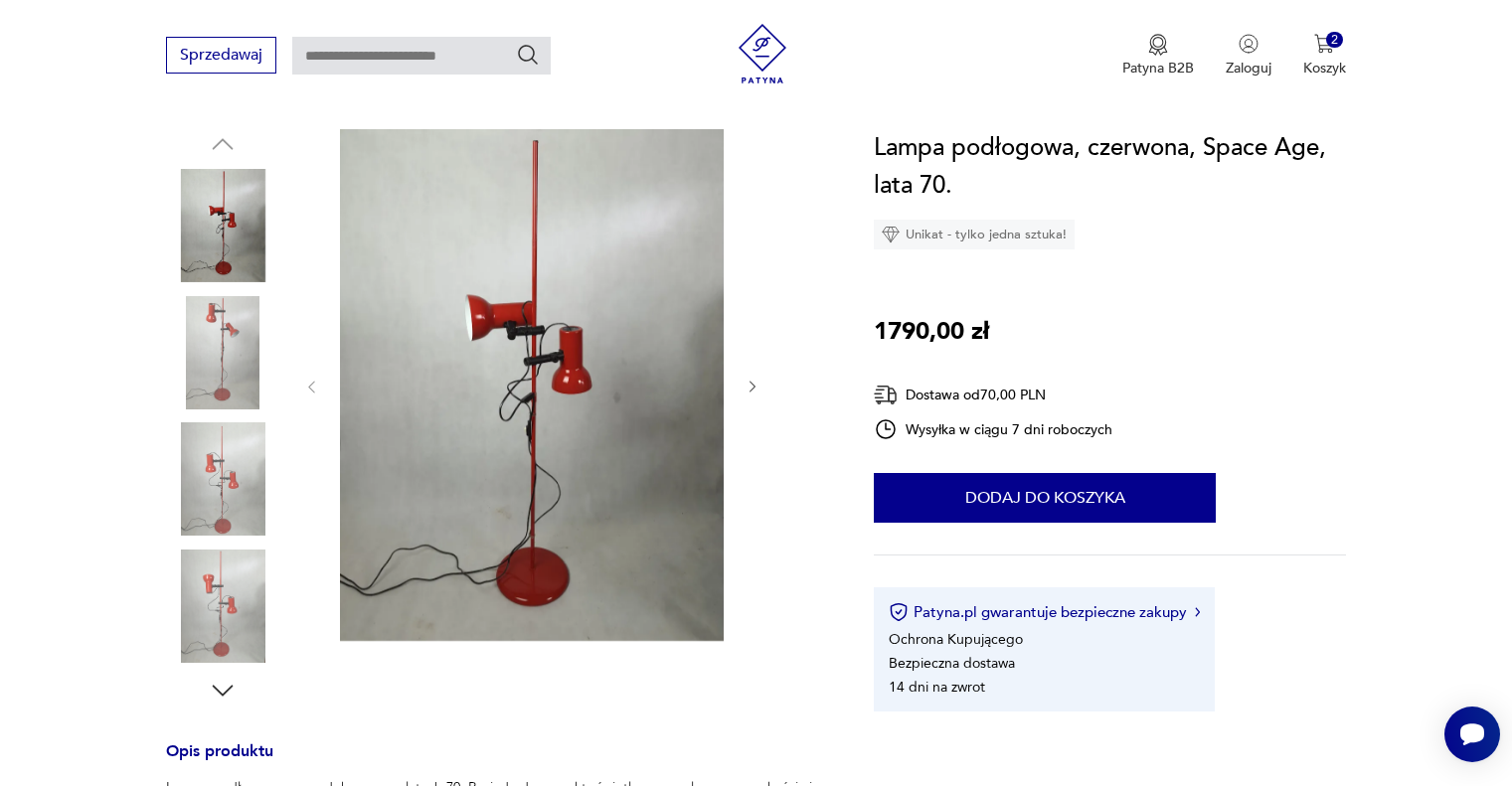 click at bounding box center [223, 353] 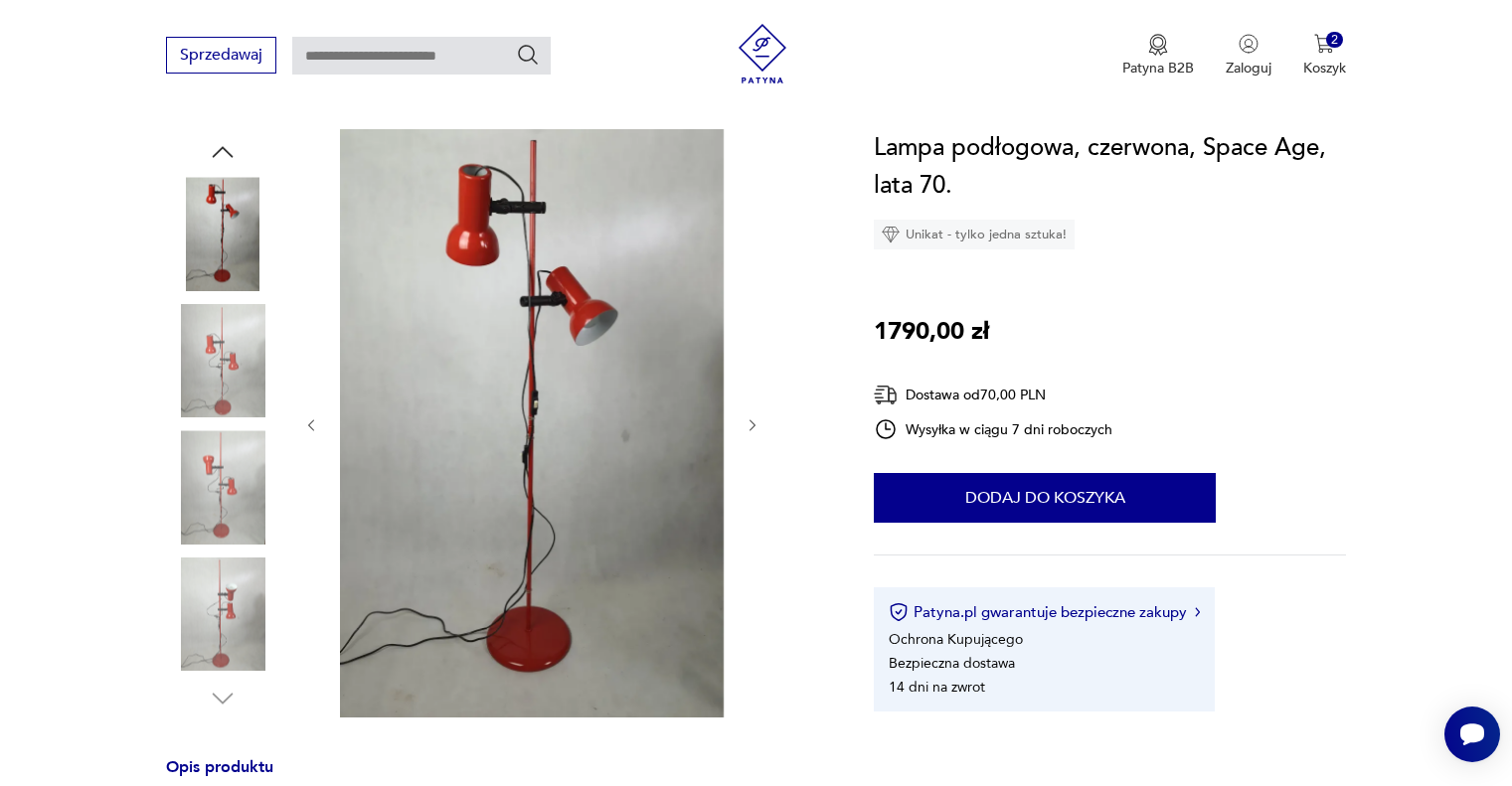 click at bounding box center [223, 361] 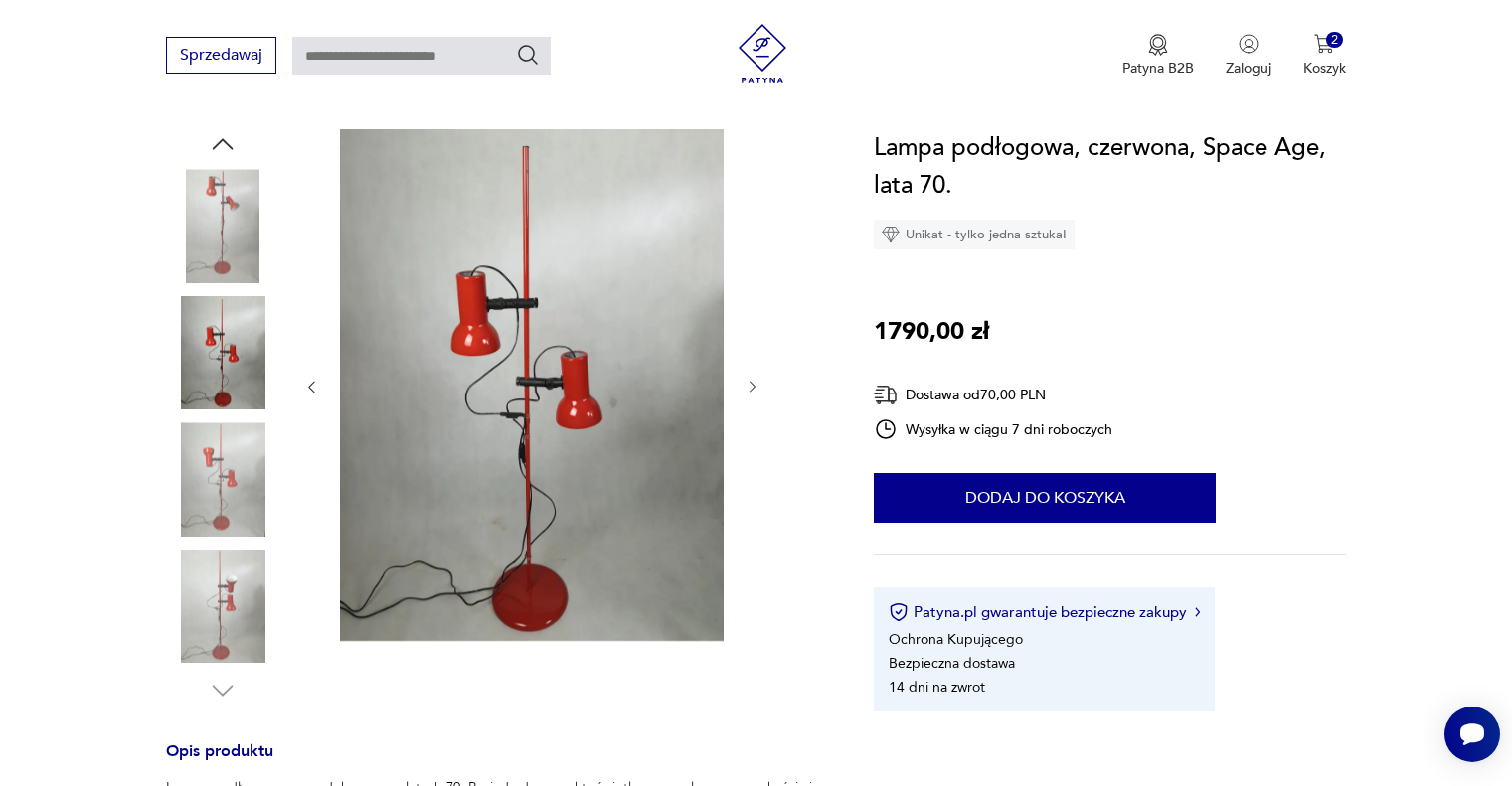 click at bounding box center [223, 479] 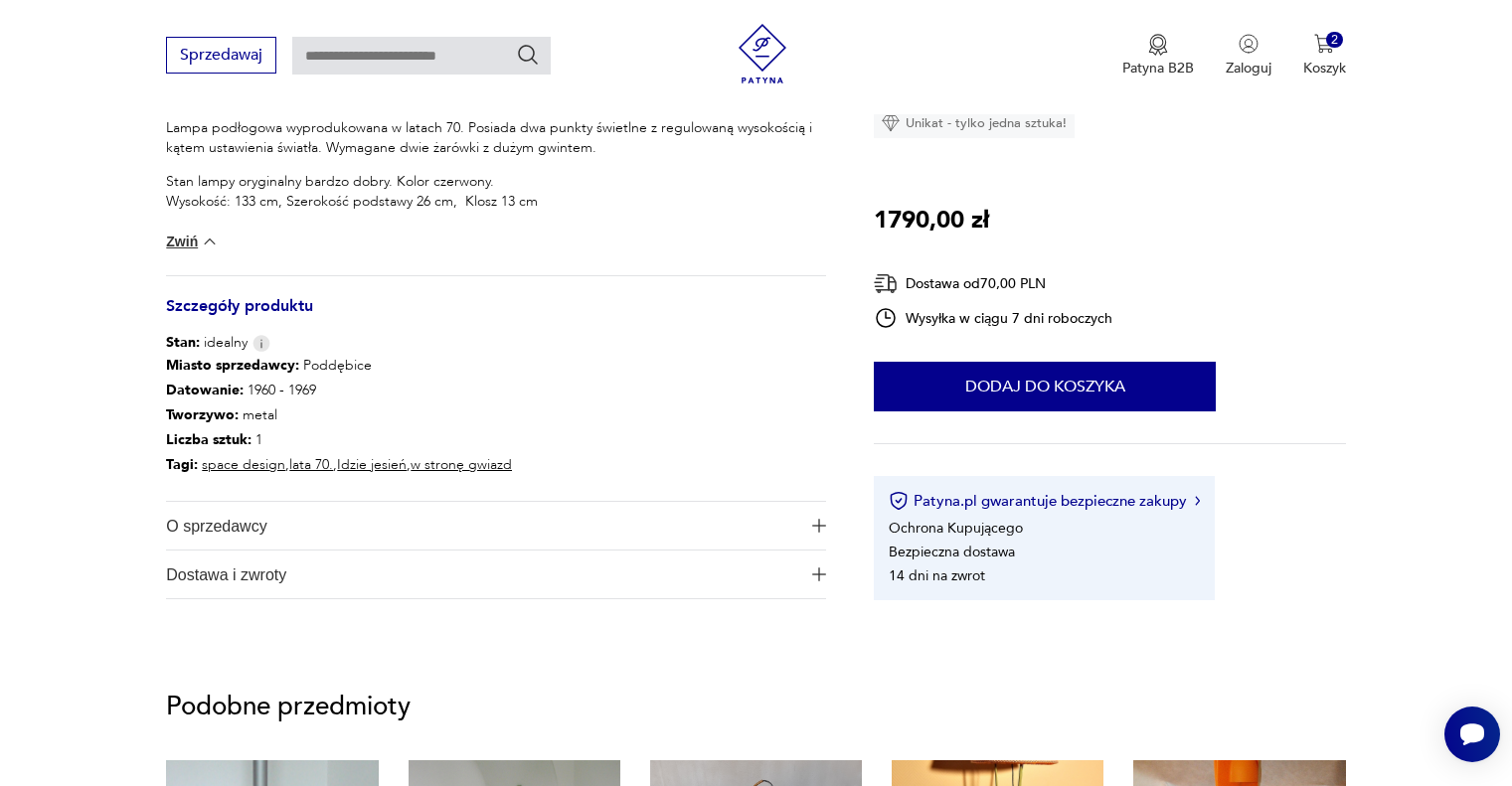 scroll, scrollTop: 894, scrollLeft: 0, axis: vertical 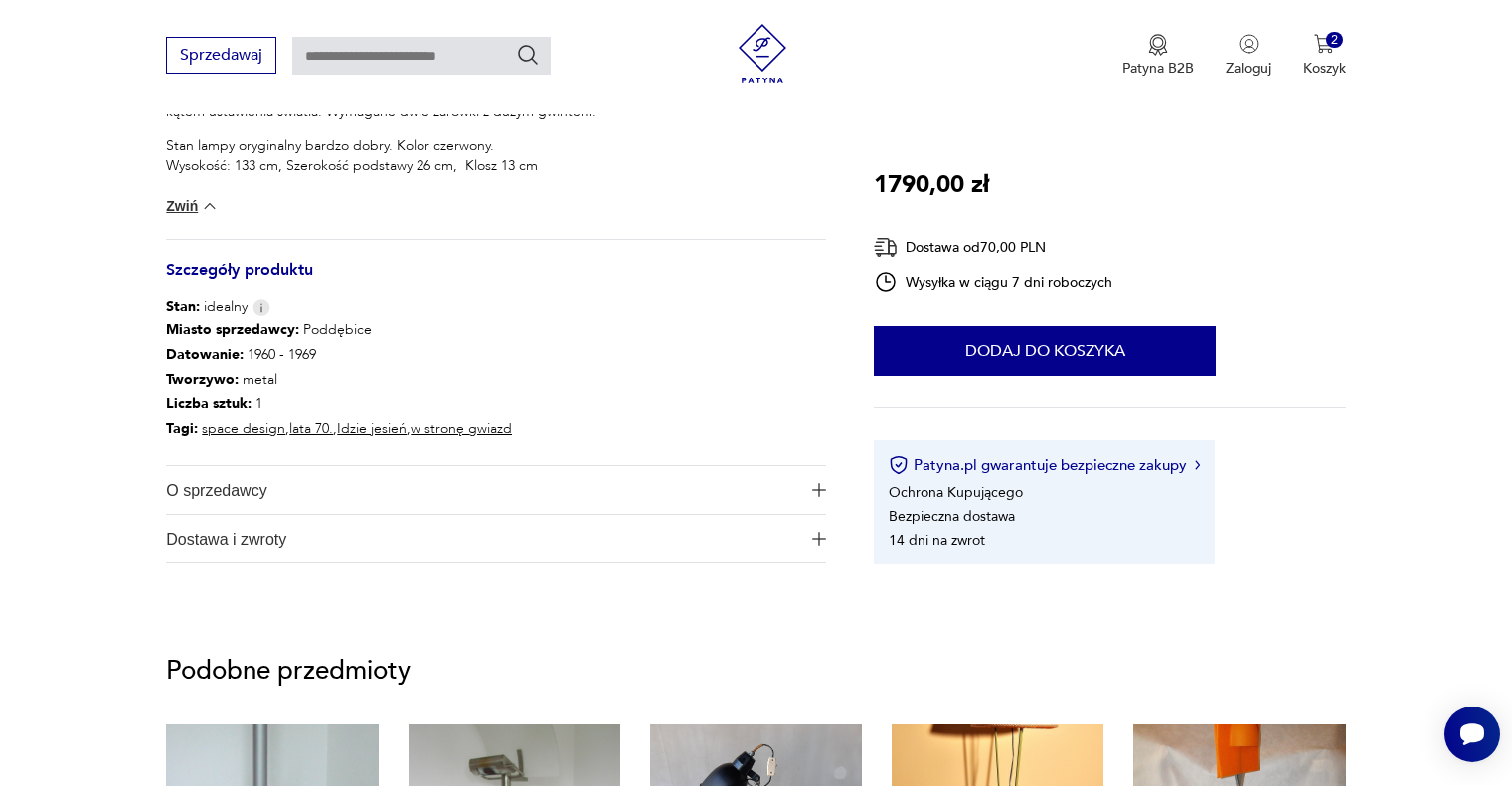 click on "O sprzedawcy" at bounding box center [482, 490] 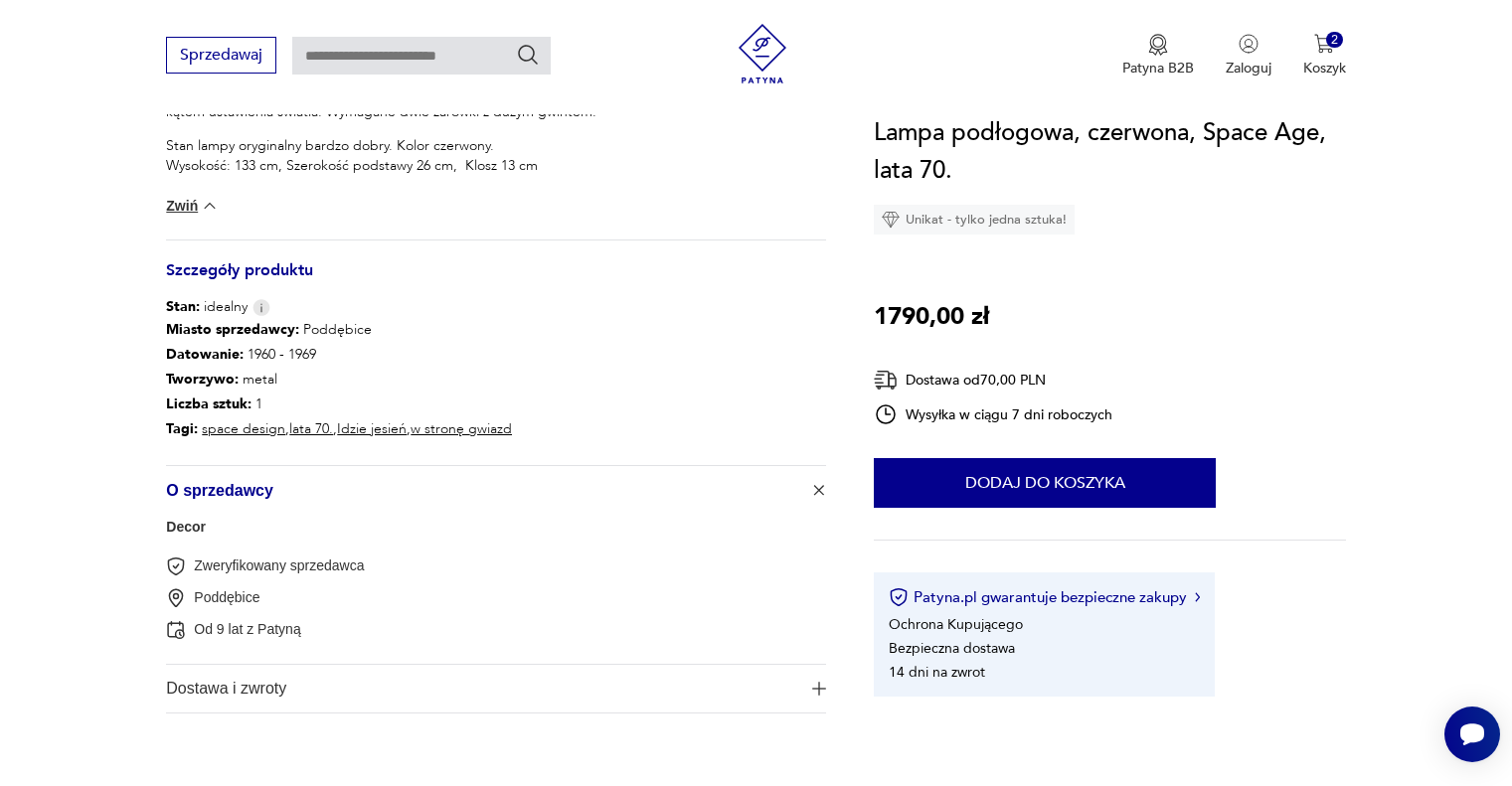 scroll, scrollTop: 994, scrollLeft: 0, axis: vertical 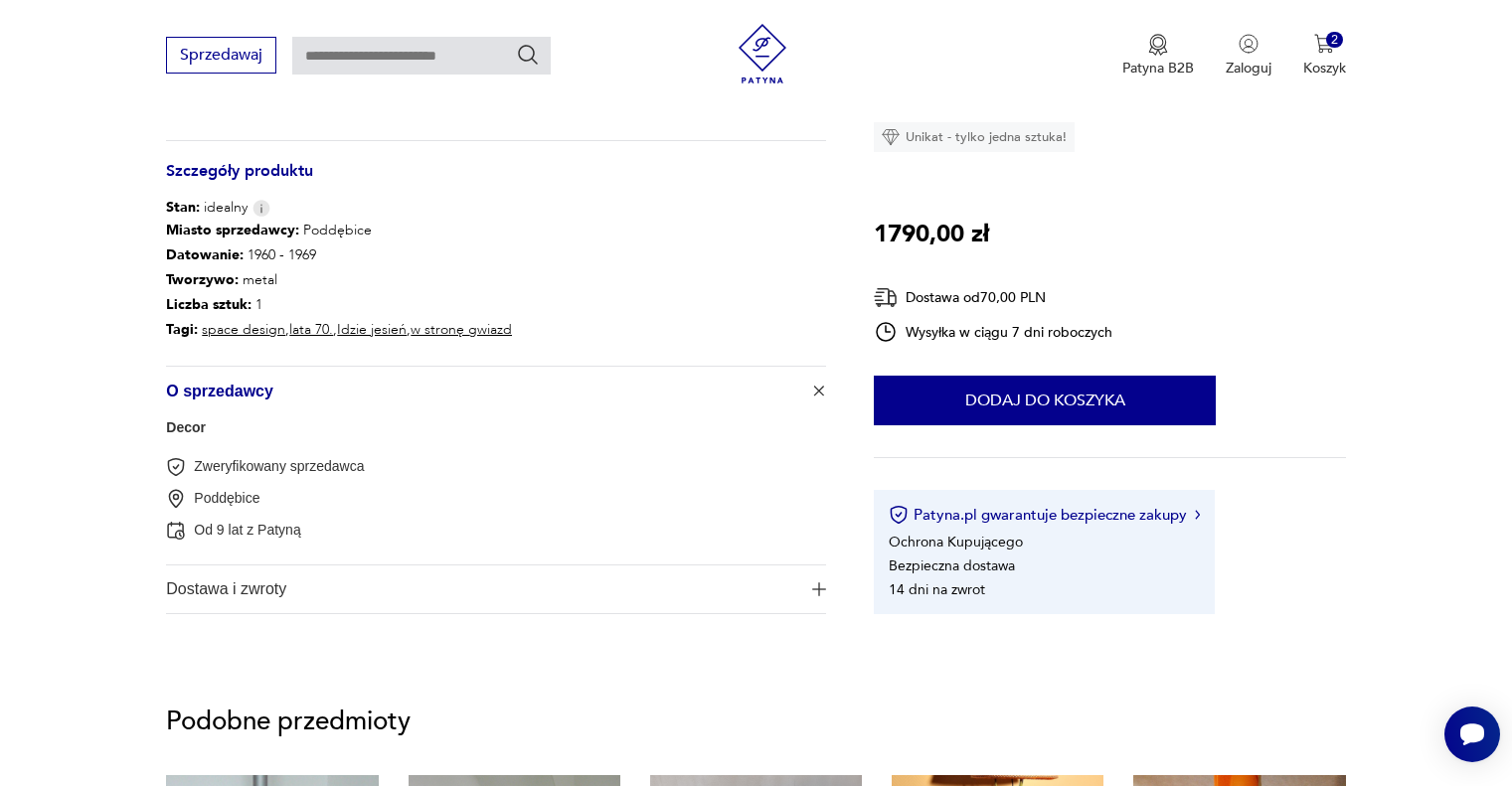 click on "Opis produktu Lampa podłogowa wyprodukowana w latach 70. Posiada dwa punkty świetlne z regulowaną wysokością i kątem ustawienia światła. Wymagane dwie żarówki z dużym gwintem.
Stan lampy oryginalny bardzo dobry. Kolor czerwony.
Wysokość: 133 cm, Szerokość podstawy 26 cm,  Klosz 13 cm Zwiń Szczegóły produktu Stan:   idealny Miasto sprzedawcy :   Poddębice Datowanie :   1960 - 1969 Tworzywo :   metal Liczba sztuk:   1 Tagi:   space design ,  lata 70. ,  Idzie jesień ,  w stronę gwiazd O sprzedawcy Decor Zweryfikowany sprzedawca Poddębice Od 9 lat z Patyną Dostawa i zwroty Dostępne formy dostawy: Kurier   70,00 PLN Zwroty: Jeśli z jakiegokolwiek powodu chcesz zwrócić zamówiony przedmiot, masz na to   14 dni od momentu otrzymania przesyłki. Lampa podłogowa, czerwona, Space Age, lata 70. Unikat - tylko jedna sztuka! 1790,00 zł Dostawa od  70,00 PLN Wysyłka w ciągu 7 dni roboczych 1 Dodaj do koszyka Patyna.pl gwarantuje bezpieczne zakupy Ochrona Kupującego Bezpieczna dostawa" at bounding box center [756, -2] 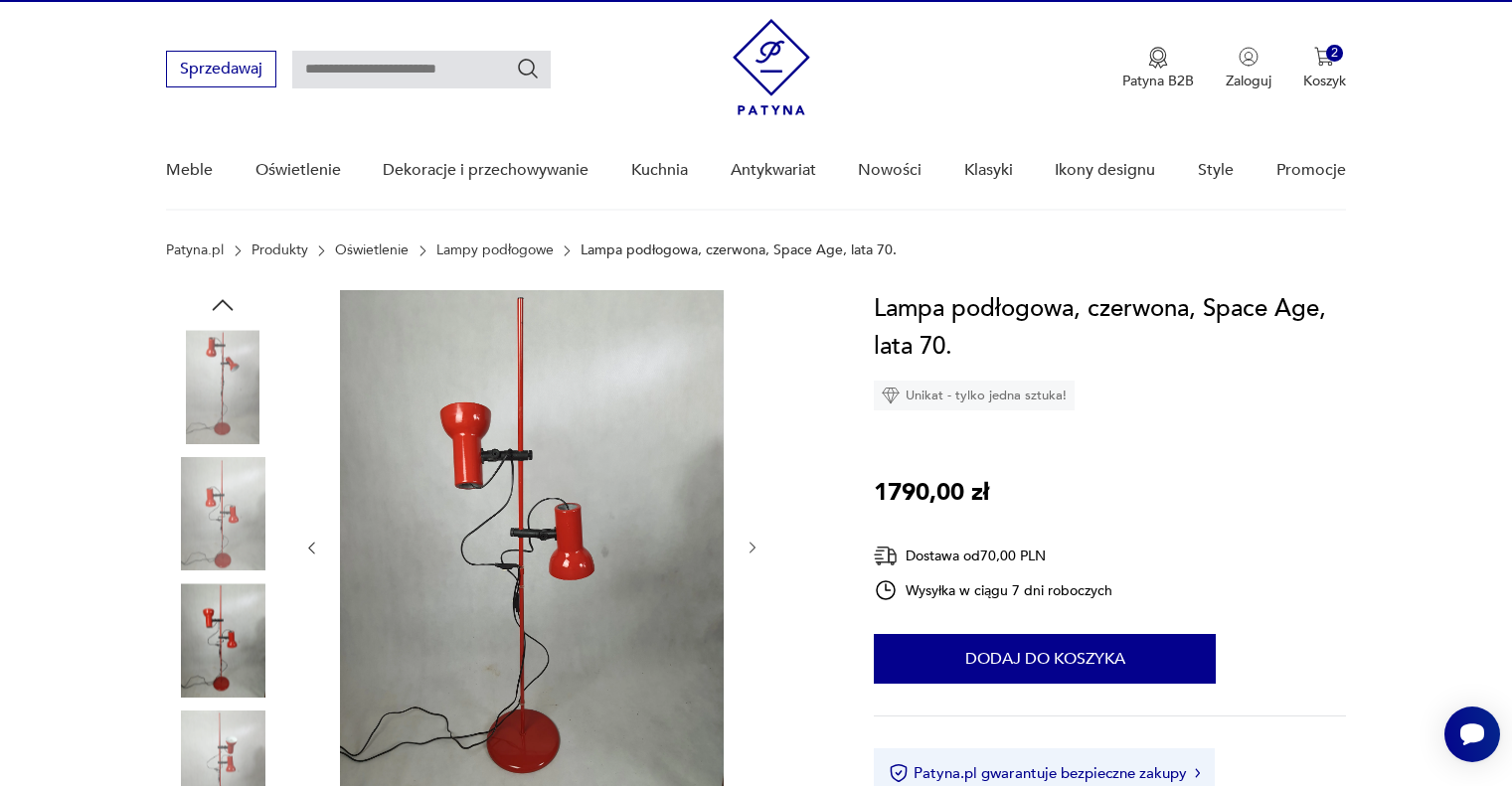 scroll, scrollTop: 99, scrollLeft: 0, axis: vertical 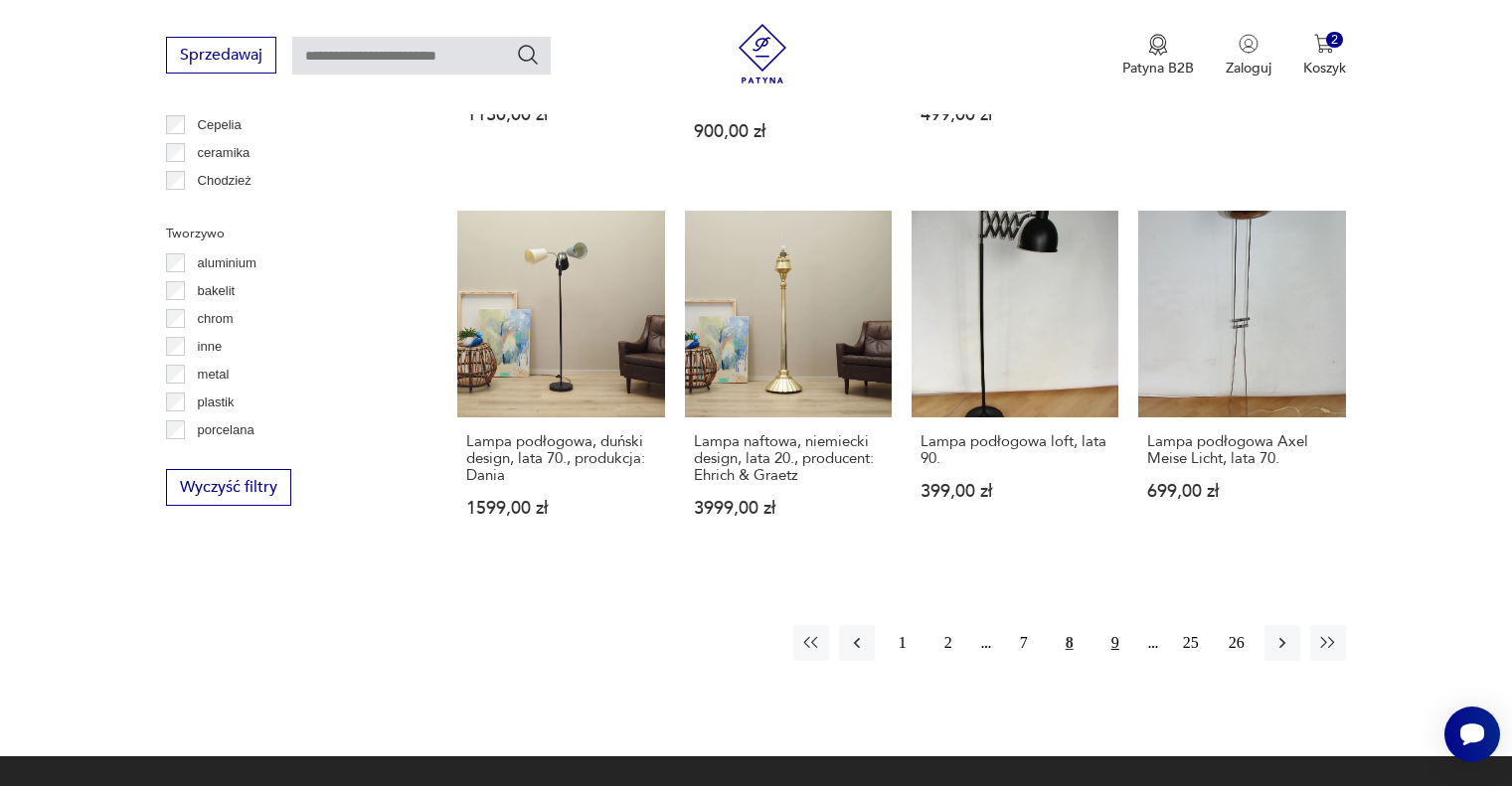 click on "9" at bounding box center [1115, 643] 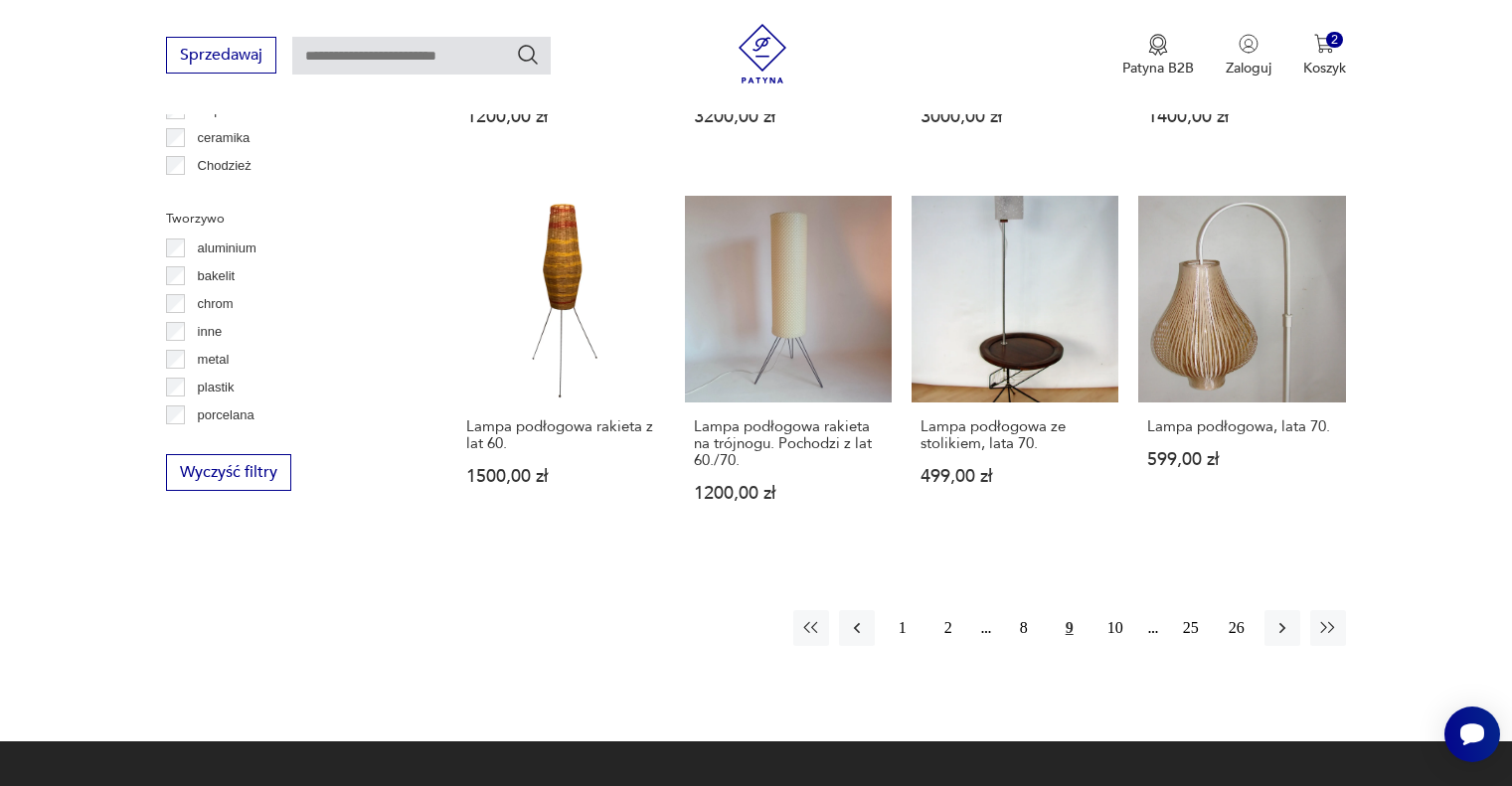 scroll, scrollTop: 1860, scrollLeft: 0, axis: vertical 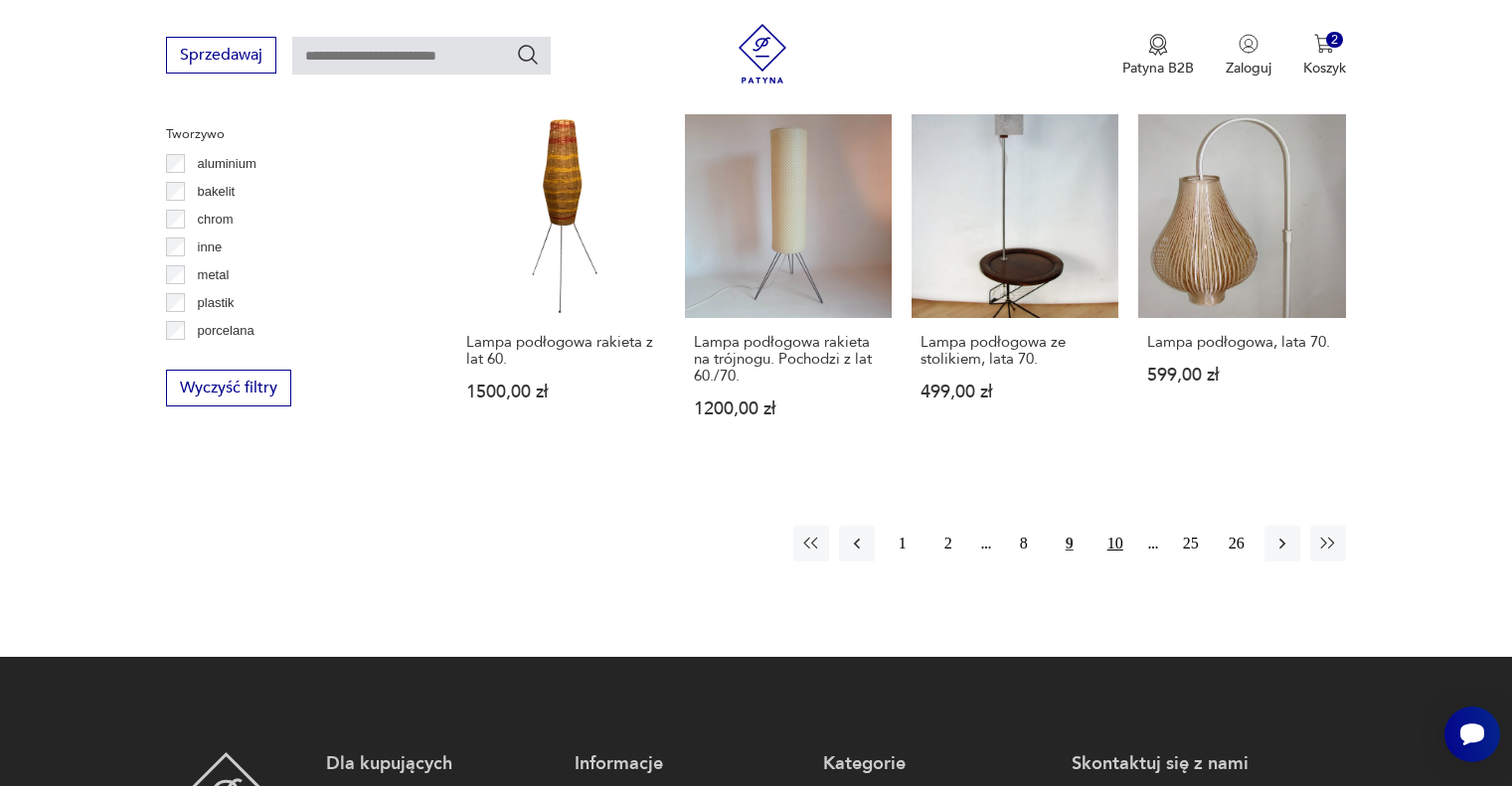 click on "10" at bounding box center [1115, 544] 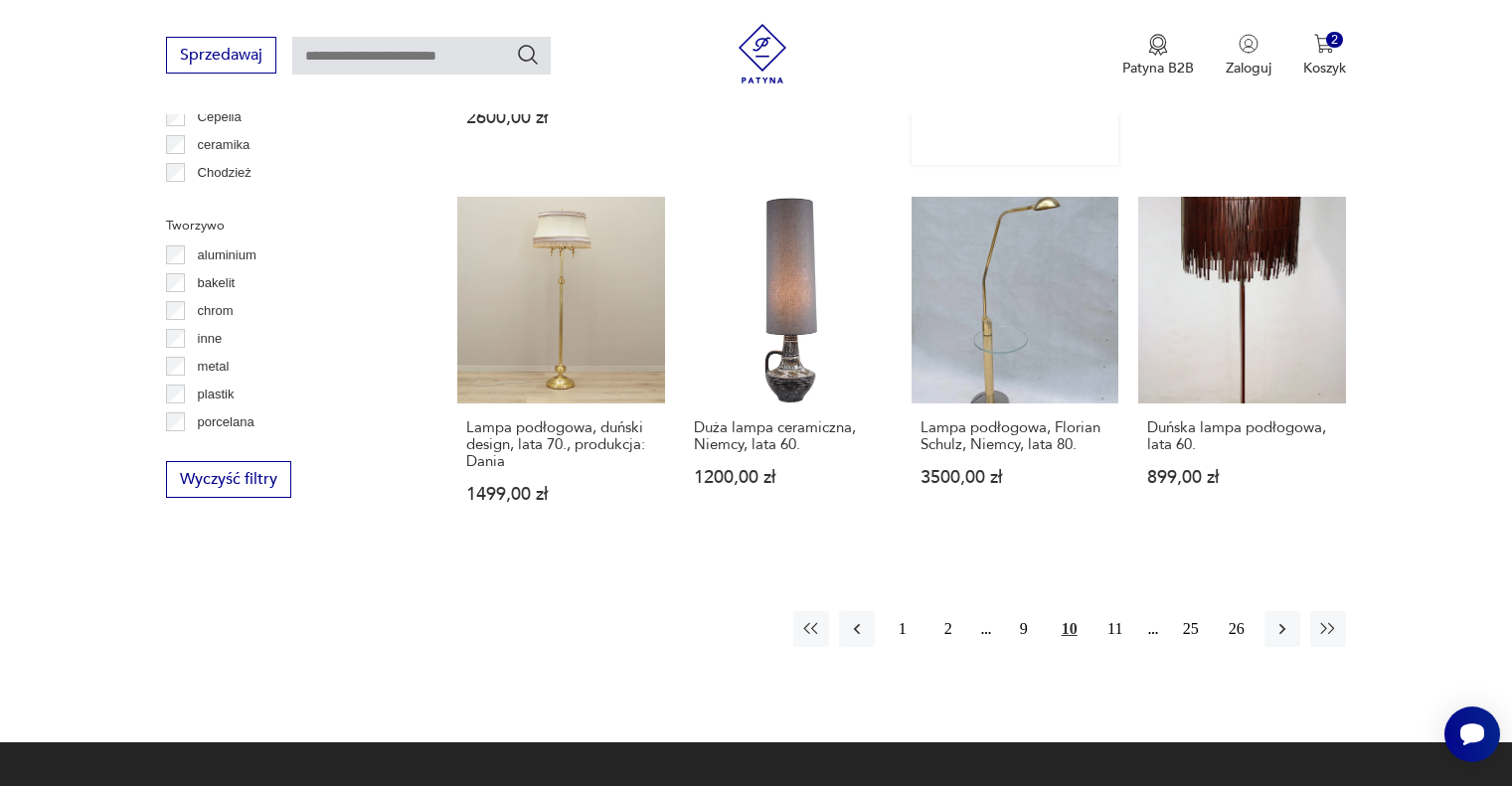 scroll, scrollTop: 1860, scrollLeft: 0, axis: vertical 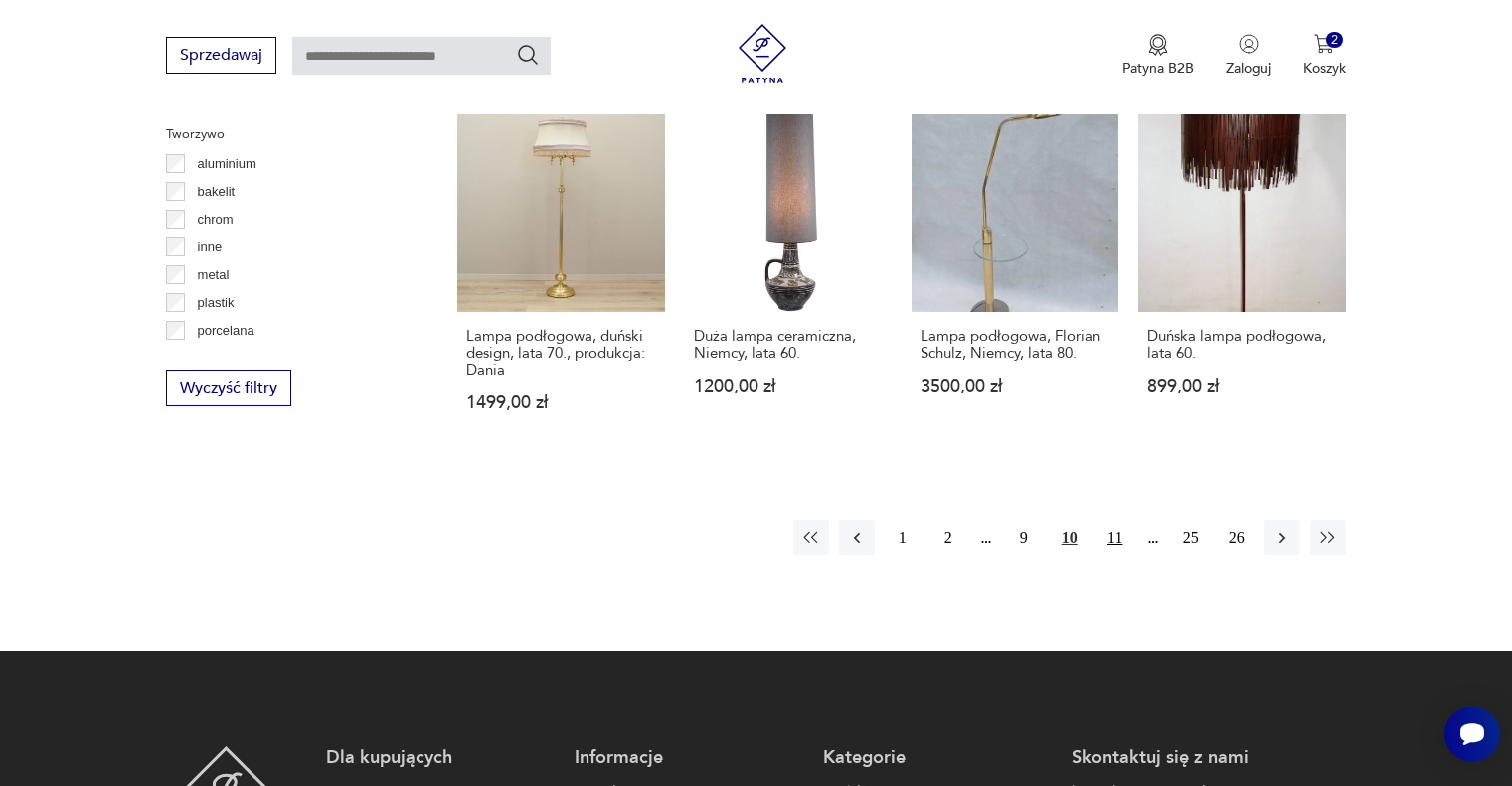 click on "11" at bounding box center [1115, 538] 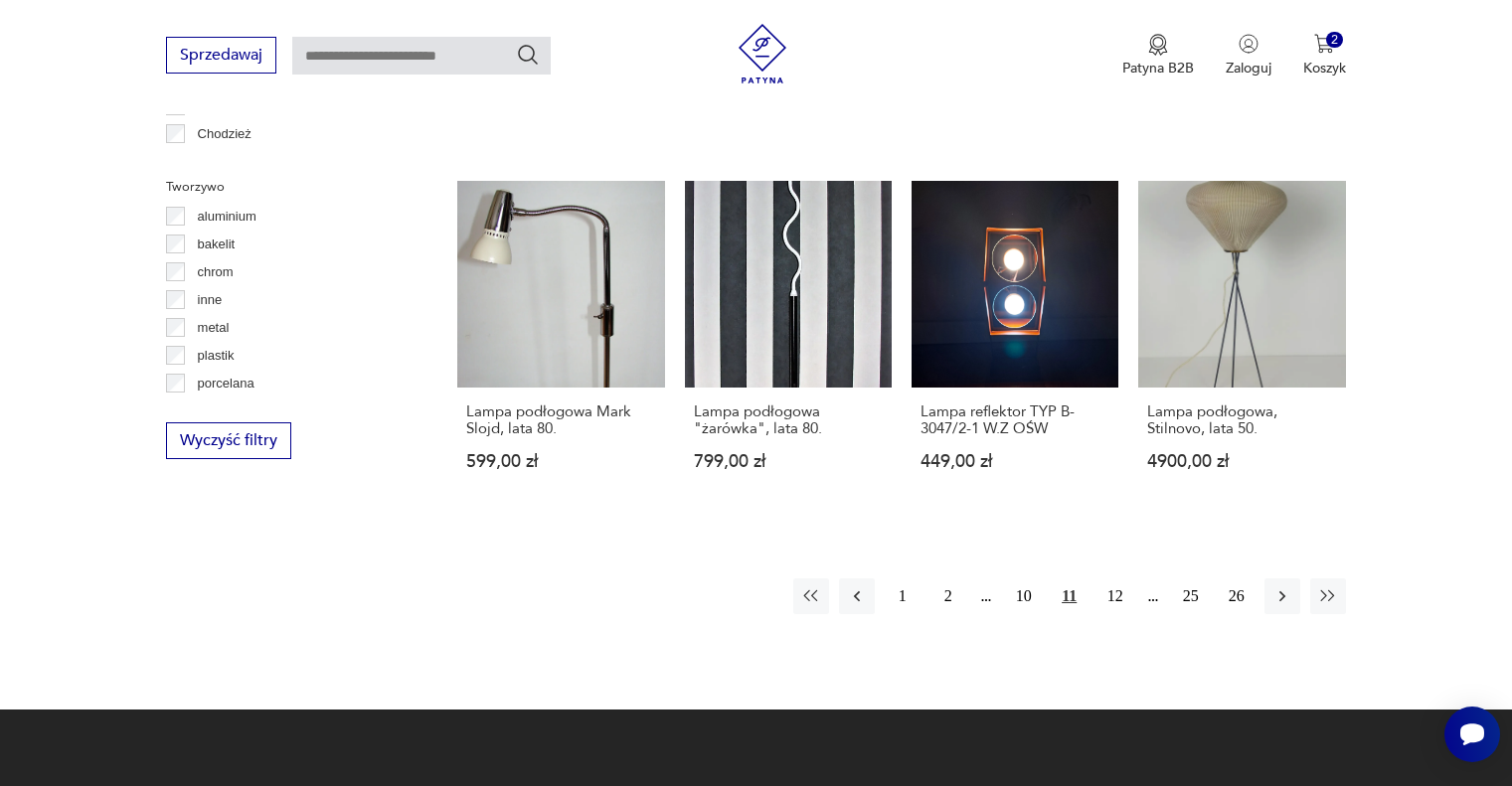 scroll, scrollTop: 1860, scrollLeft: 0, axis: vertical 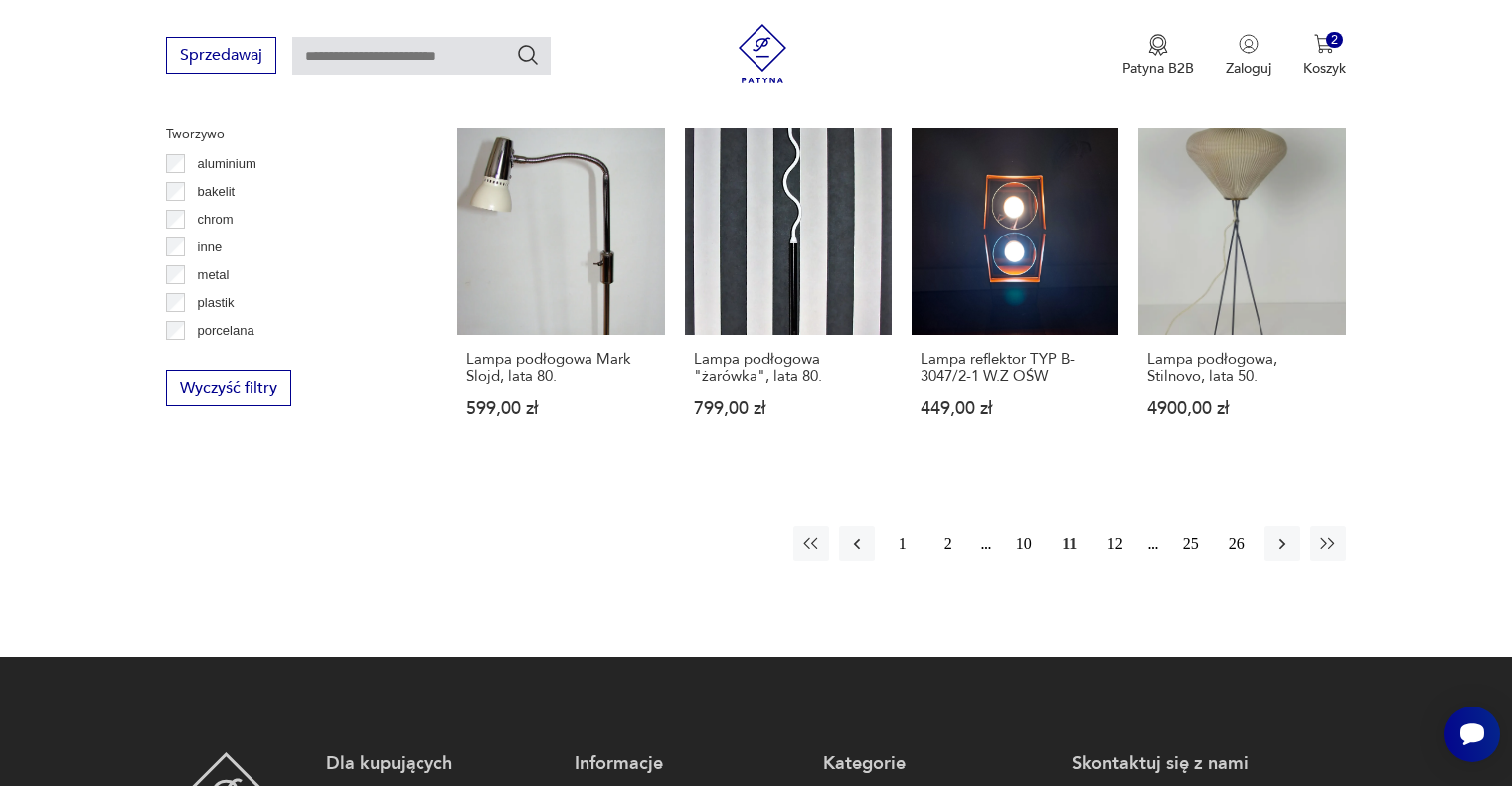 click on "12" at bounding box center (1115, 544) 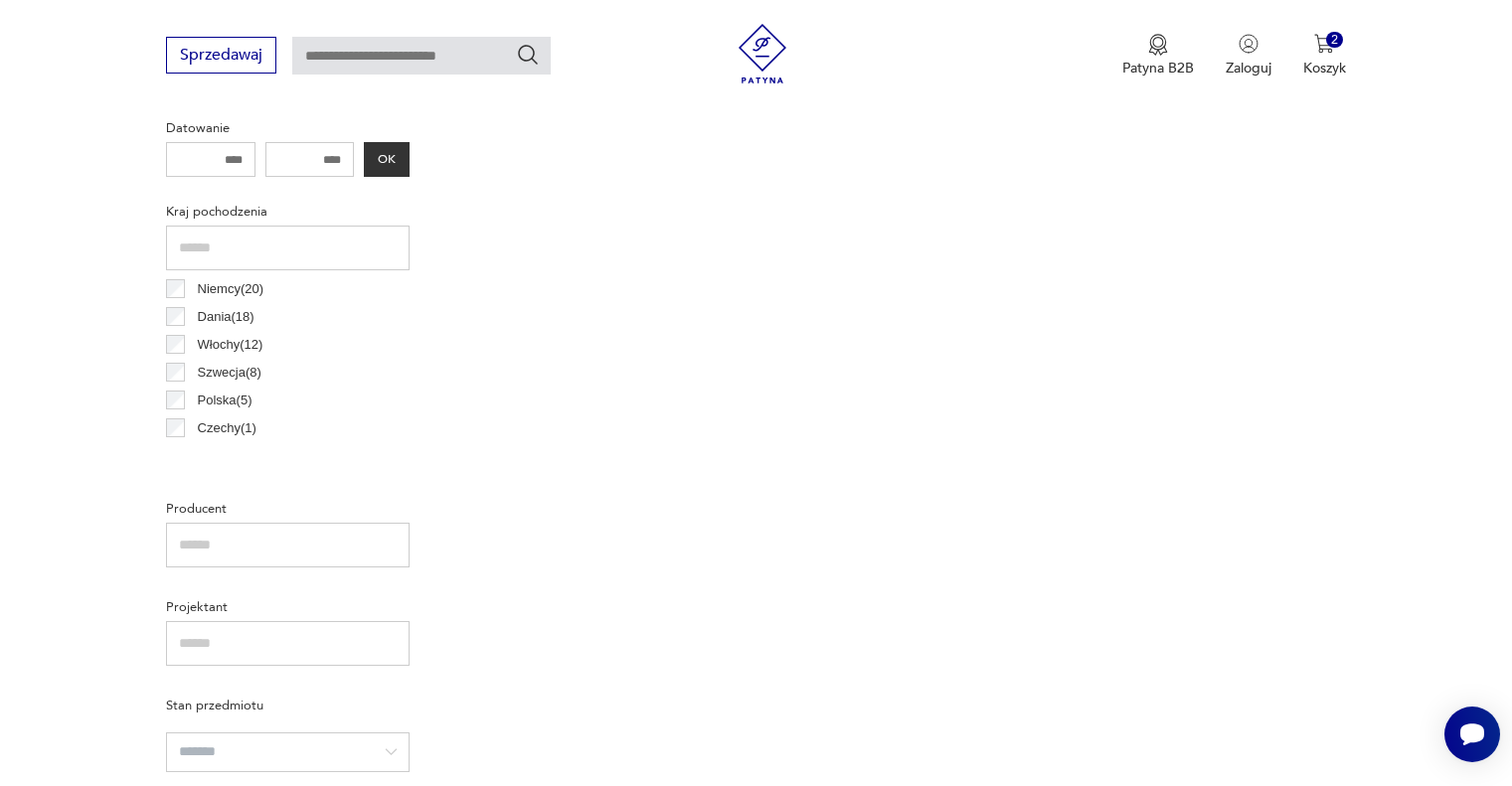 scroll, scrollTop: 469, scrollLeft: 0, axis: vertical 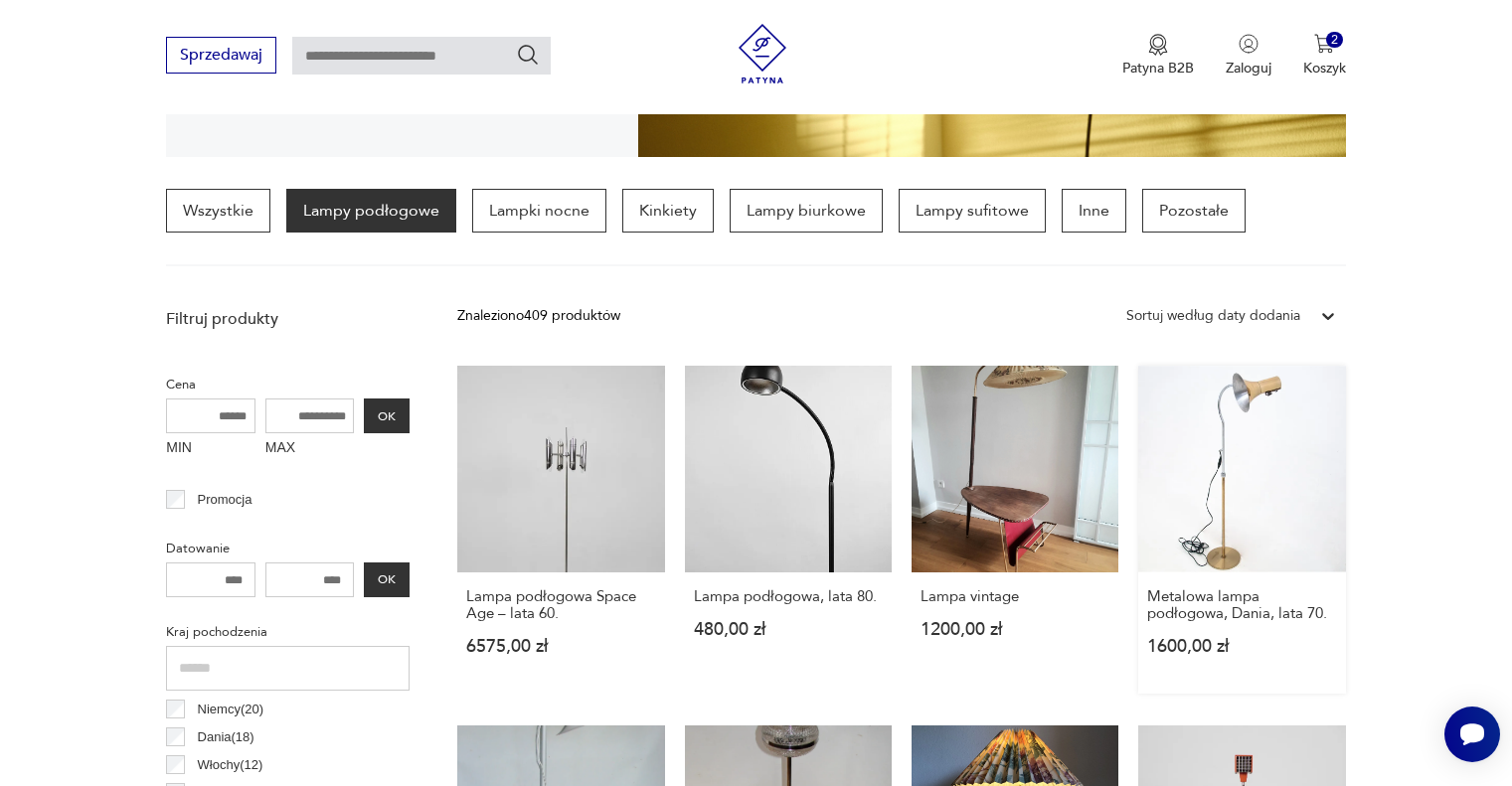 click on "Metalowa lampa podłogowa, [COUNTRY], lata 70. 1600,00 zł" at bounding box center [1242, 530] 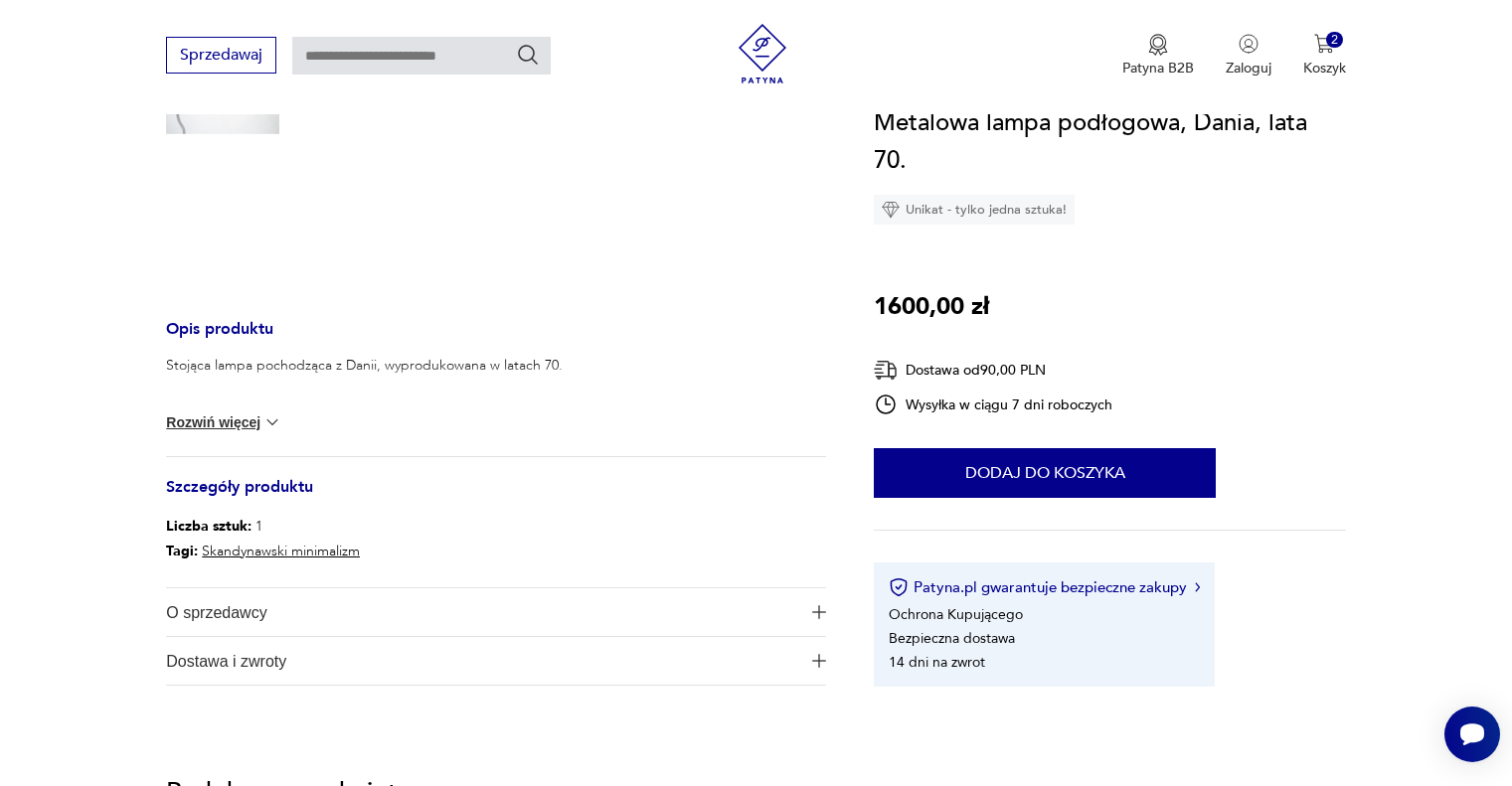 scroll, scrollTop: 497, scrollLeft: 0, axis: vertical 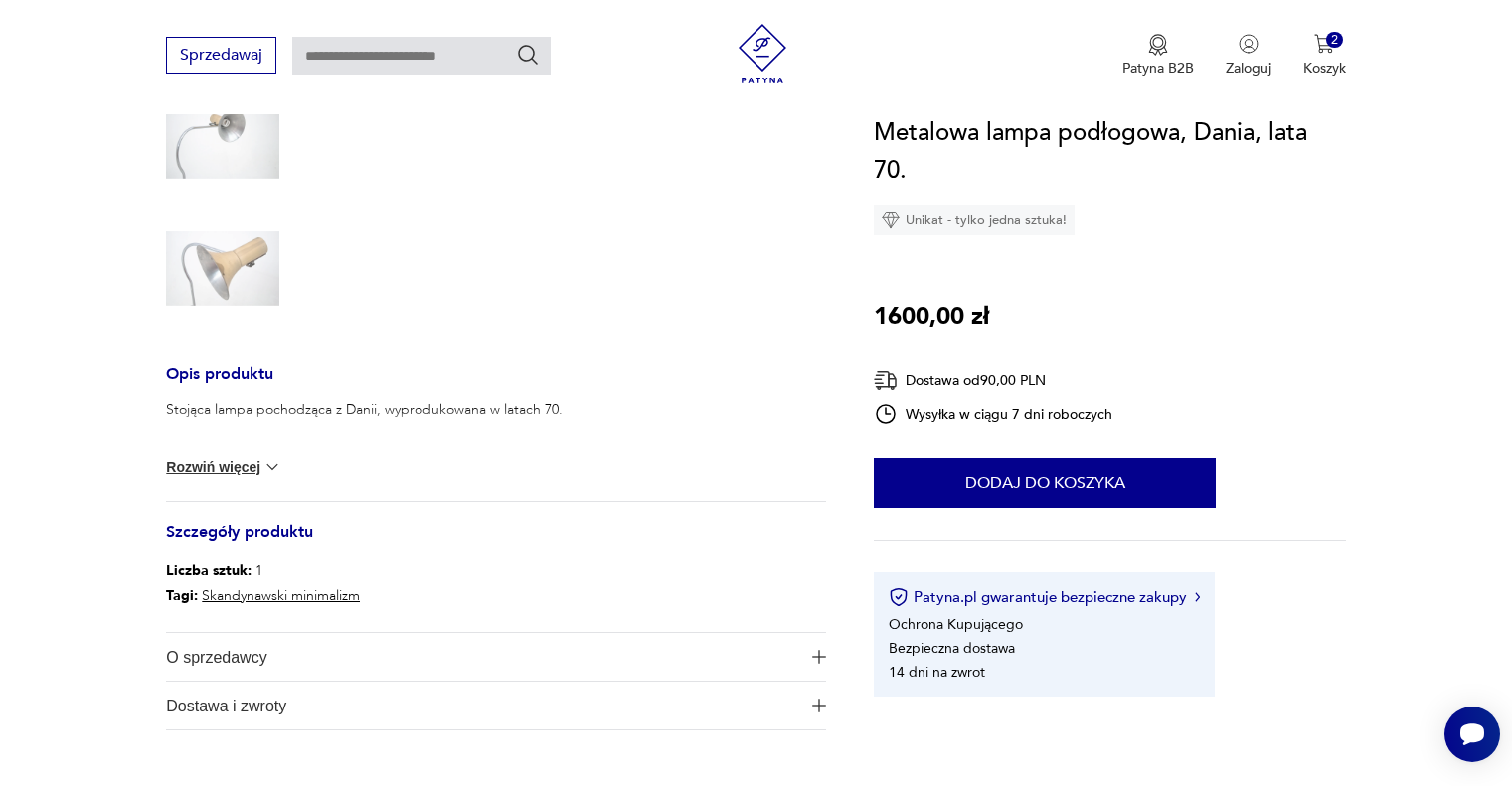 click on "Rozwiń więcej" at bounding box center (224, 467) 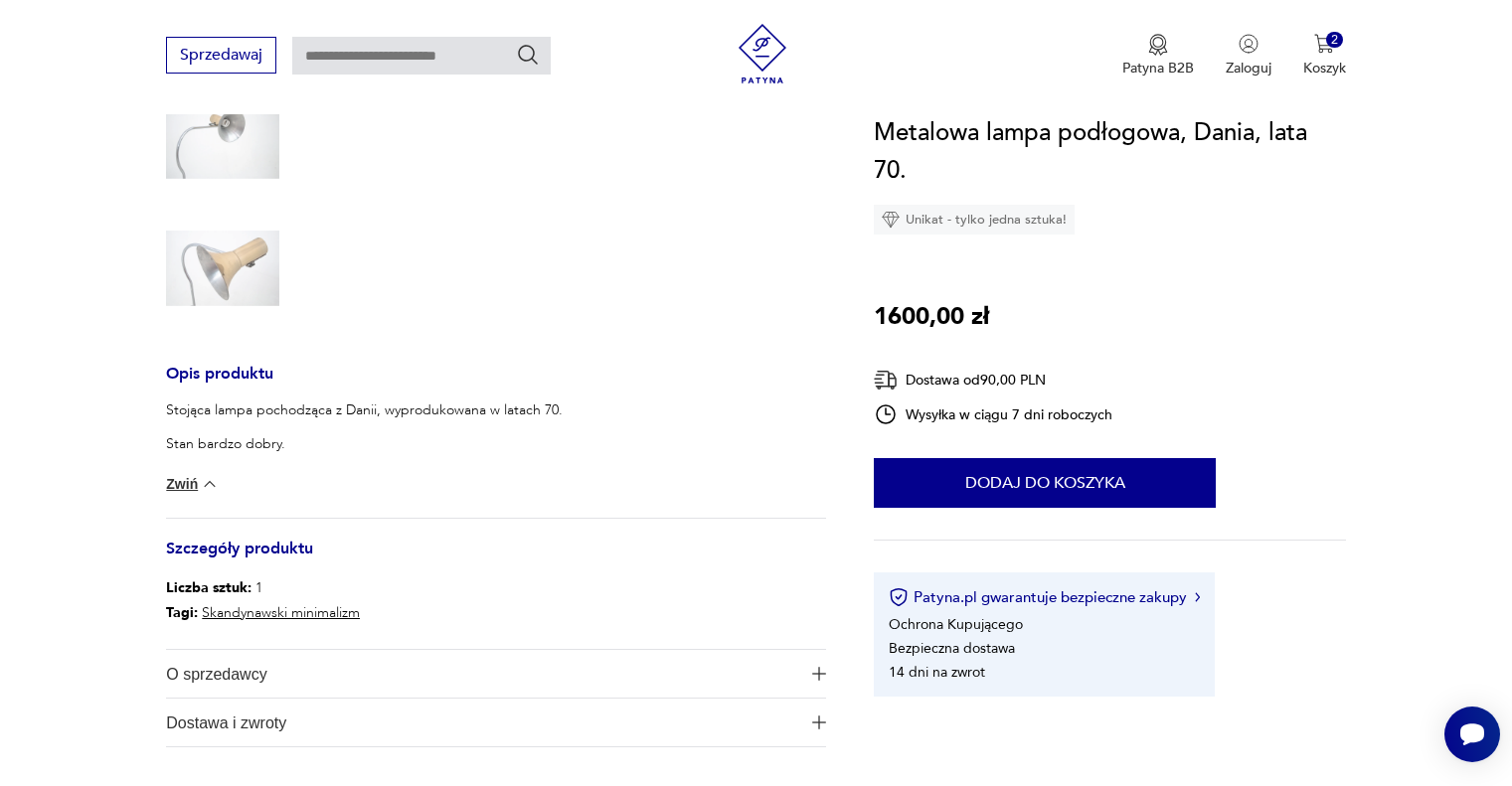 click at bounding box center (223, 268) 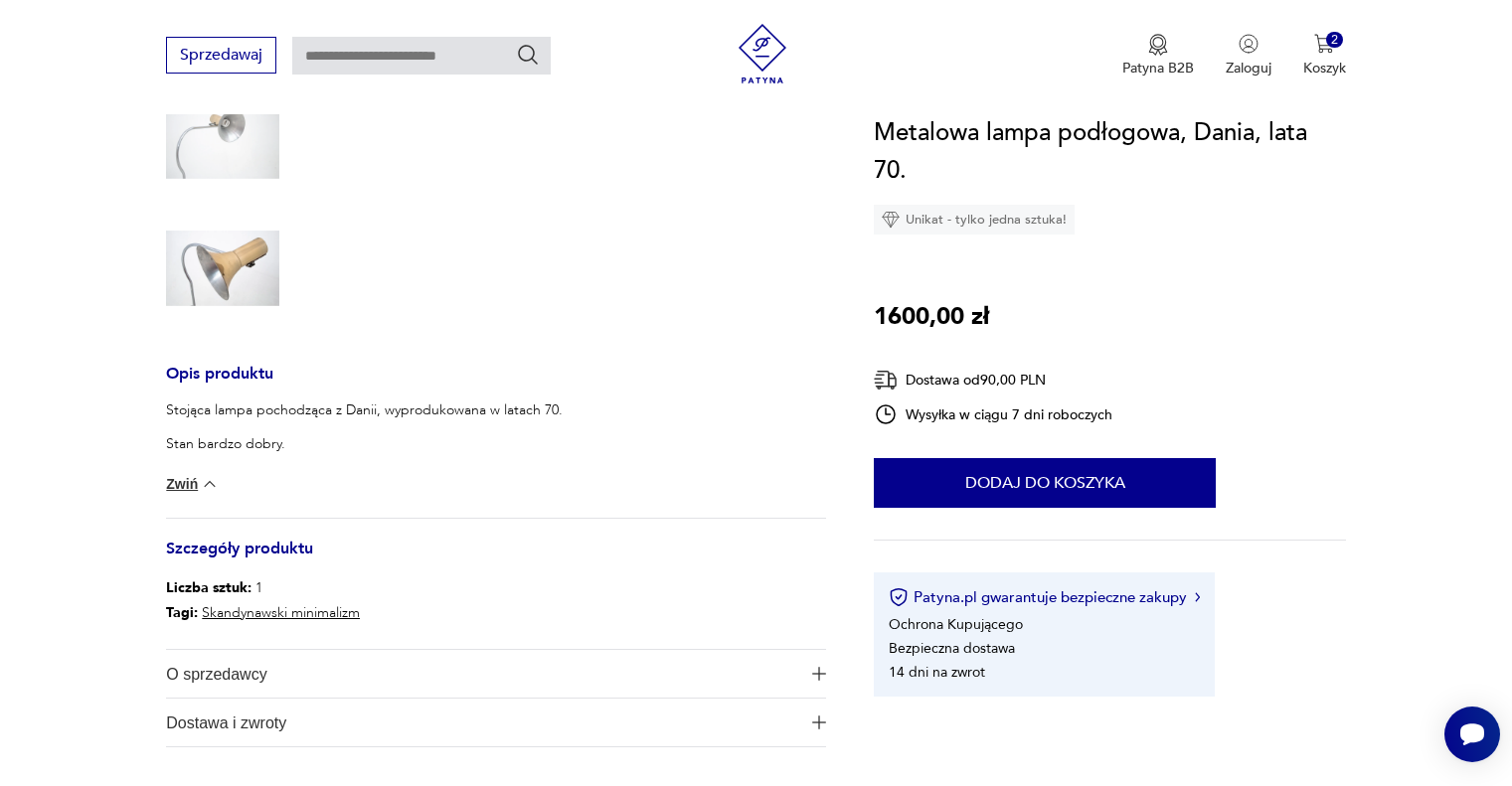 click at bounding box center [223, 268] 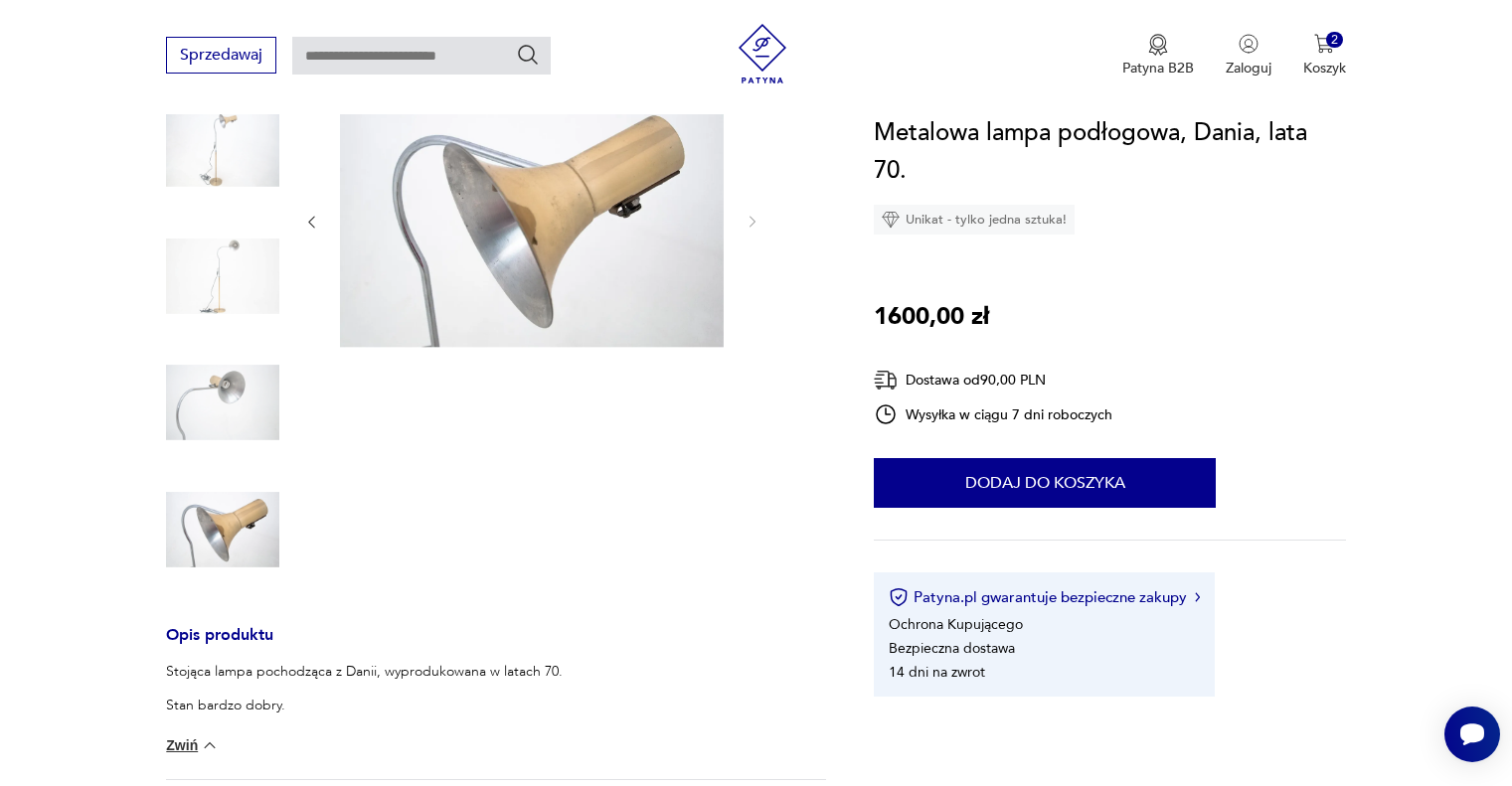 scroll, scrollTop: 0, scrollLeft: 0, axis: both 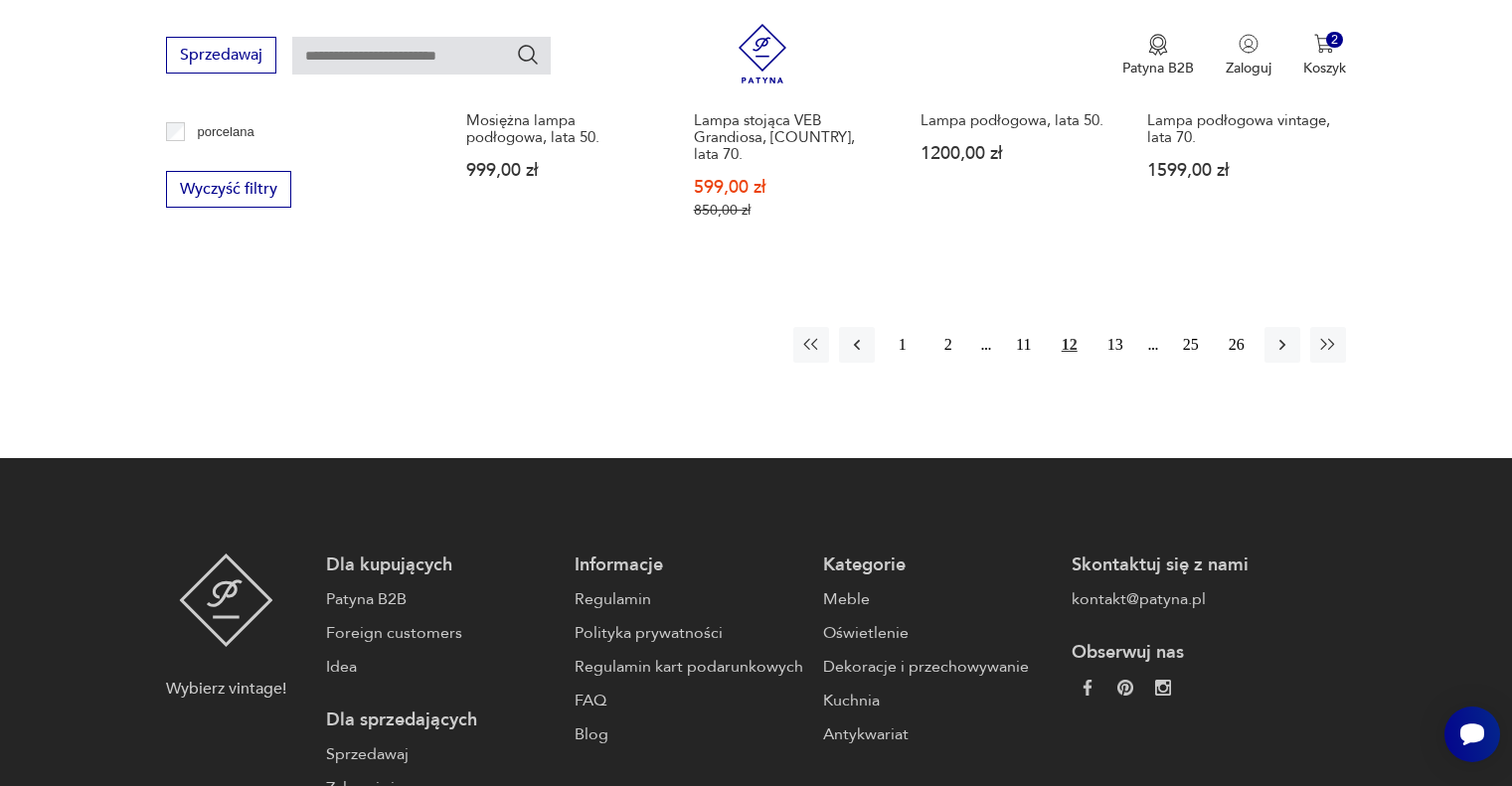 click on "Znaleziono  409   produktów Filtruj Sortuj według daty dodania Sortuj według daty dodania Lampa podłogowa Space Age – lata 60. 6575,00 zł Lampa podłogowa, lata 80. 480,00 zł Lampa vintage 1200,00 zł Metalowa lampa podłogowa, [COUNTRY], lata 70. 1600,00 zł Lampa podłogowa, lata 90. 399,00 zł Lampa podłogowa, lata 60. 999,00 zł Lampa stołowa, [COUNTRY], lata 60. 1999,00 zł Lampa podłogowa Kuben – proj. Björn Svensson dla Elidus – [COUNTRY] – lata 70. 3715,00 zł Lampa podłogowa Art Deco,  [COUNTRY], lata 60. 799,00 zł Mid-century lampa podłogowa, lata 30./40. 1500,00 zł Lampa podłogowa Kinkeldey XXXL, [COUNTRY], lata 70. 1999,00 zł Lampa podłogowa, [COUNTRY], lata 70. 550,00 zł Mosiężna lampa podłogowa, lata 50. 999,00 zł Sale Lampa stojąca VEB Grandiosa, [COUNTRY], lata 70. 599,00 zł 850,00 zł Lampa podłogowa, lata 50. 1200,00 zł Lampa podłogowa vintage, lata 70. 1599,00 zł 1 2 11 12 13 25 26" at bounding box center [901, -465] 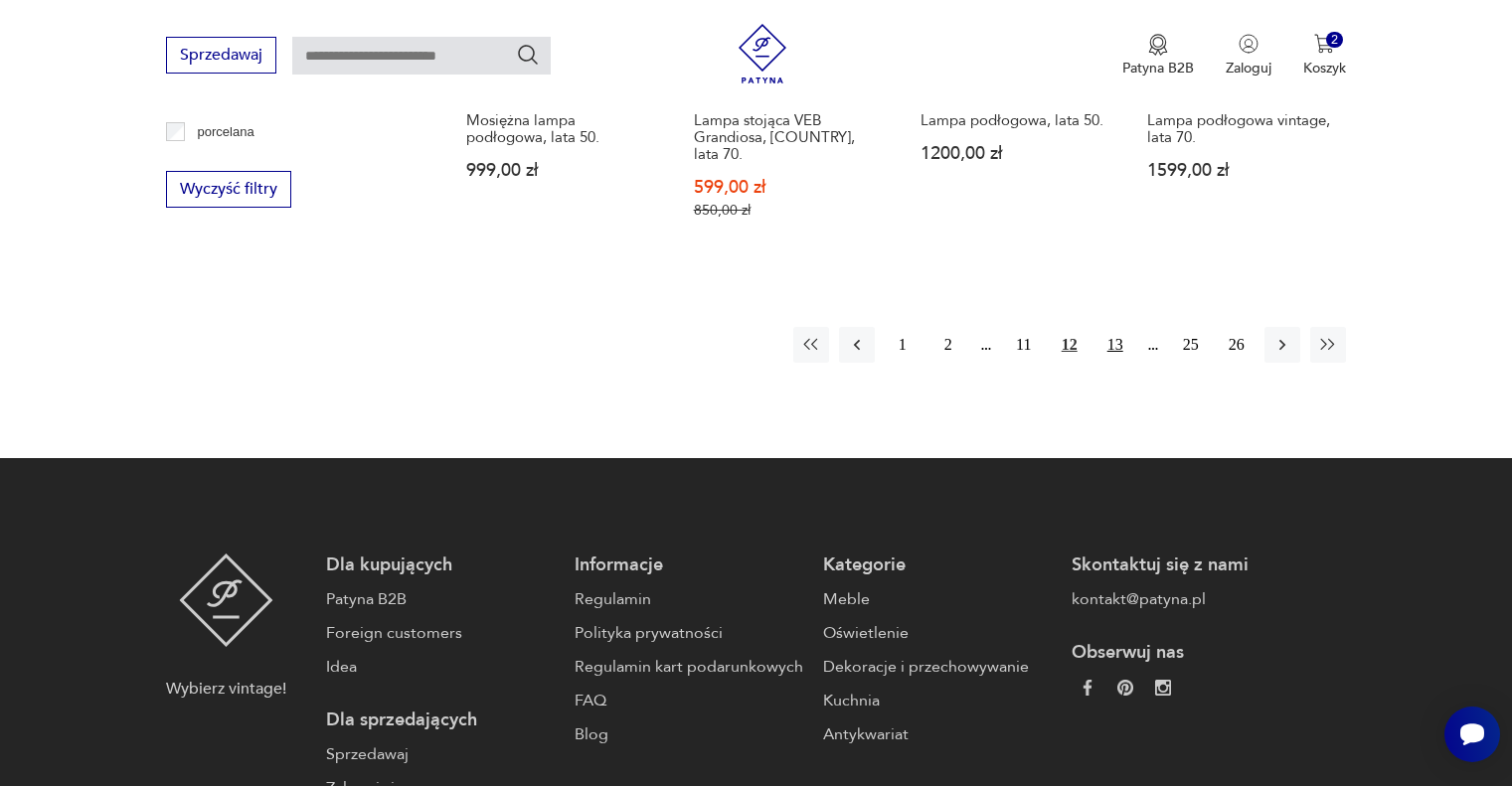 click on "13" at bounding box center (1115, 345) 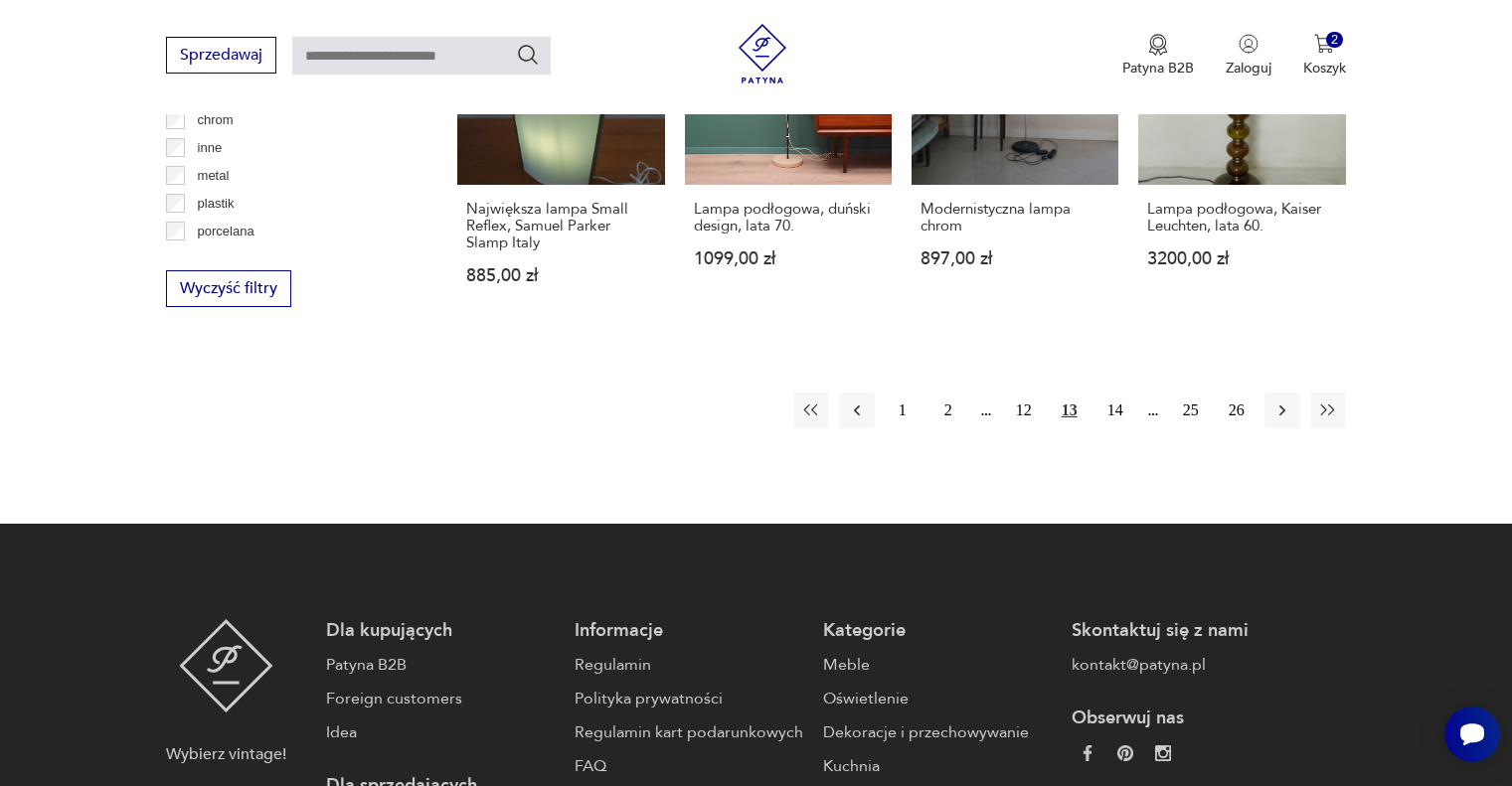 scroll, scrollTop: 1761, scrollLeft: 0, axis: vertical 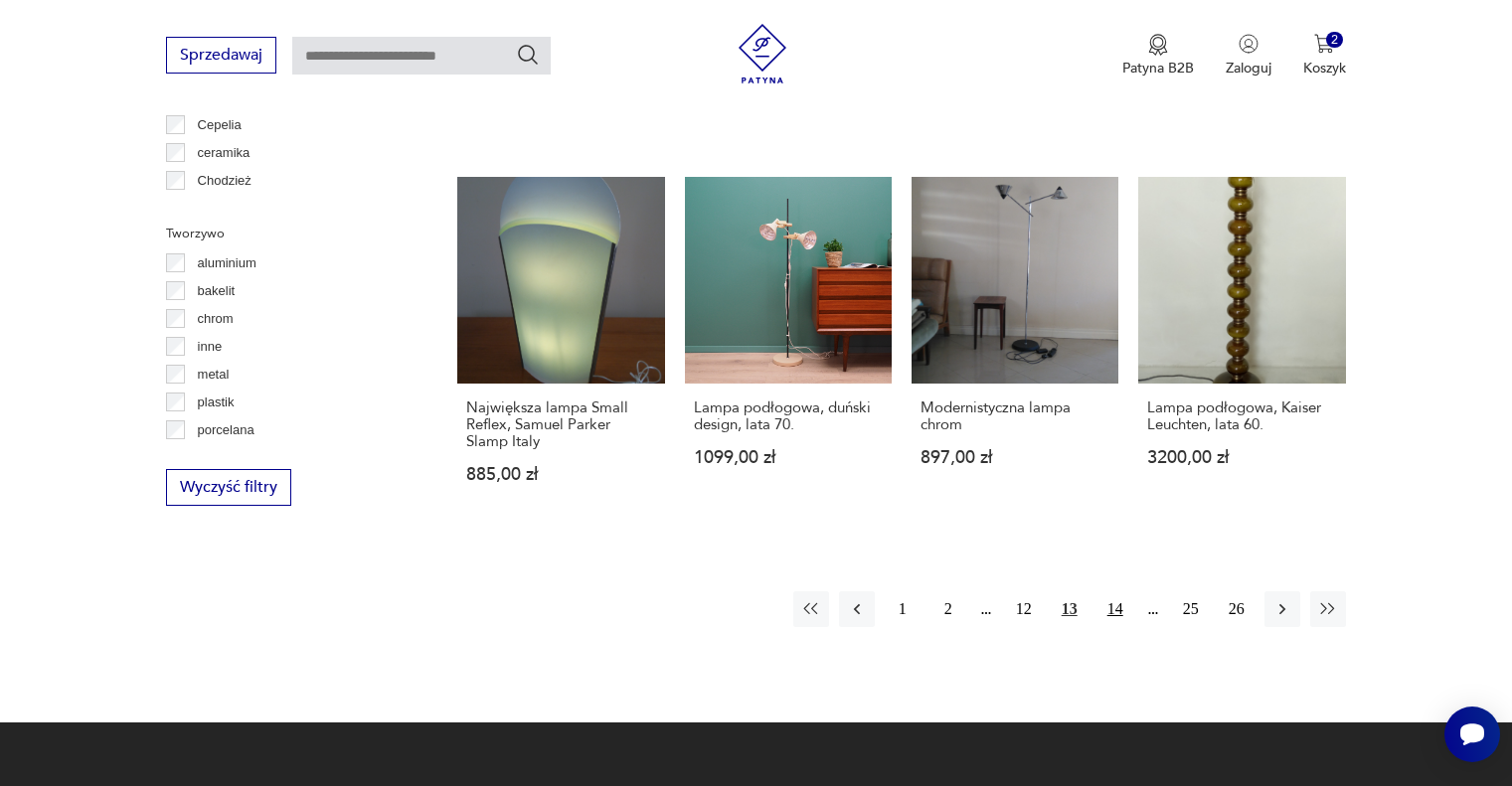 click on "14" at bounding box center [1115, 609] 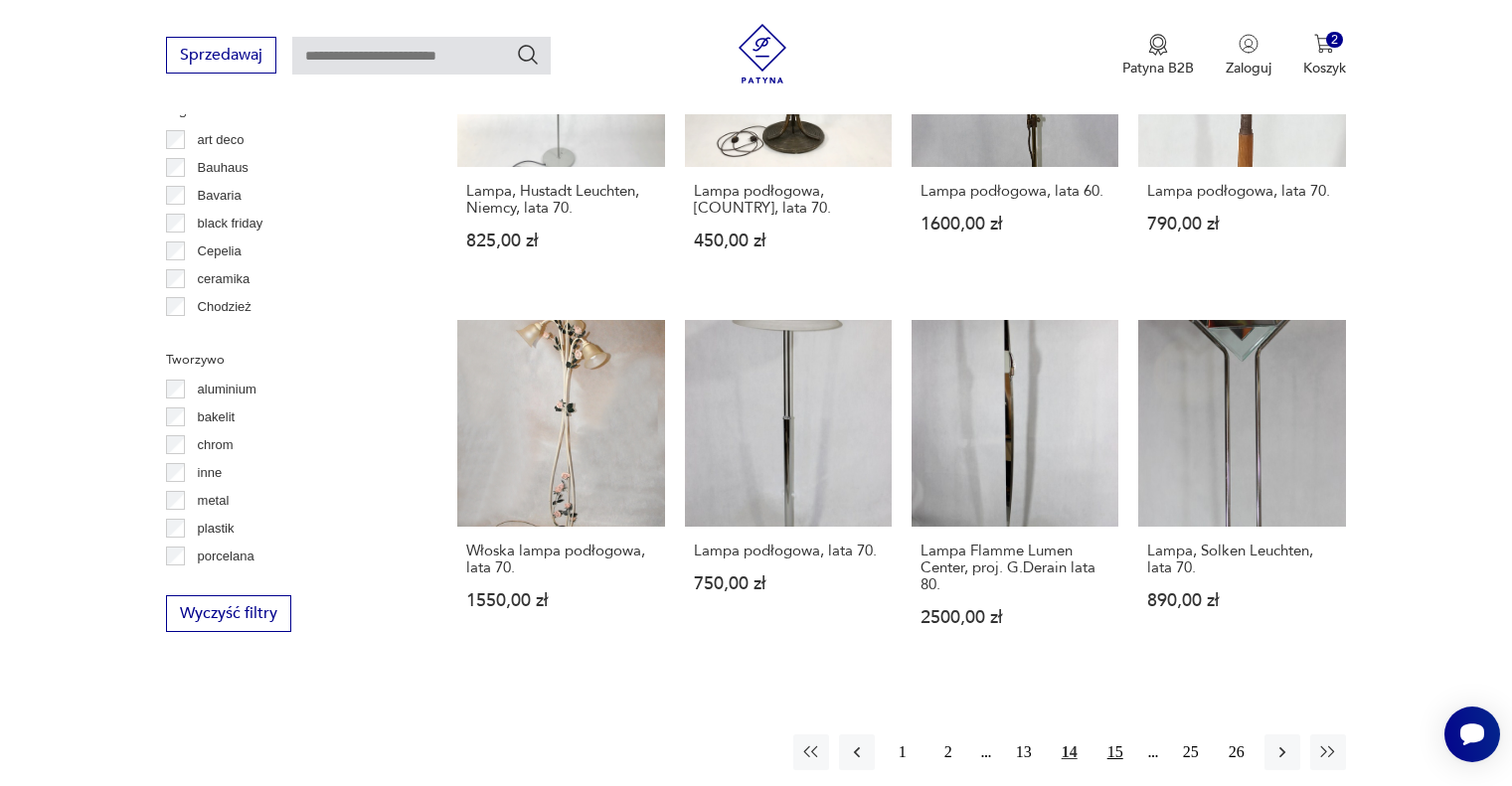 scroll, scrollTop: 1860, scrollLeft: 0, axis: vertical 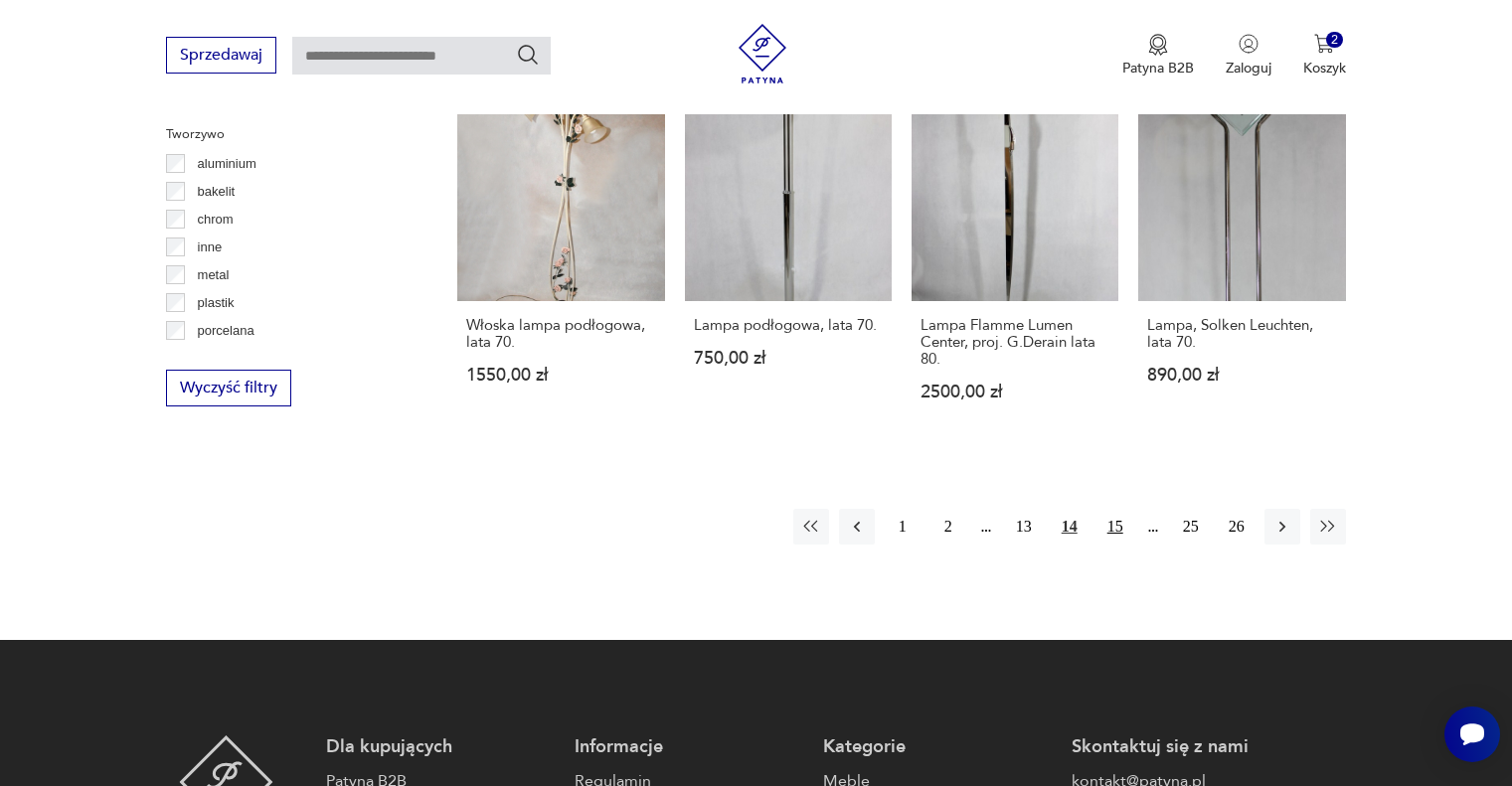 click on "15" at bounding box center (1115, 527) 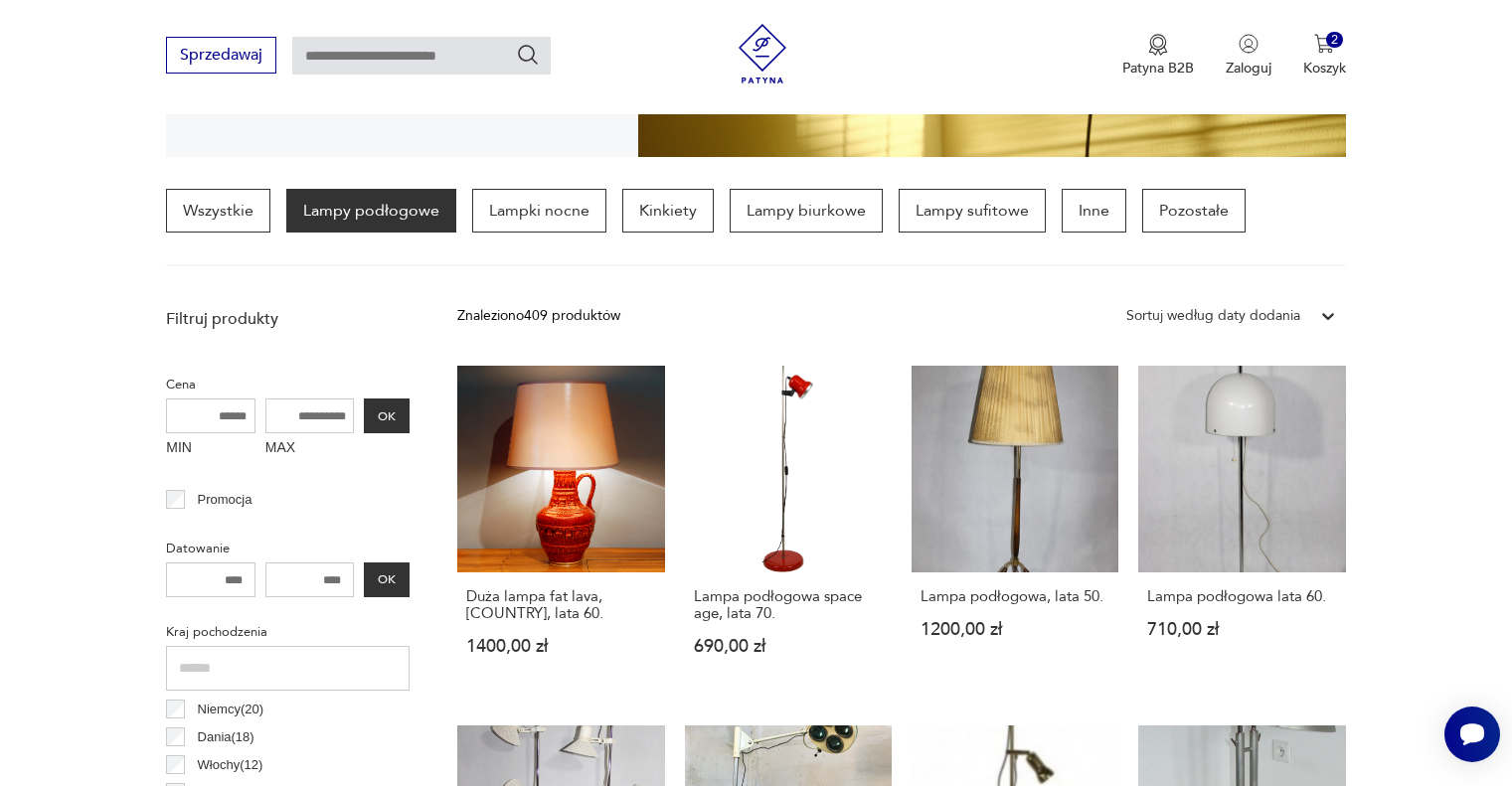scroll, scrollTop: 668, scrollLeft: 0, axis: vertical 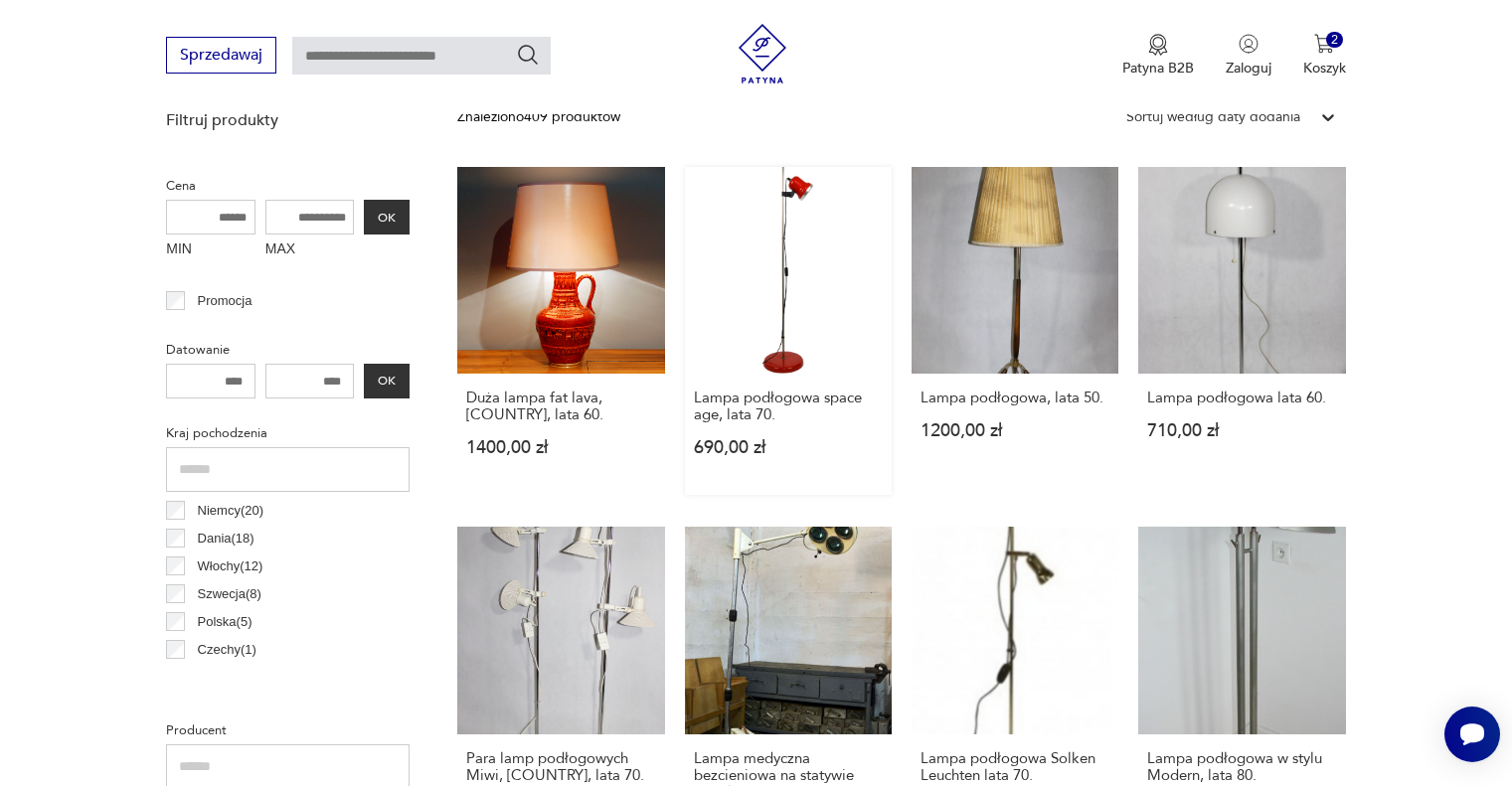 click on "Lampa podłogowa space age, lata 70. 690,00 zł" at bounding box center [788, 331] 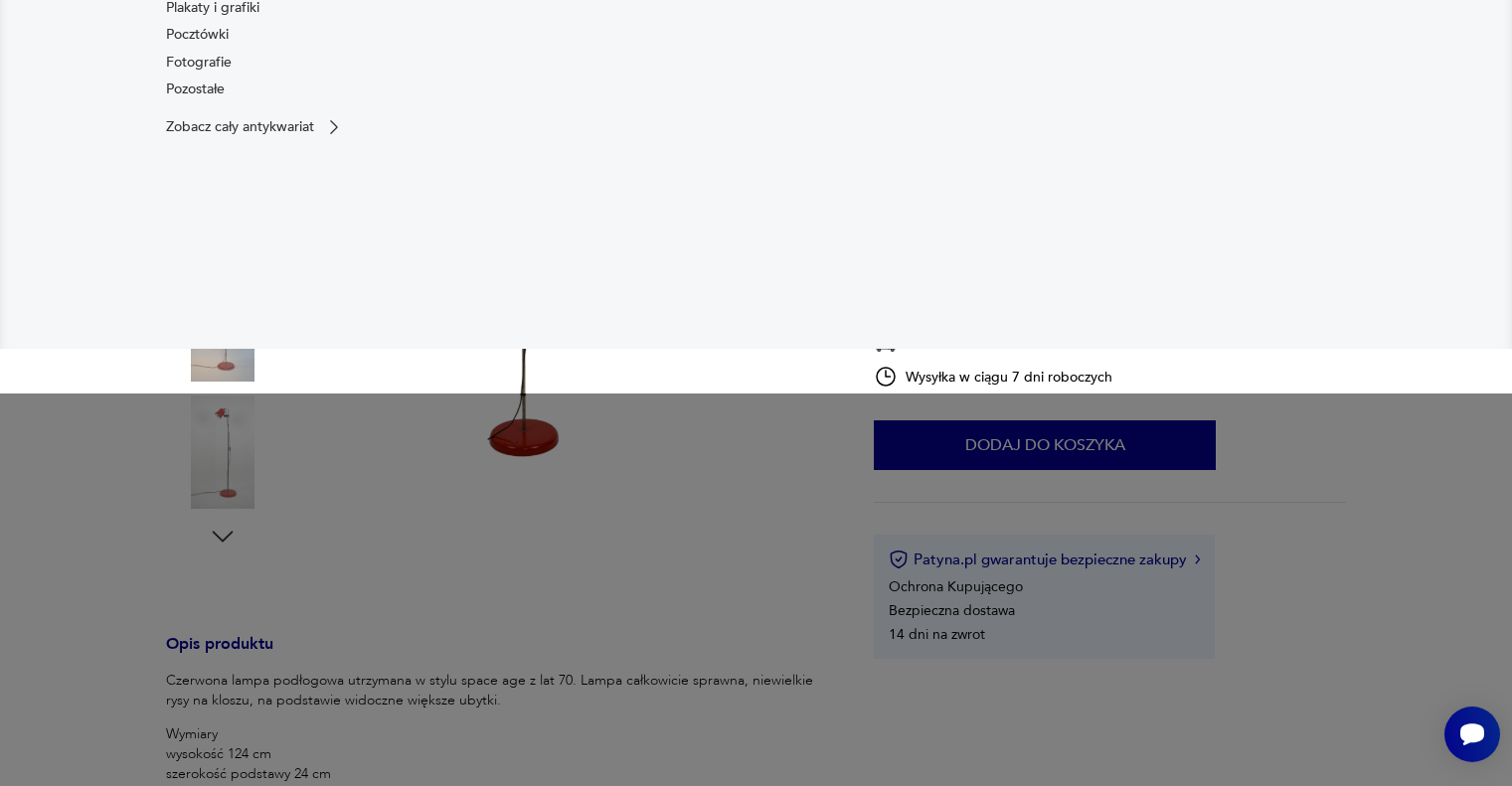 scroll, scrollTop: 397, scrollLeft: 0, axis: vertical 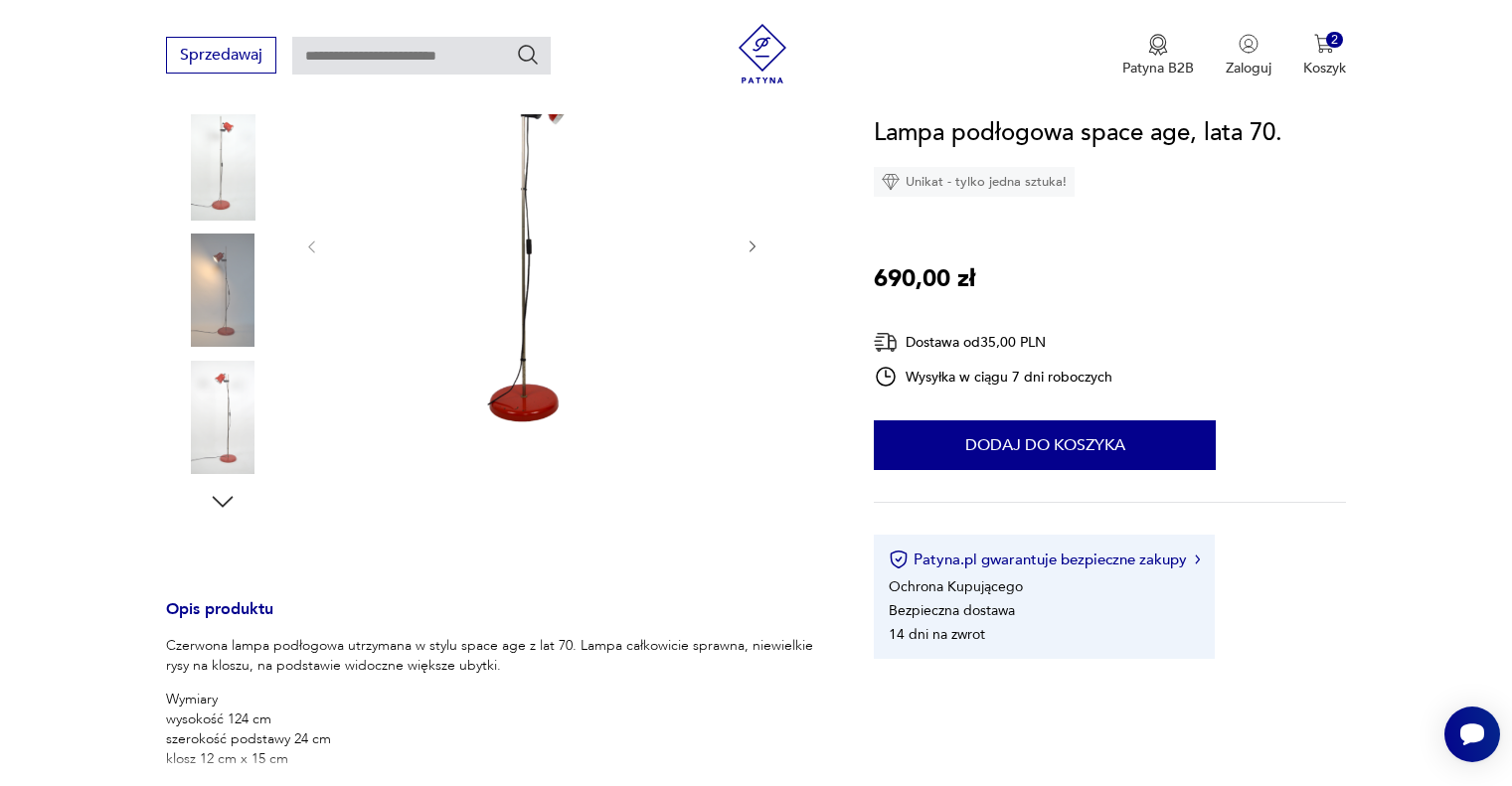 click at bounding box center [223, 290] 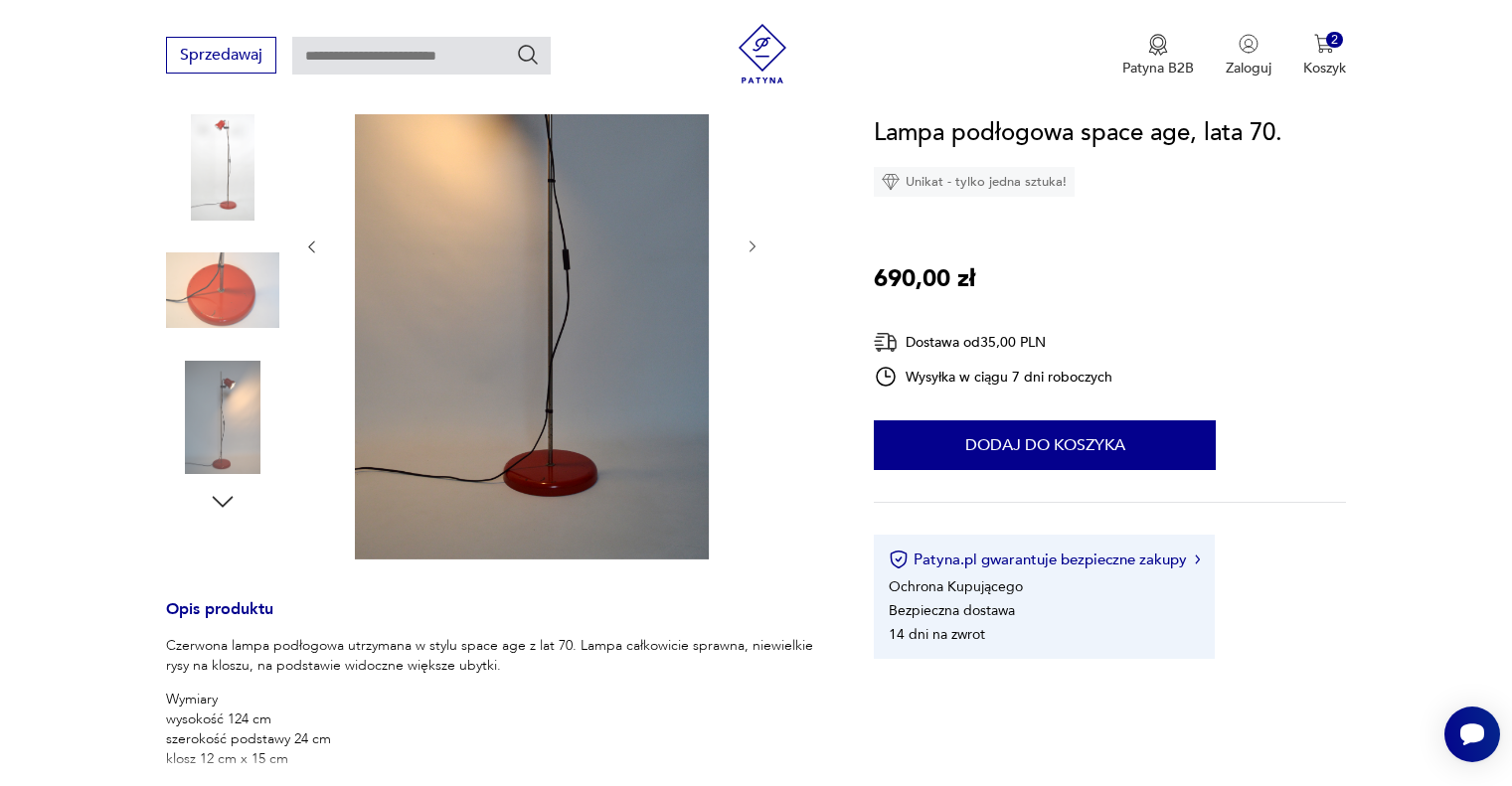 click at bounding box center [223, 290] 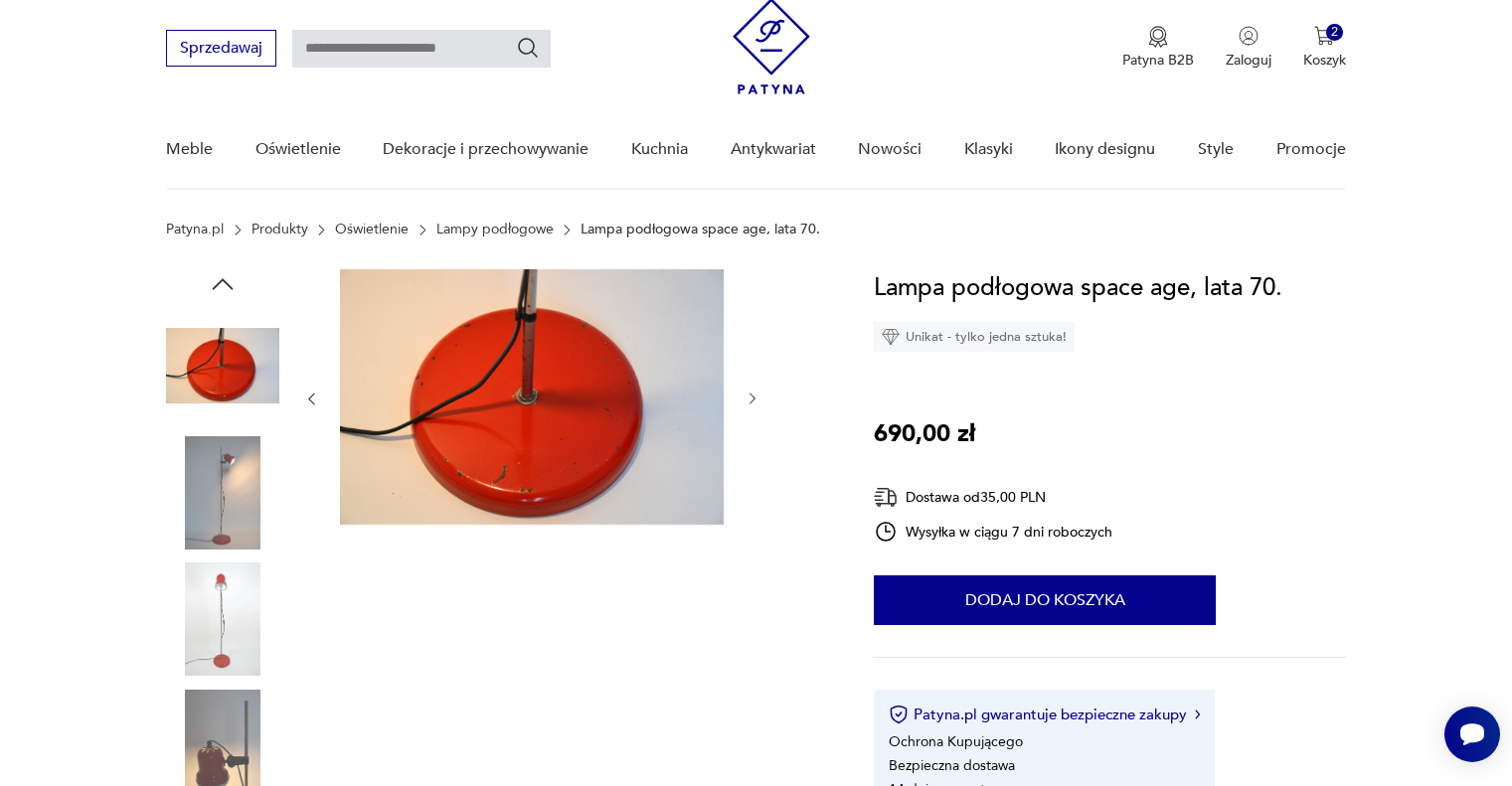 scroll, scrollTop: 0, scrollLeft: 0, axis: both 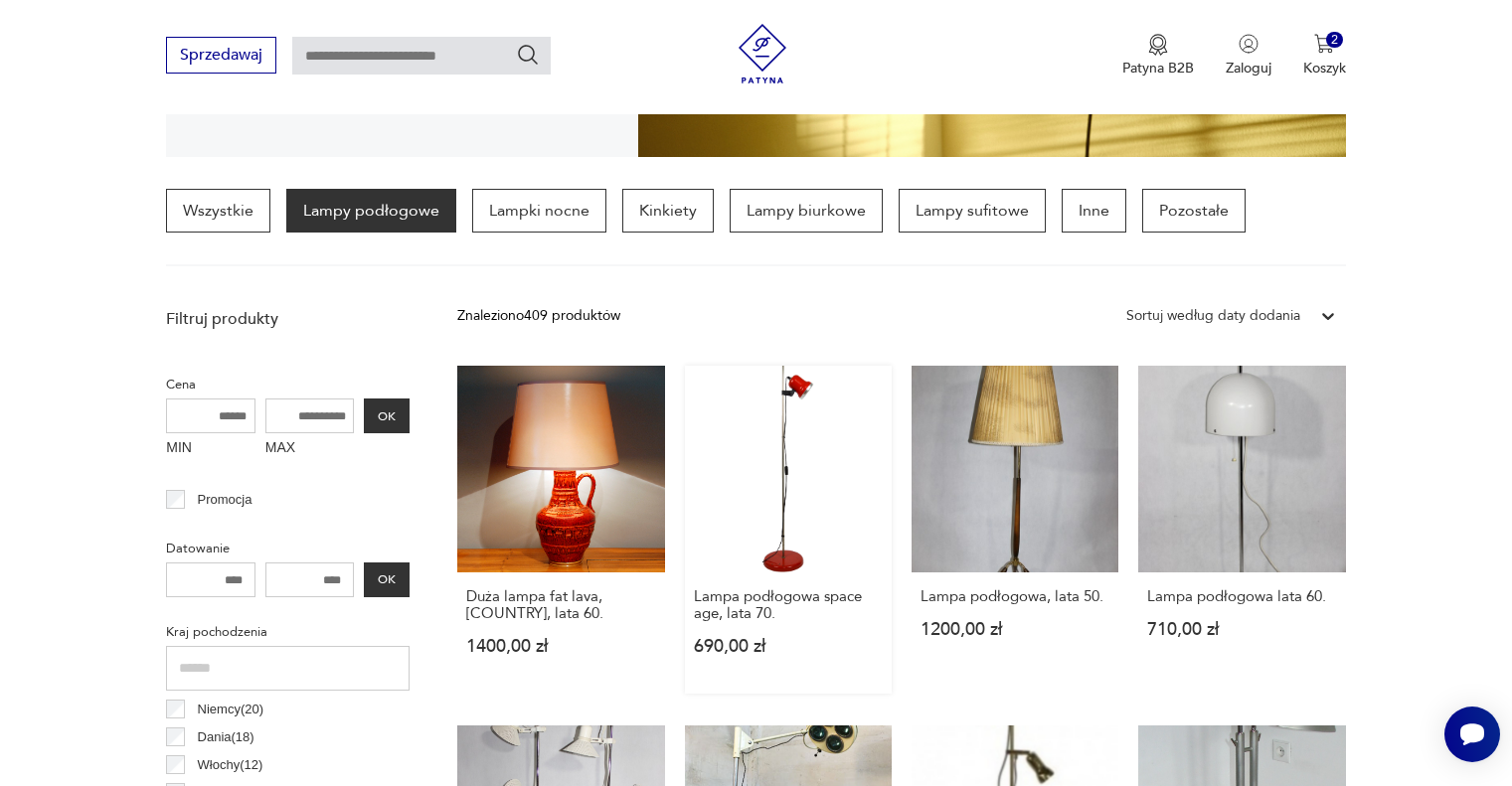 click on "Lampa podłogowa space age, lata 70. 690,00 zł" at bounding box center [788, 530] 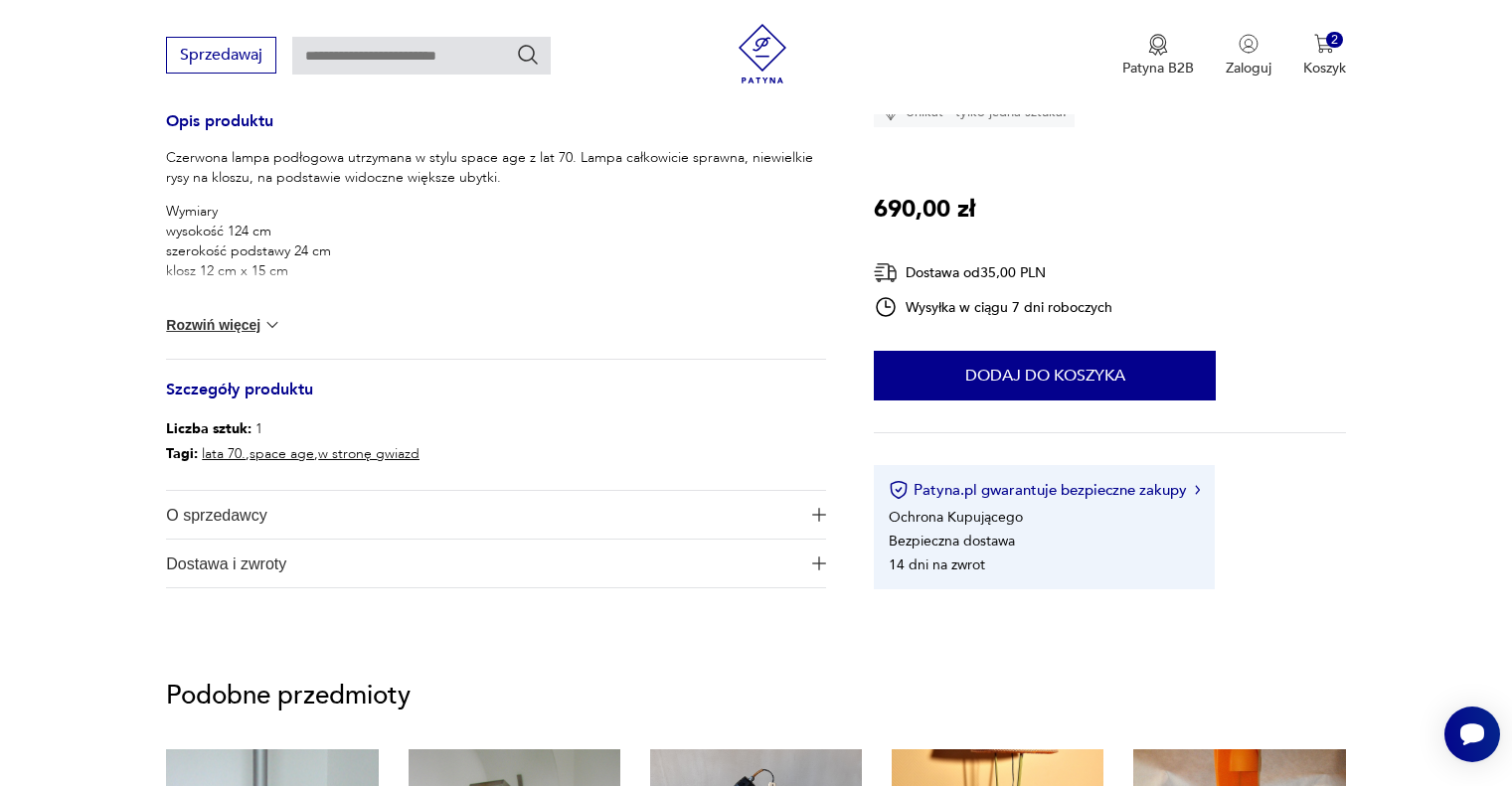 scroll, scrollTop: 795, scrollLeft: 0, axis: vertical 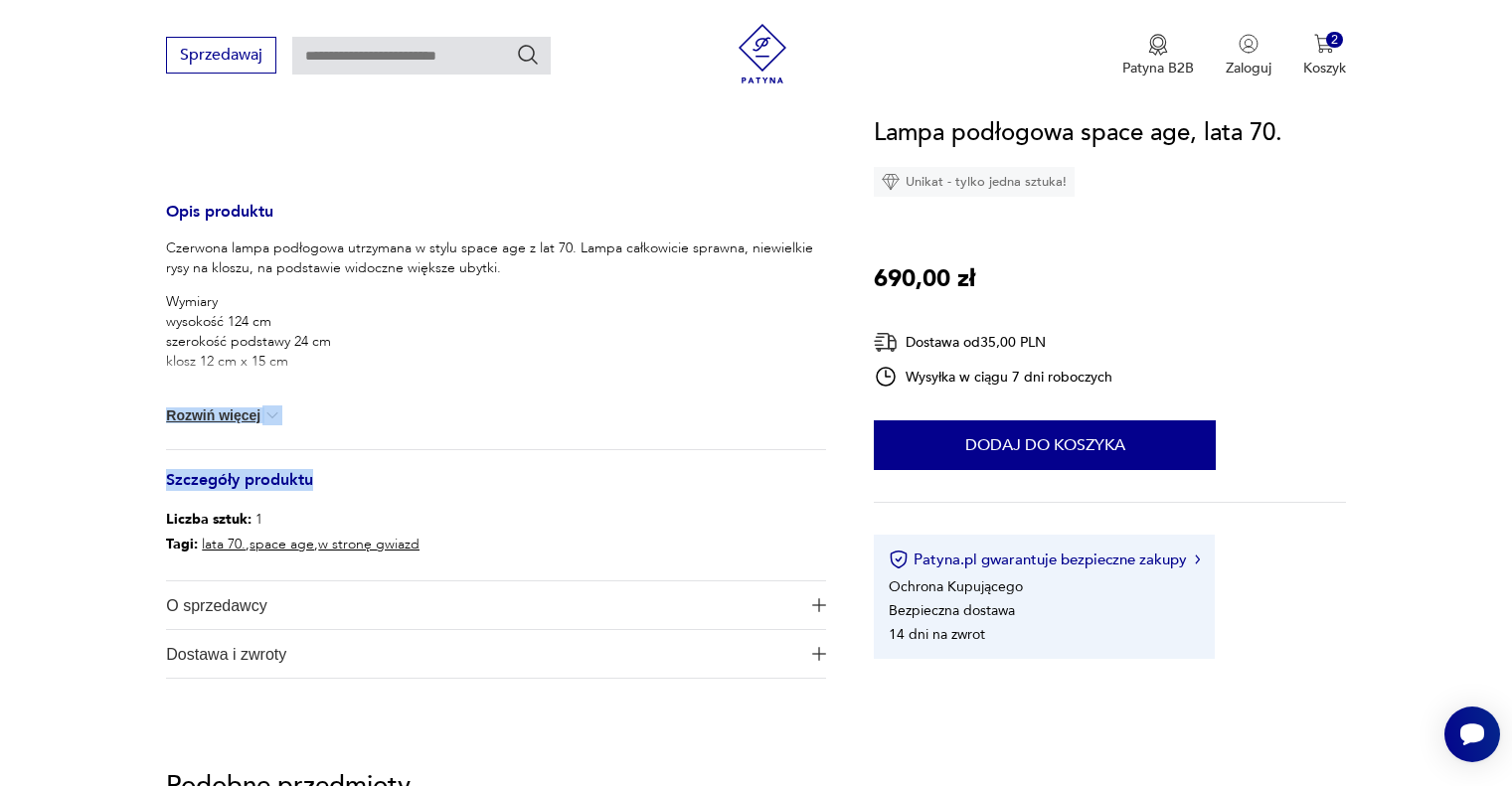 drag, startPoint x: 785, startPoint y: 415, endPoint x: 764, endPoint y: 454, distance: 44.294469 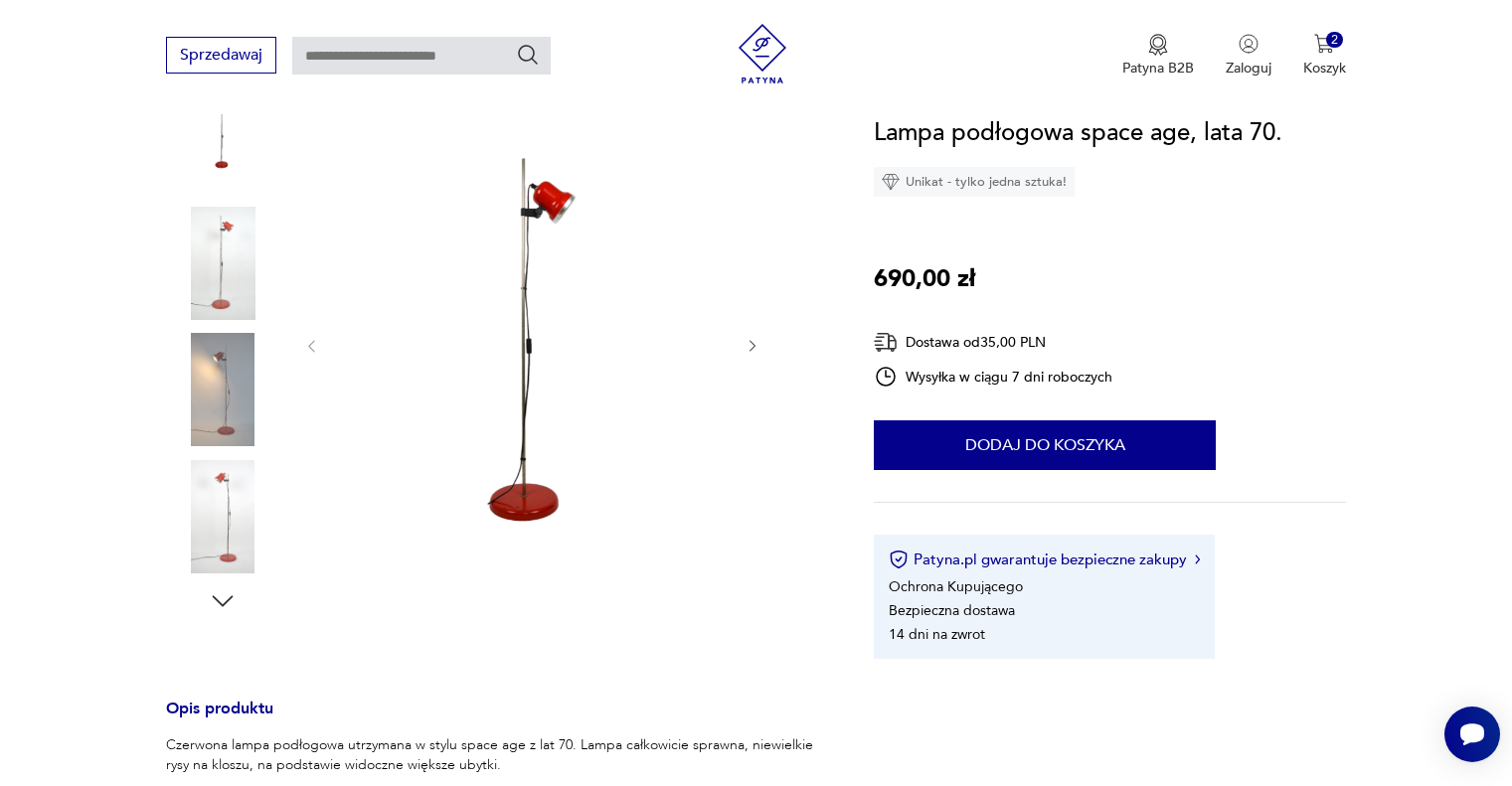 scroll, scrollTop: 199, scrollLeft: 0, axis: vertical 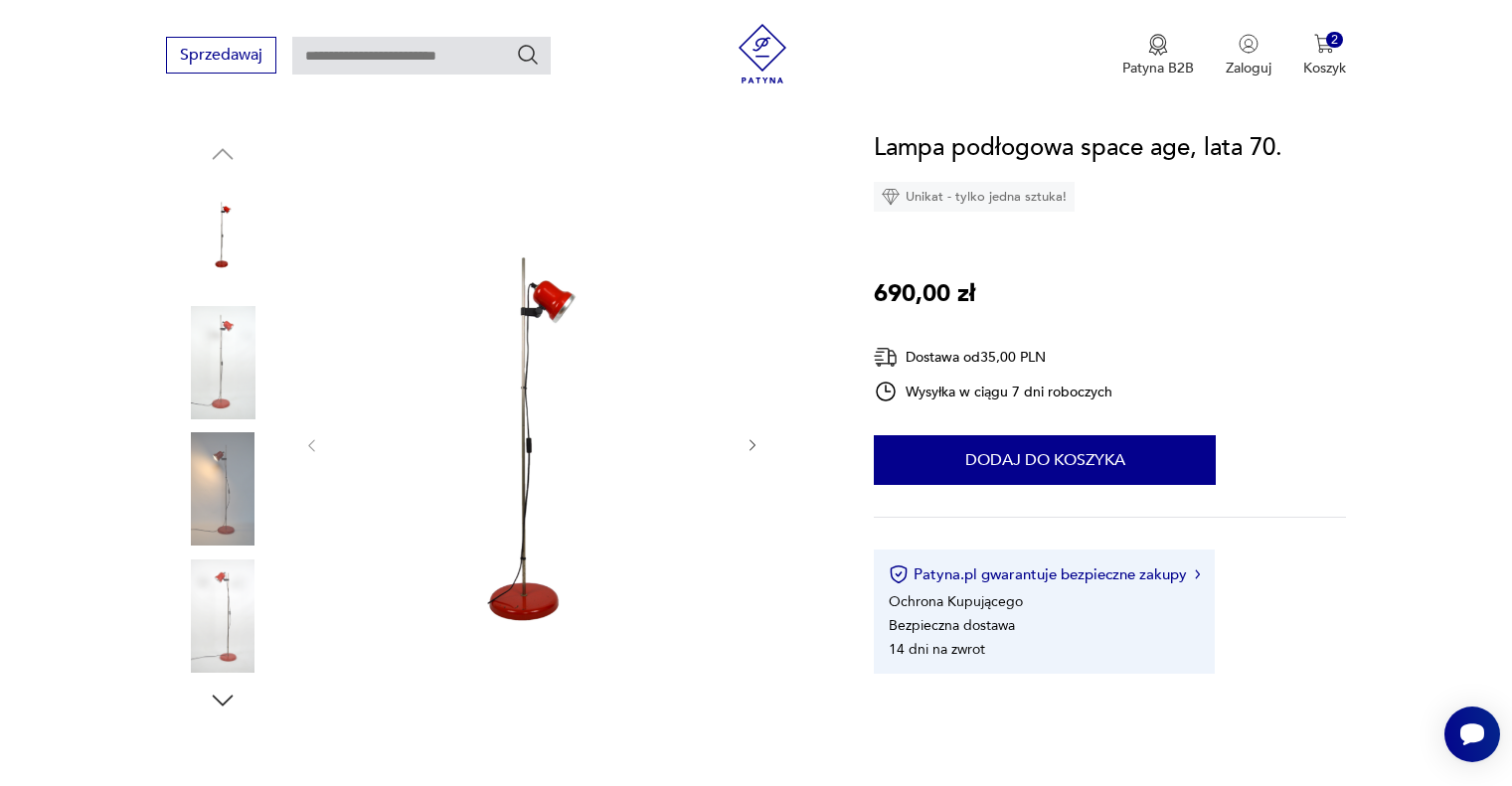 click at bounding box center [223, 363] 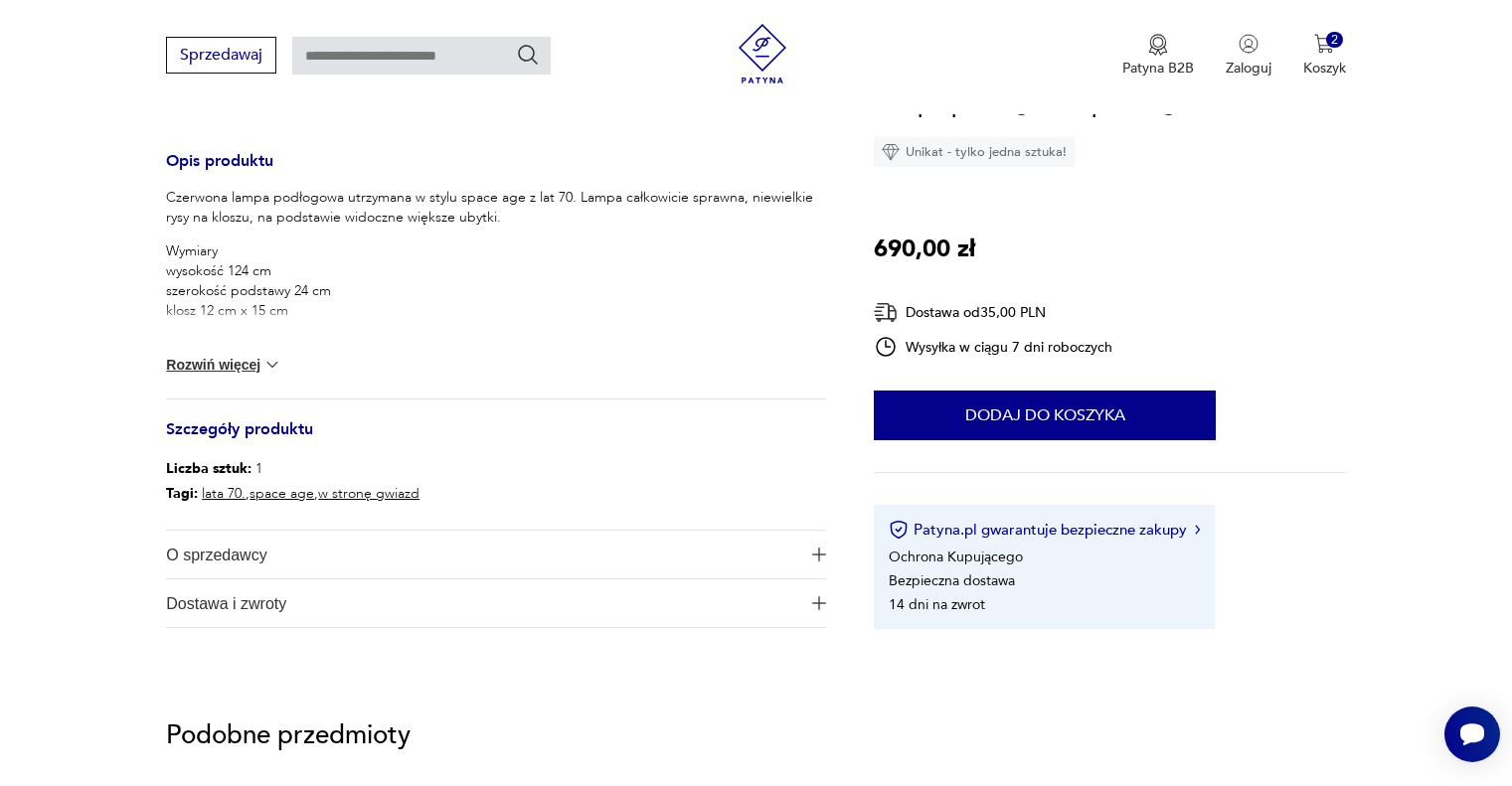 scroll, scrollTop: 795, scrollLeft: 0, axis: vertical 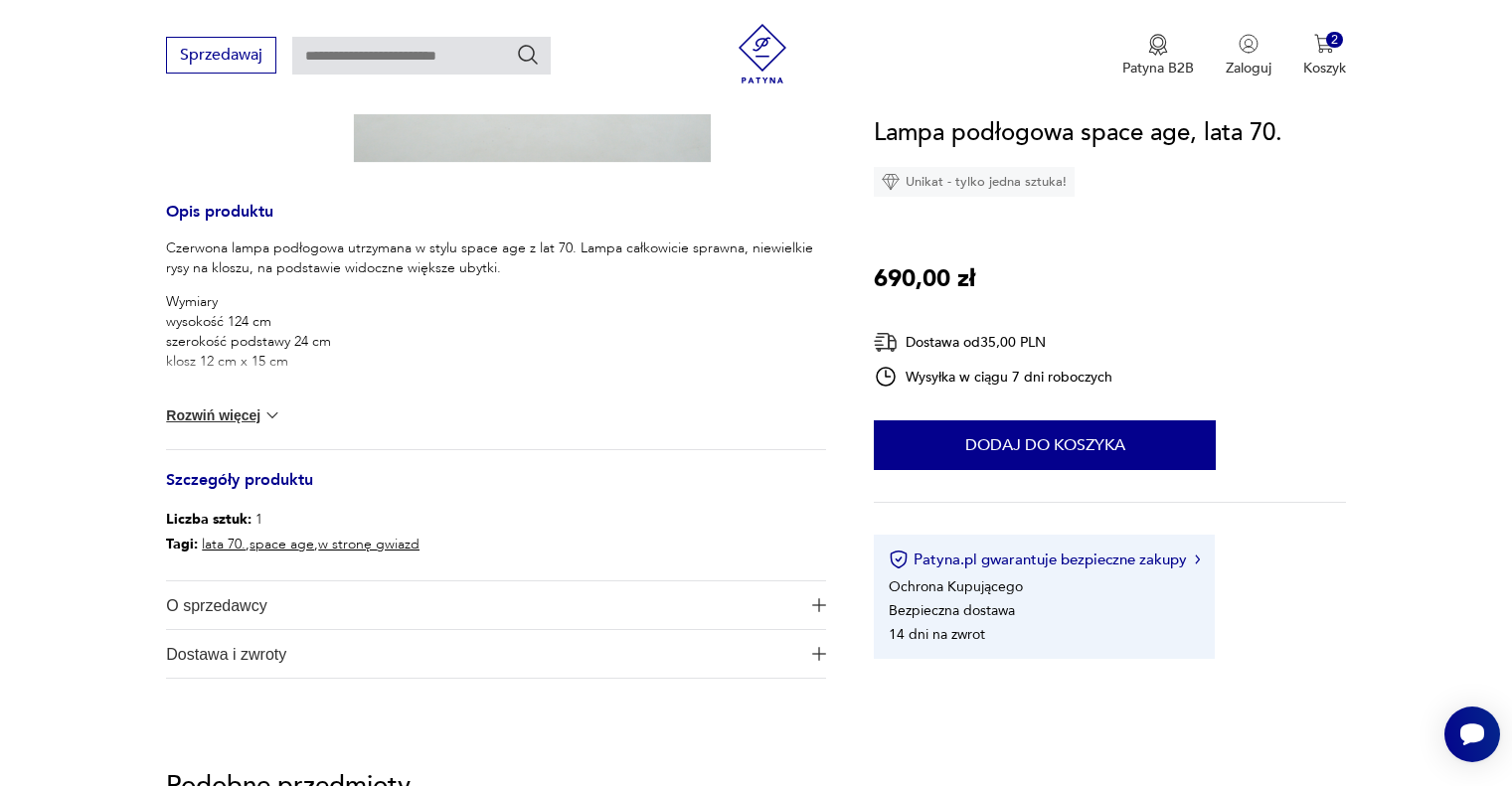 click on "Rozwiń więcej" at bounding box center [224, 415] 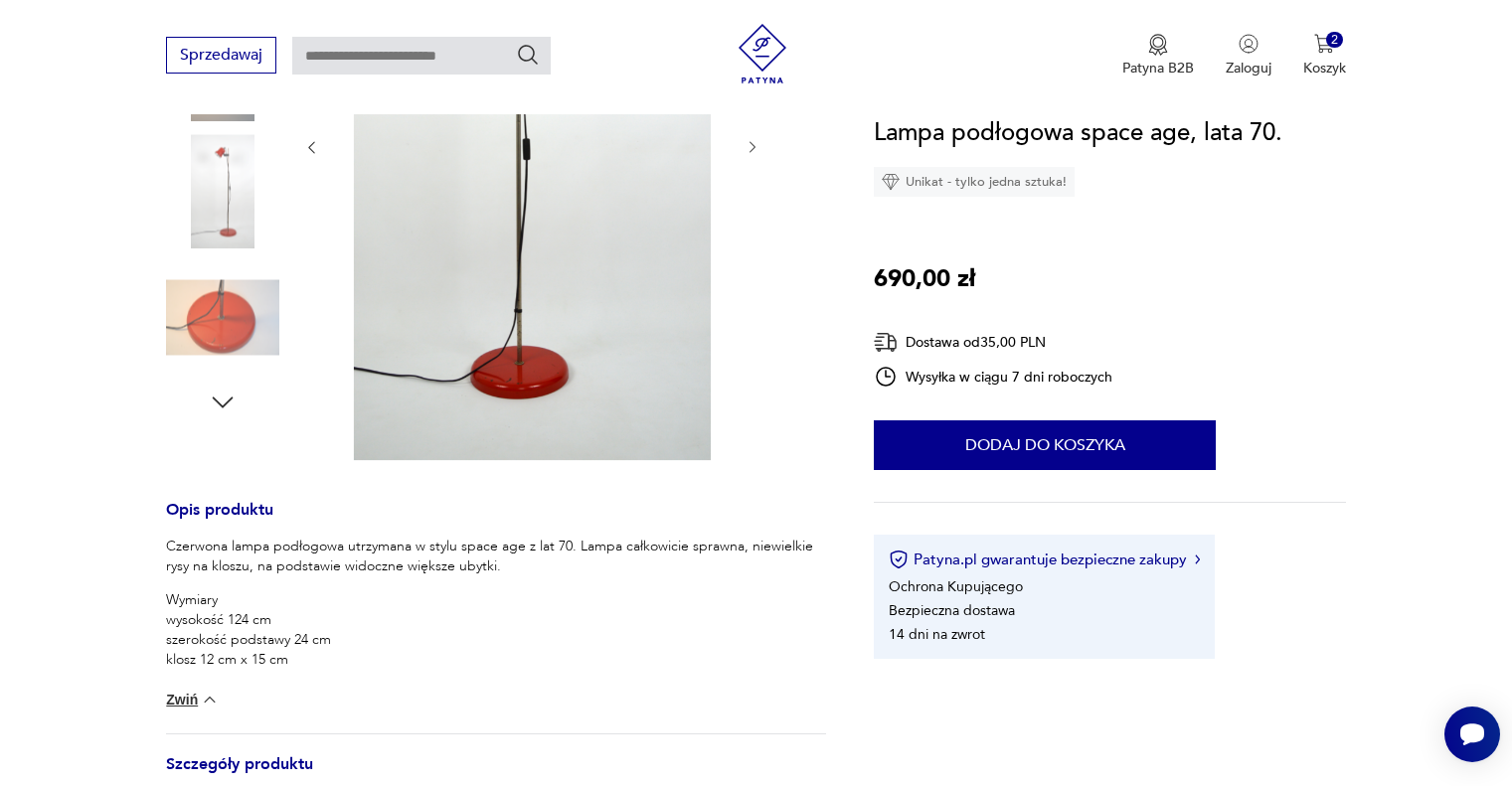 click at bounding box center (223, 318) 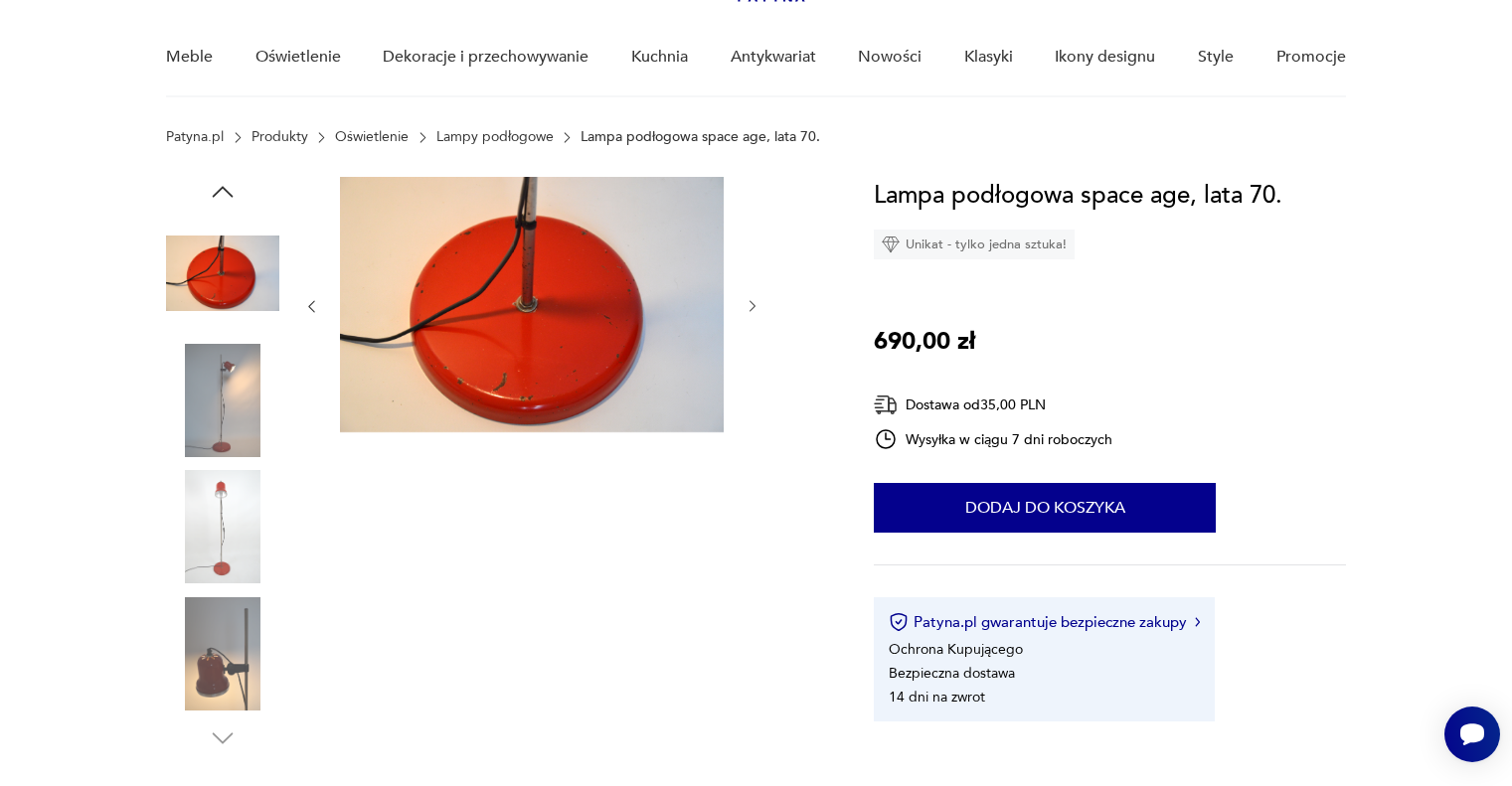 scroll, scrollTop: 111, scrollLeft: 0, axis: vertical 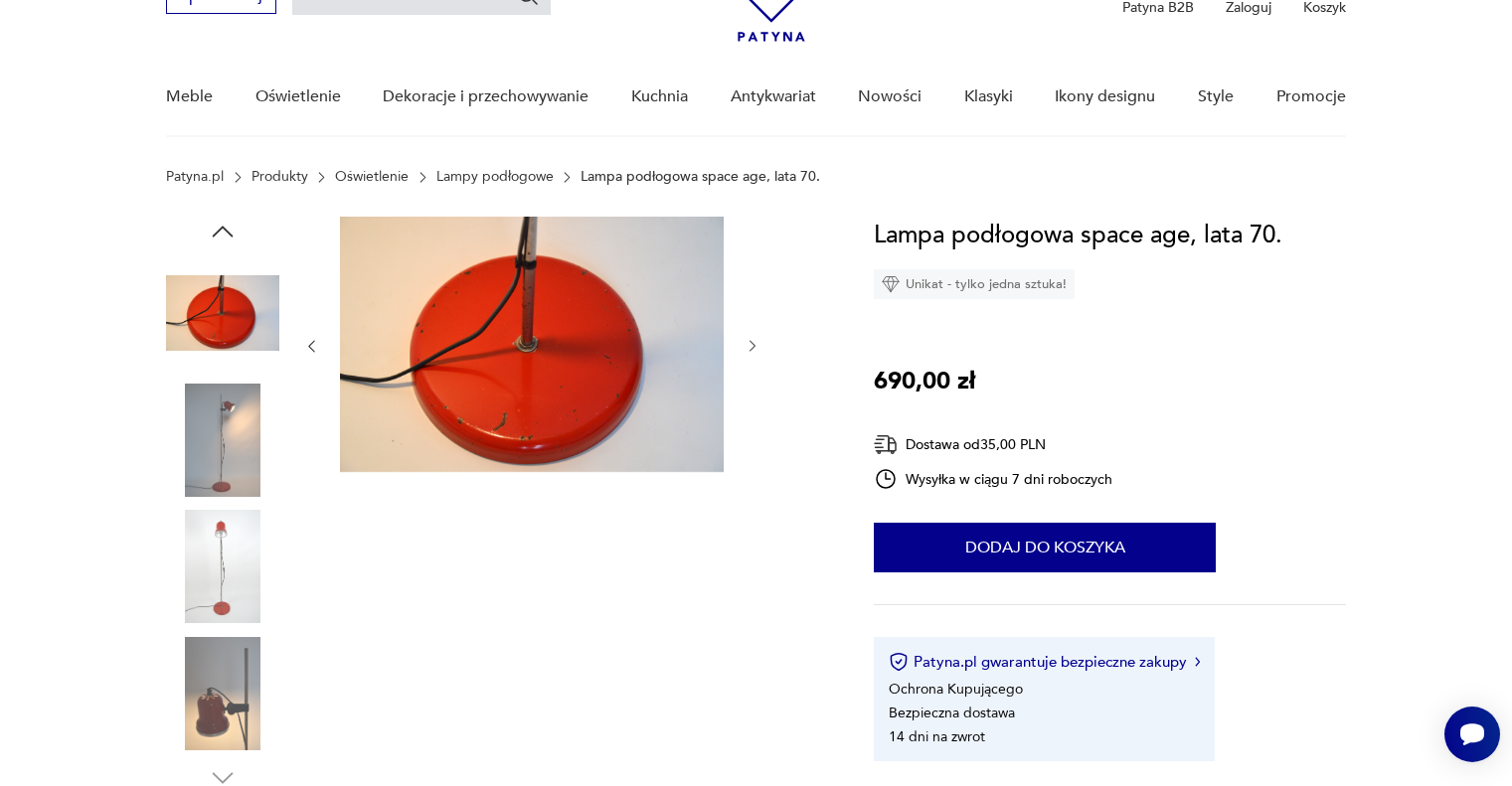 click at bounding box center [223, 313] 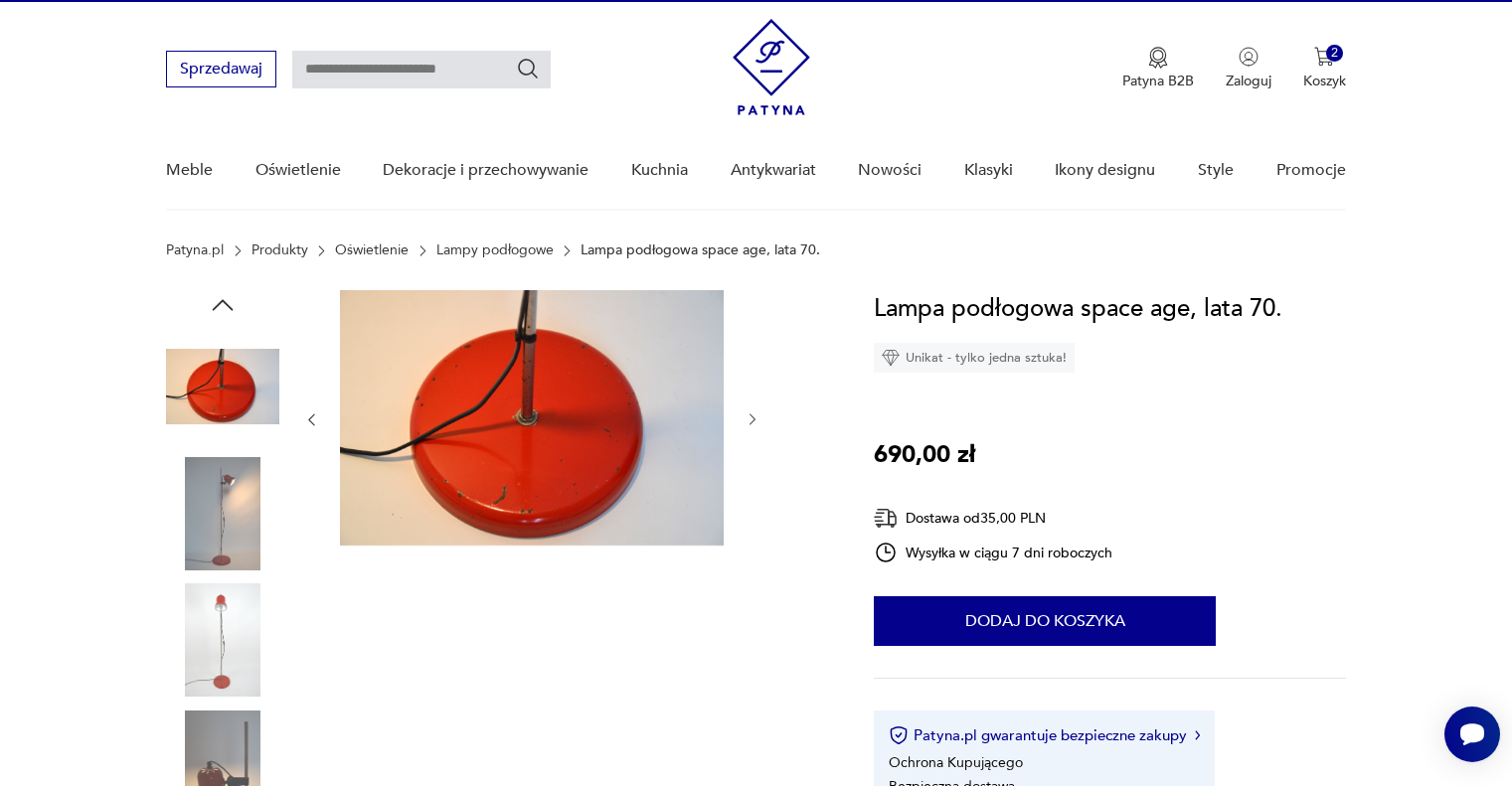 scroll, scrollTop: 0, scrollLeft: 0, axis: both 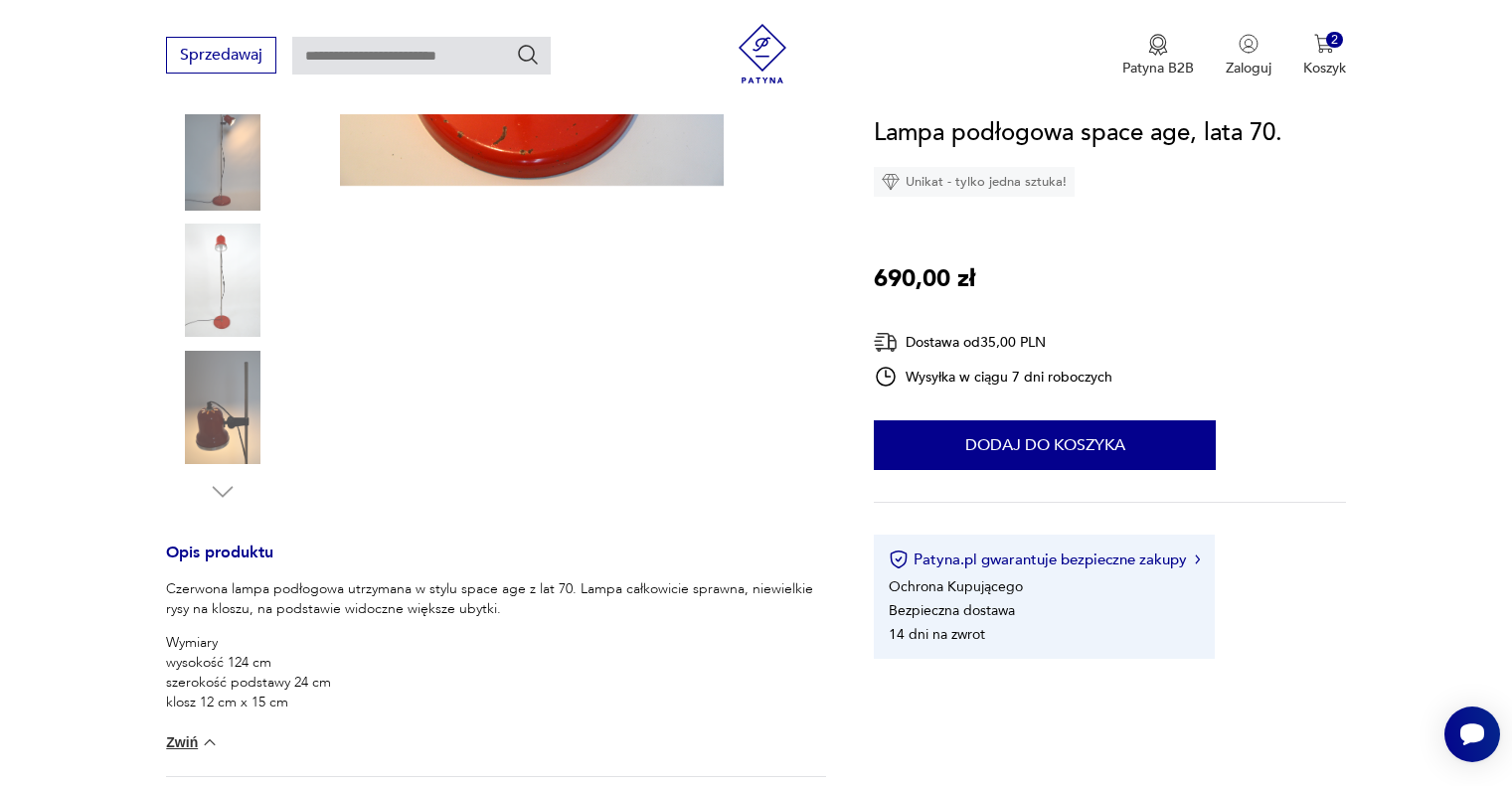 click at bounding box center [223, 407] 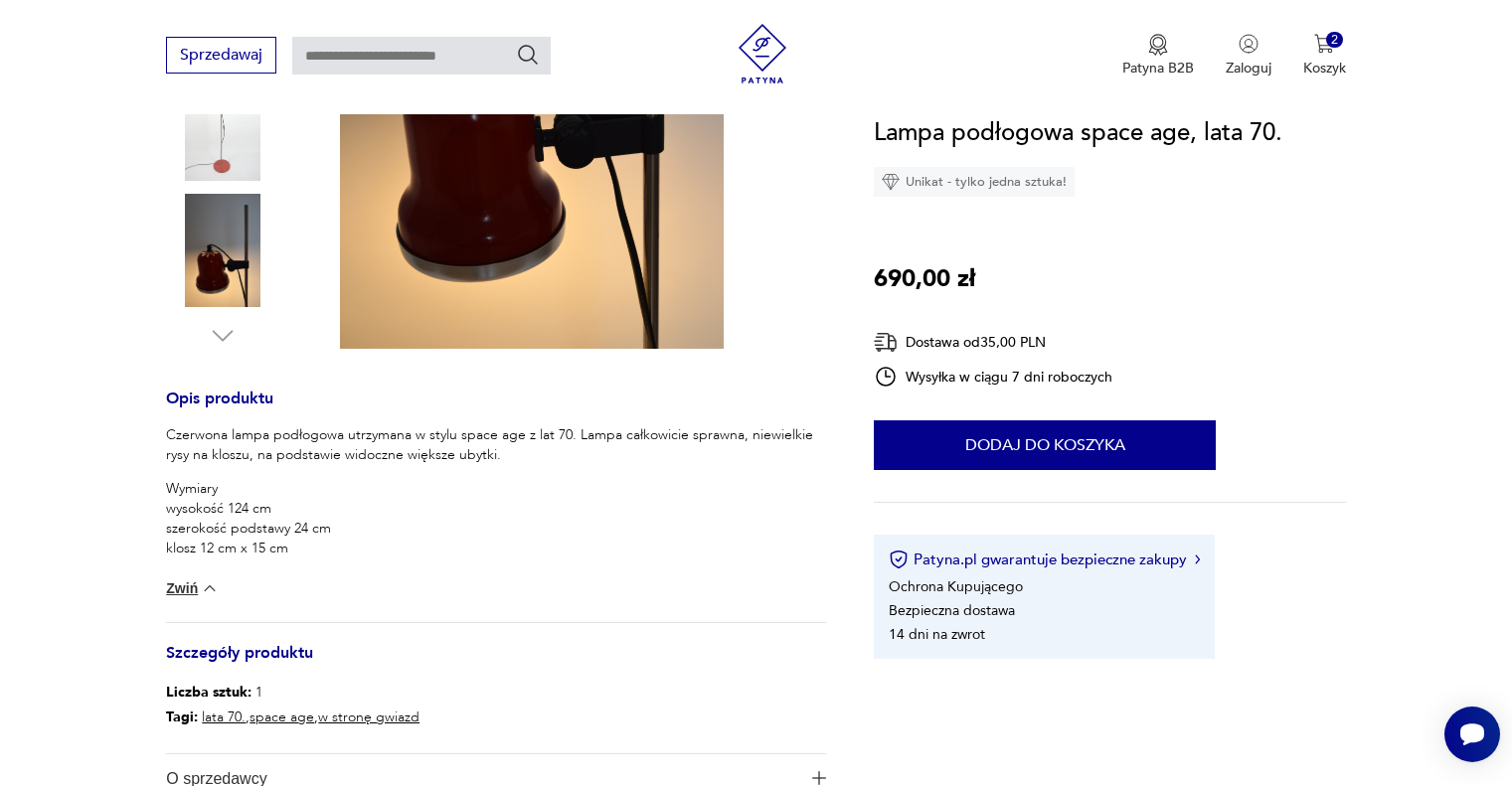 click at bounding box center (223, 250) 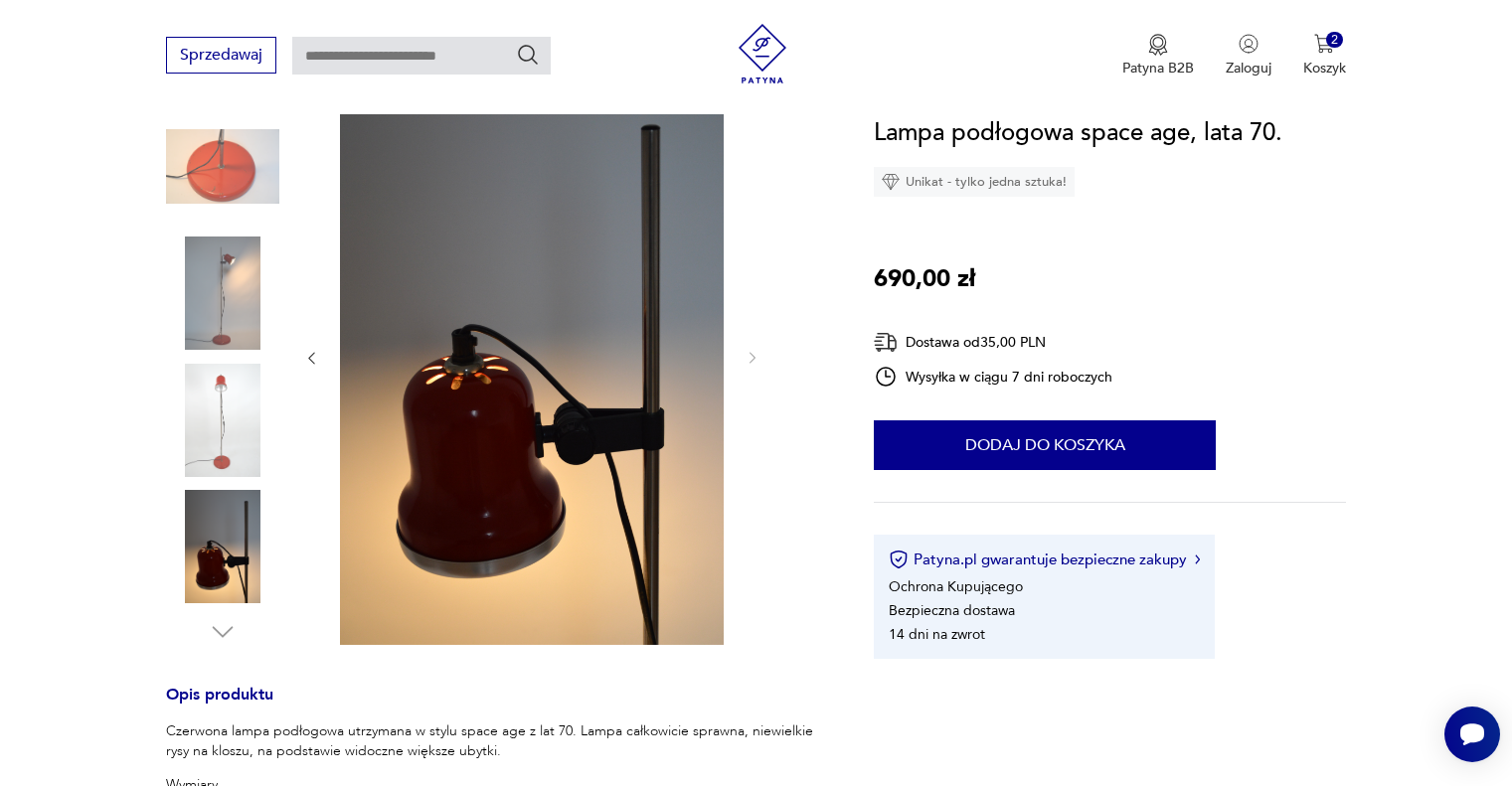 click at bounding box center [223, 293] 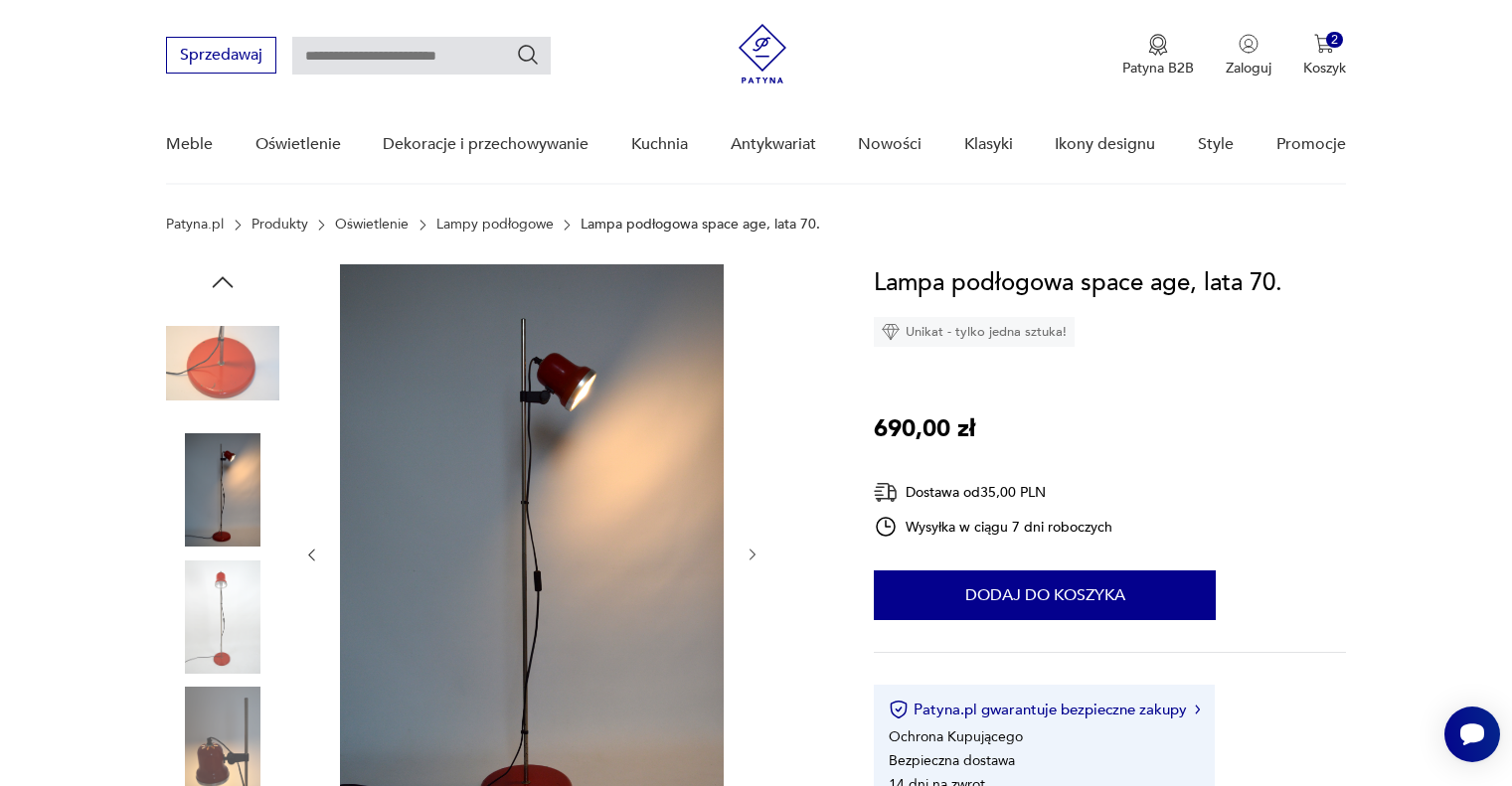 scroll, scrollTop: 62, scrollLeft: 0, axis: vertical 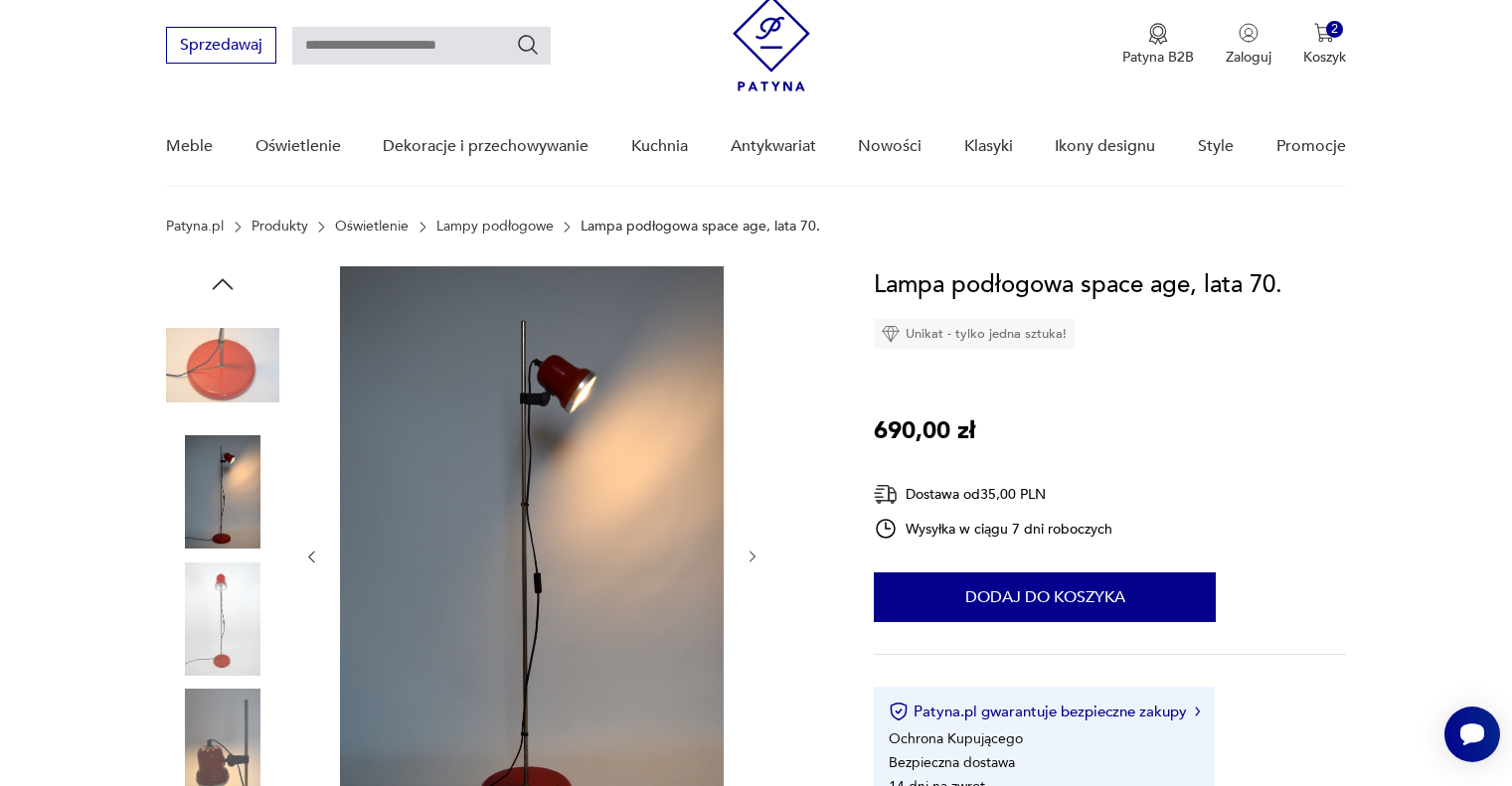 click at bounding box center (223, 366) 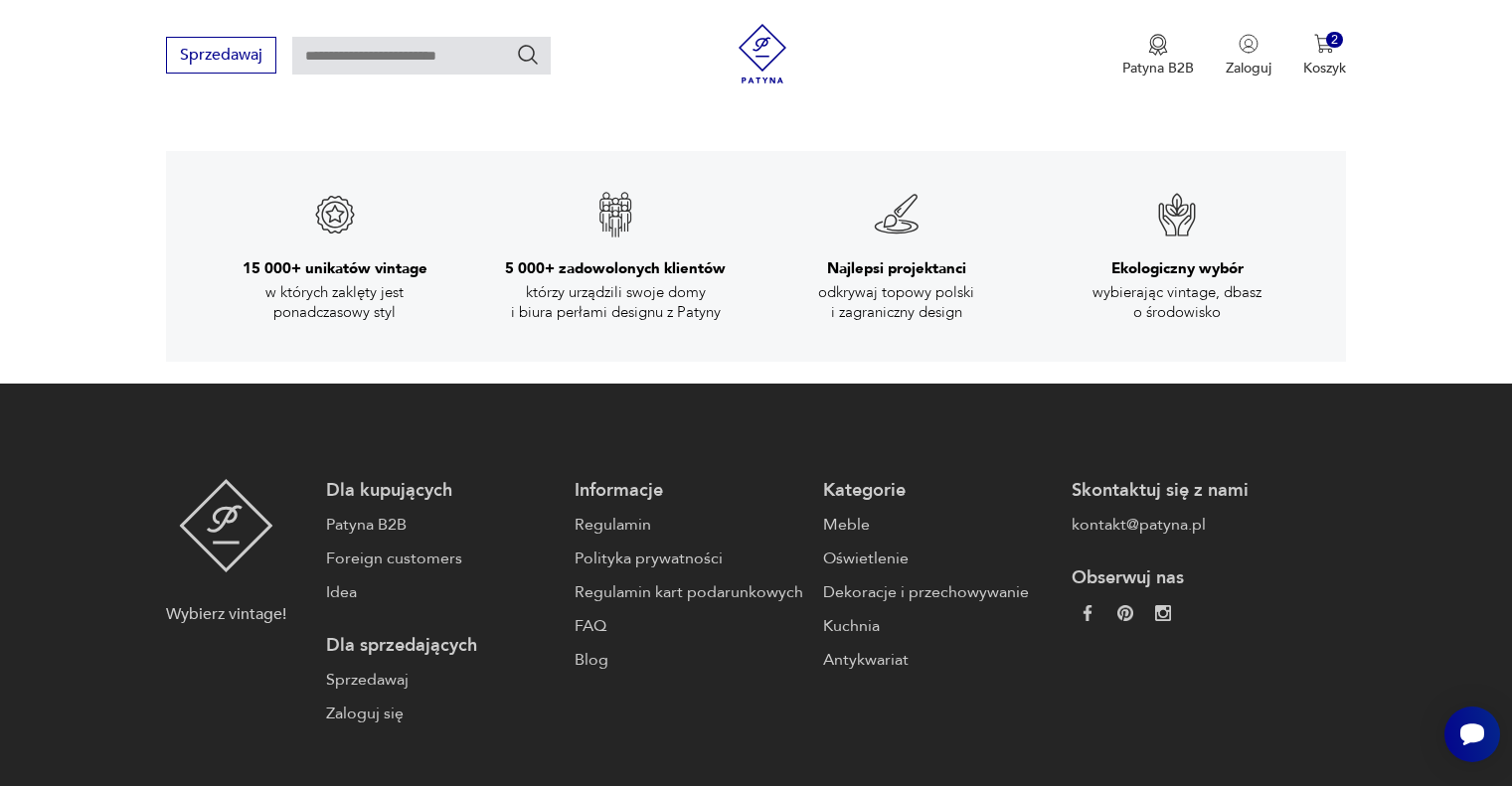scroll, scrollTop: 3180, scrollLeft: 0, axis: vertical 